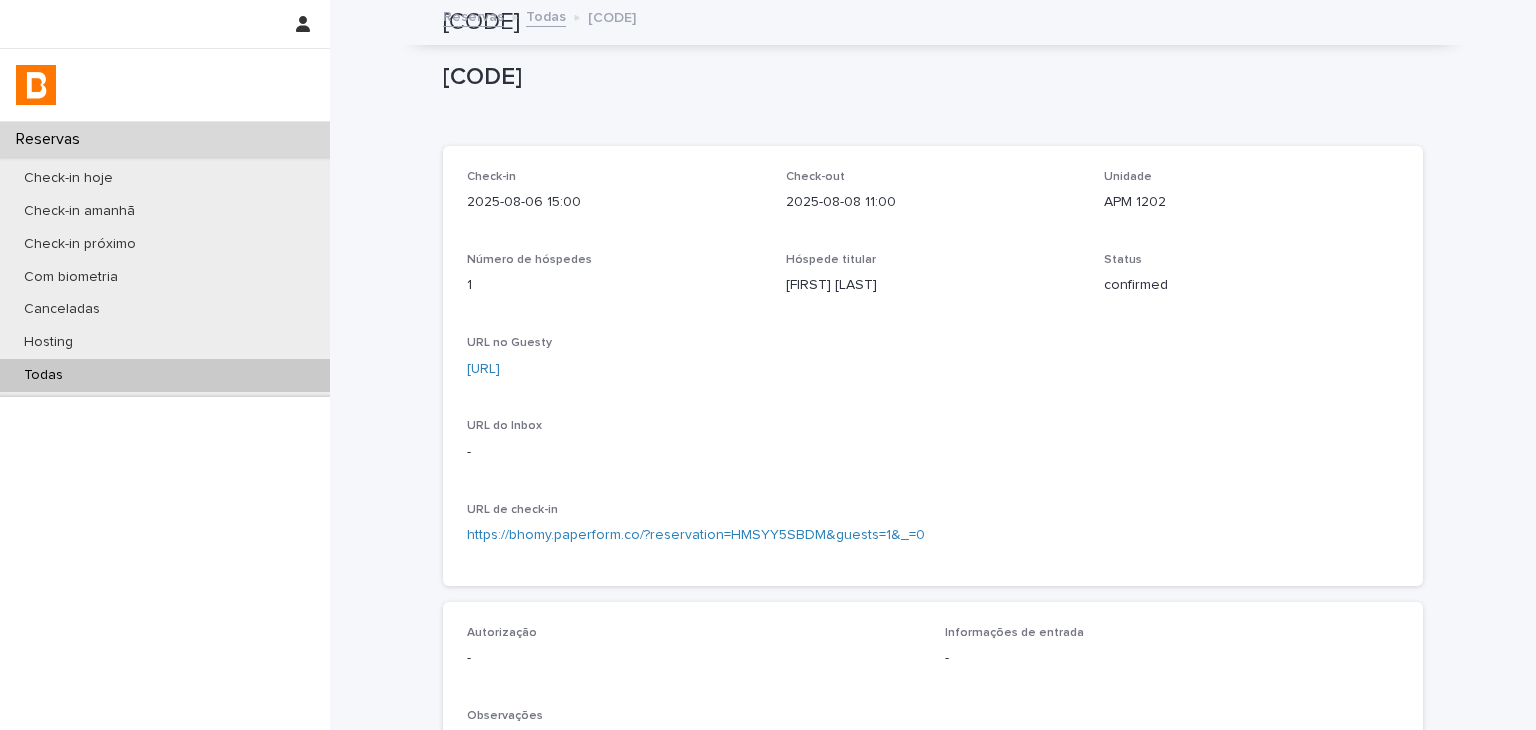 scroll, scrollTop: 0, scrollLeft: 0, axis: both 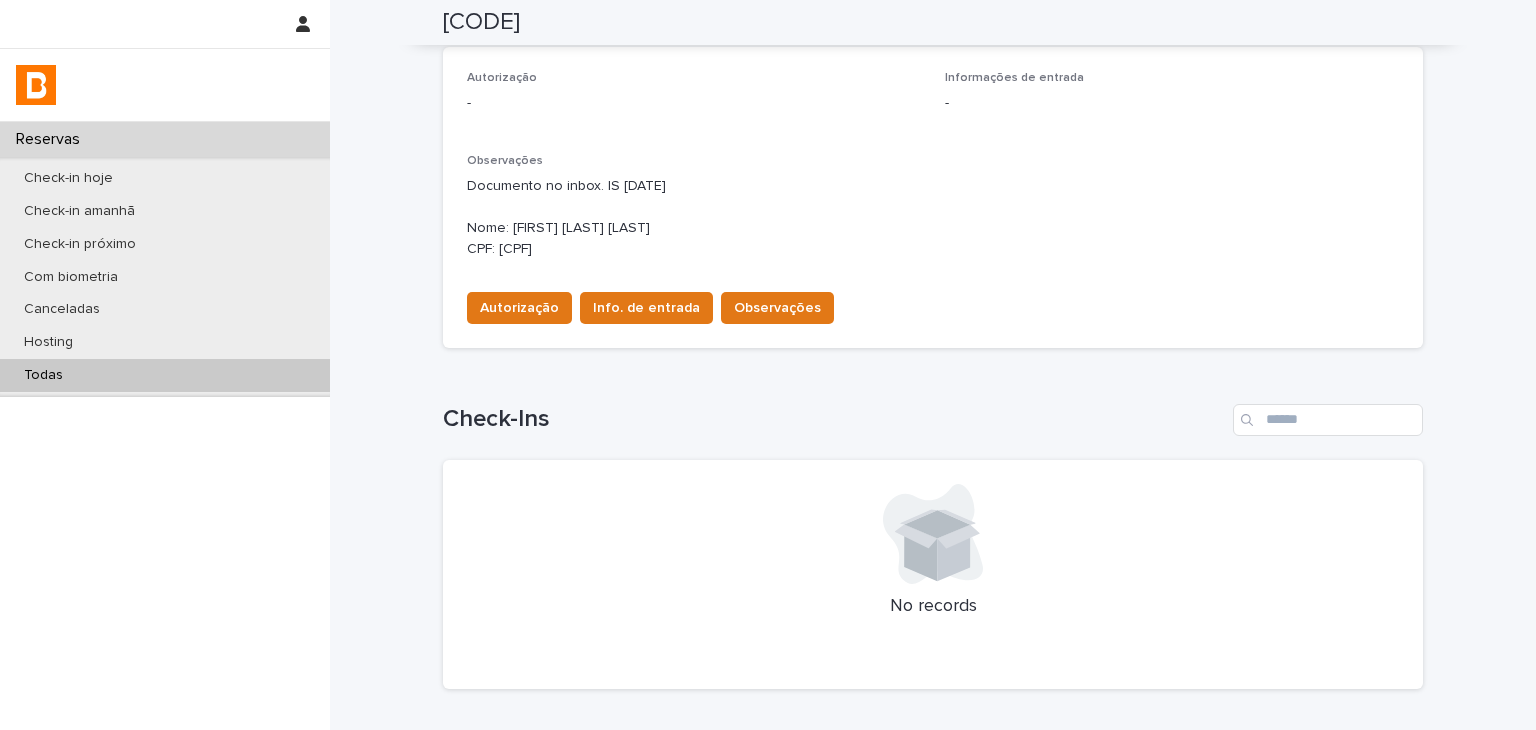 click on "Autorização - Informações de entrada - Observações Documento no inbox. IS [DATE]
Nome: [FIRST] [LAST] [LAST]
CPF: [CPF] Autorização Info. de entrada Observações" at bounding box center (933, 197) 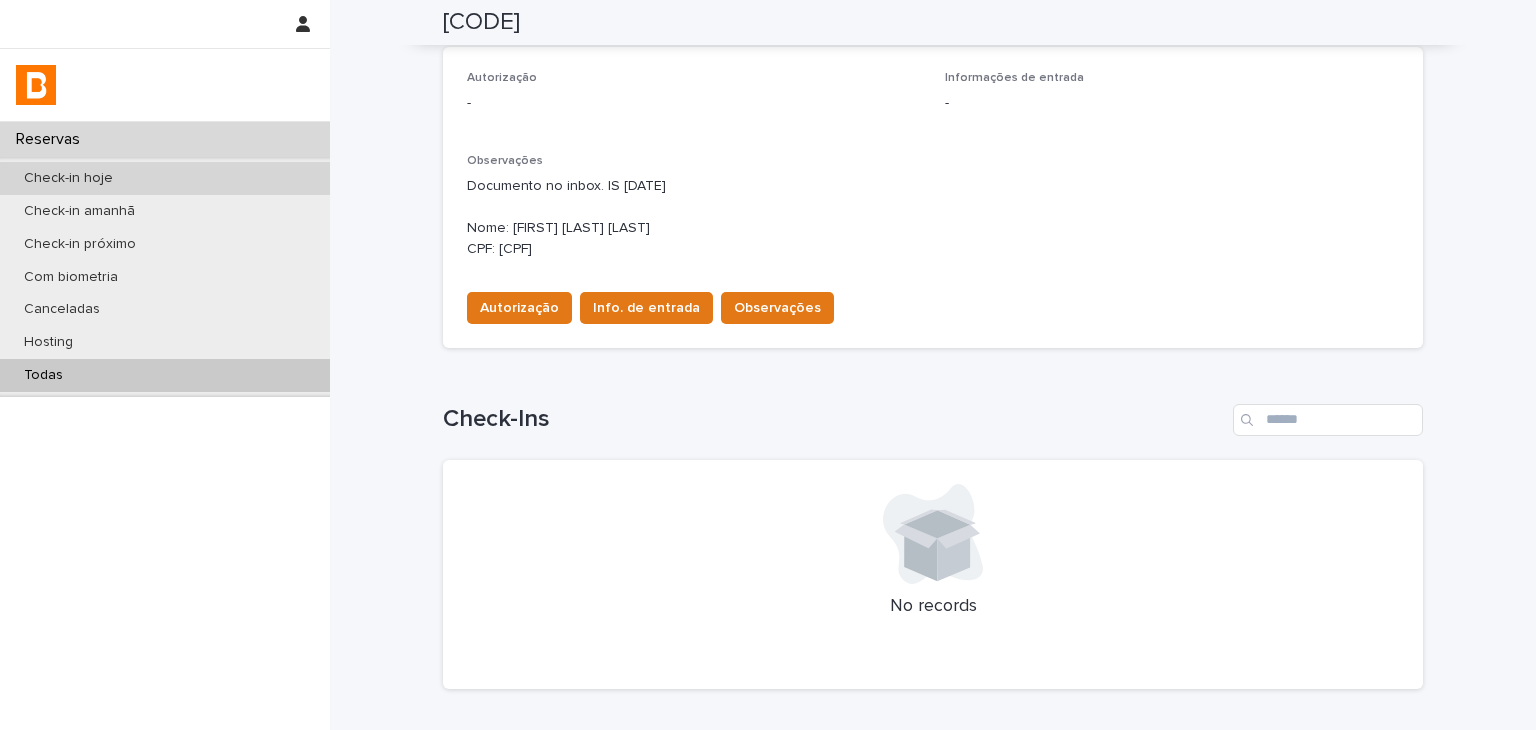 click on "Check-in hoje" at bounding box center (68, 178) 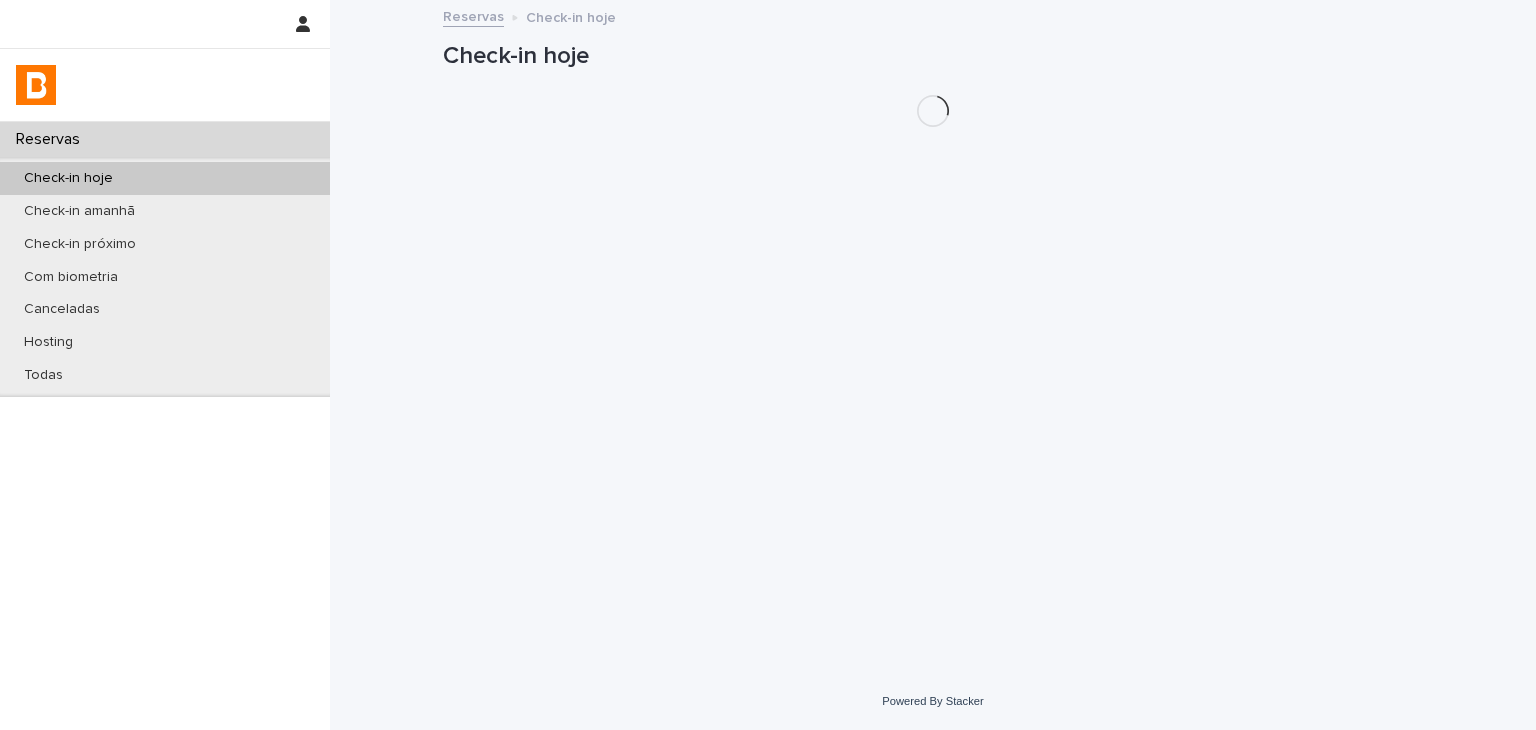 scroll, scrollTop: 0, scrollLeft: 0, axis: both 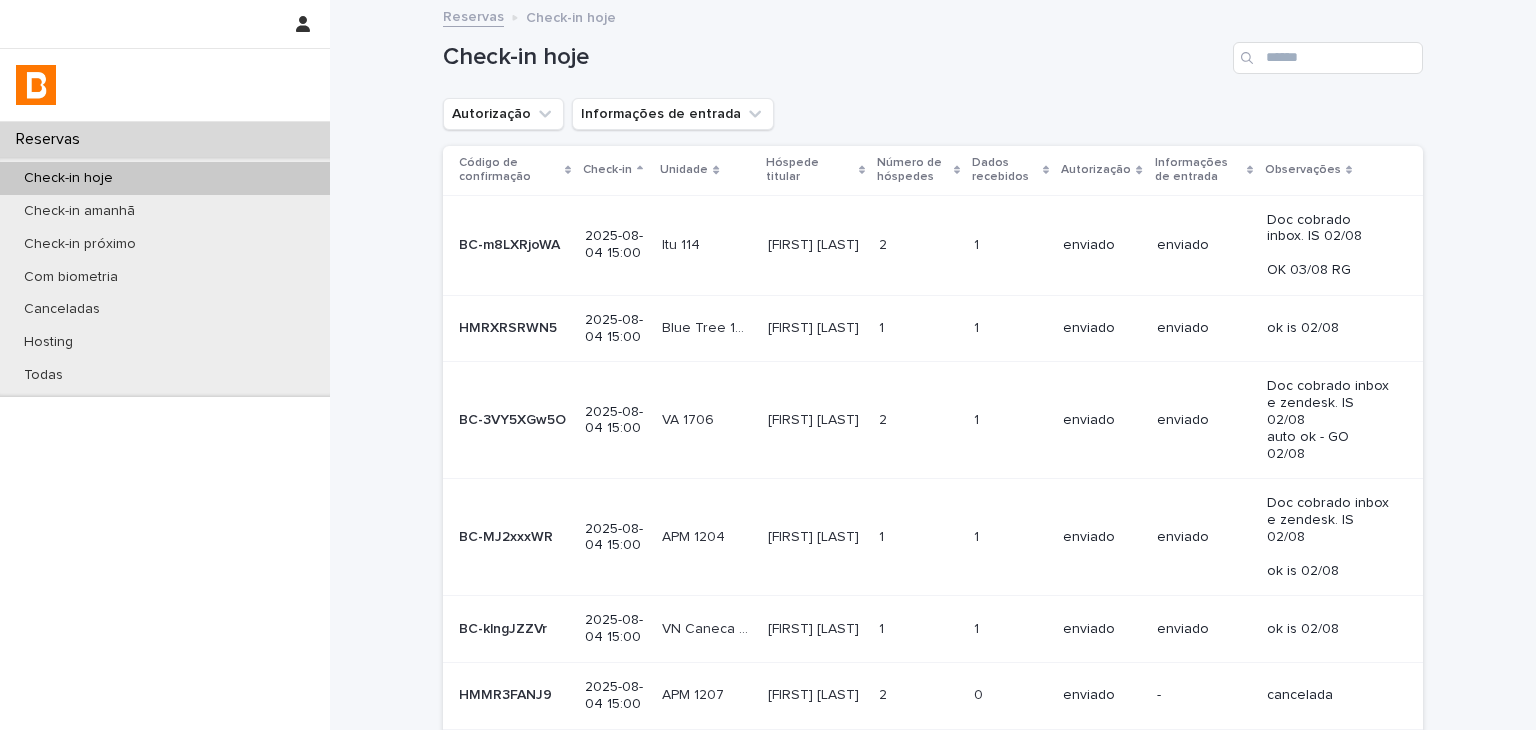 click on "Autorização Informações de entrada" at bounding box center (608, 114) 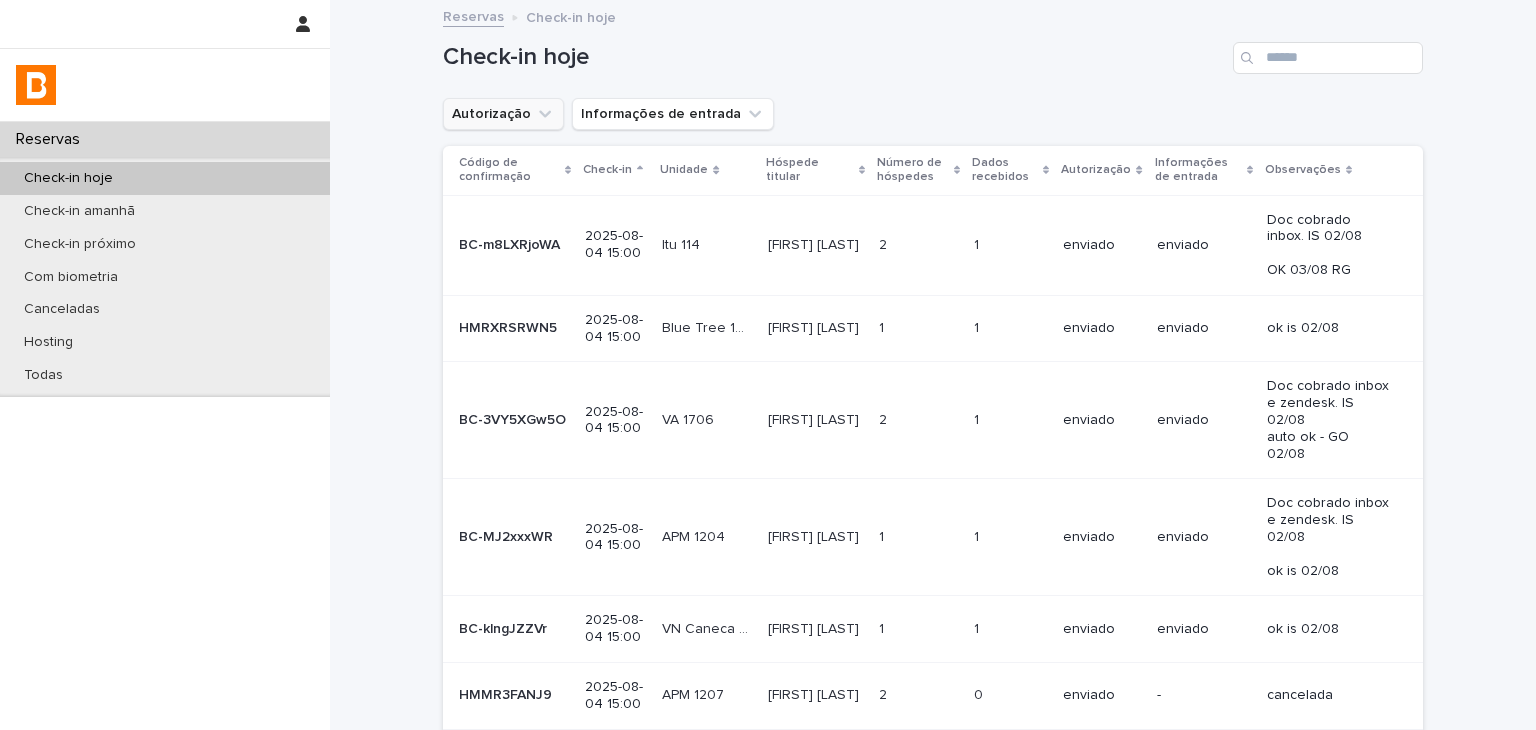 click on "Autorização" at bounding box center [503, 114] 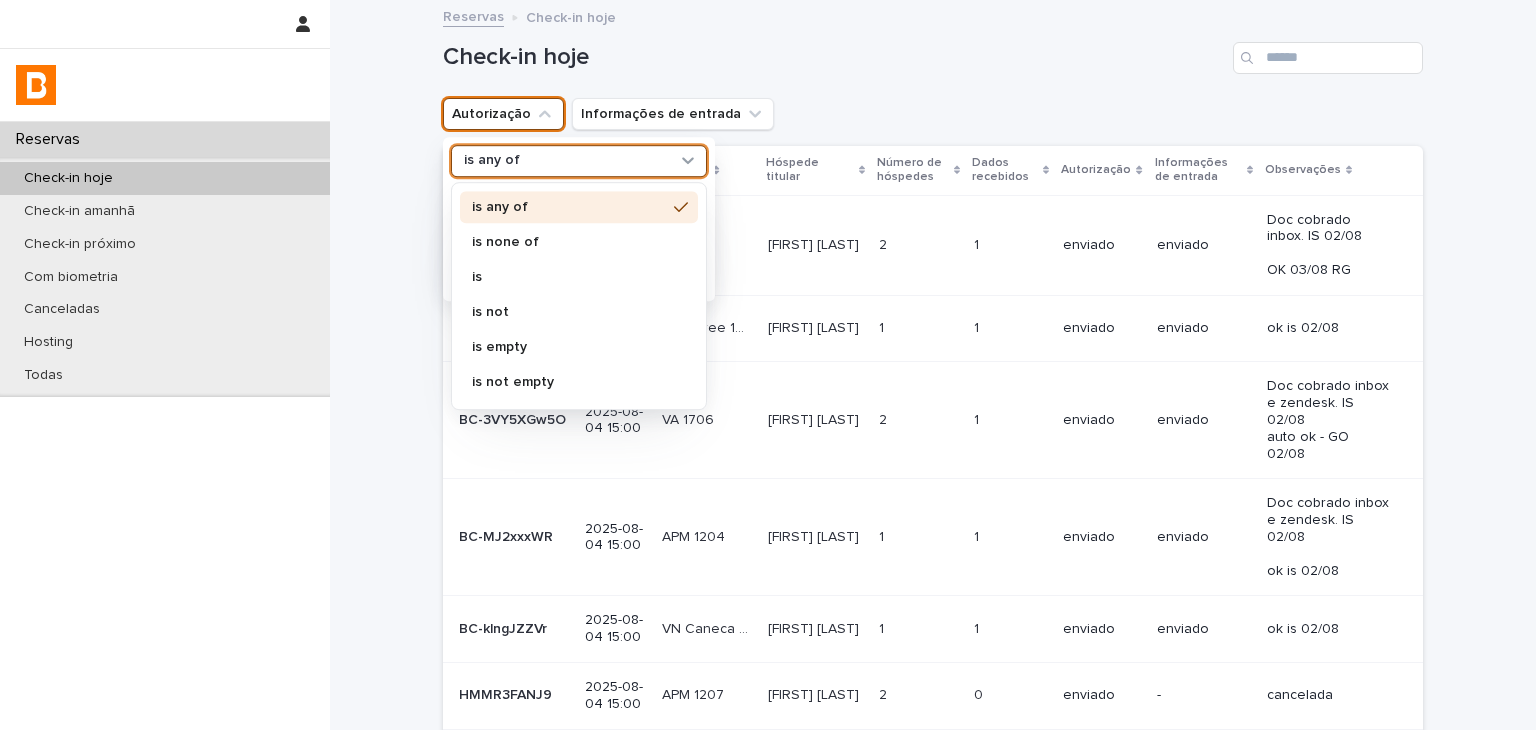 drag, startPoint x: 509, startPoint y: 152, endPoint x: 515, endPoint y: 201, distance: 49.365982 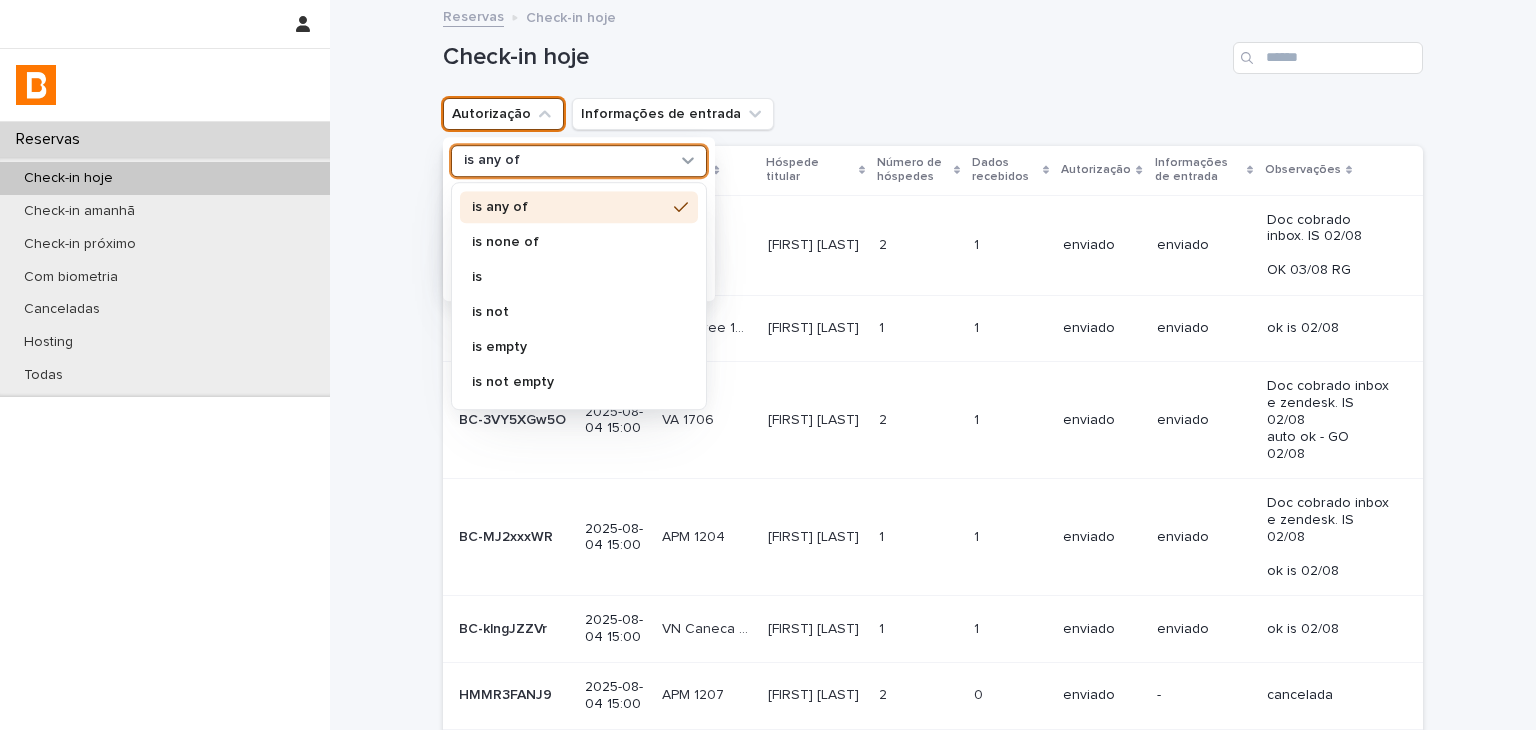 click on "is none of" at bounding box center (579, 242) 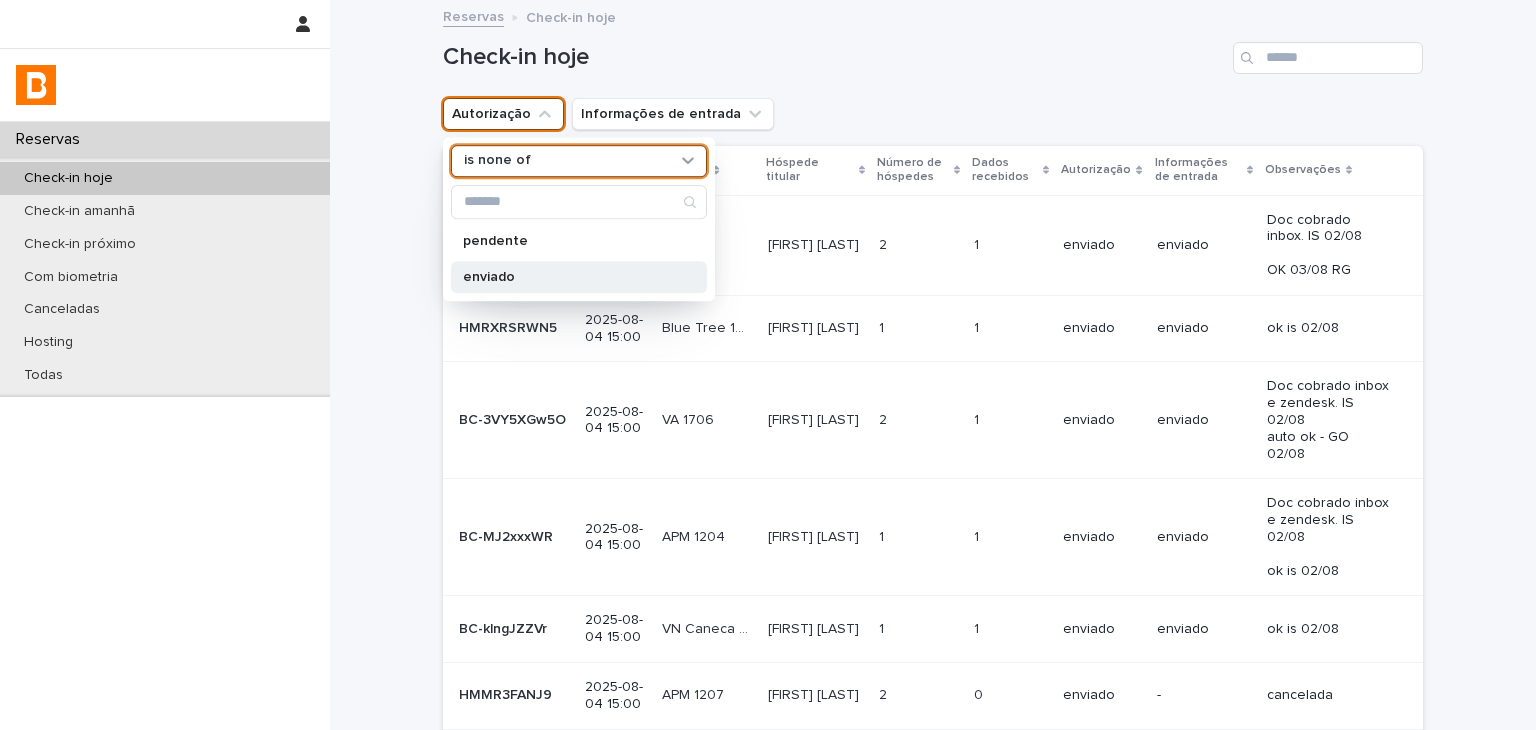 click on "enviado" at bounding box center [569, 277] 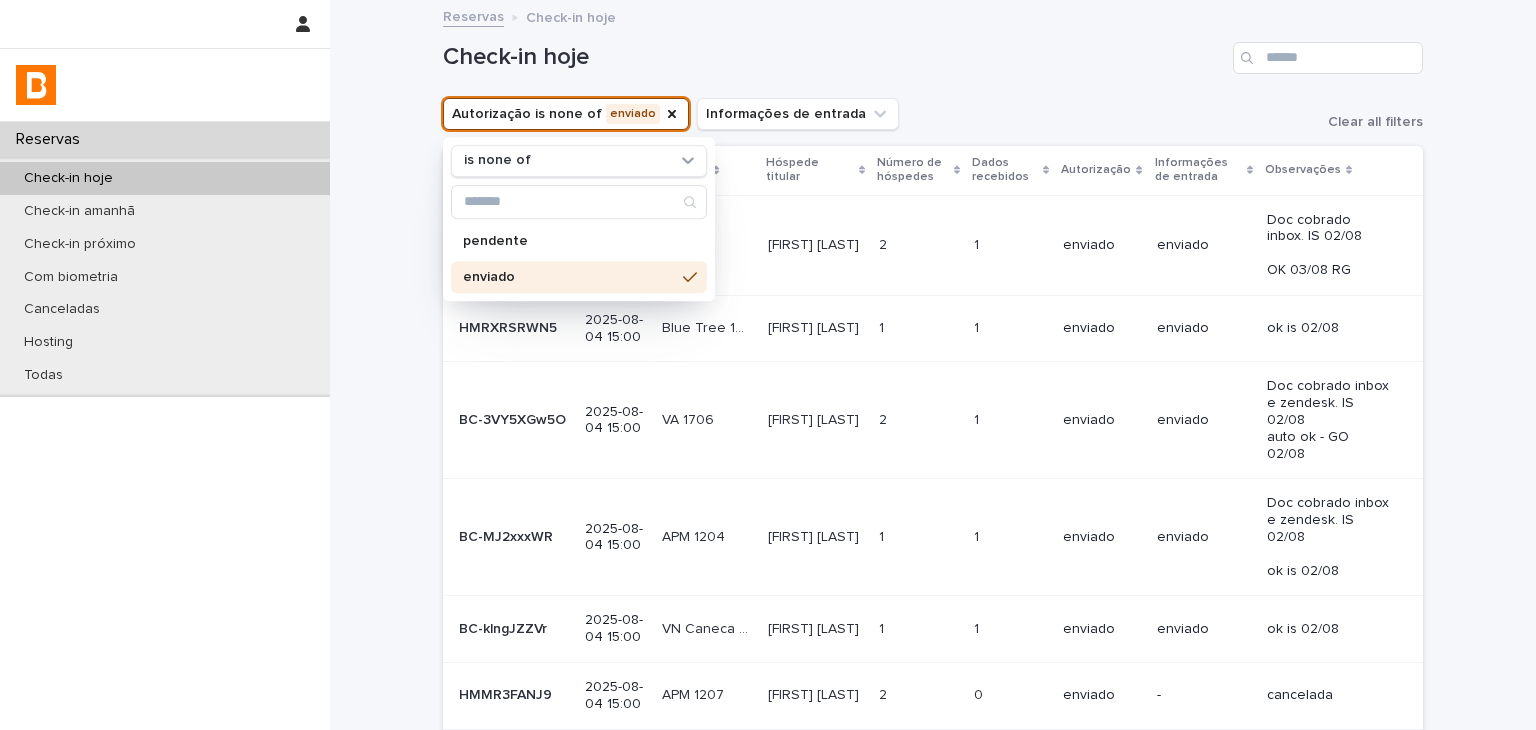 click on "Check-in hoje" at bounding box center [834, 57] 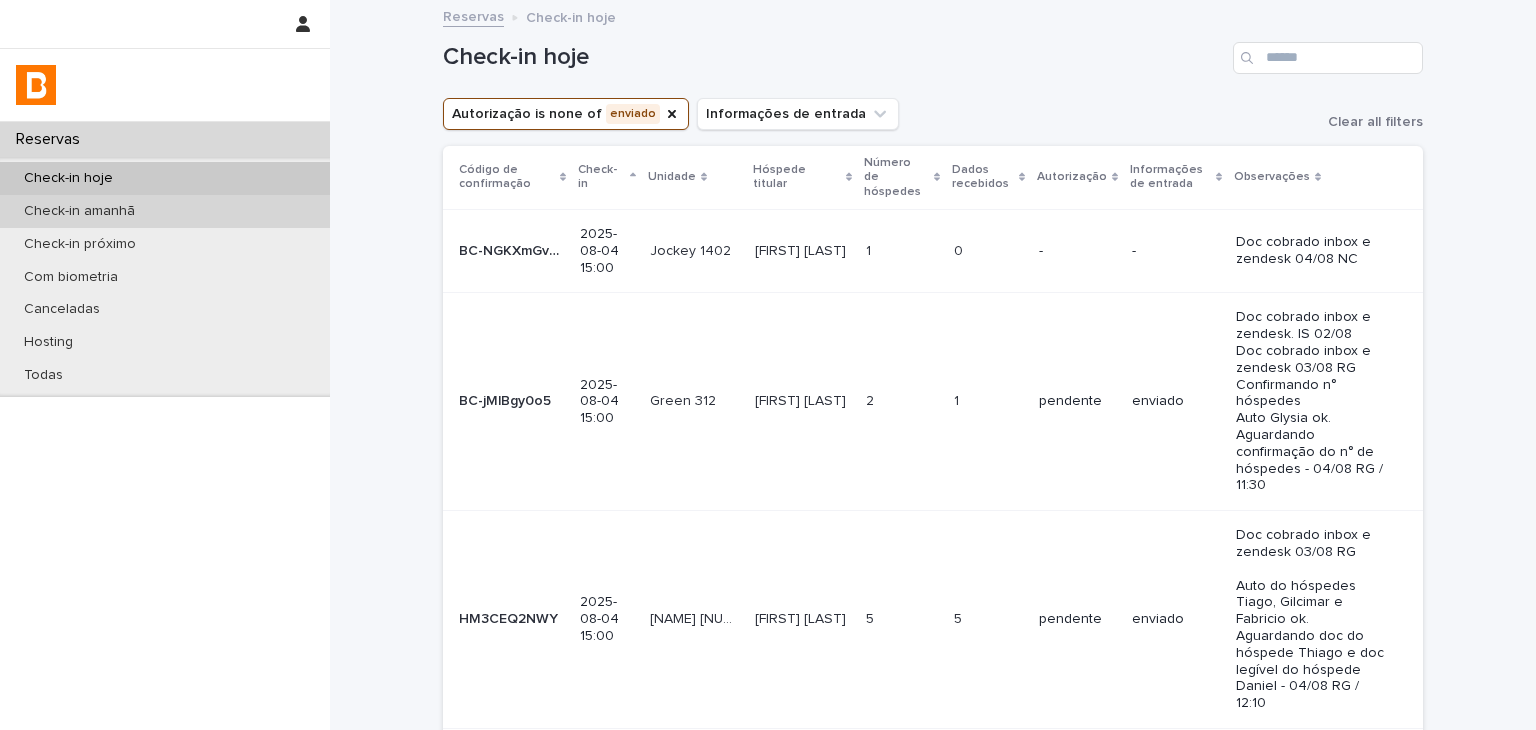 click on "Check-in amanhã" at bounding box center [165, 211] 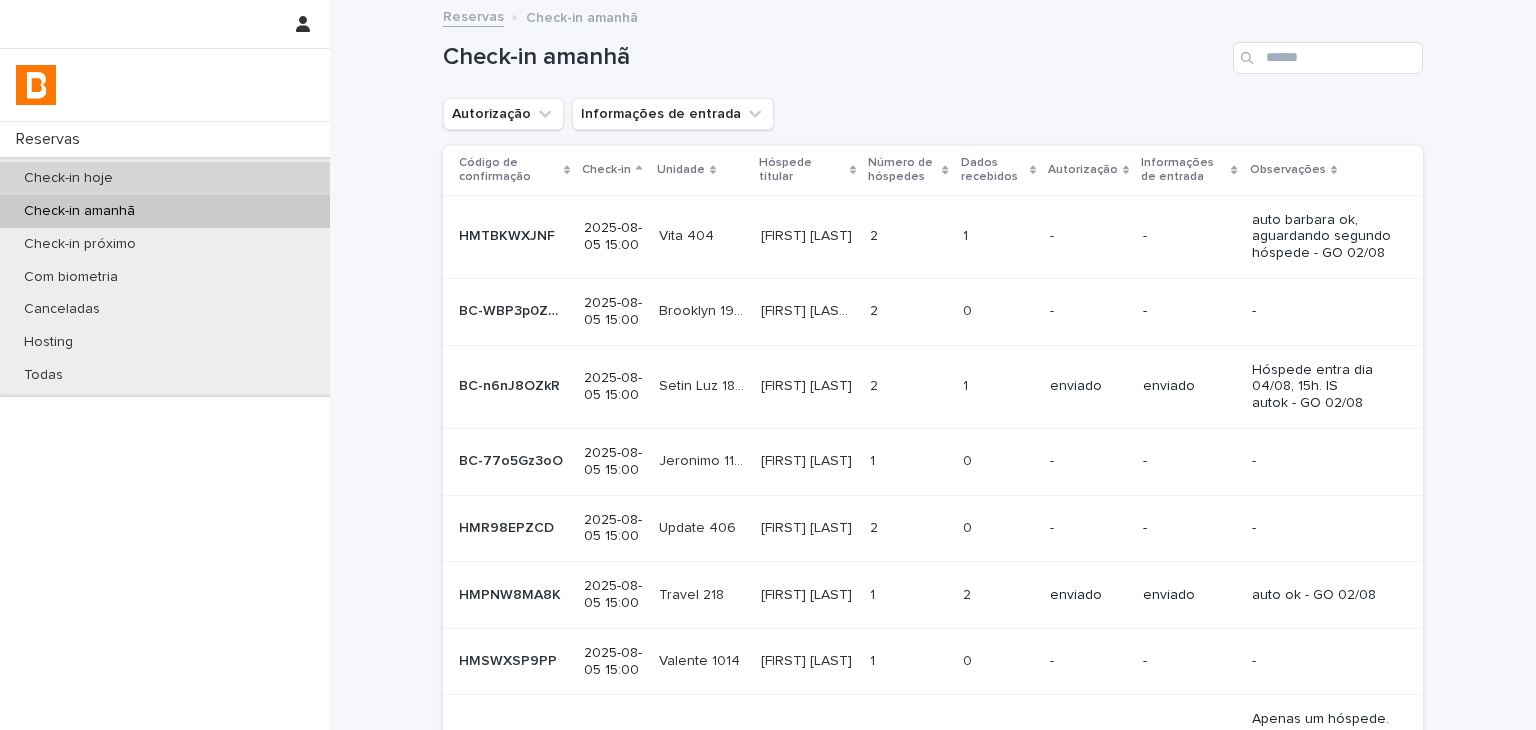 click on "Check-in hoje" at bounding box center (165, 178) 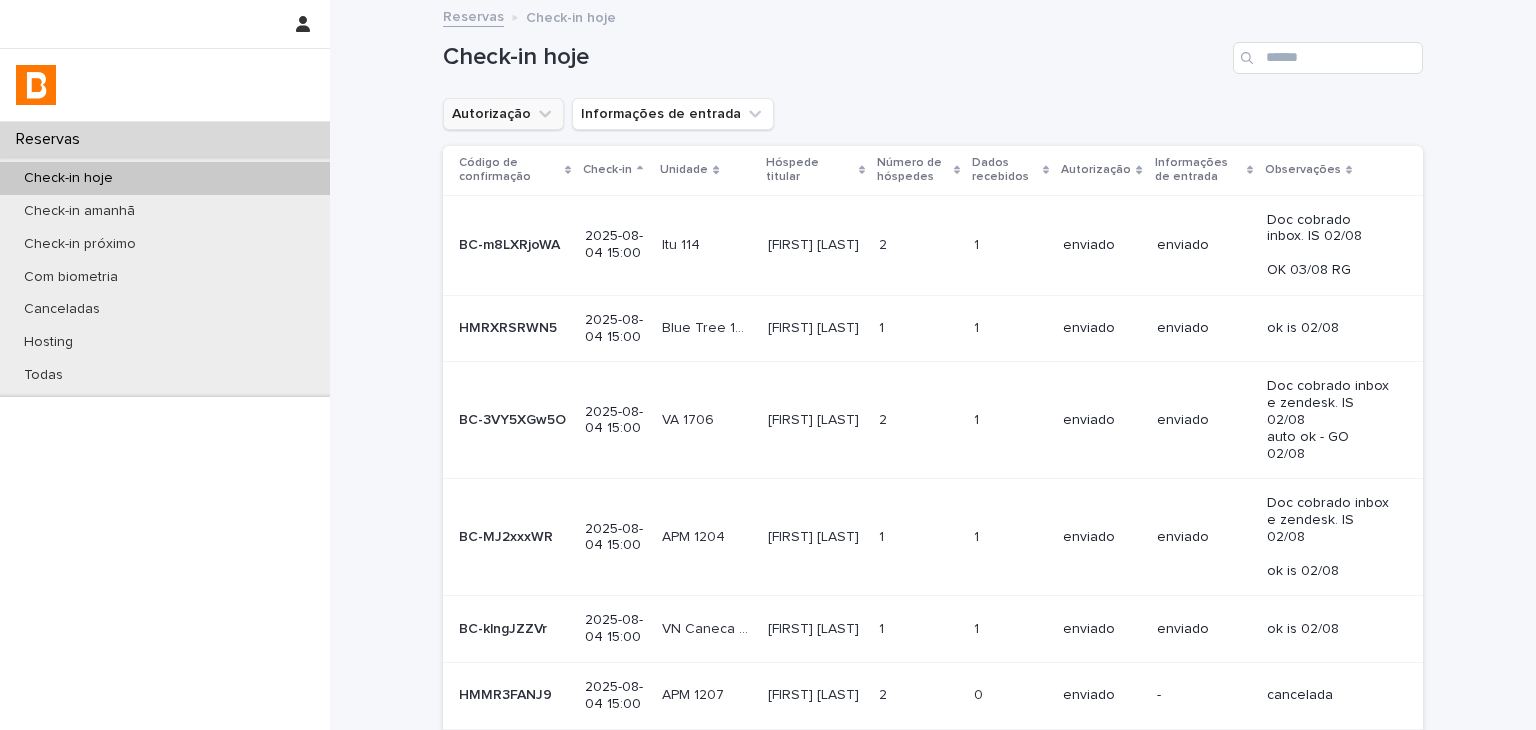 click on "Autorização" at bounding box center (503, 114) 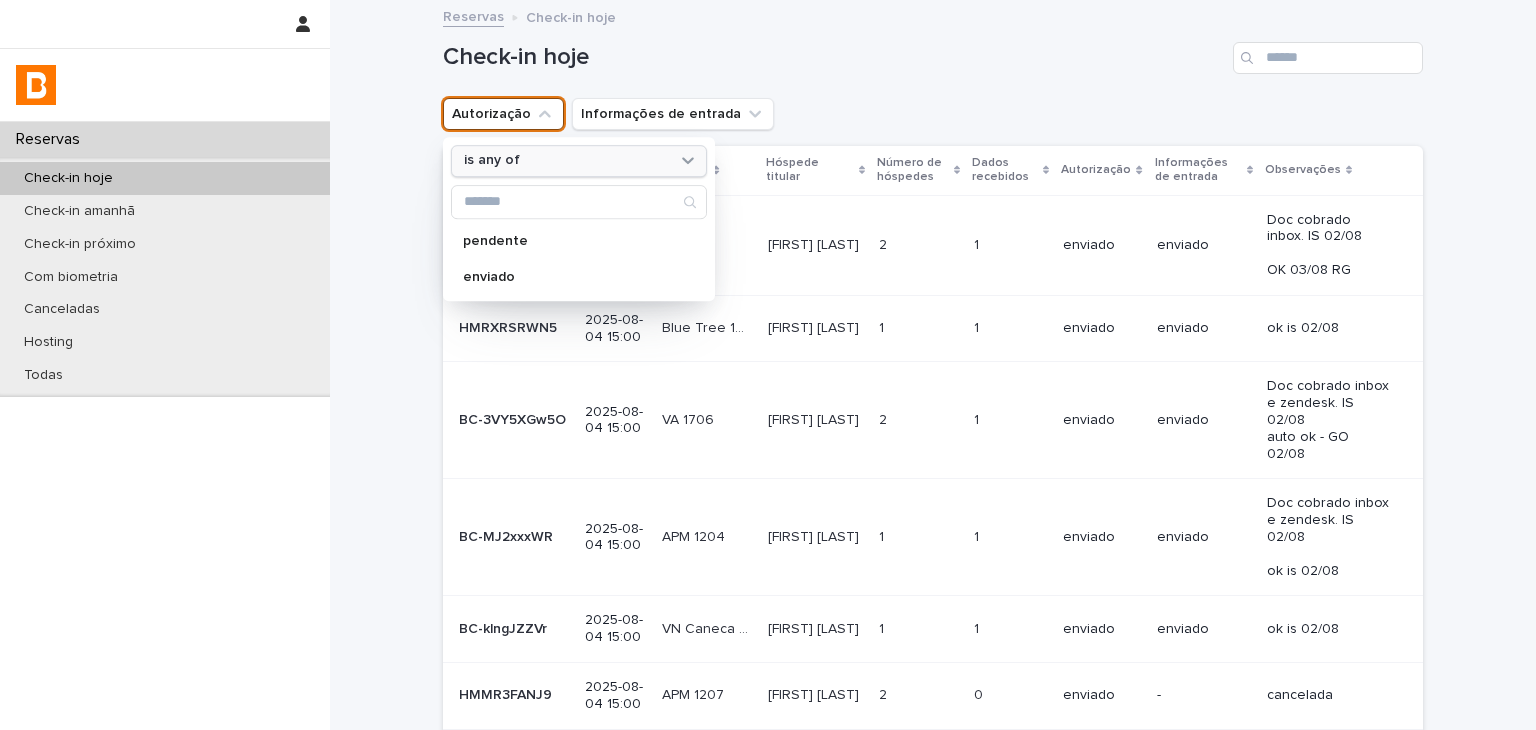 click on "is any of" at bounding box center (492, 161) 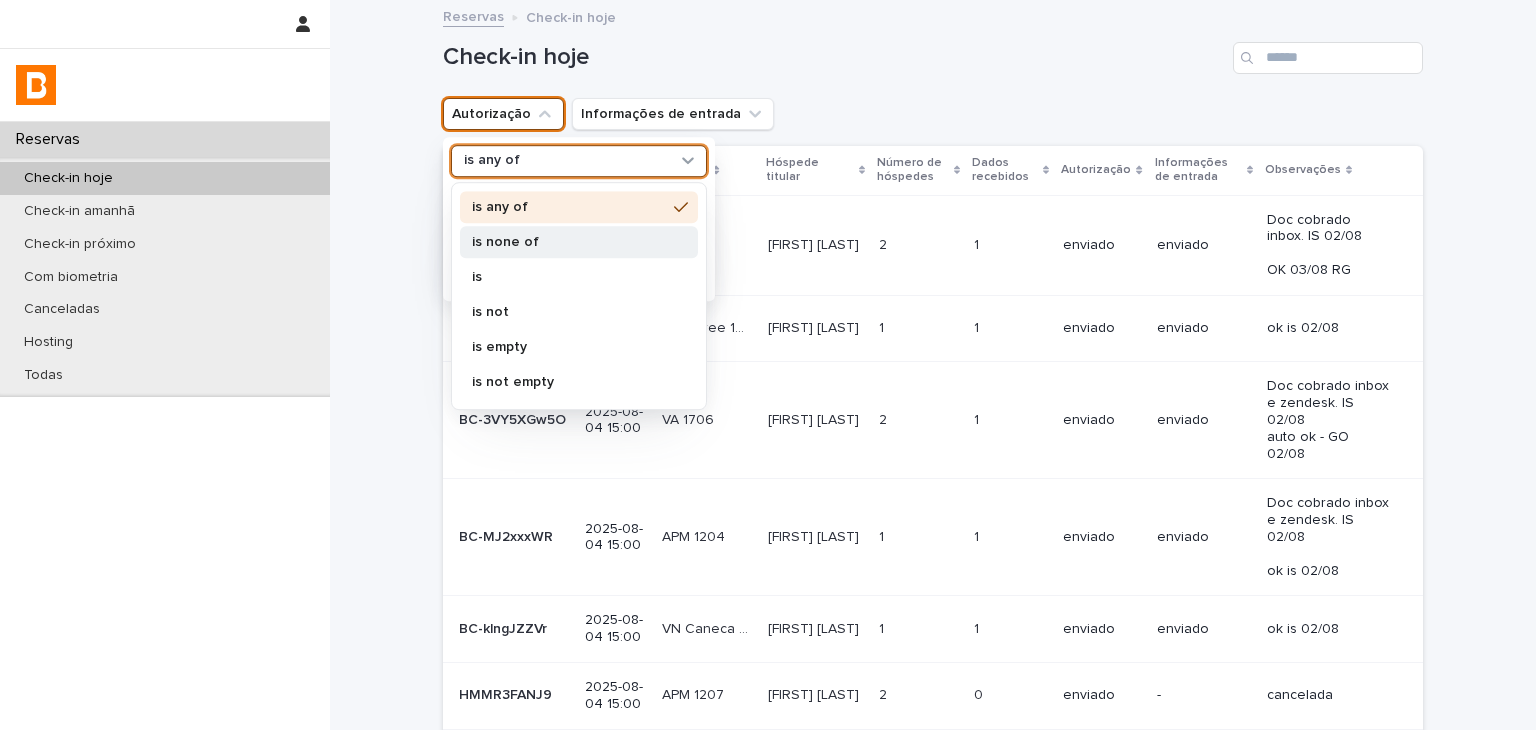 click on "is none of" at bounding box center (569, 242) 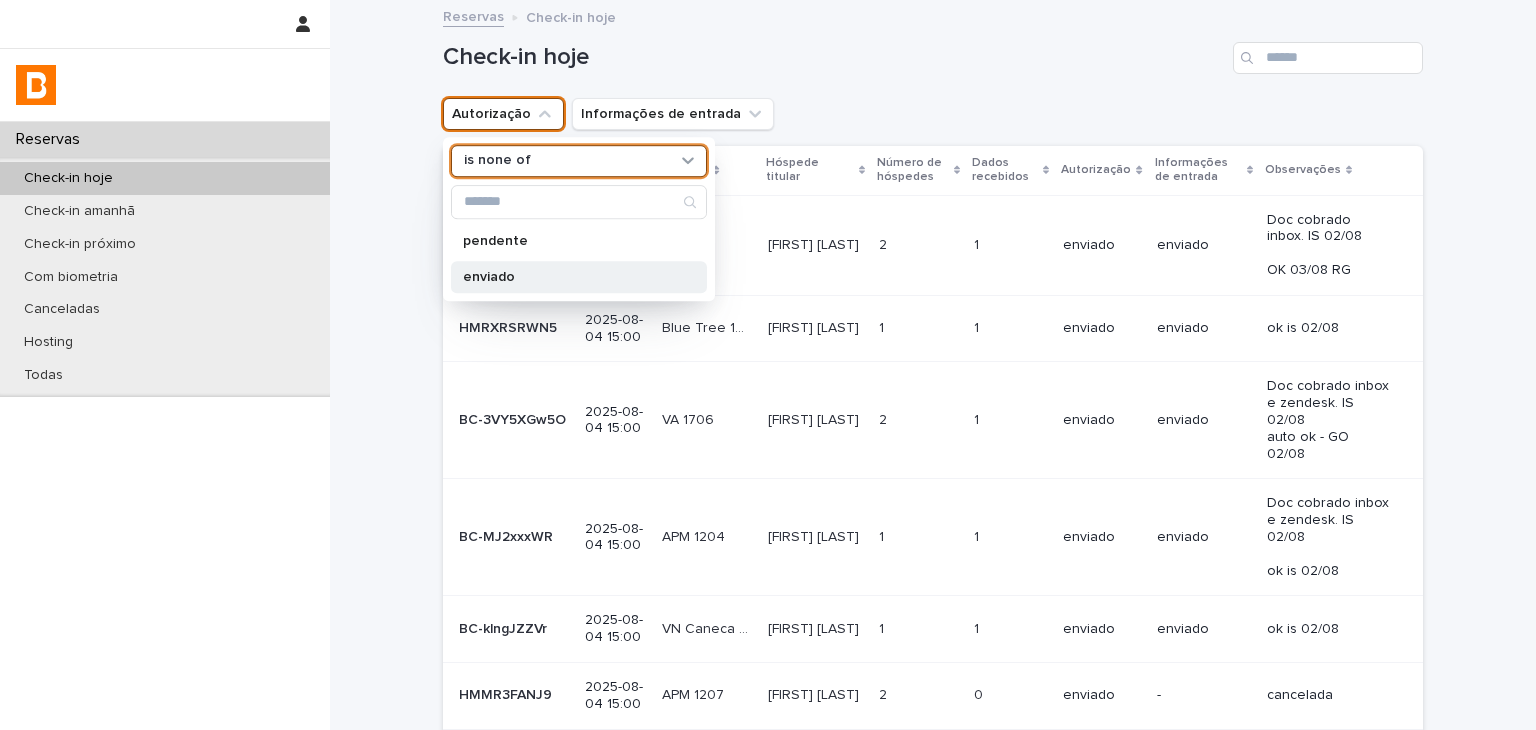 click on "enviado" at bounding box center [569, 277] 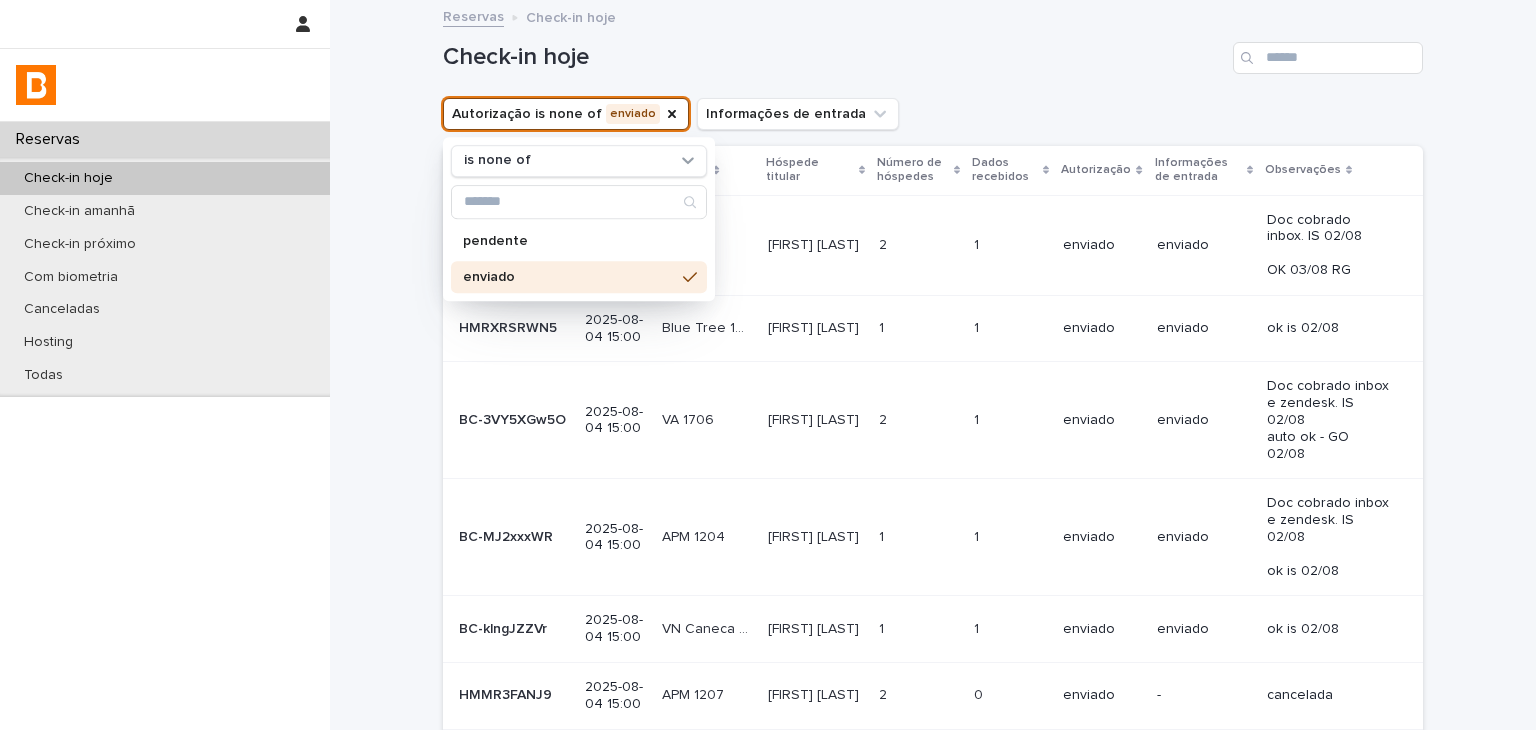 click on "Check-in hoje" at bounding box center (933, 50) 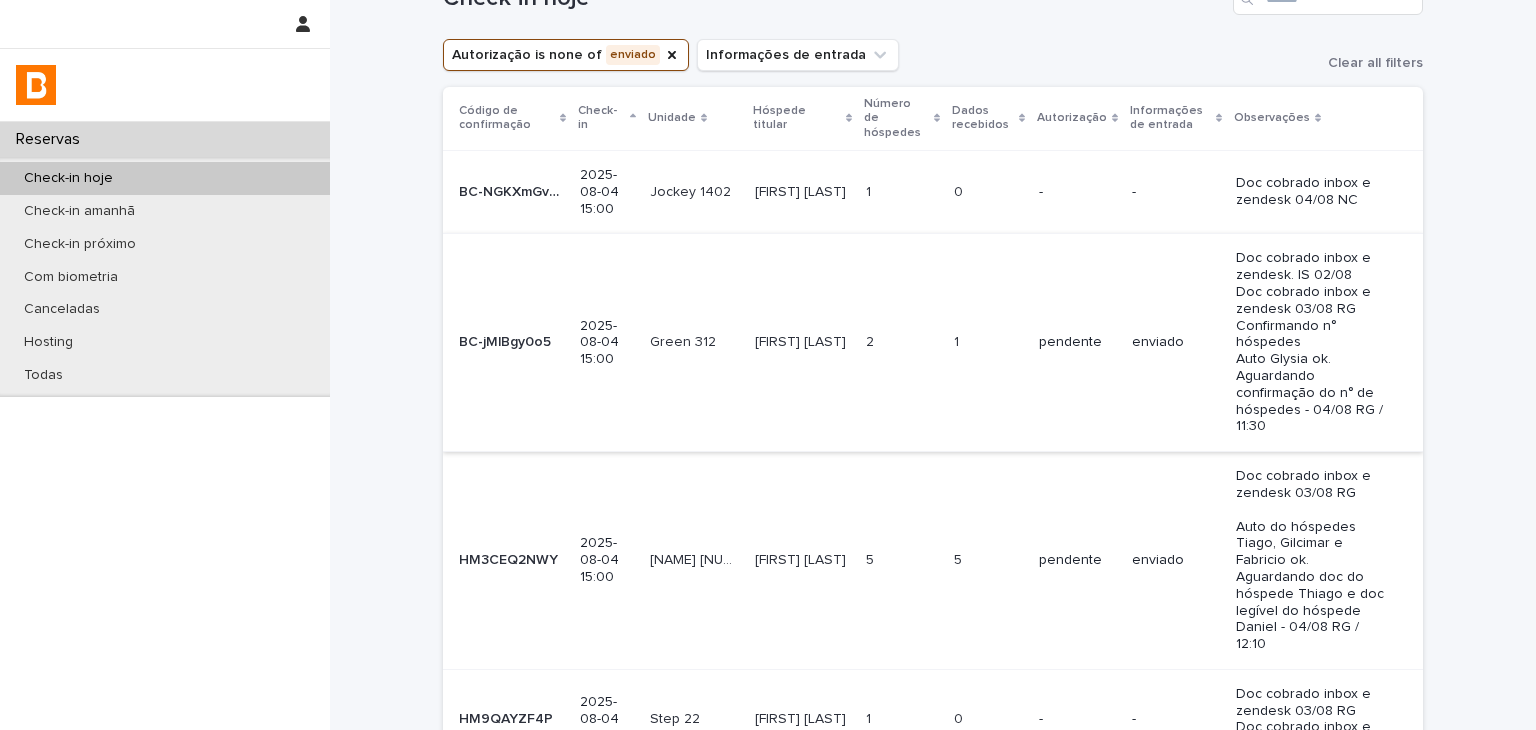 scroll, scrollTop: 0, scrollLeft: 0, axis: both 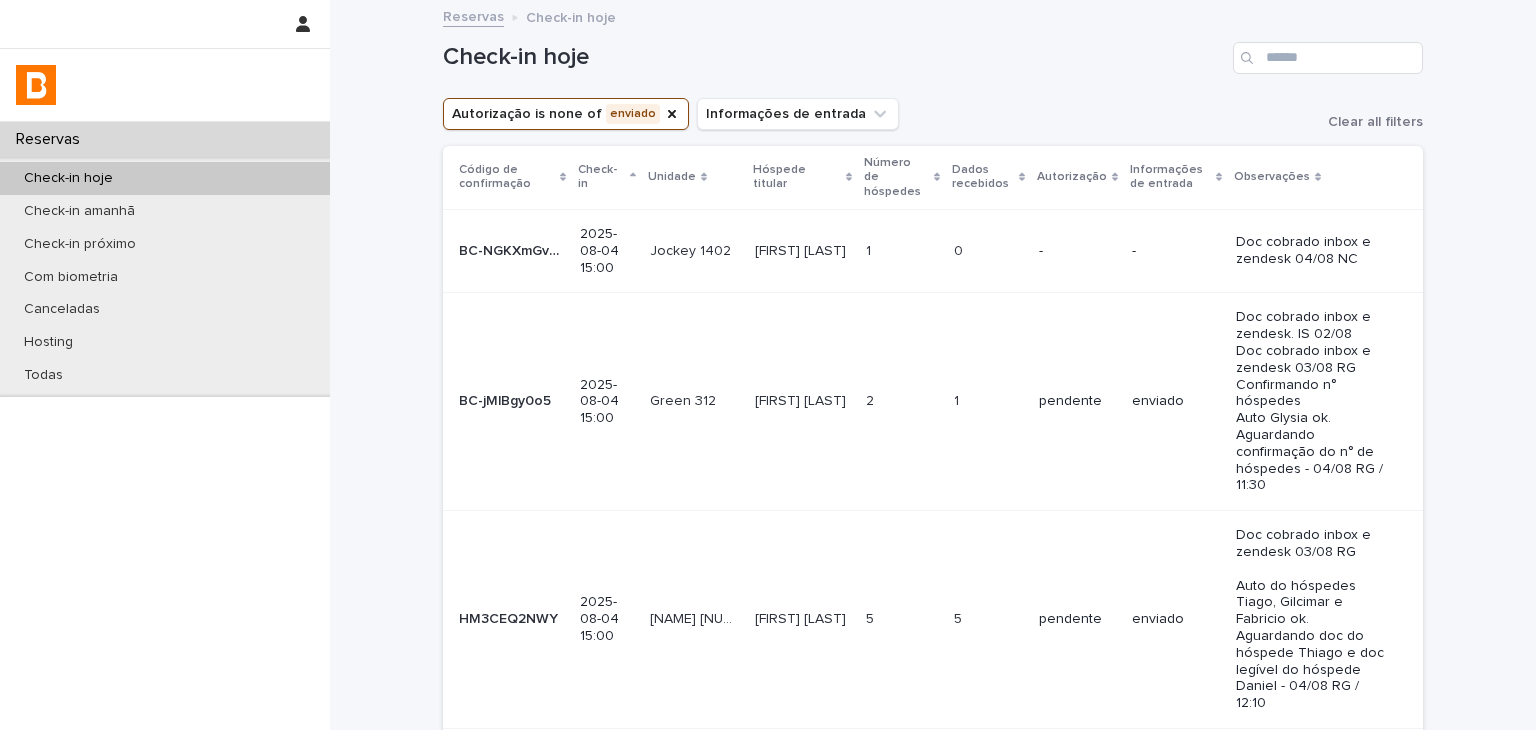 click on "Doc cobrado inbox e zendesk. IS 02/08
Doc cobrado inbox e zendesk 03/08 RG
Confirmando n° hóspedes
Auto Glysia ok. Aguardando confirmação do n° de hóspedes - 04/08 RG / 11:30" at bounding box center [1313, 401] 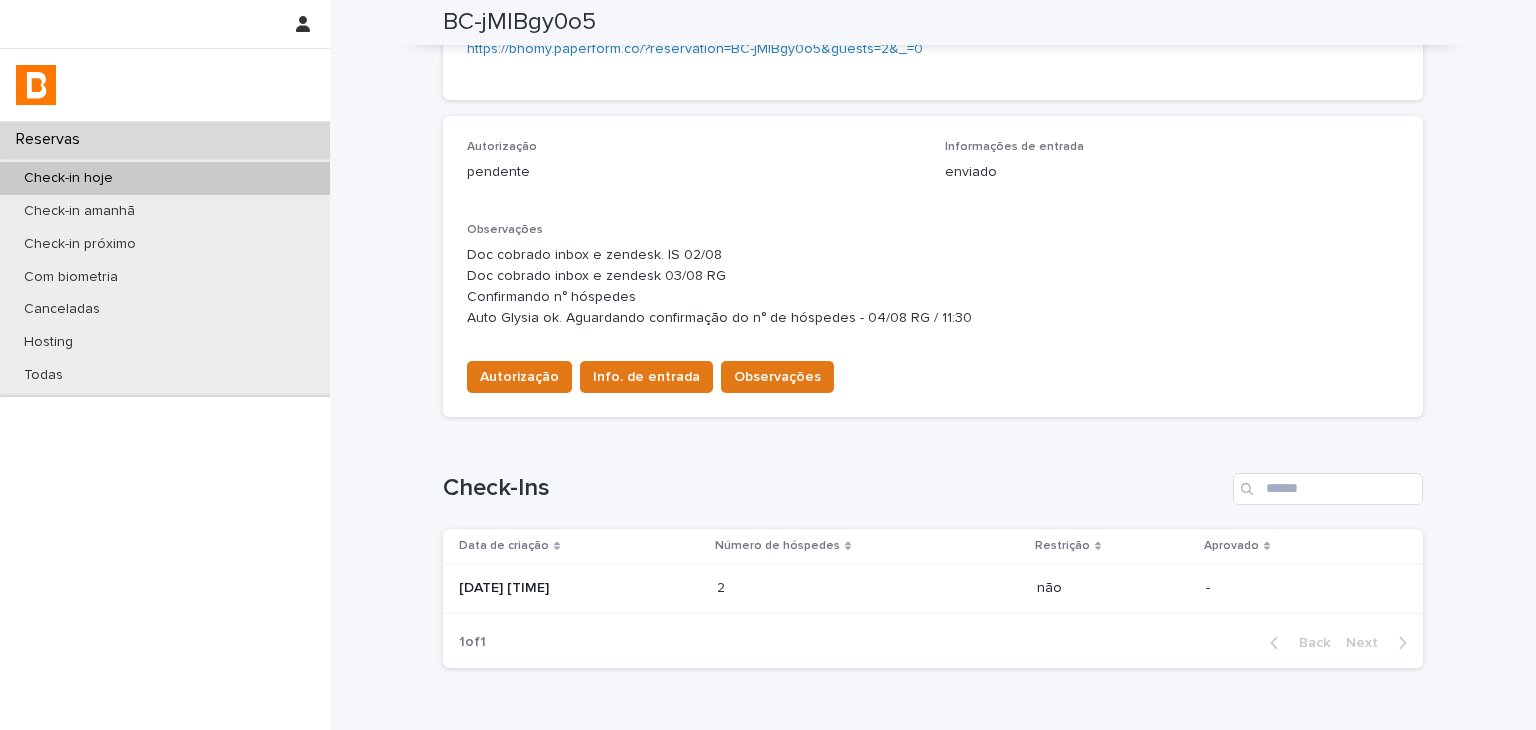 scroll, scrollTop: 540, scrollLeft: 0, axis: vertical 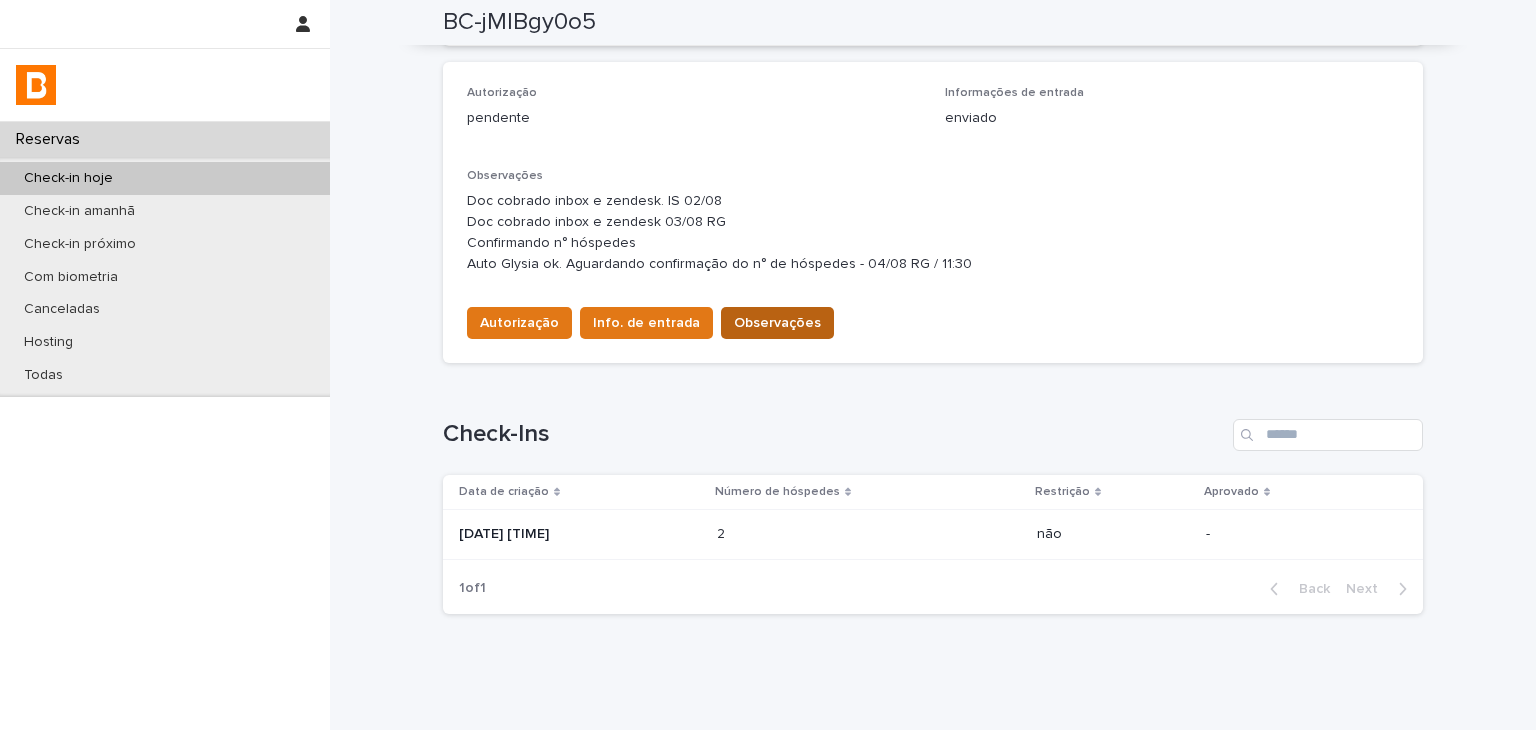 click on "Observações" at bounding box center (777, 323) 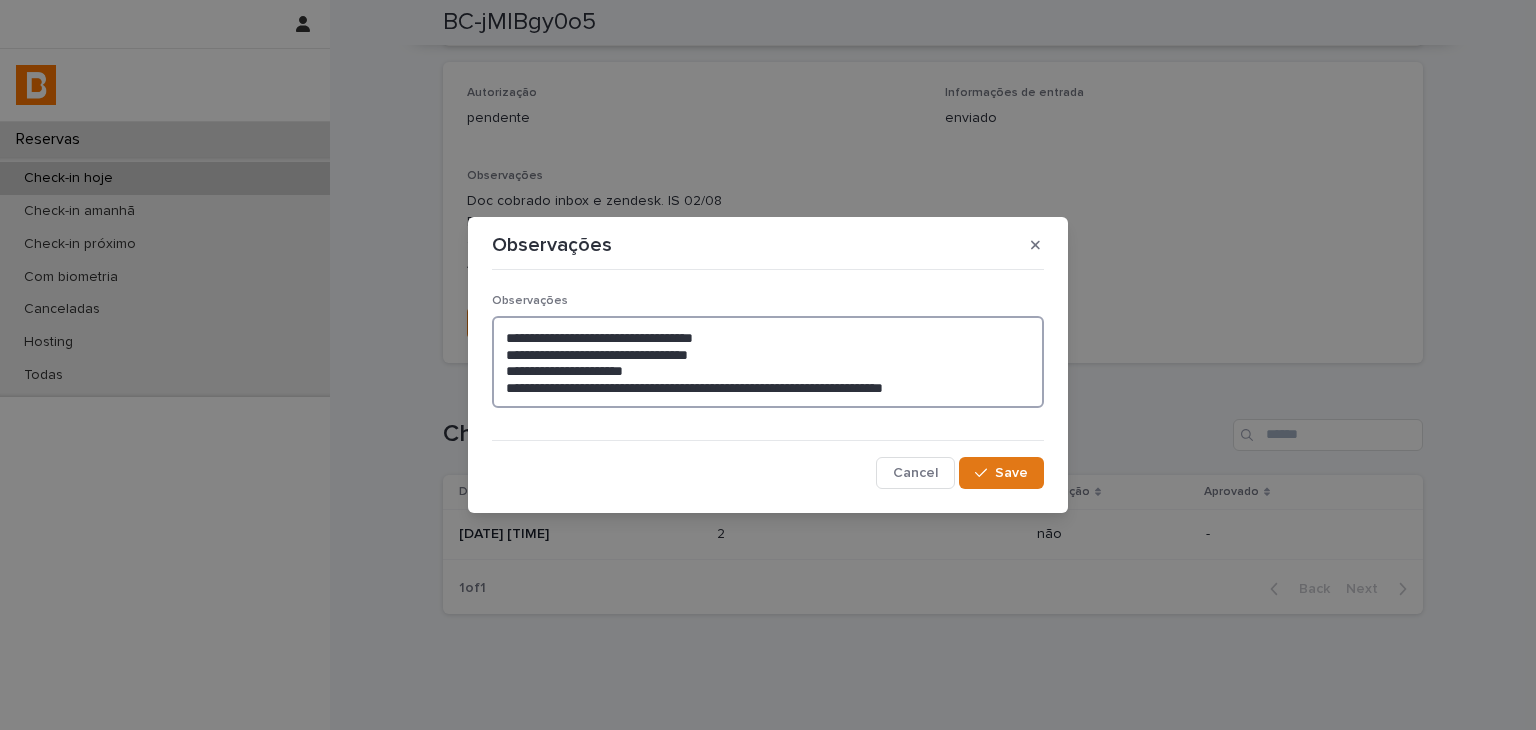 drag, startPoint x: 492, startPoint y: 385, endPoint x: 495, endPoint y: 277, distance: 108.04166 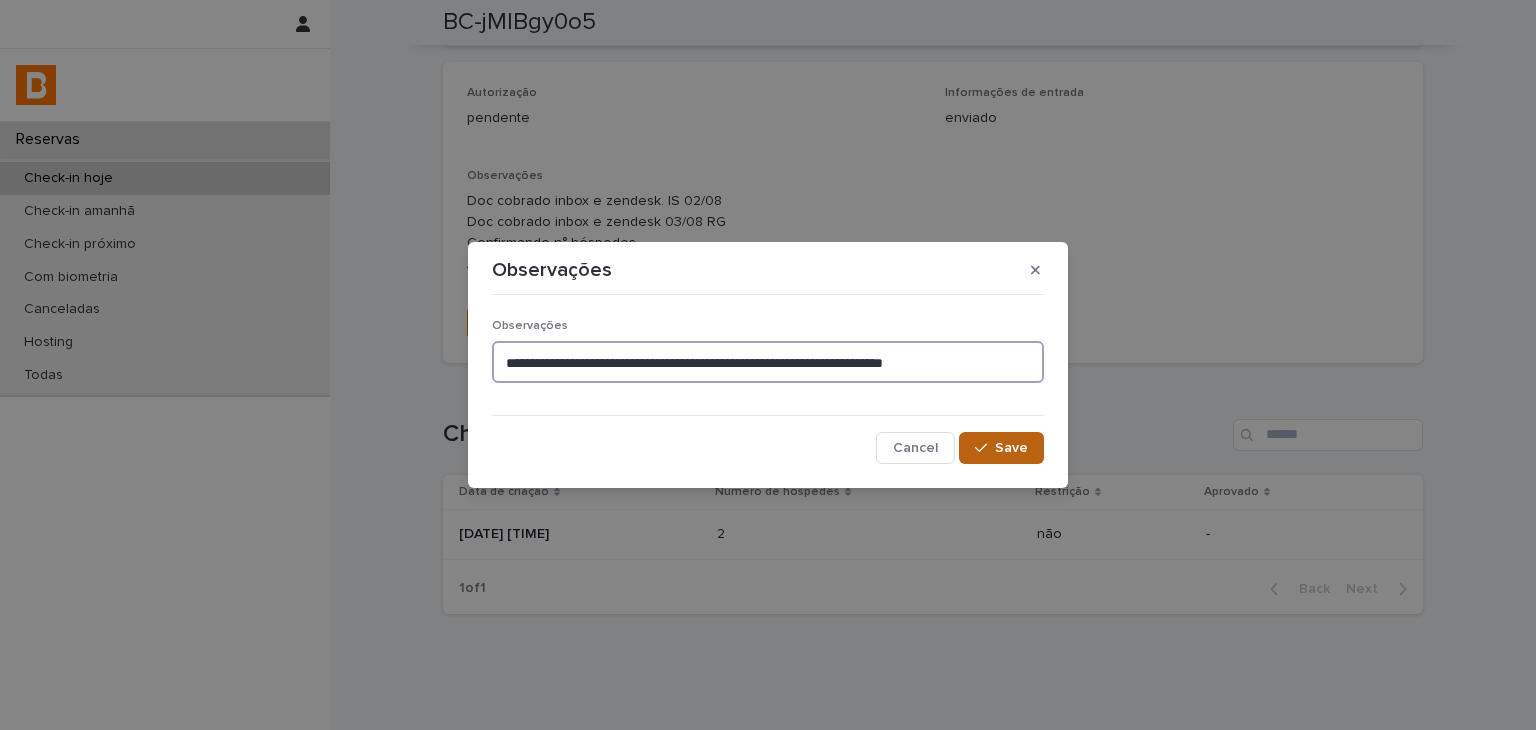 type on "**********" 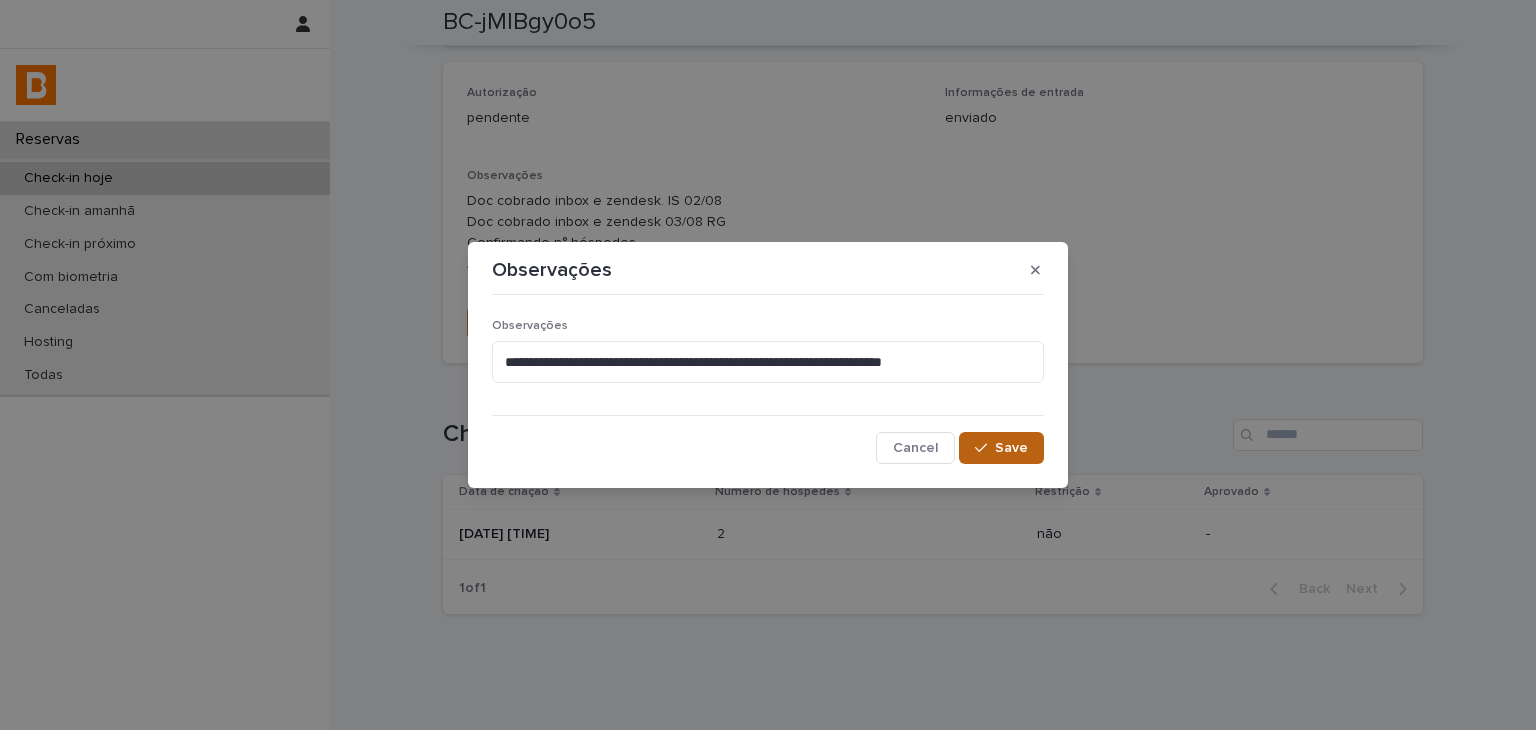 click at bounding box center [985, 448] 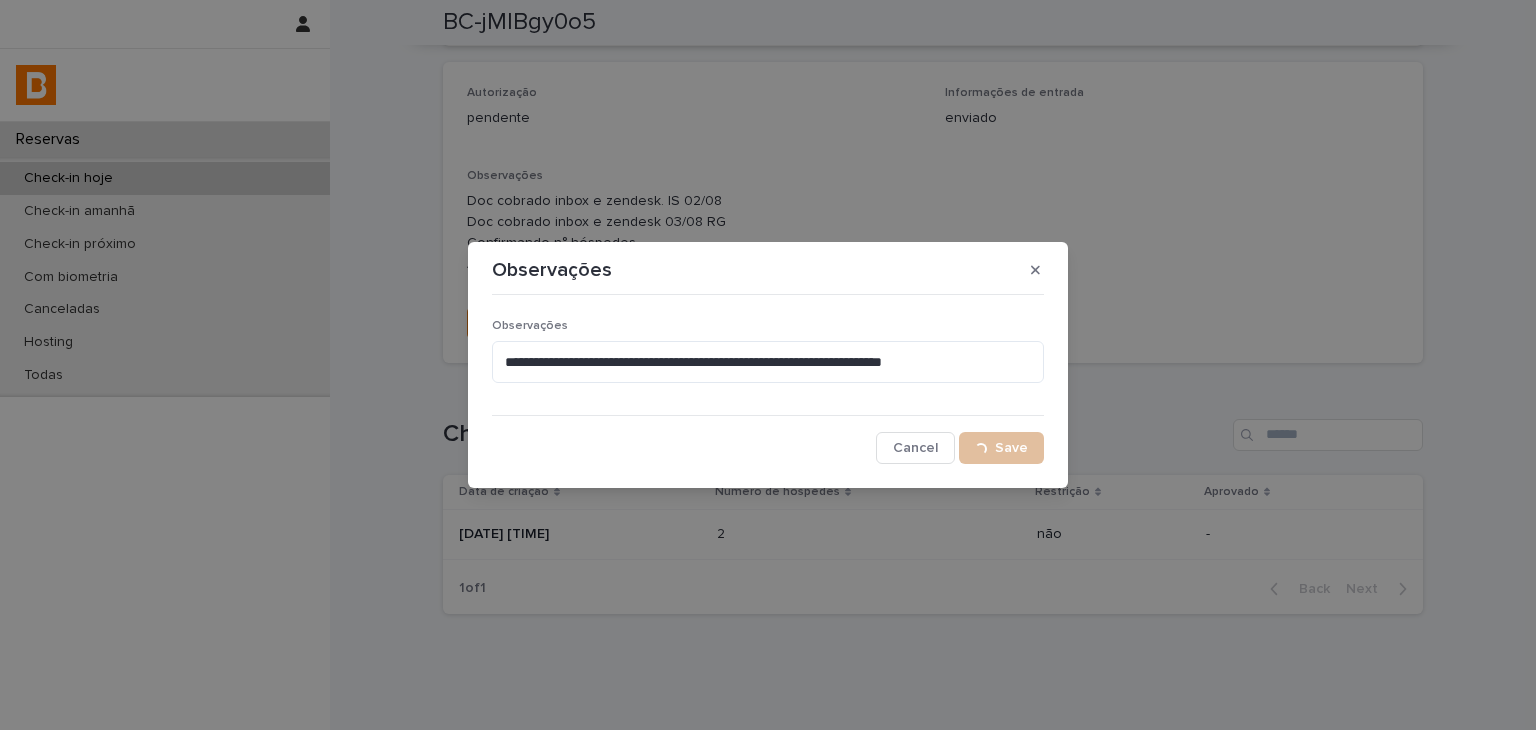 scroll, scrollTop: 509, scrollLeft: 0, axis: vertical 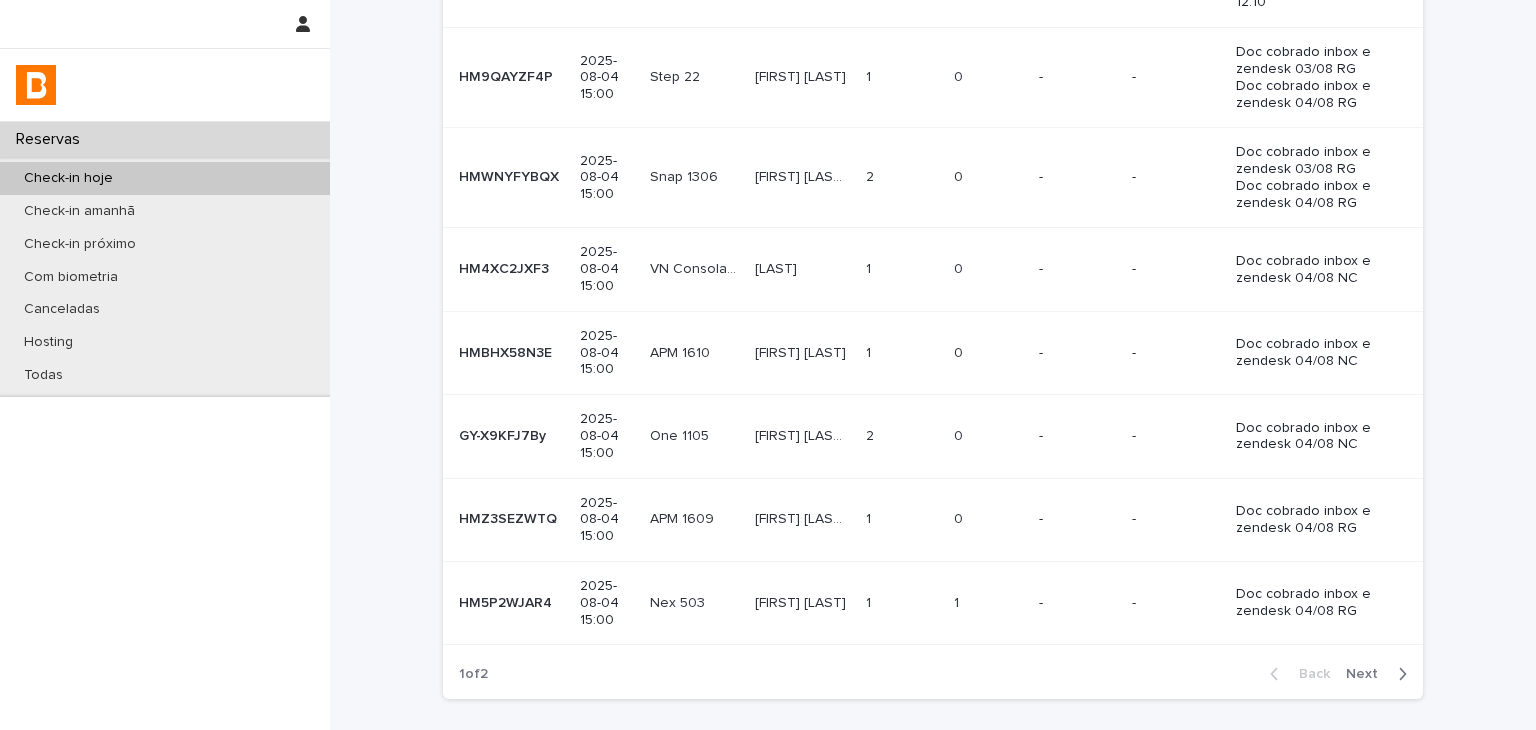 click on "1 1" at bounding box center (988, 603) 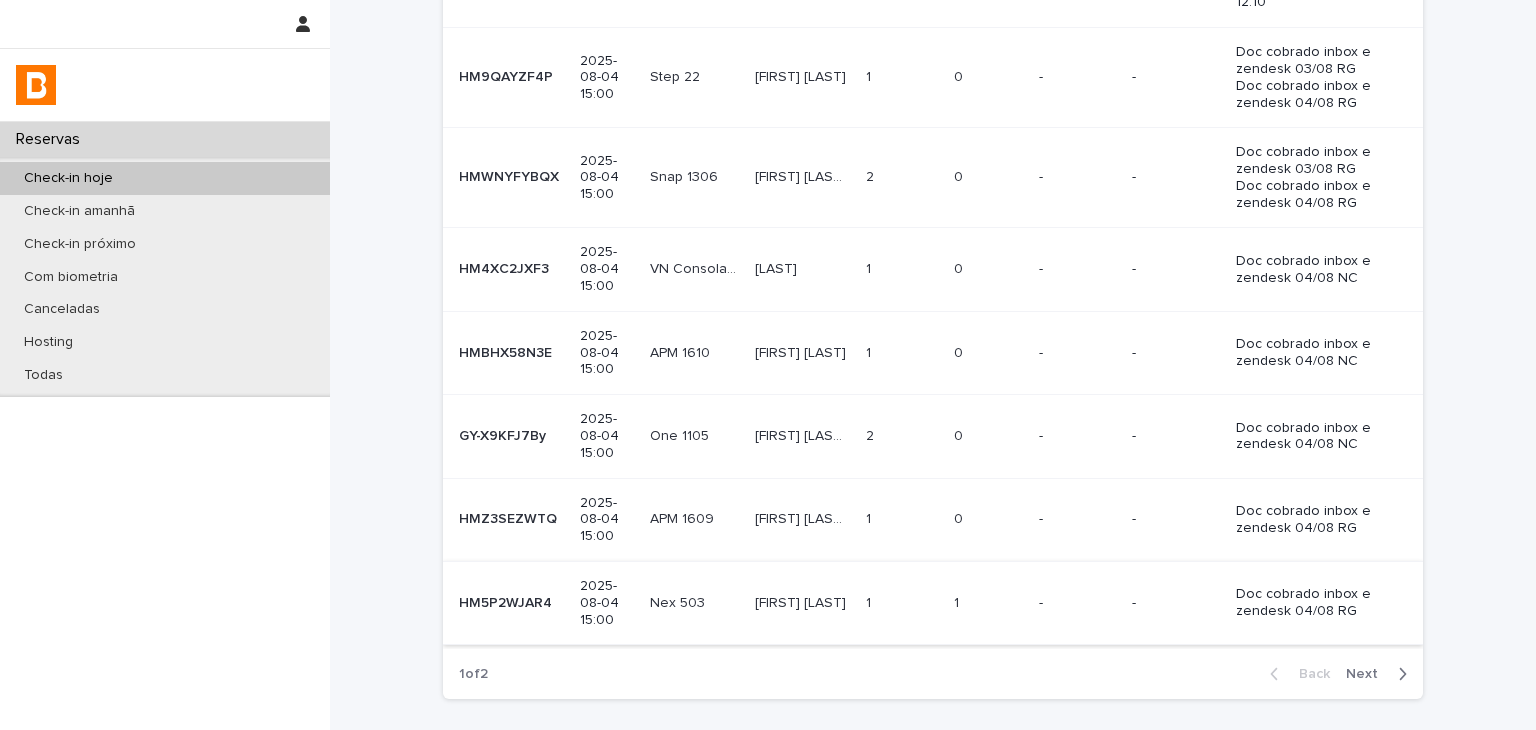 scroll, scrollTop: 0, scrollLeft: 0, axis: both 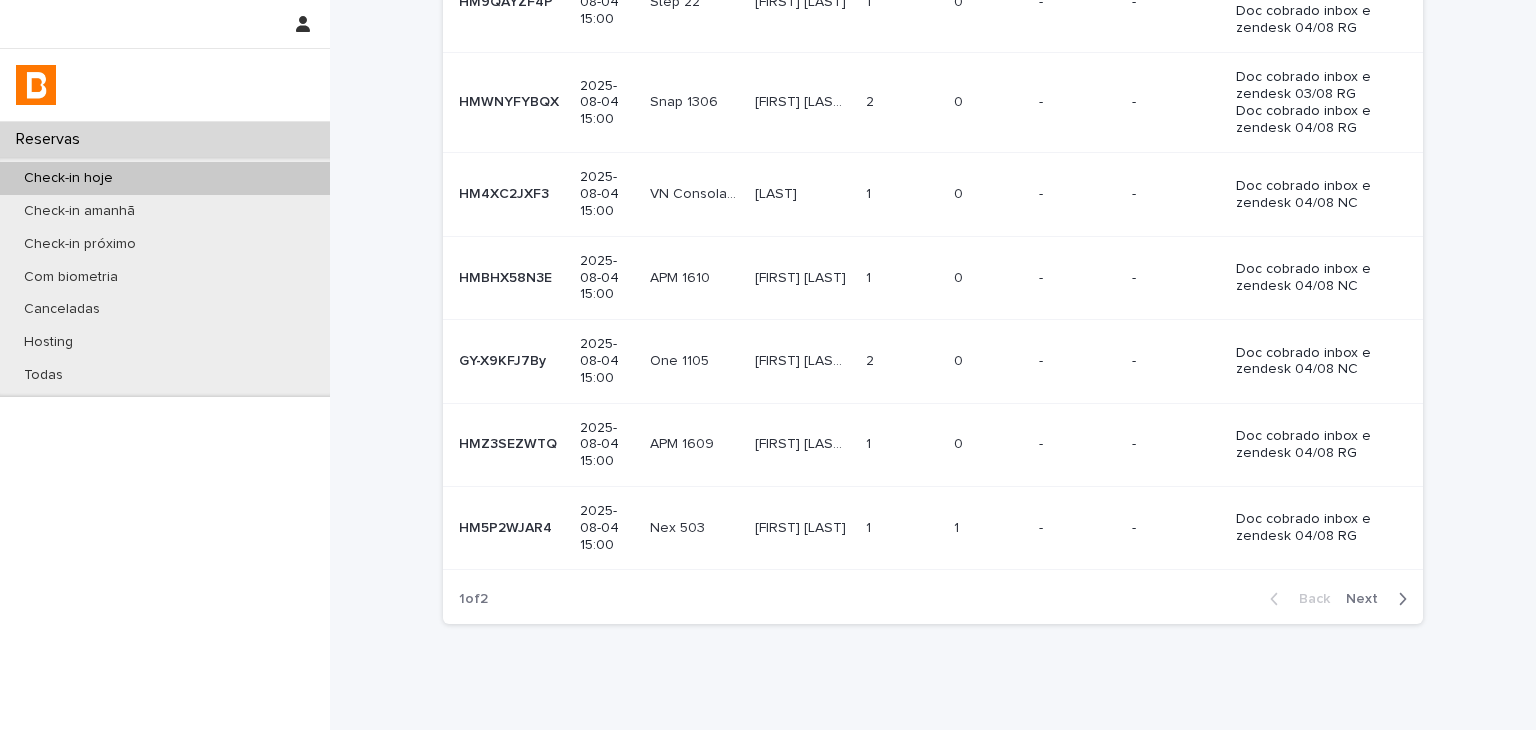 click on "Next" at bounding box center (1368, 599) 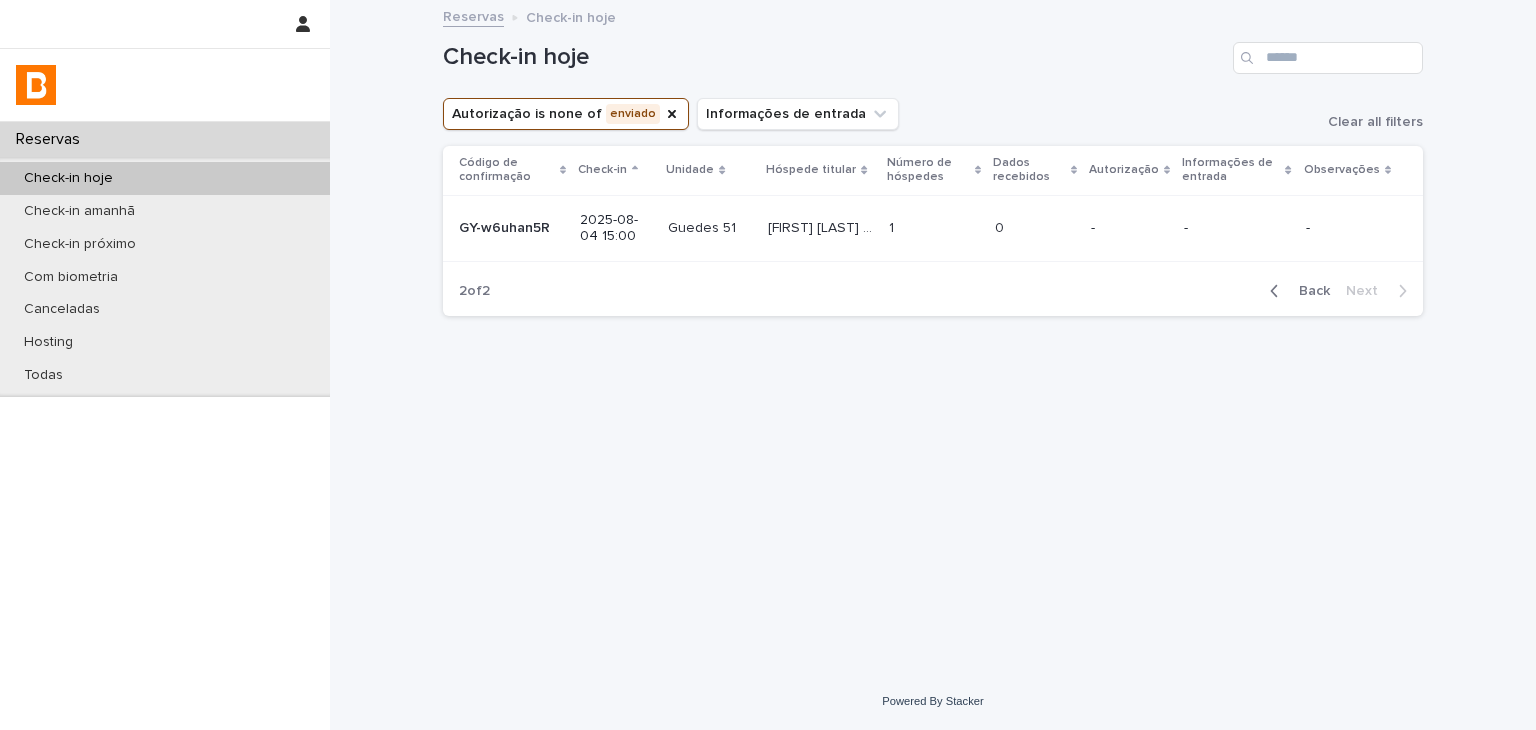 scroll, scrollTop: 0, scrollLeft: 0, axis: both 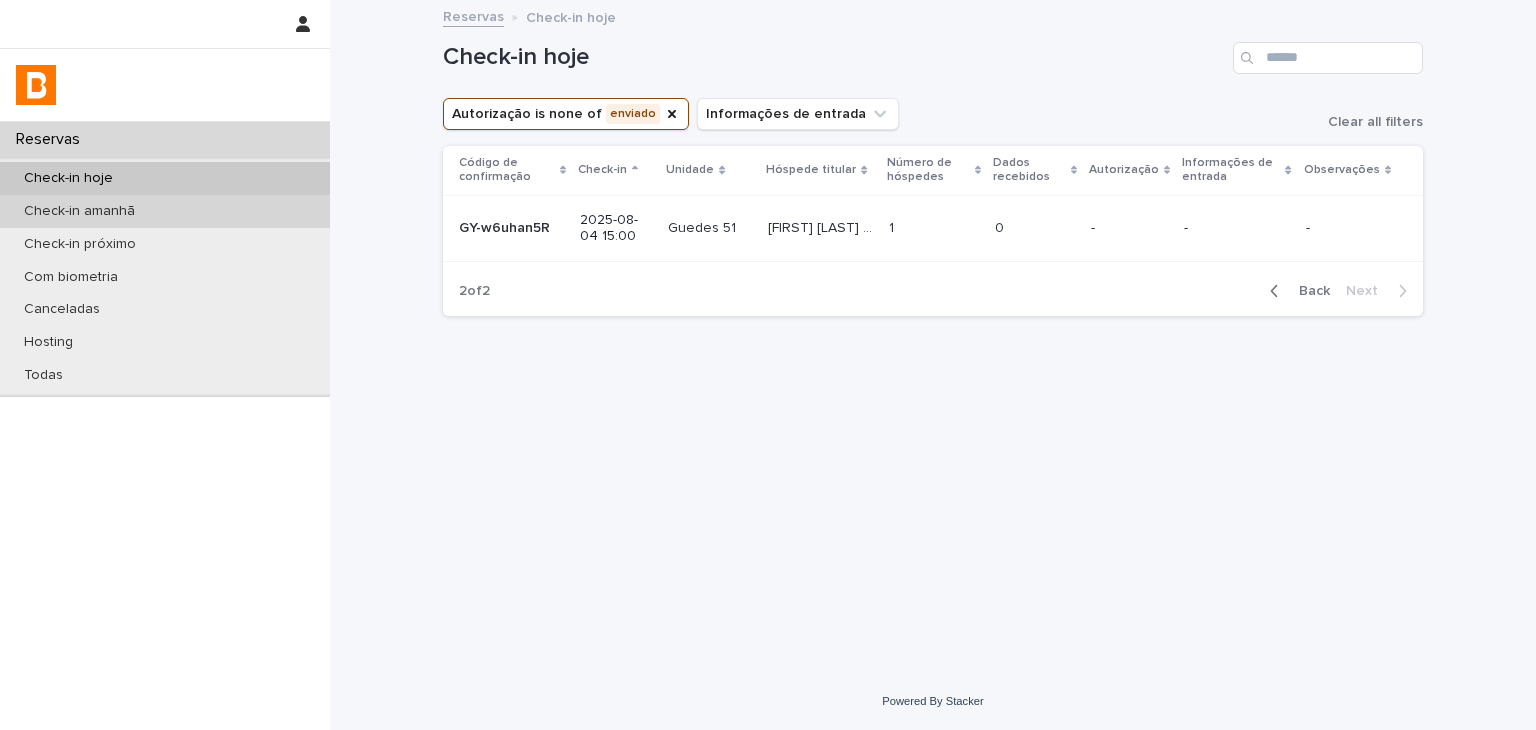 click on "Check-in amanhã" at bounding box center [165, 211] 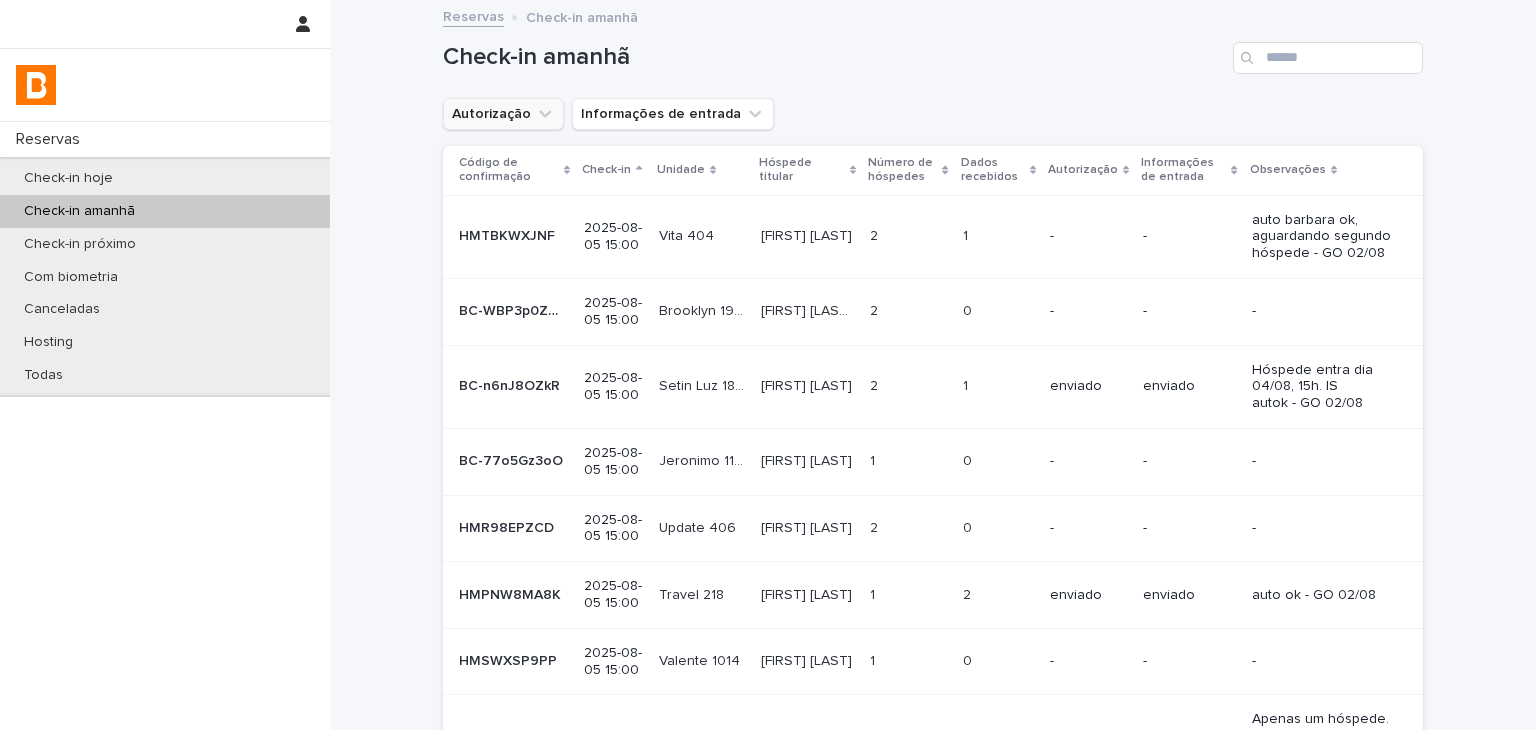 click on "Autorização" at bounding box center [503, 114] 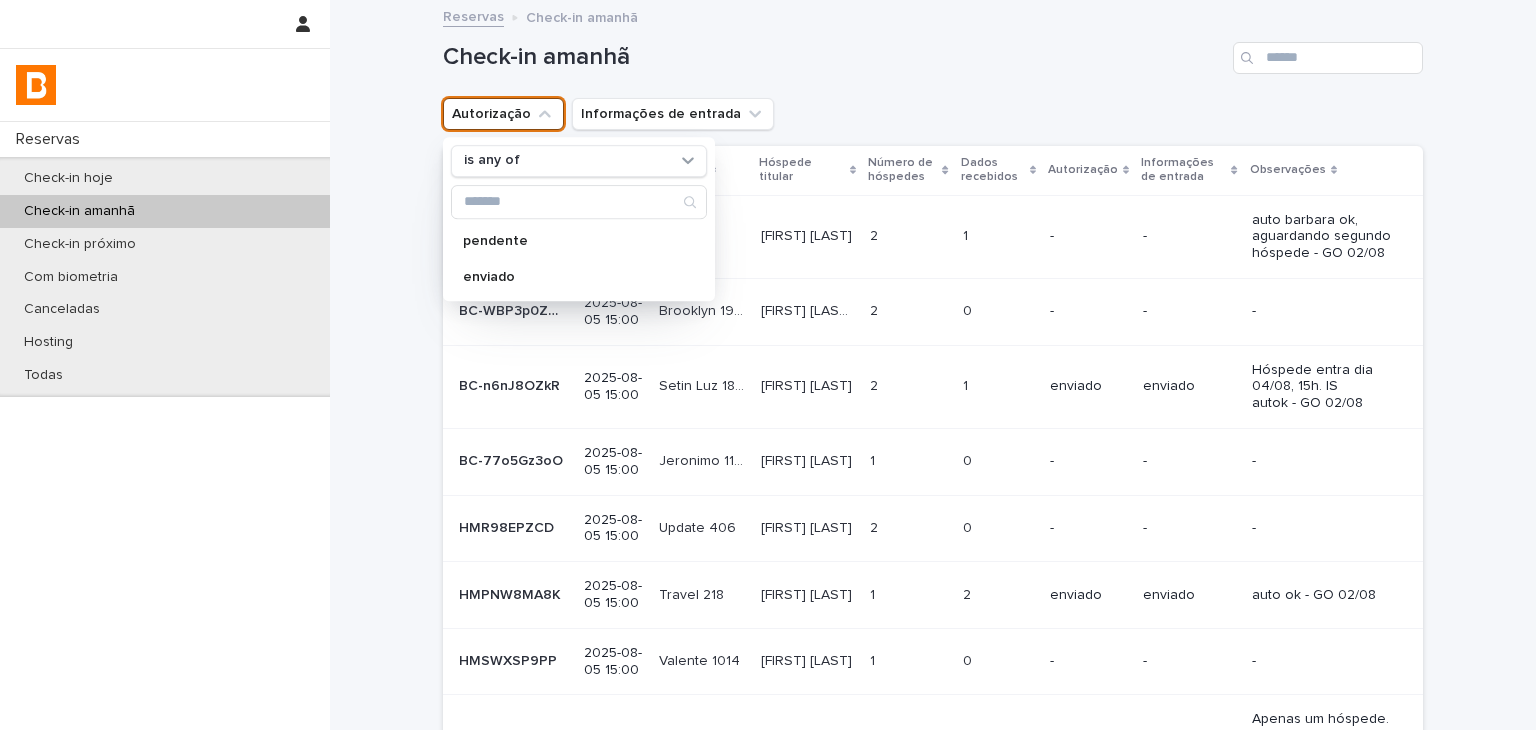 click on "is any of pendente enviado" at bounding box center [579, 219] 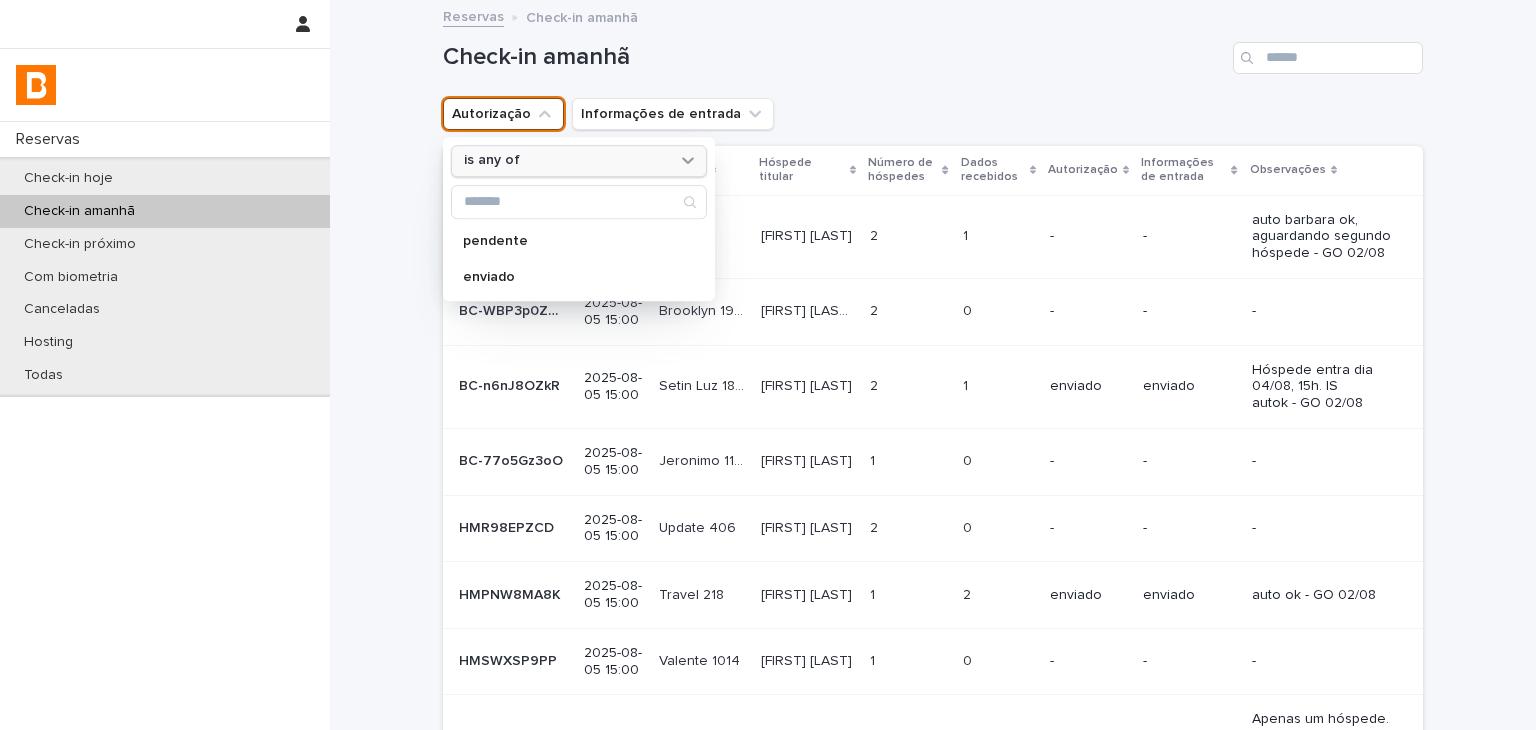click on "is any of" at bounding box center [492, 161] 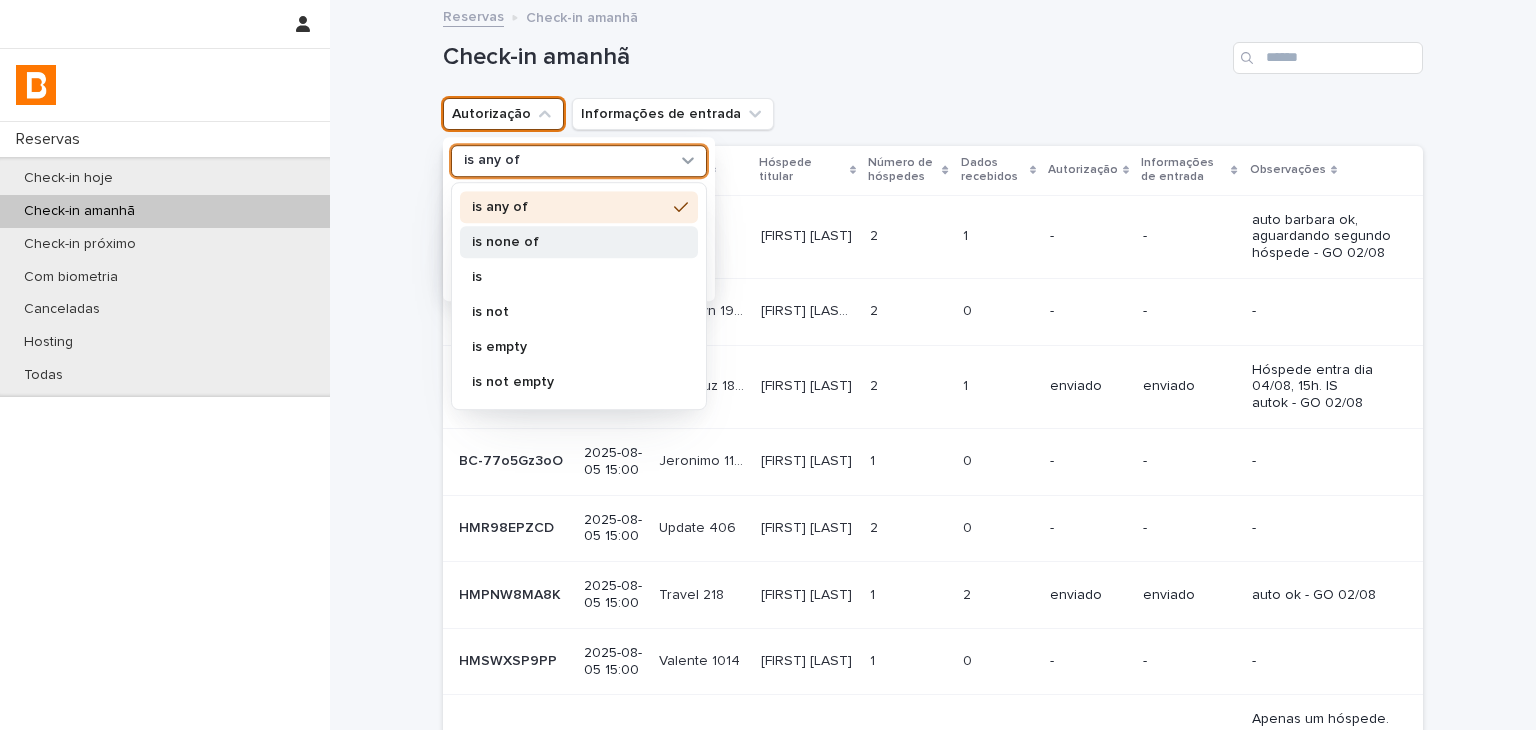 click on "is none of" at bounding box center [569, 242] 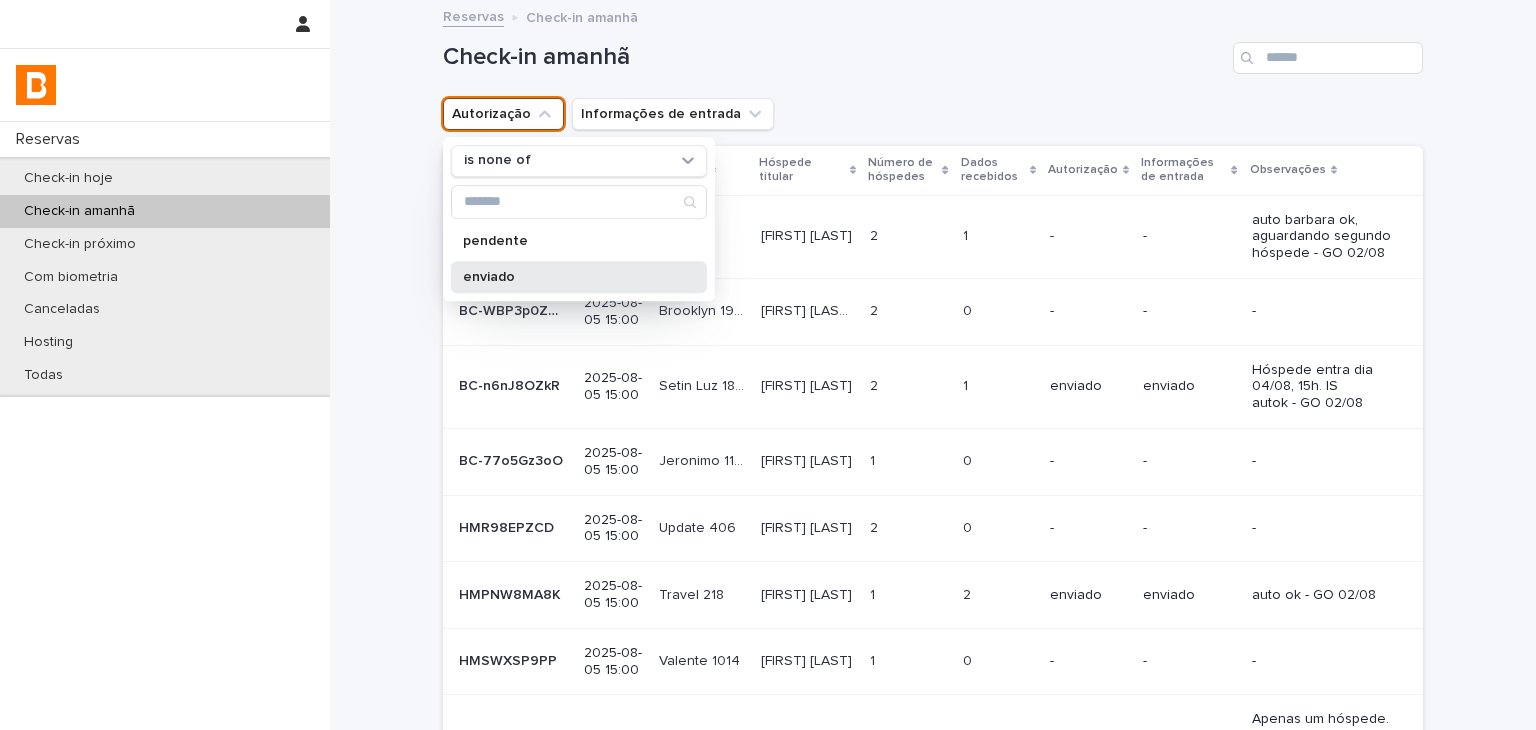 drag, startPoint x: 524, startPoint y: 289, endPoint x: 669, endPoint y: 254, distance: 149.16434 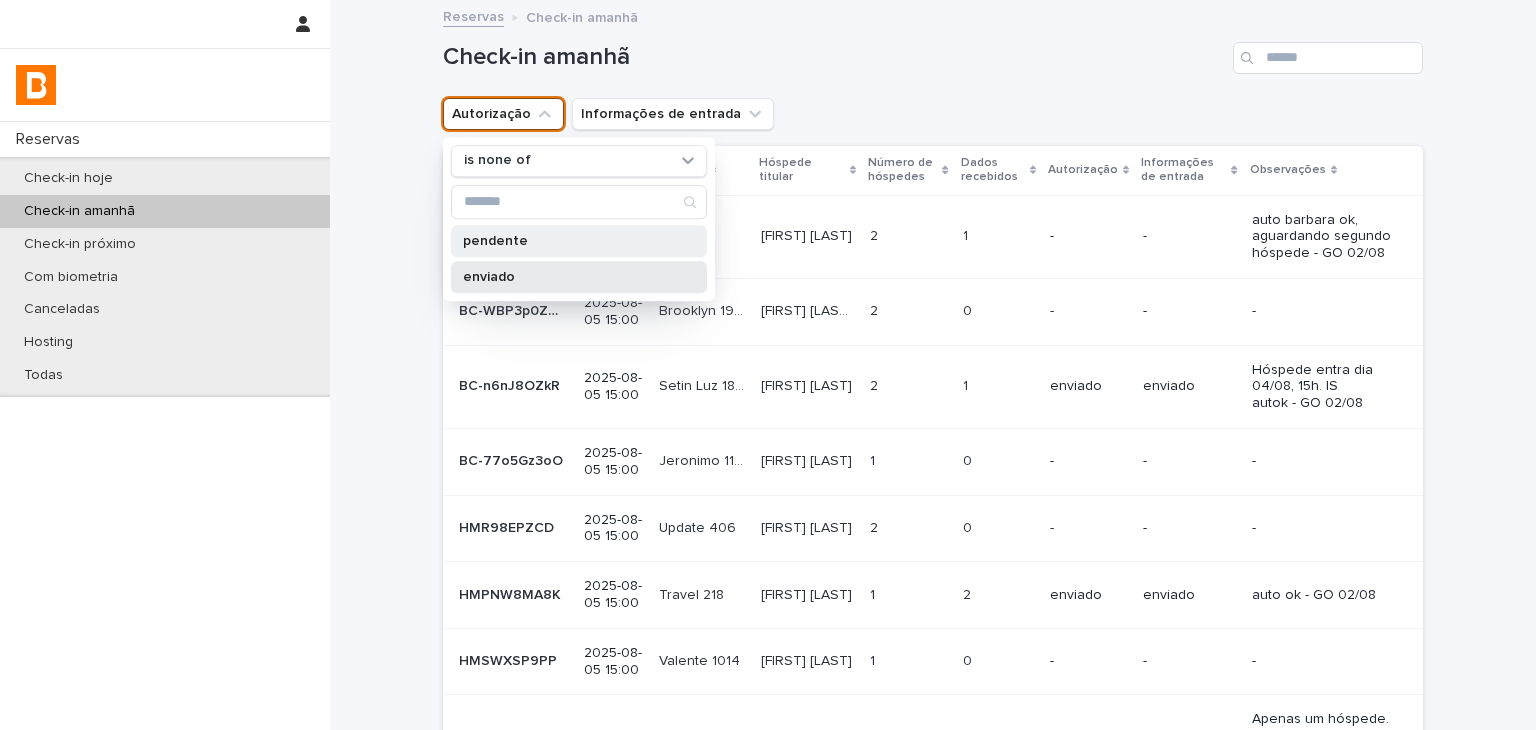 click on "enviado" at bounding box center (579, 277) 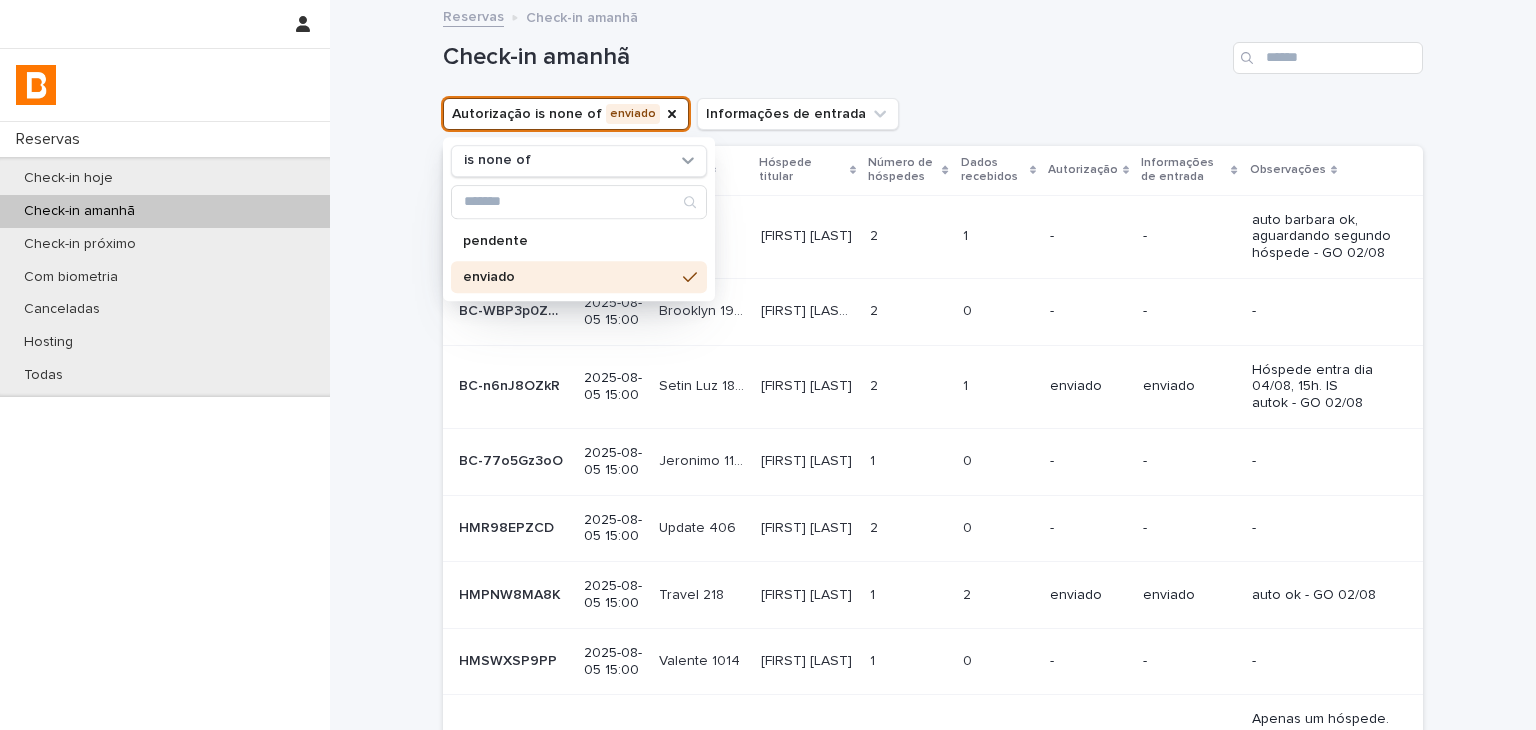click on "Check-in amanhã" at bounding box center (933, 50) 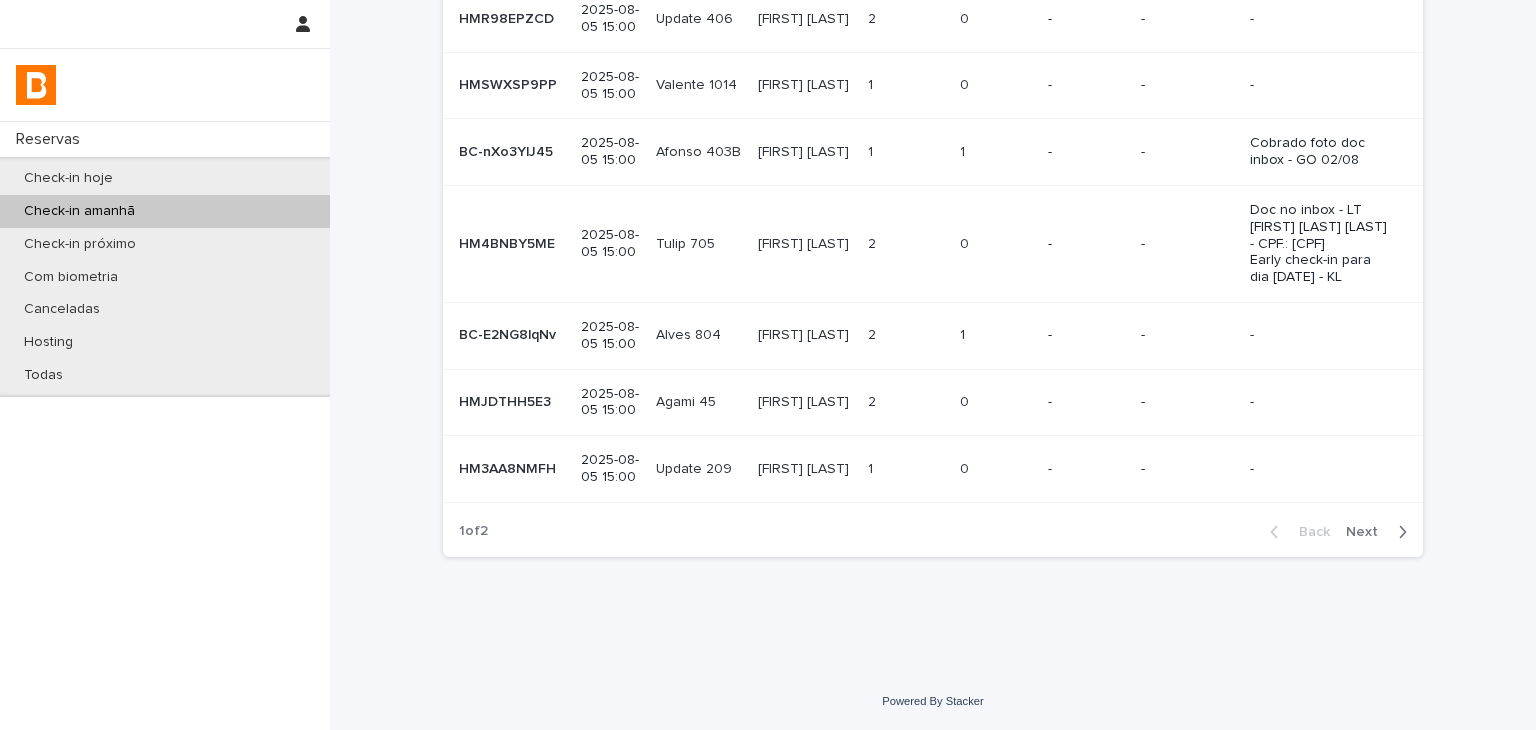 scroll, scrollTop: 0, scrollLeft: 0, axis: both 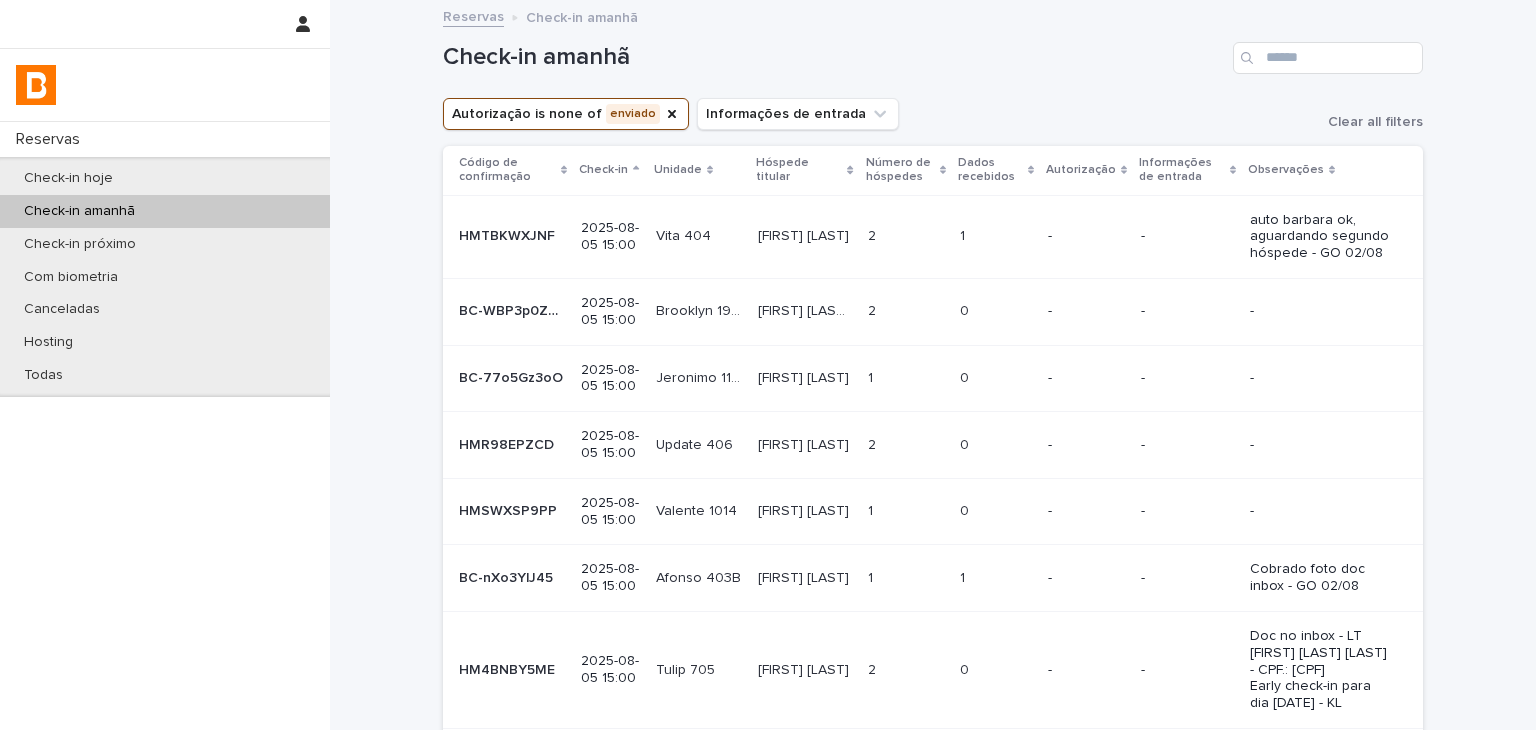 click on "Check-in amanhã Autorização is none of enviado Informações de entrada Clear all filters Código de confirmação Check-in Unidade Hóspede titular Número de hóspedes Dados recebidos Autorização Informações de entrada Observações HMTBKWXJNF HMTBKWXJNF  2025-08-05 15:00 Vita 404 Vita 404  [FIRST] [LAST] [FIRST] [LAST]  2 2  1 1  - - auto [FIRST] ok, aguardando segundo hóspede - GO 02/08 BC-WBP3p0ZW4 BC-WBP3p0ZW4  2025-08-05 15:00 Brooklyn 1904 Brooklyn 1904  [FIRST] [LAST] [FIRST] [LAST] [FIRST] [LAST] [FIRST] [LAST]  2 2  0 0  - - BC-77o5Gz3oO BC-77o5Gz3oO  2025-08-05 15:00 Jeronimo 1103 Jeronimo 1103  [FIRST] [LAST] [FIRST] [LAST]  1 1  0 0  - - HMR98EPZCD HMR98EPZCD  2025-08-05 15:00 Update 406 Update 406  [FIRST] [LAST] [FIRST] [LAST]  2 2  0 0  - - HMSWXSP9PP HMSWXSP9PP  2025-08-05 15:00 Valente 1014 Valente 1014  [FIRST] [LAST] [FIRST] [LAST]  1 1  0 0  - -" at bounding box center [933, 550] 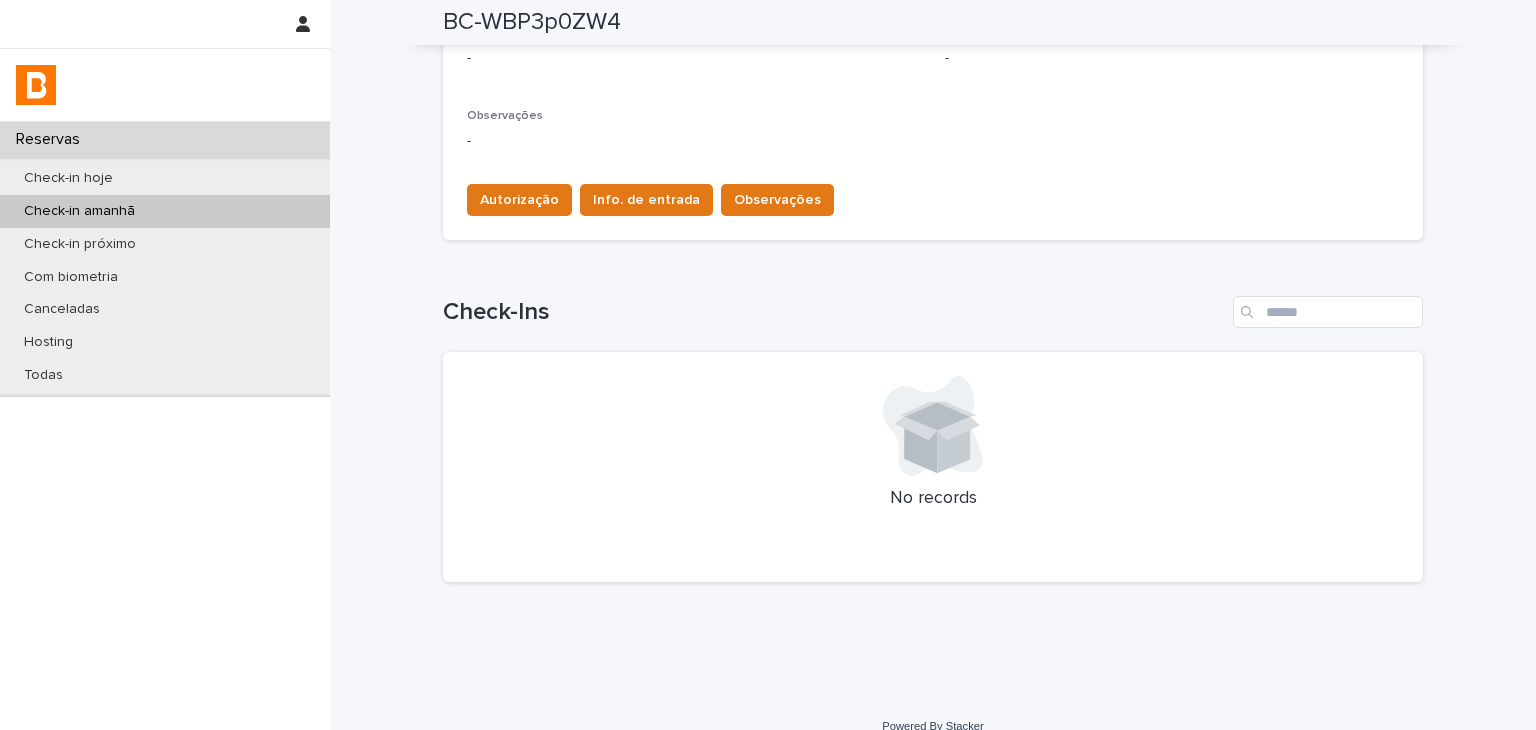 scroll, scrollTop: 100, scrollLeft: 0, axis: vertical 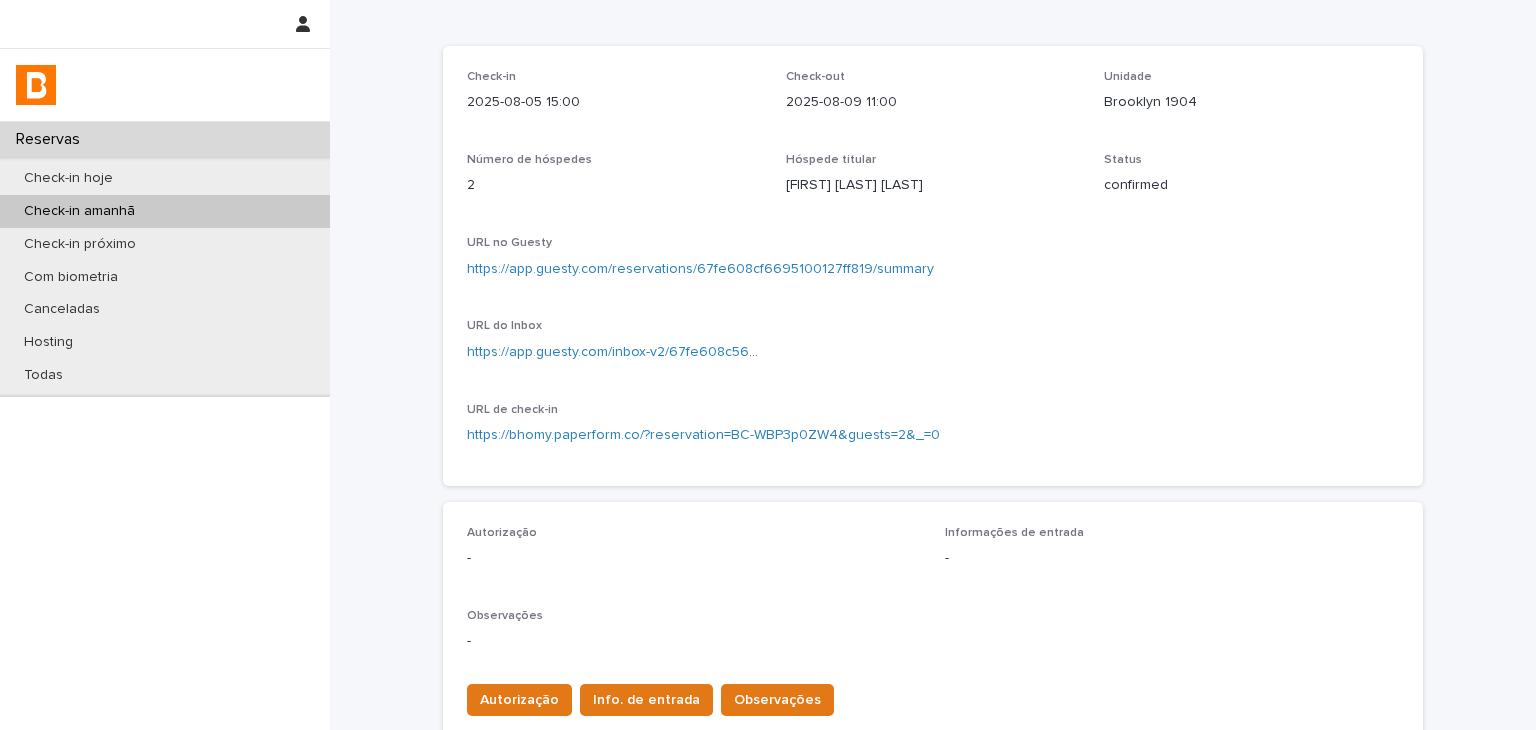 click on "https://app.guesty.com/reservations/67fe608cf6695100127ff819/summary" at bounding box center [933, 269] 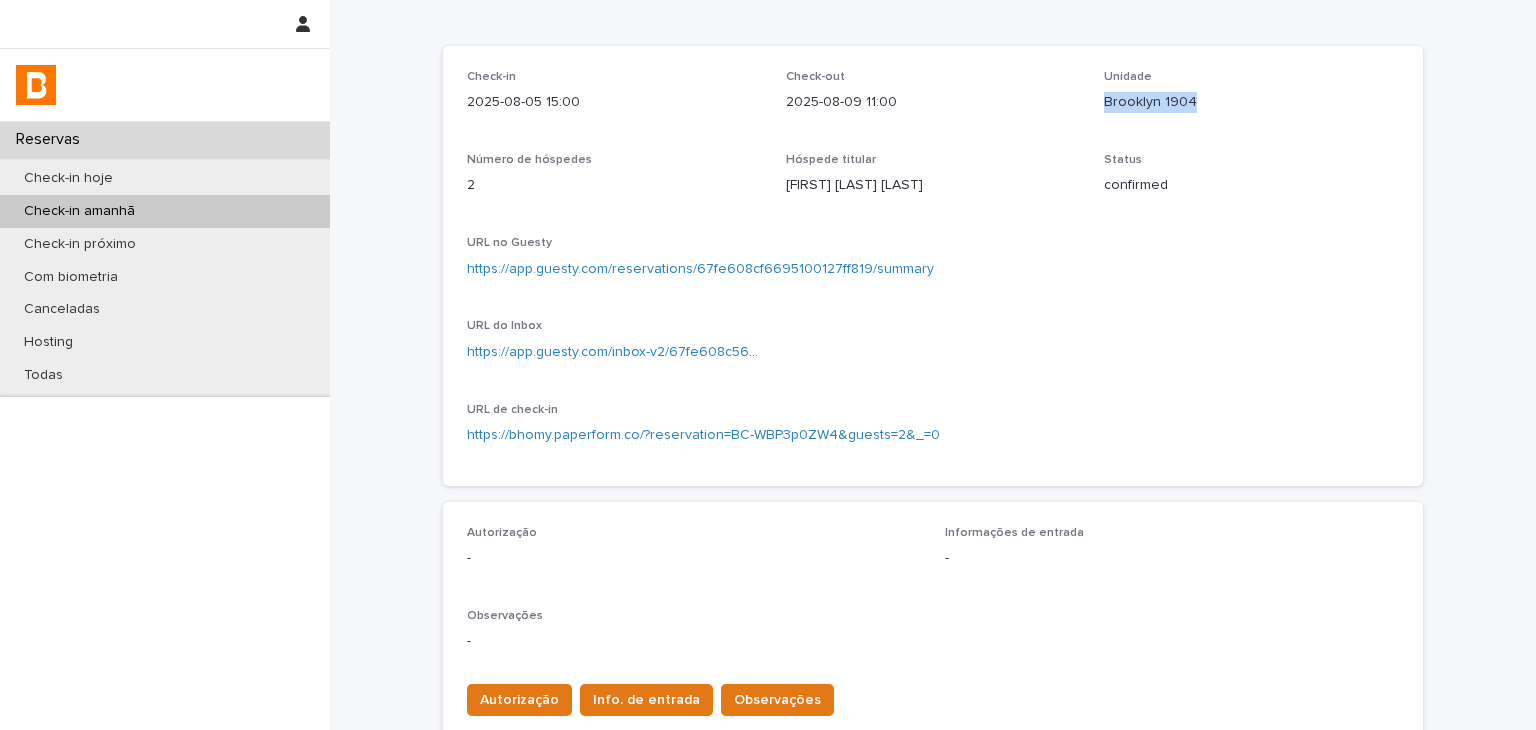 drag, startPoint x: 1099, startPoint y: 109, endPoint x: 1216, endPoint y: 109, distance: 117 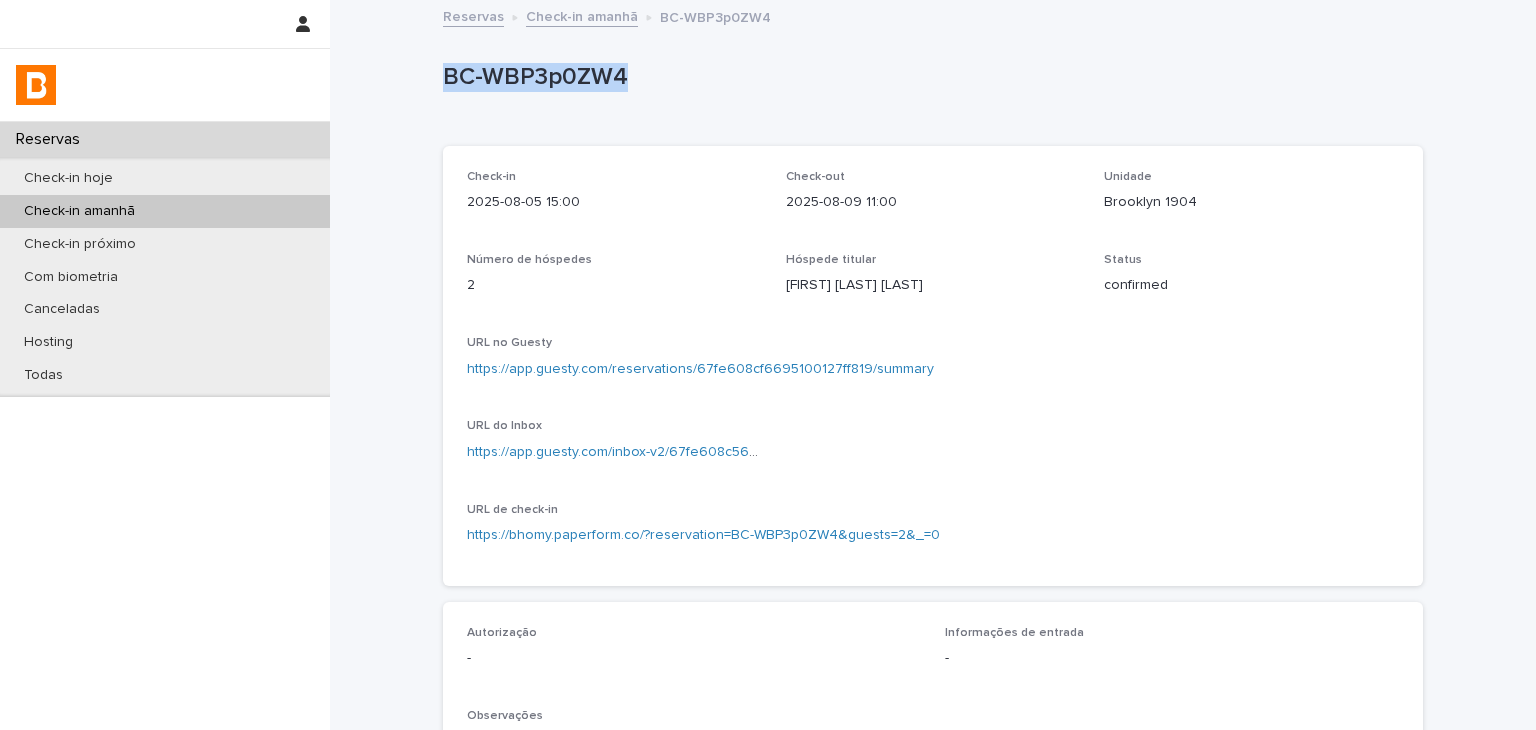 drag, startPoint x: 448, startPoint y: 72, endPoint x: 775, endPoint y: 40, distance: 328.562 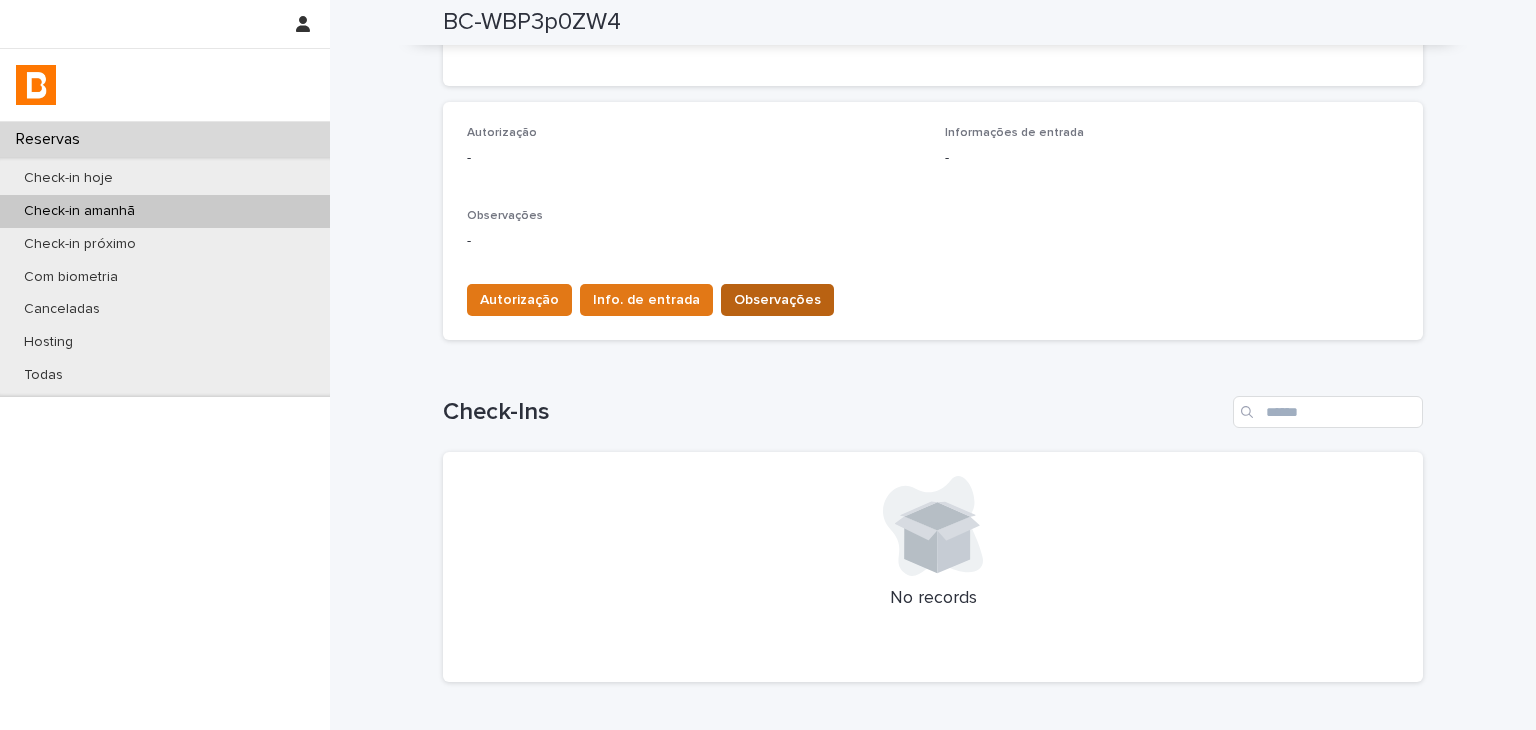 click on "Observações" at bounding box center [777, 300] 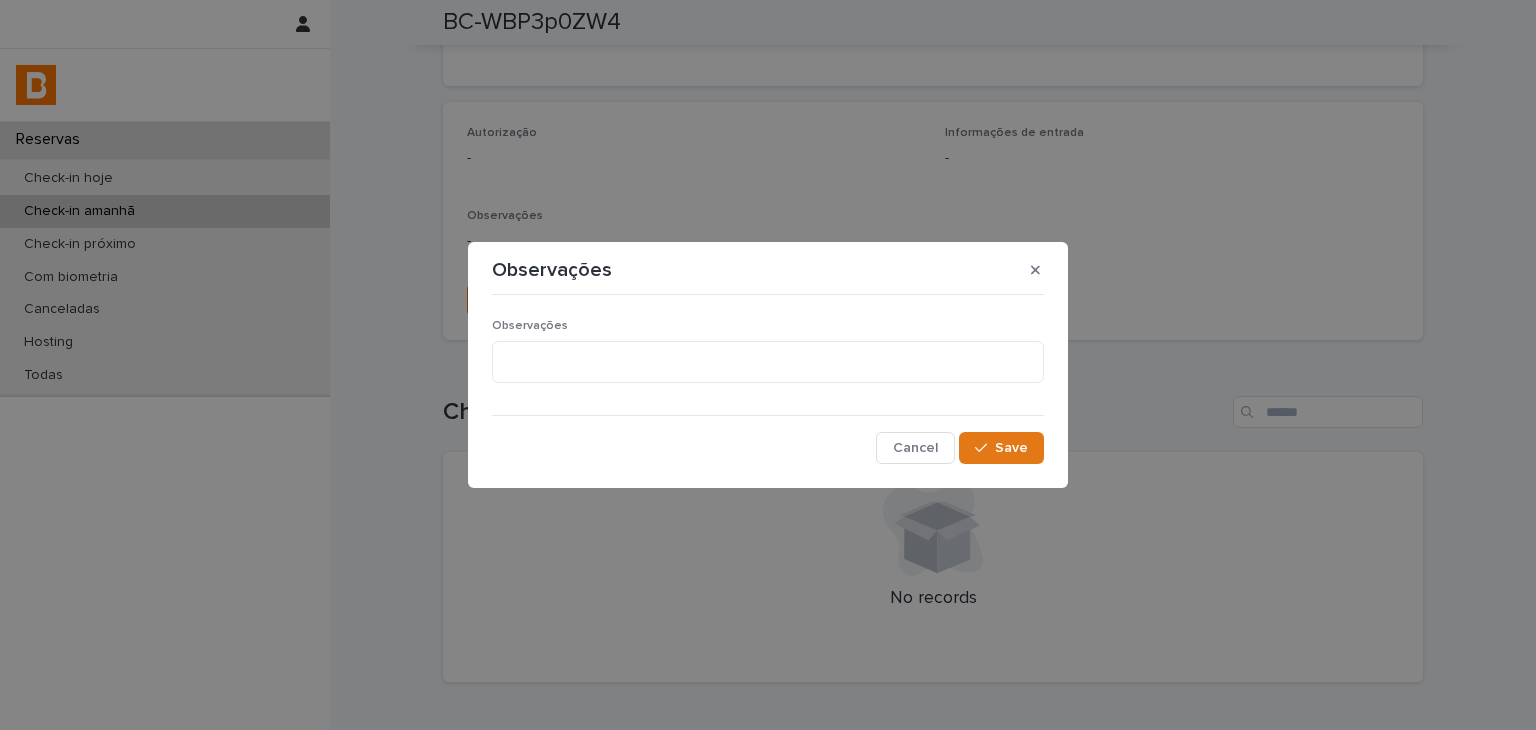 click on "Observações" at bounding box center [768, 326] 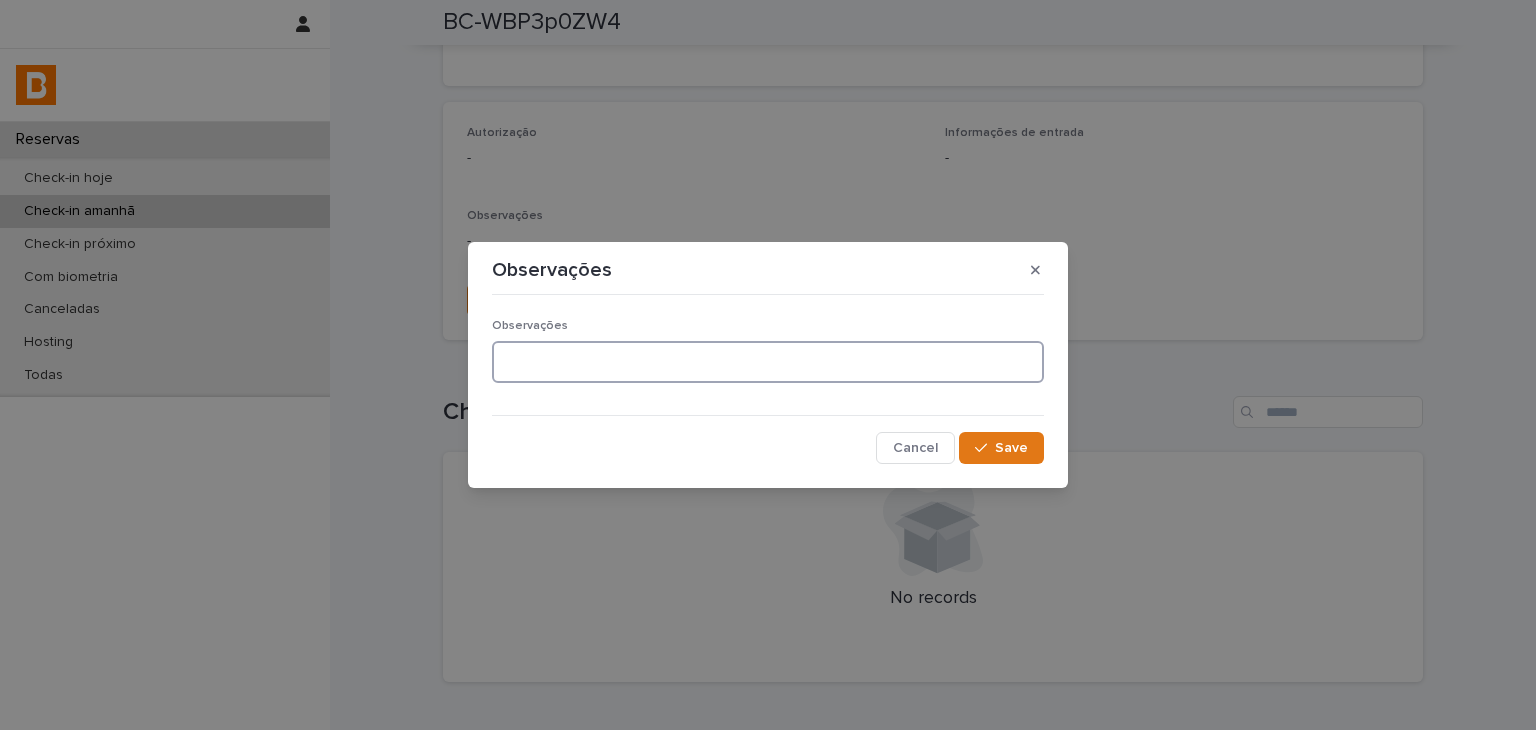 click at bounding box center (768, 362) 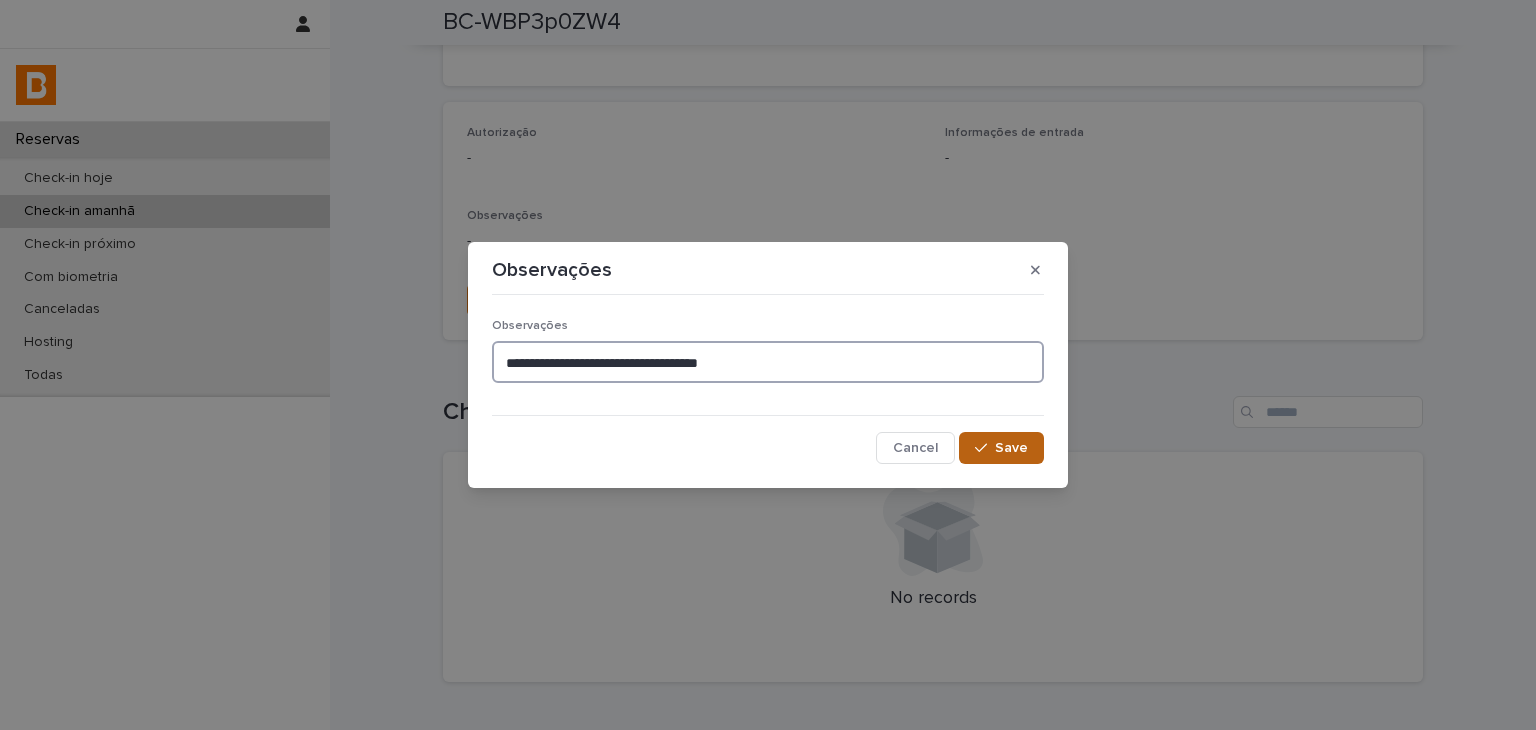 type on "**********" 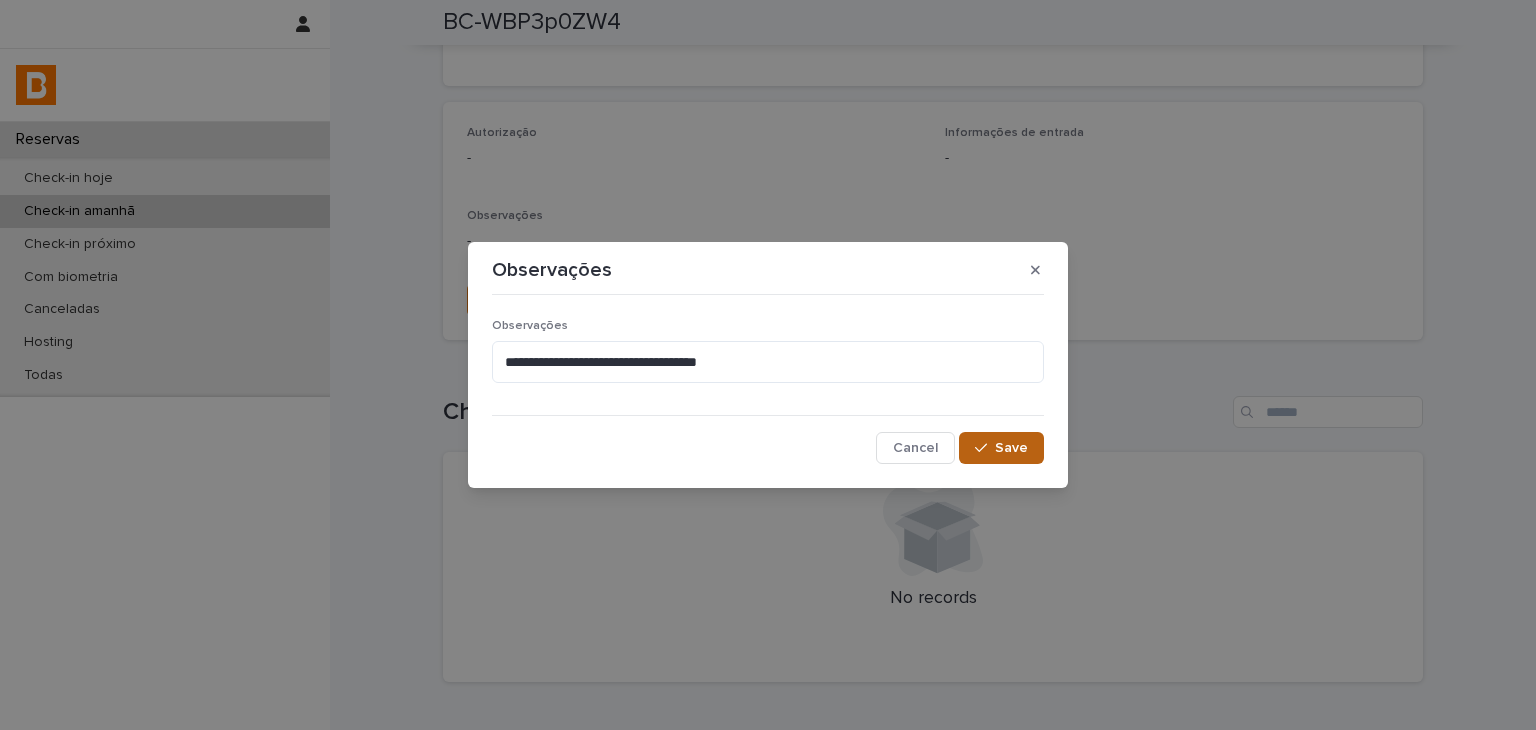 click on "Save" at bounding box center (1011, 448) 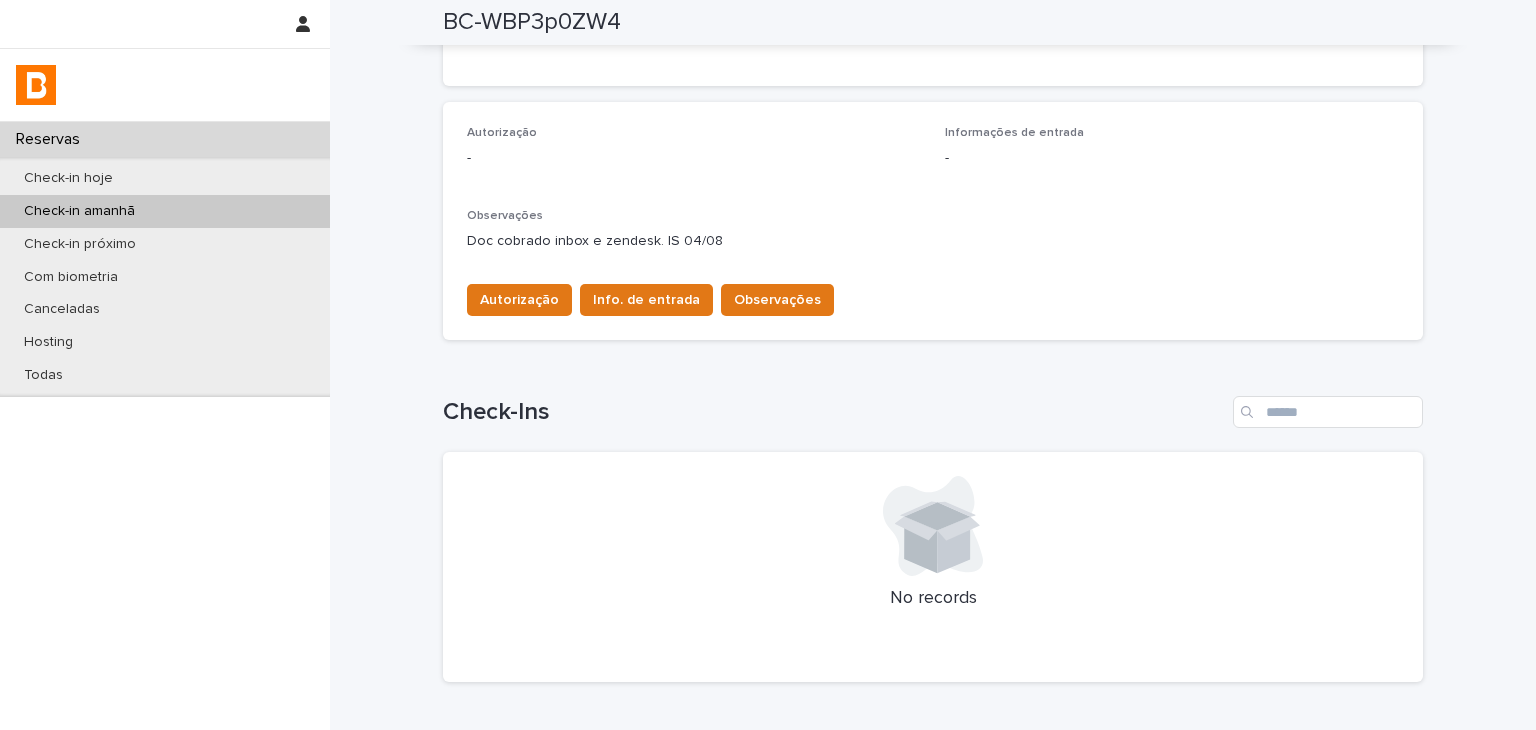 drag, startPoint x: 454, startPoint y: 243, endPoint x: 754, endPoint y: 245, distance: 300.00665 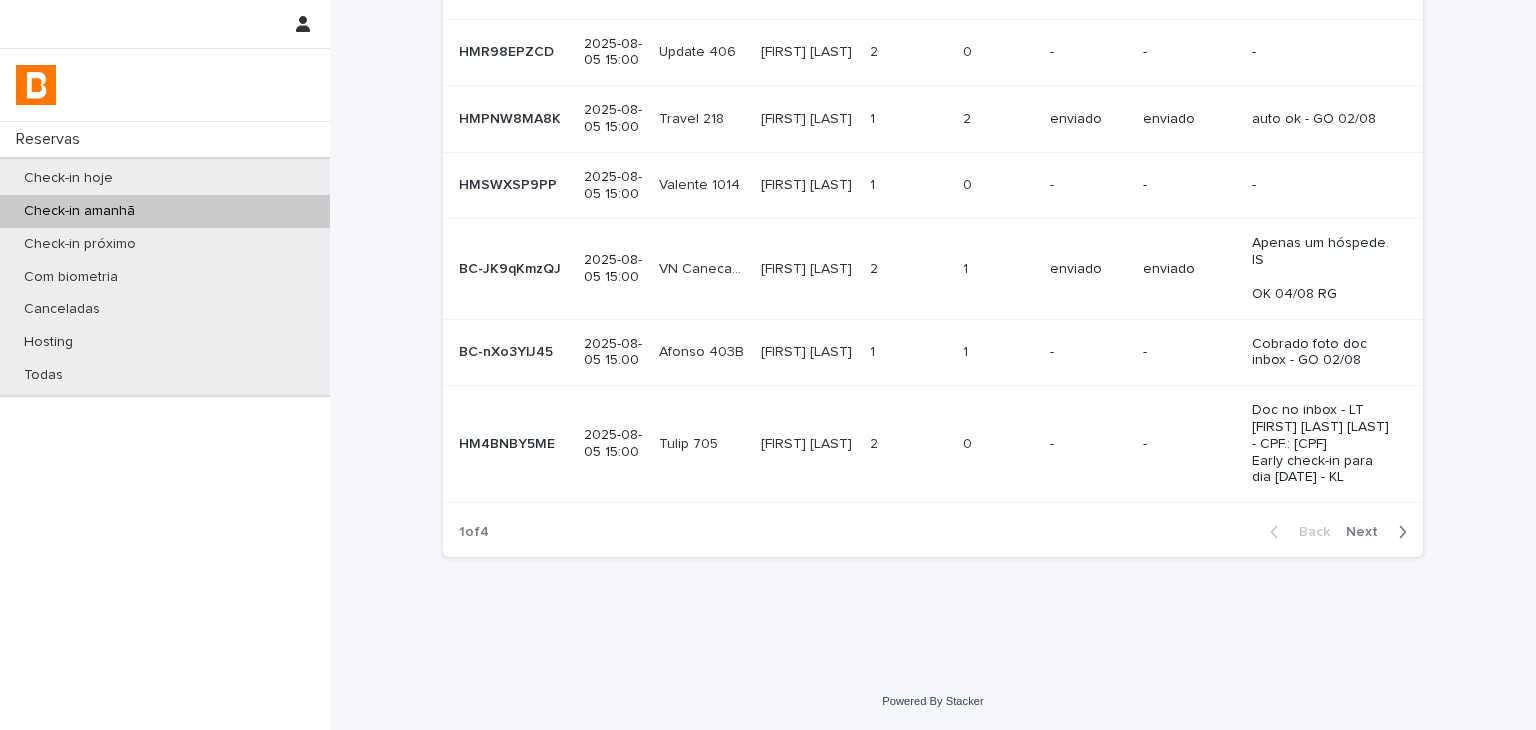 scroll, scrollTop: 0, scrollLeft: 0, axis: both 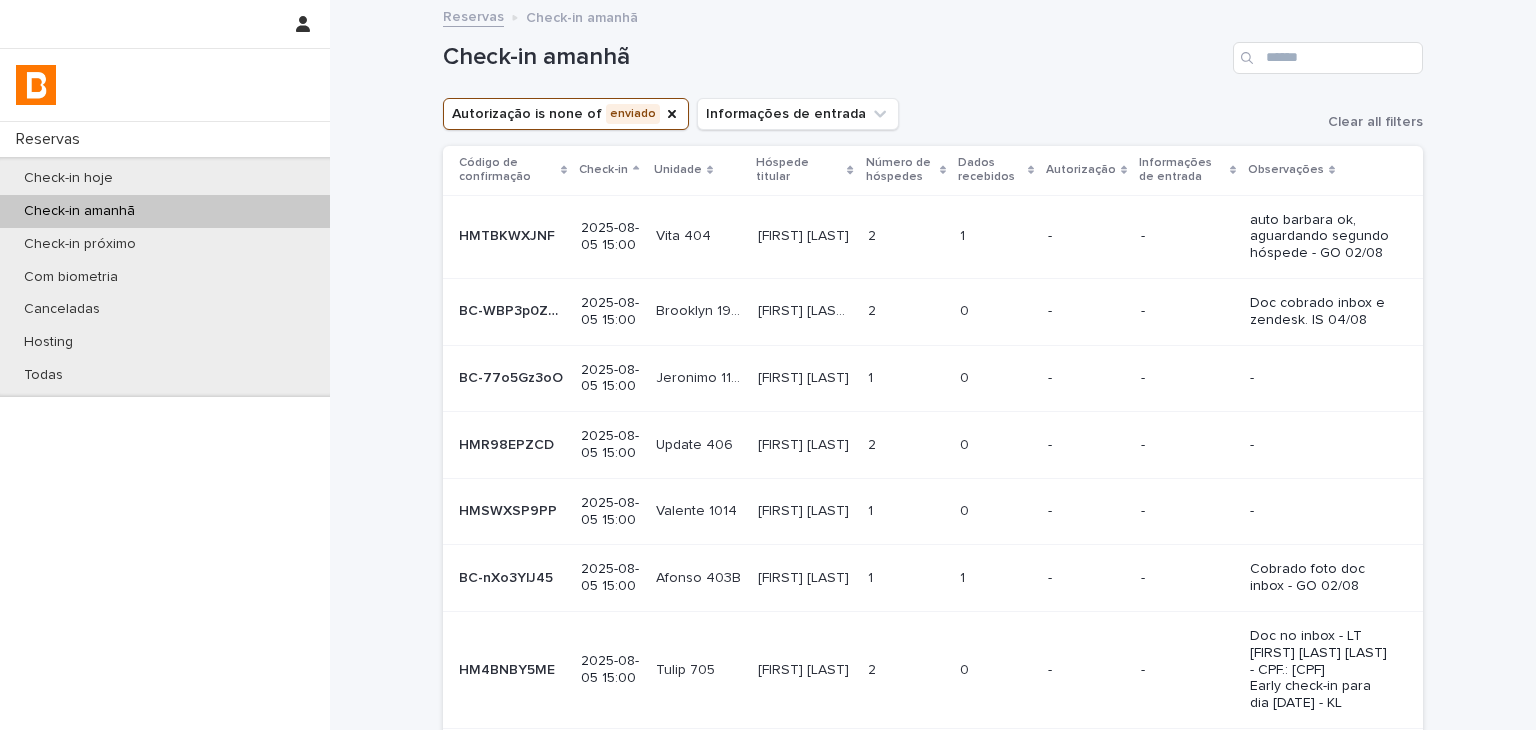 click on "0 0" at bounding box center [996, 378] 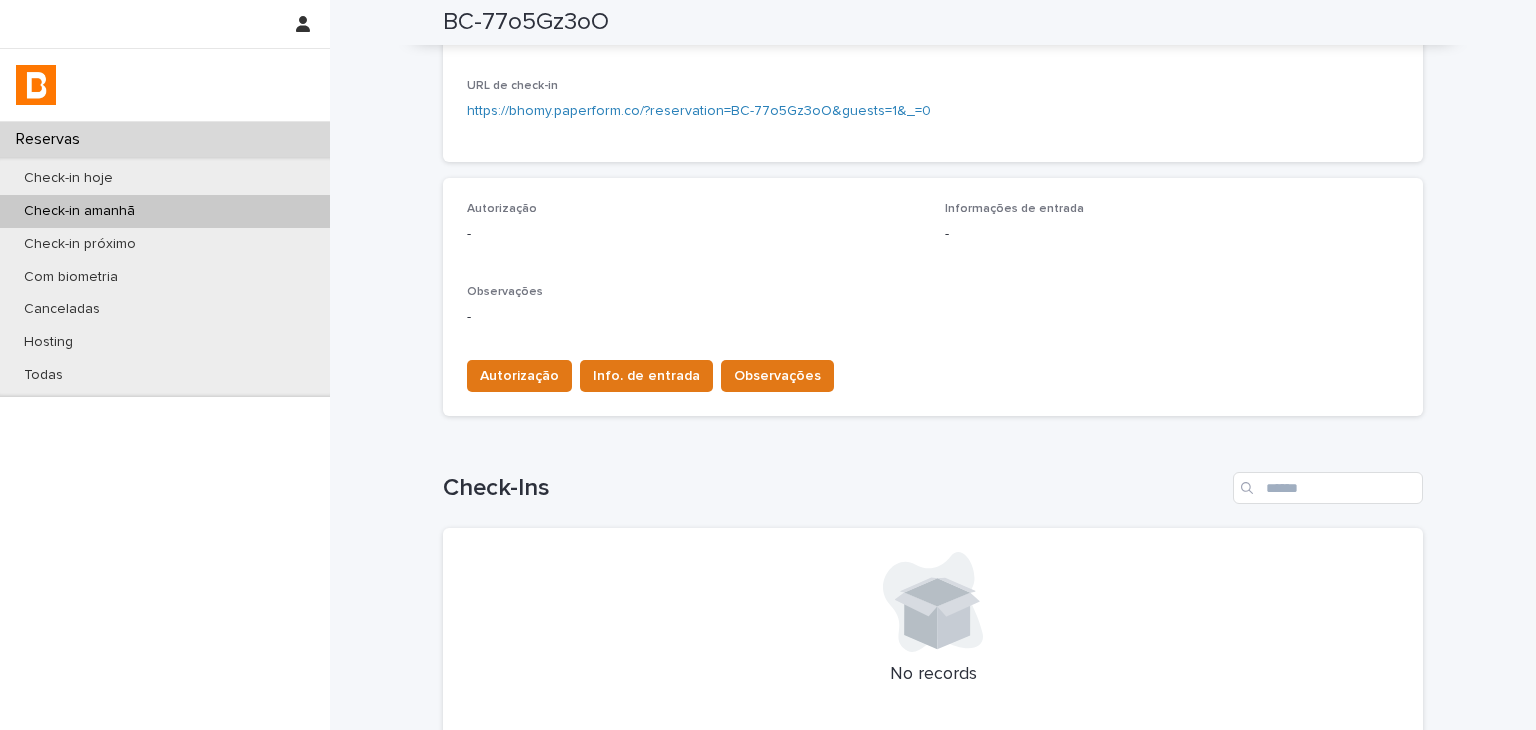 scroll, scrollTop: 524, scrollLeft: 0, axis: vertical 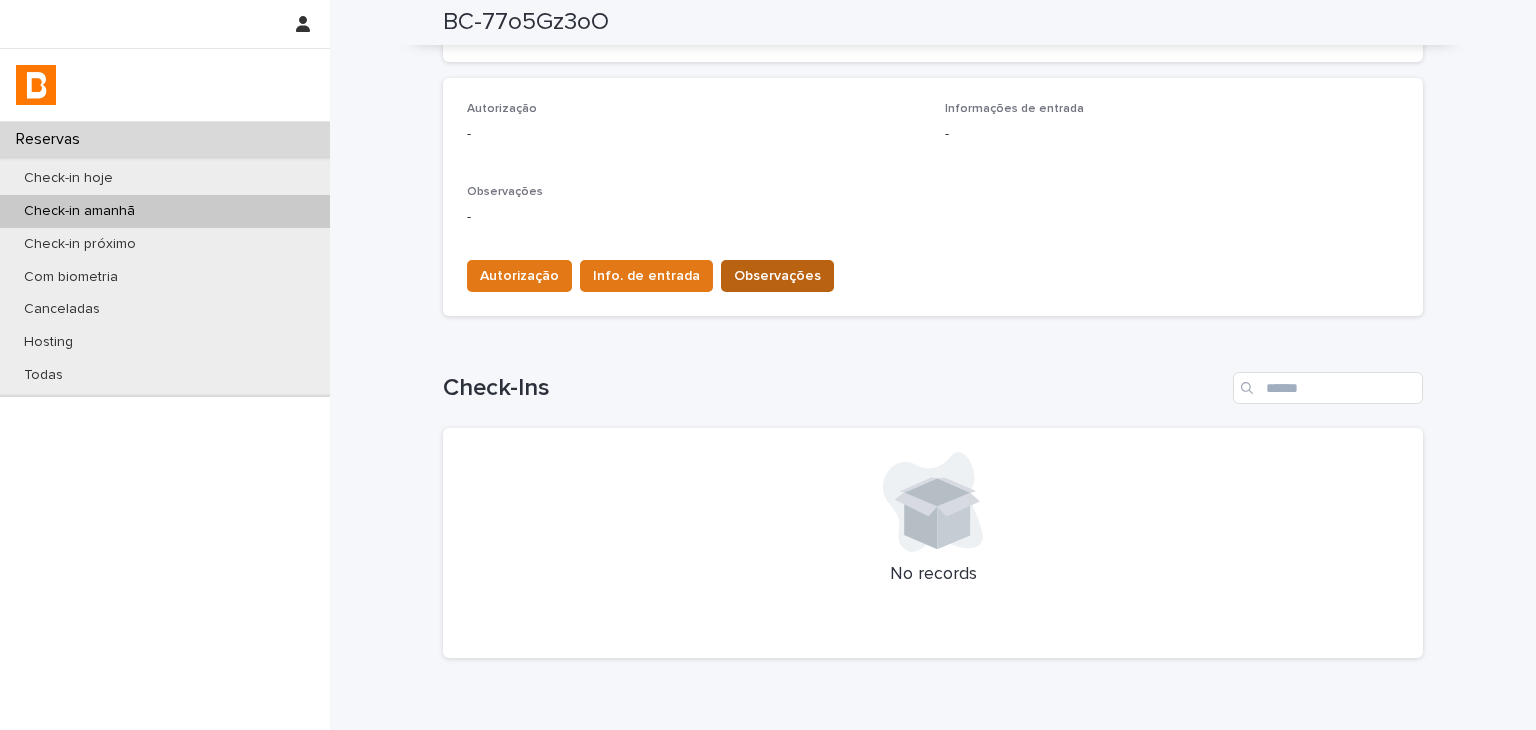 click on "Autorização Info. de entrada Observações" at bounding box center [933, 272] 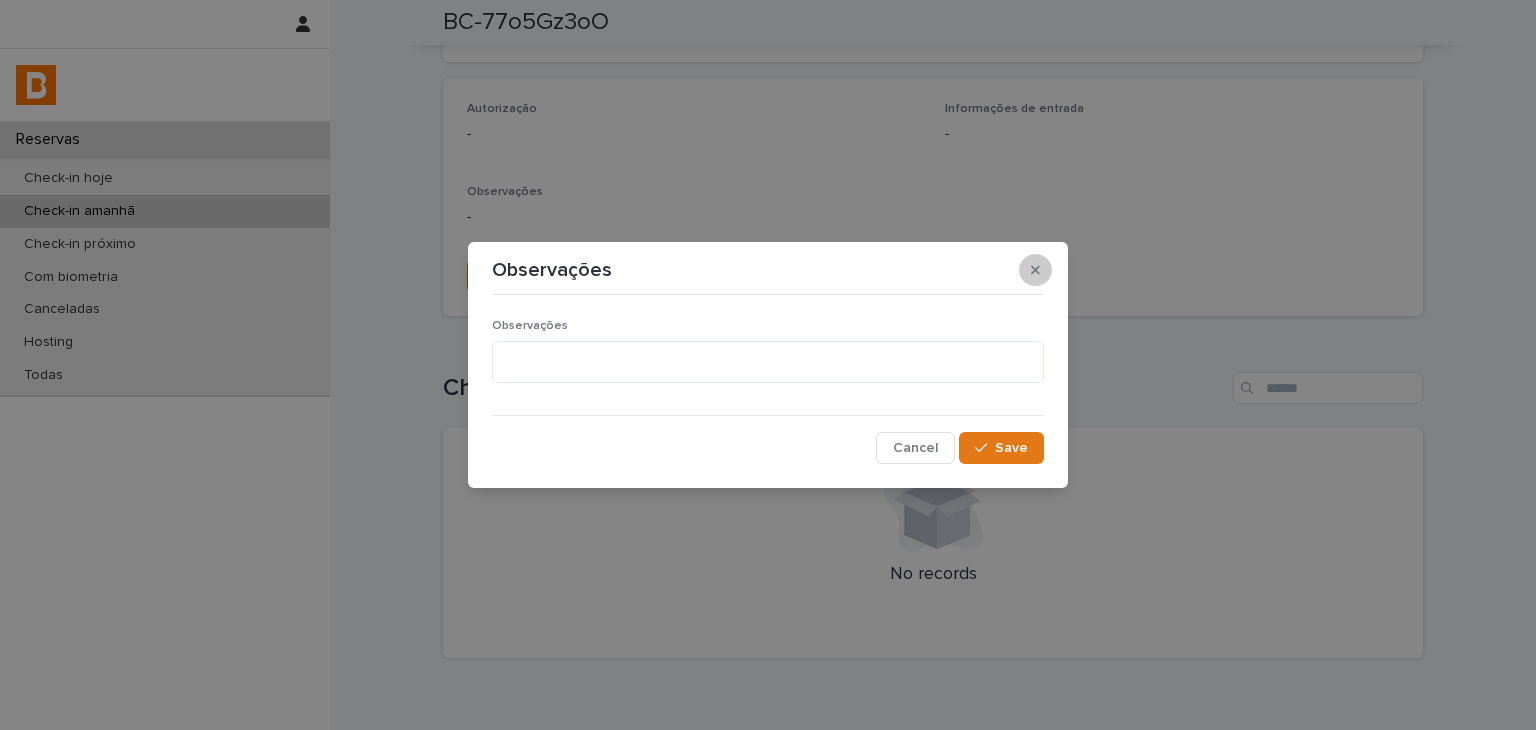 click 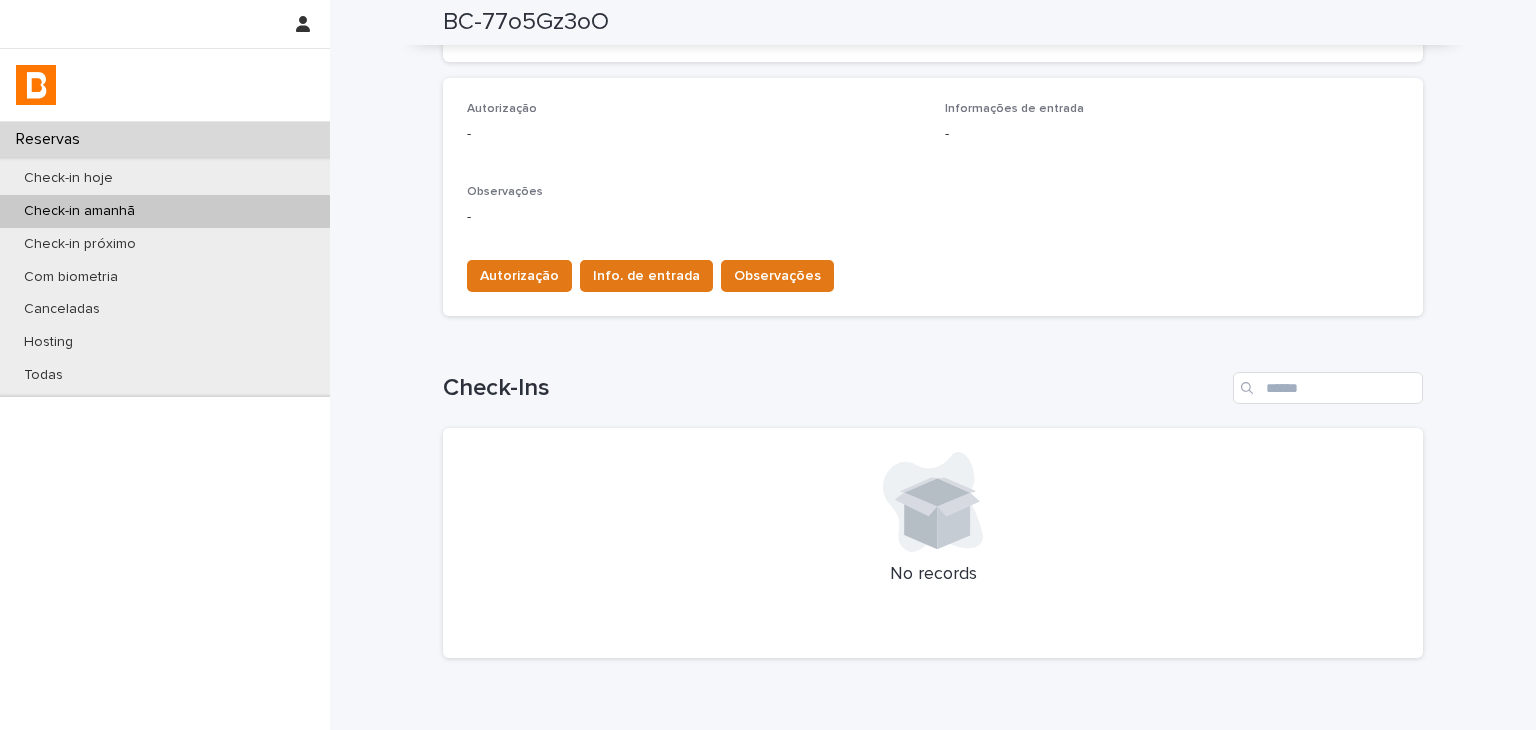 scroll, scrollTop: 124, scrollLeft: 0, axis: vertical 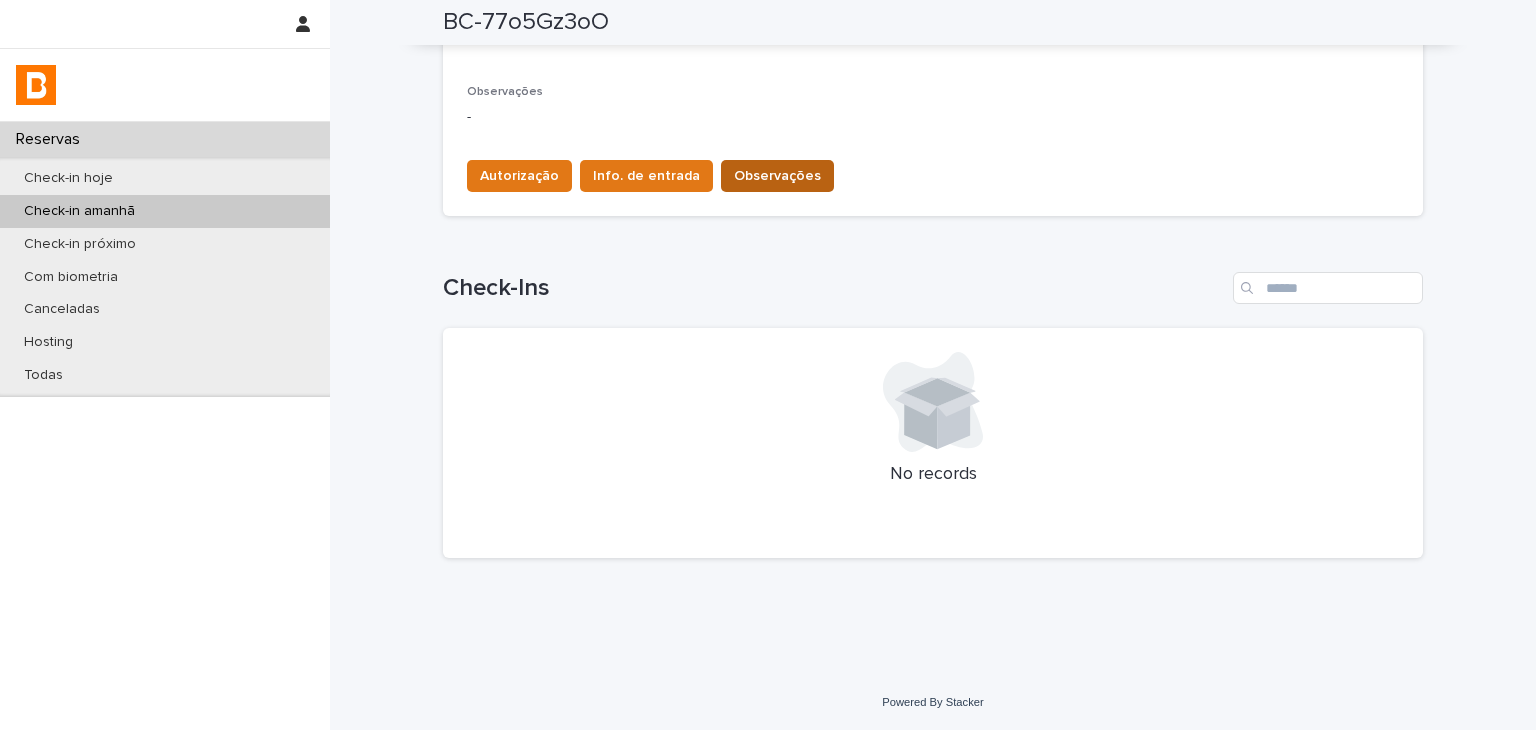click on "Observações" at bounding box center (777, 176) 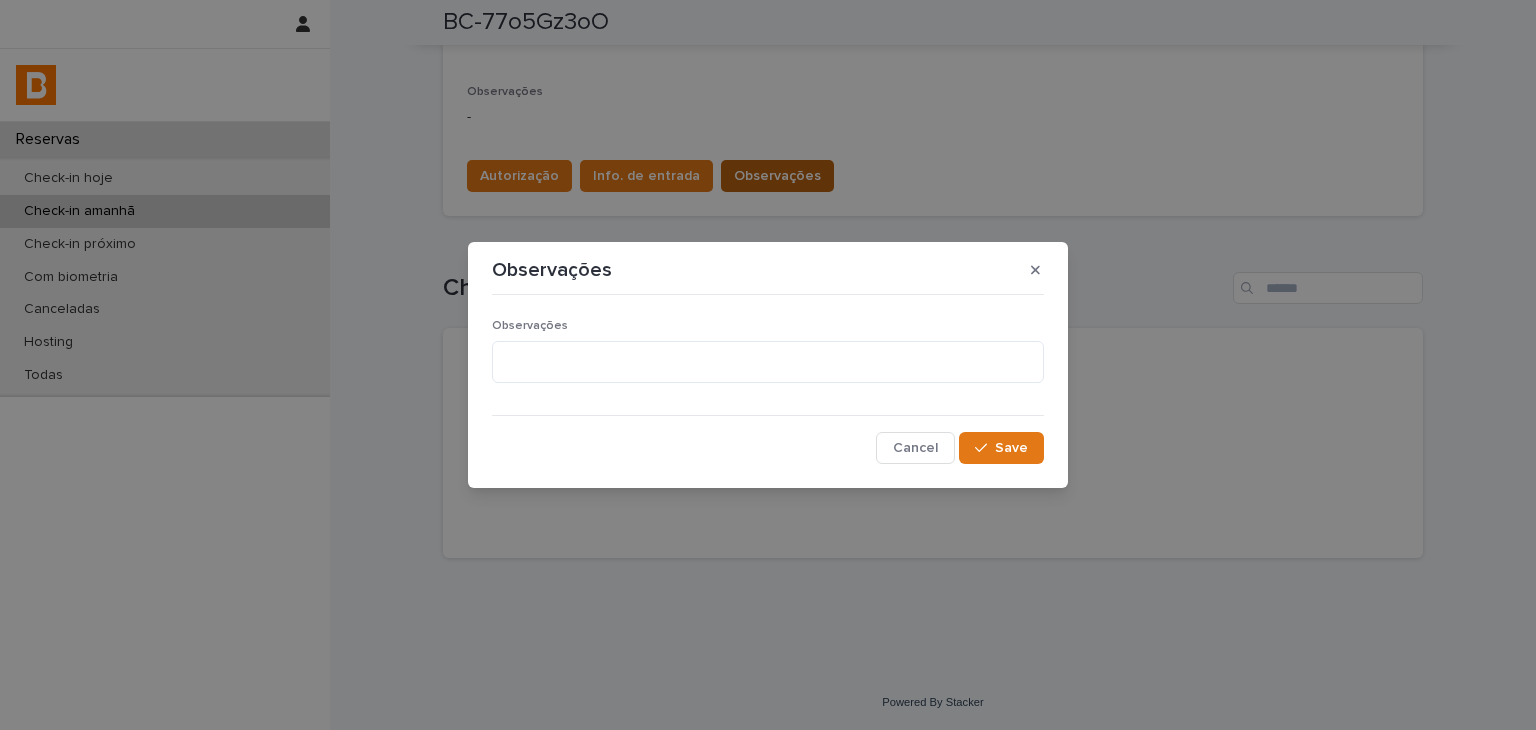 click on "Observações" at bounding box center (768, 359) 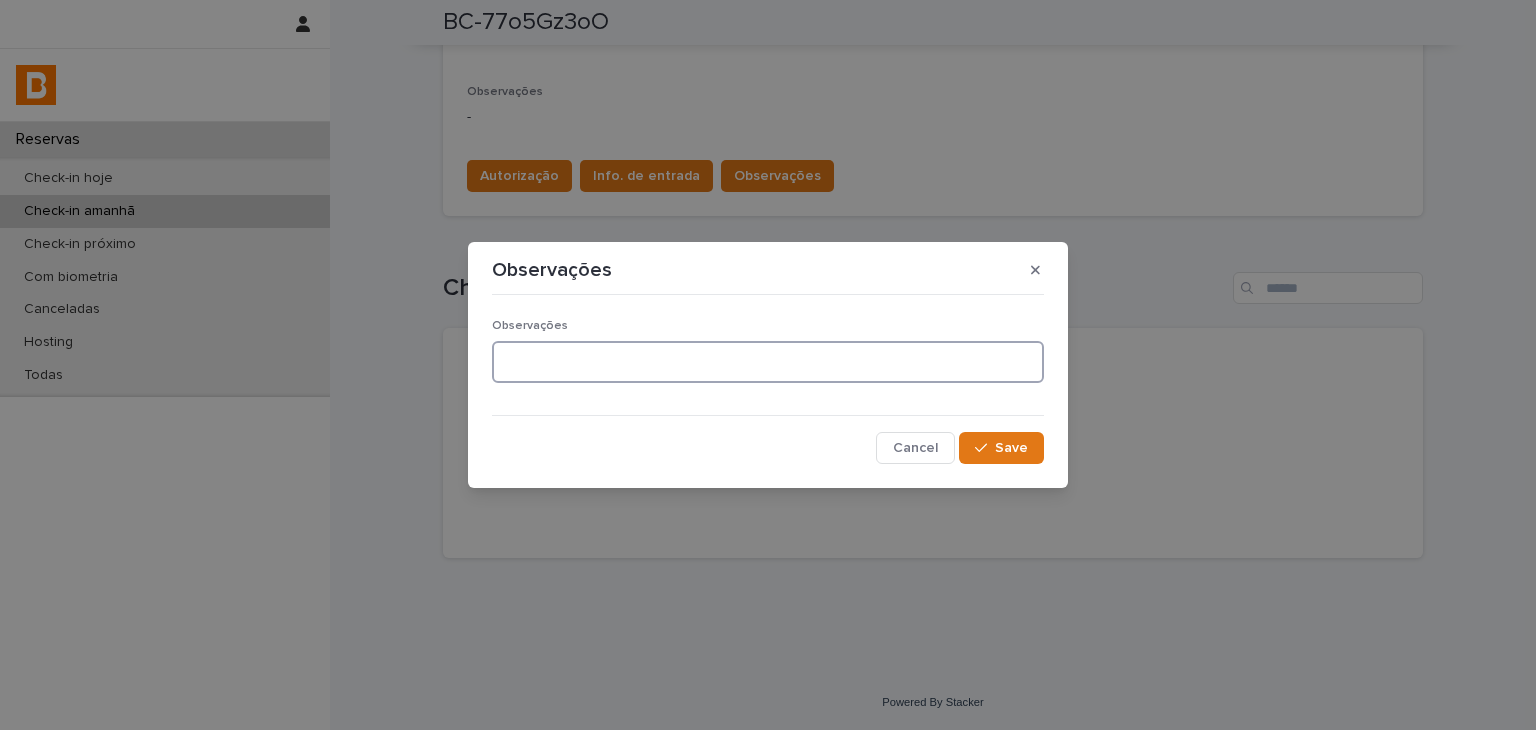 drag, startPoint x: 749, startPoint y: 375, endPoint x: 837, endPoint y: 397, distance: 90.70832 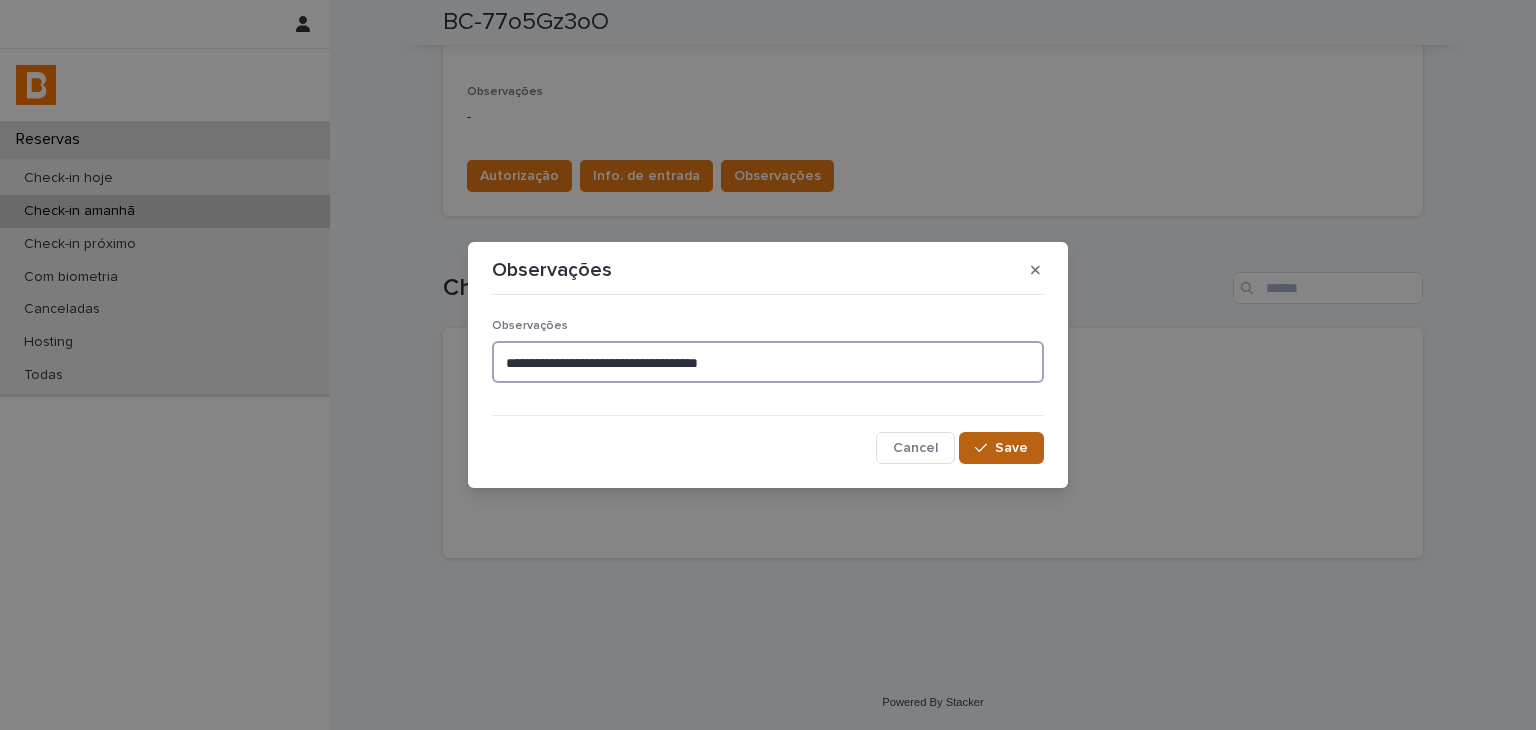 type on "**********" 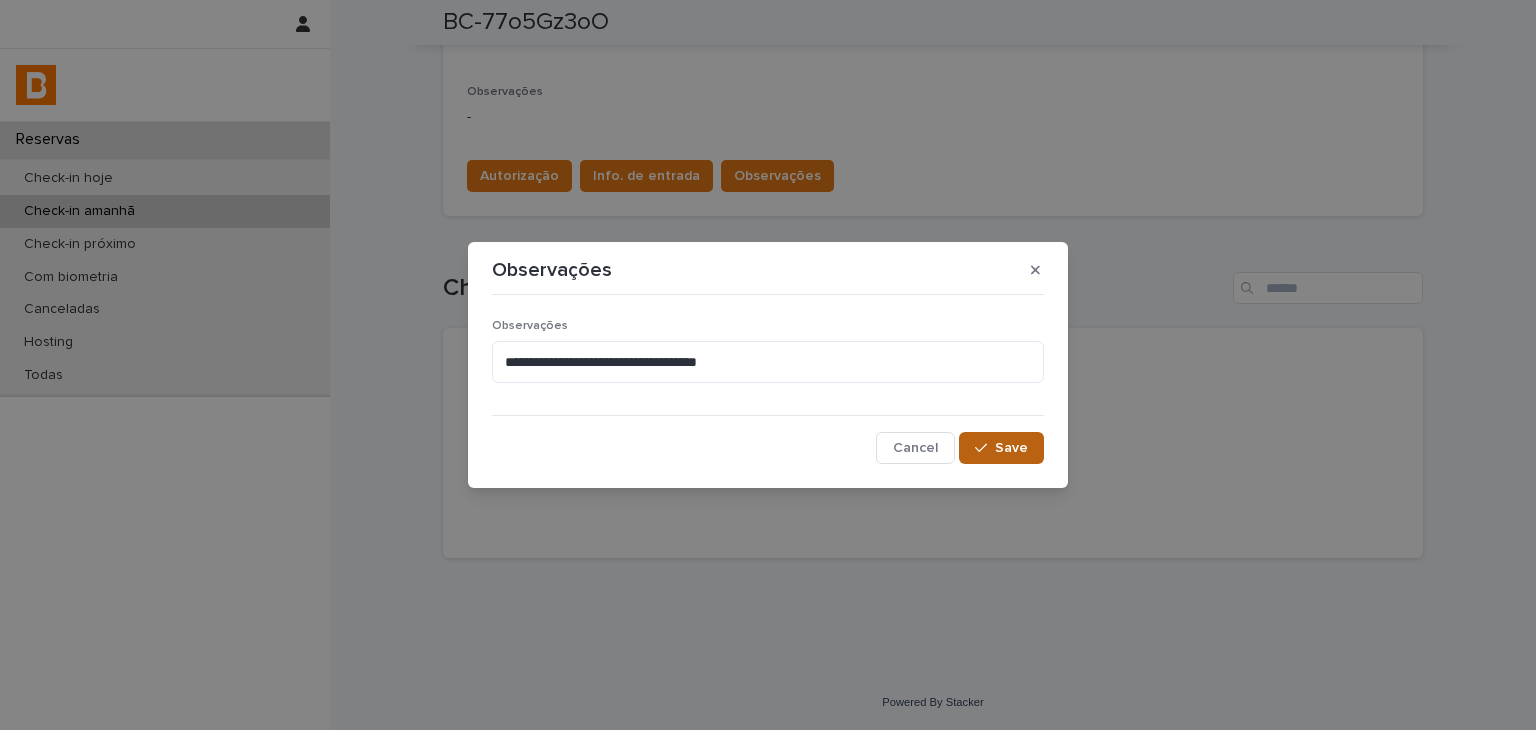 click on "Save" at bounding box center (1011, 448) 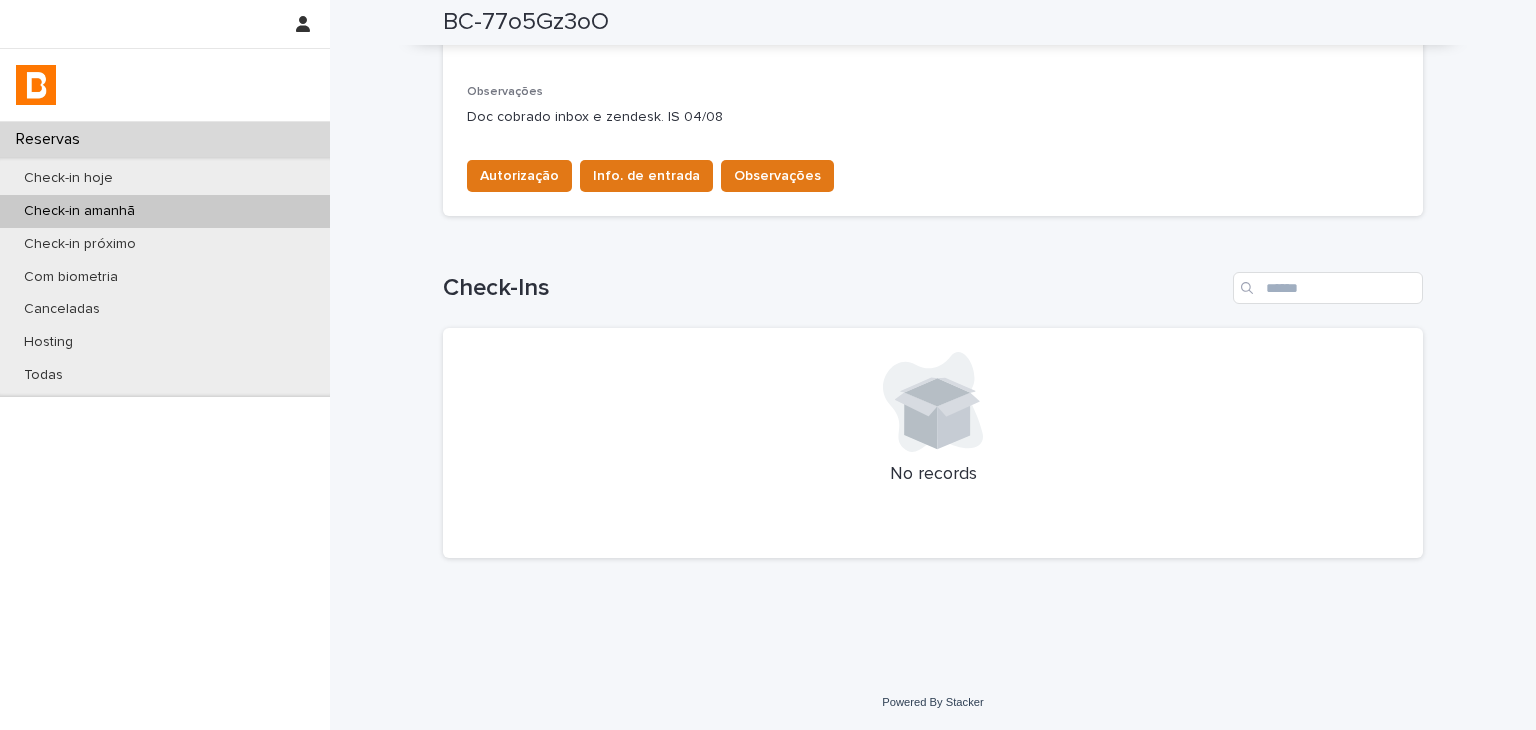 scroll, scrollTop: 24, scrollLeft: 0, axis: vertical 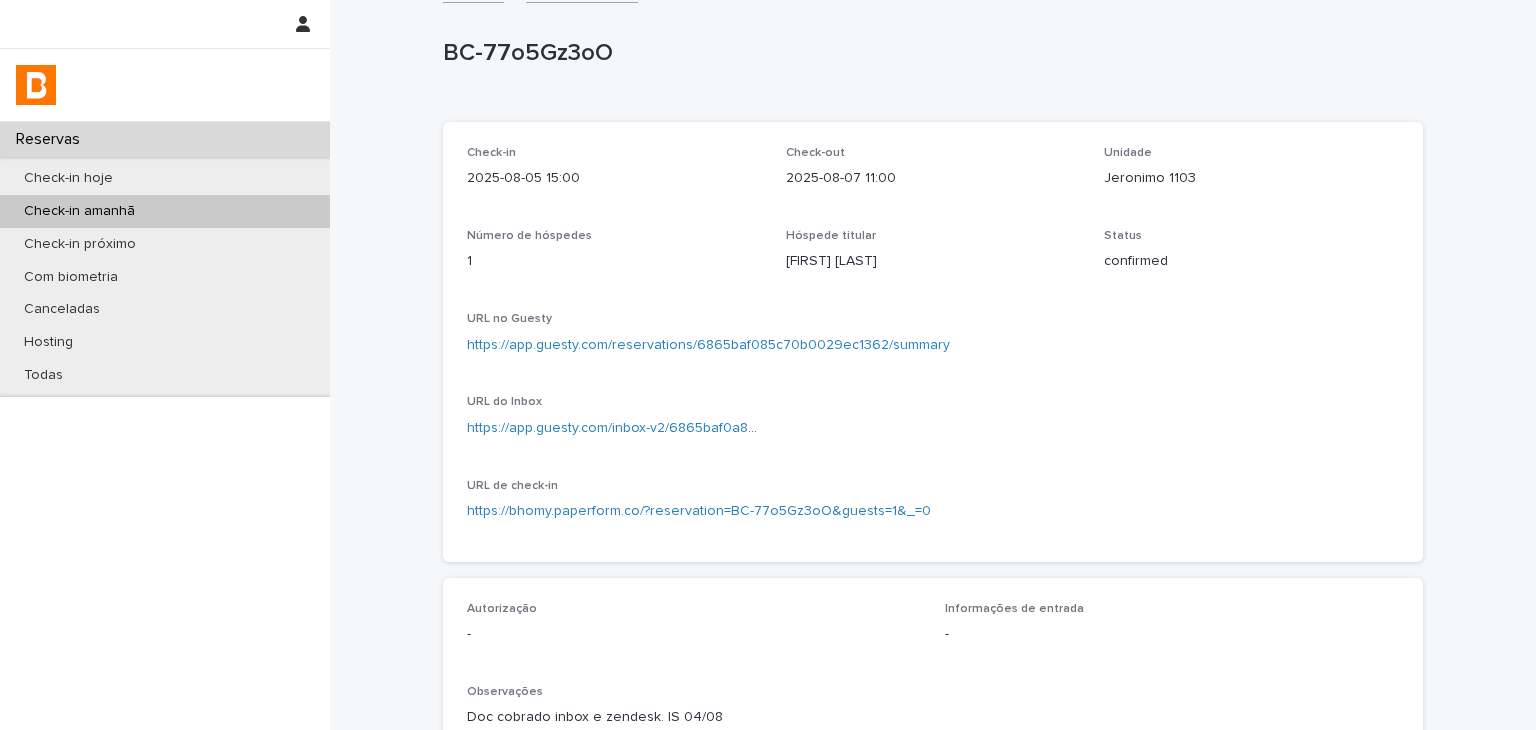 click on "https://app.guesty.com/reservations/6865baf085c70b0029ec1362/summary" at bounding box center [708, 345] 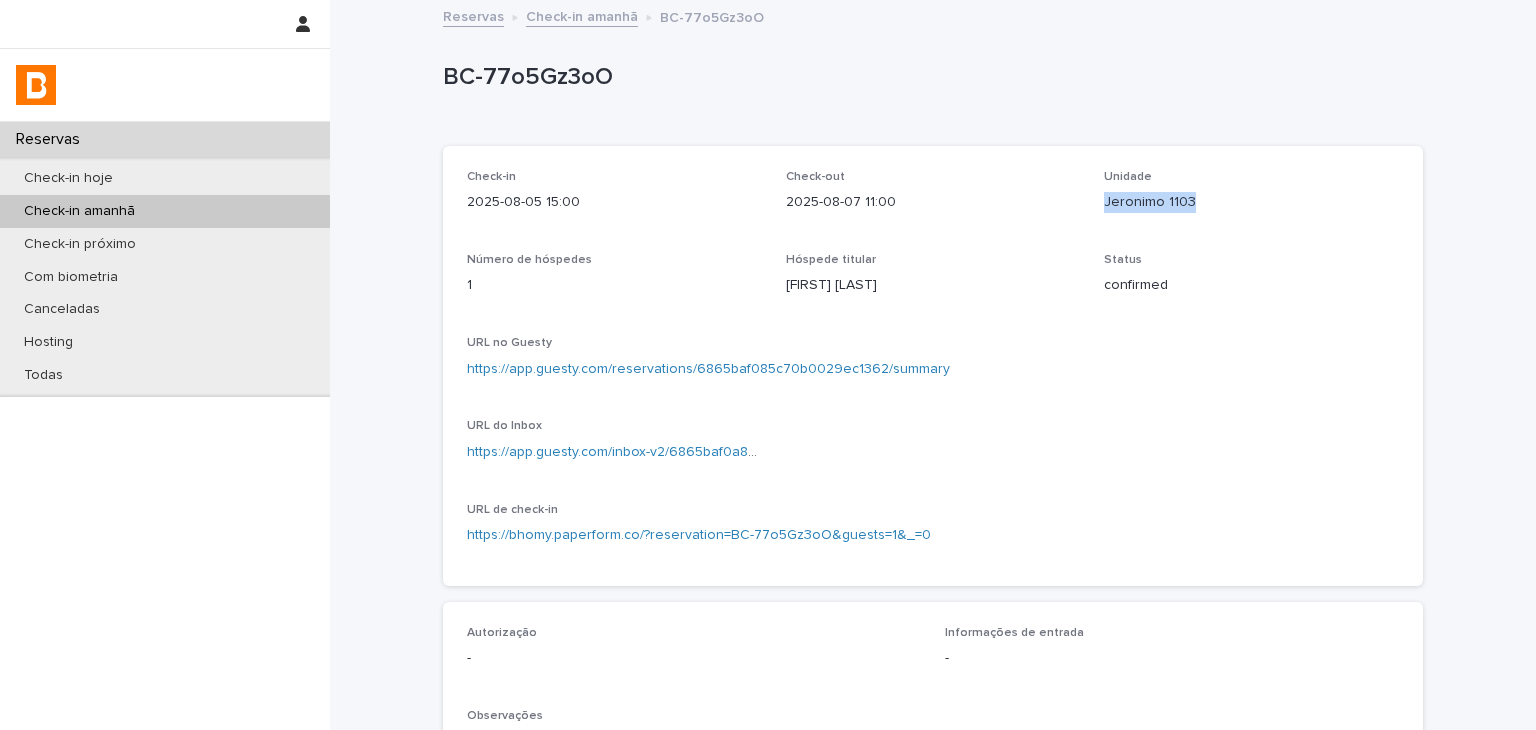 drag, startPoint x: 1100, startPoint y: 201, endPoint x: 851, endPoint y: 229, distance: 250.56935 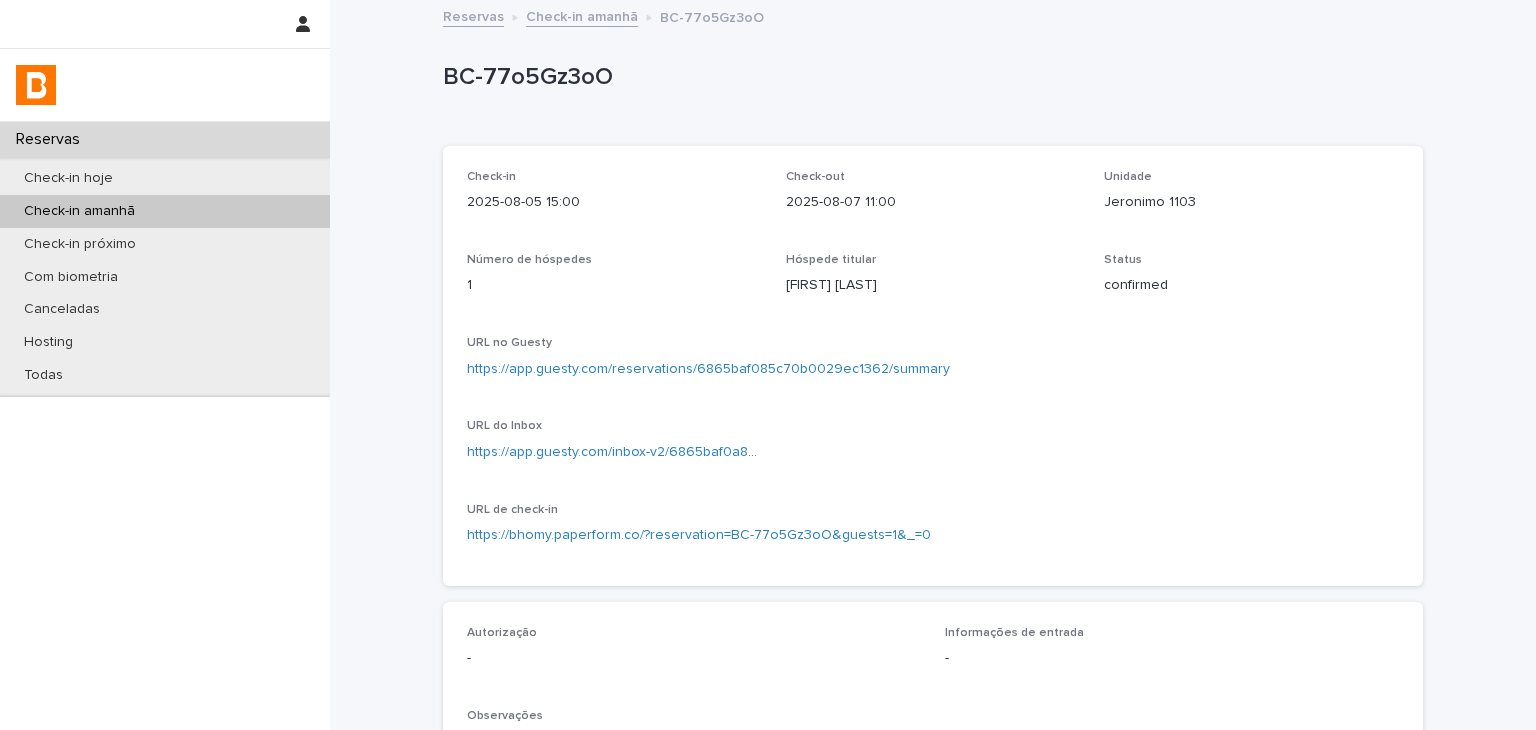 click on "BC-77o5Gz3oO" at bounding box center [929, 77] 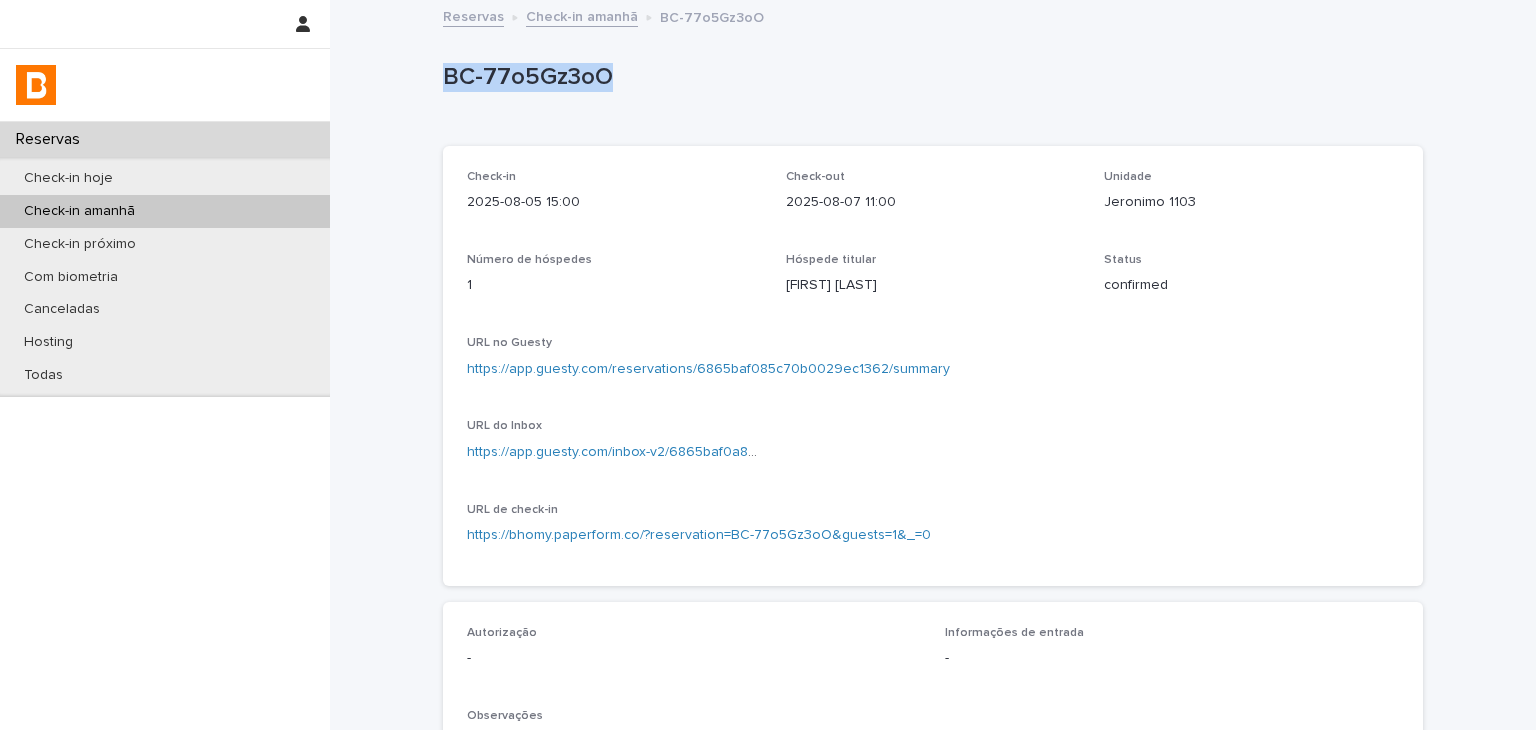 drag, startPoint x: 441, startPoint y: 63, endPoint x: 587, endPoint y: 63, distance: 146 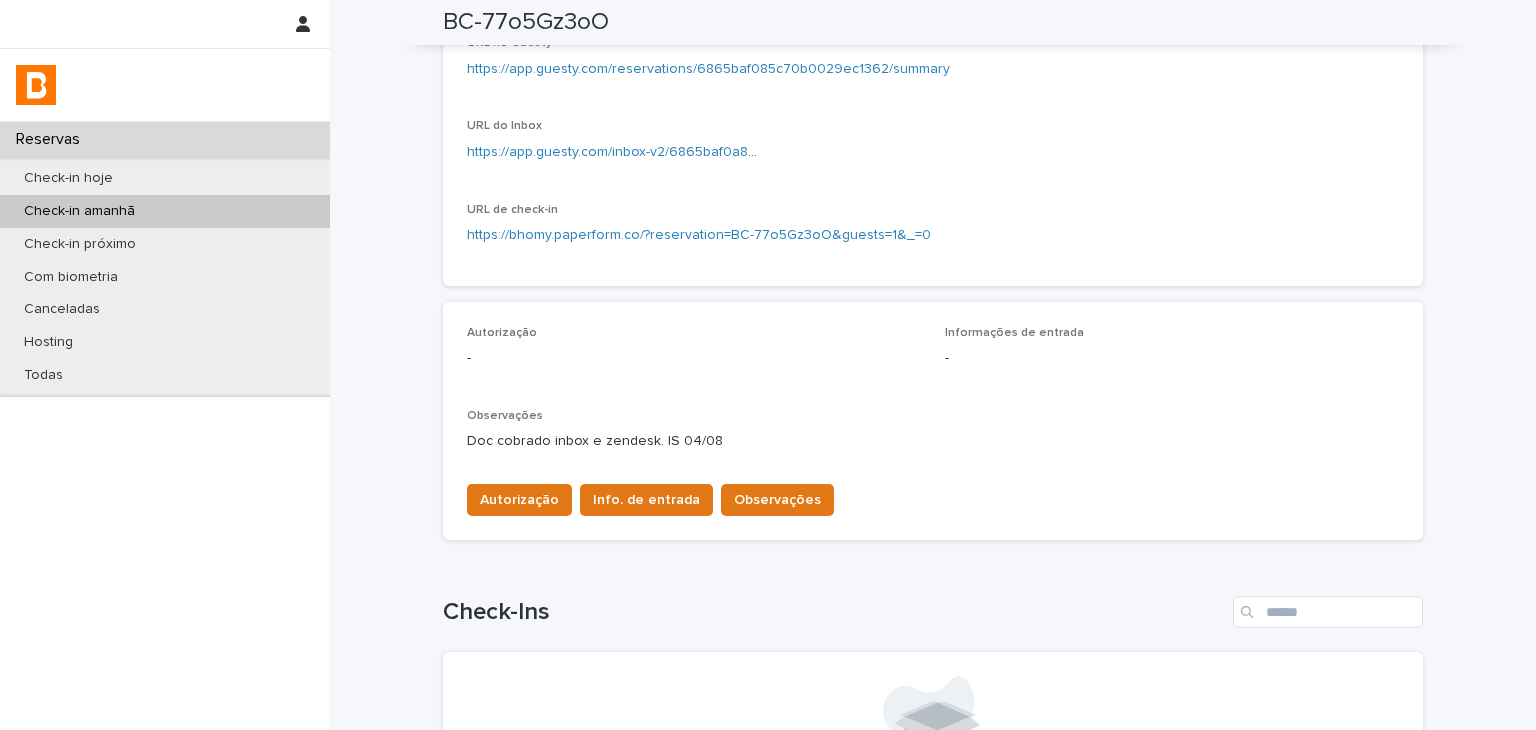 scroll, scrollTop: 0, scrollLeft: 0, axis: both 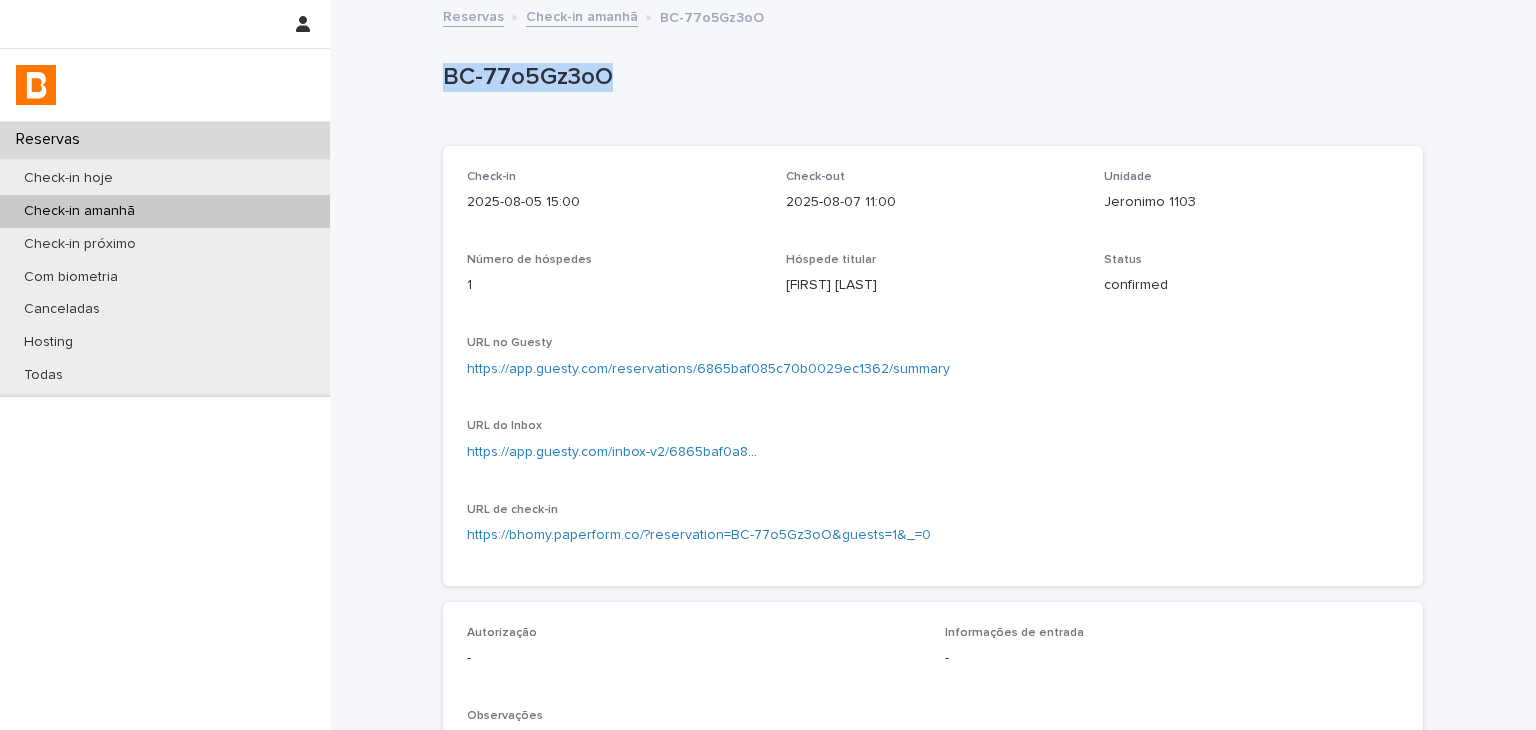 copy on "BC-77o5Gz3oO" 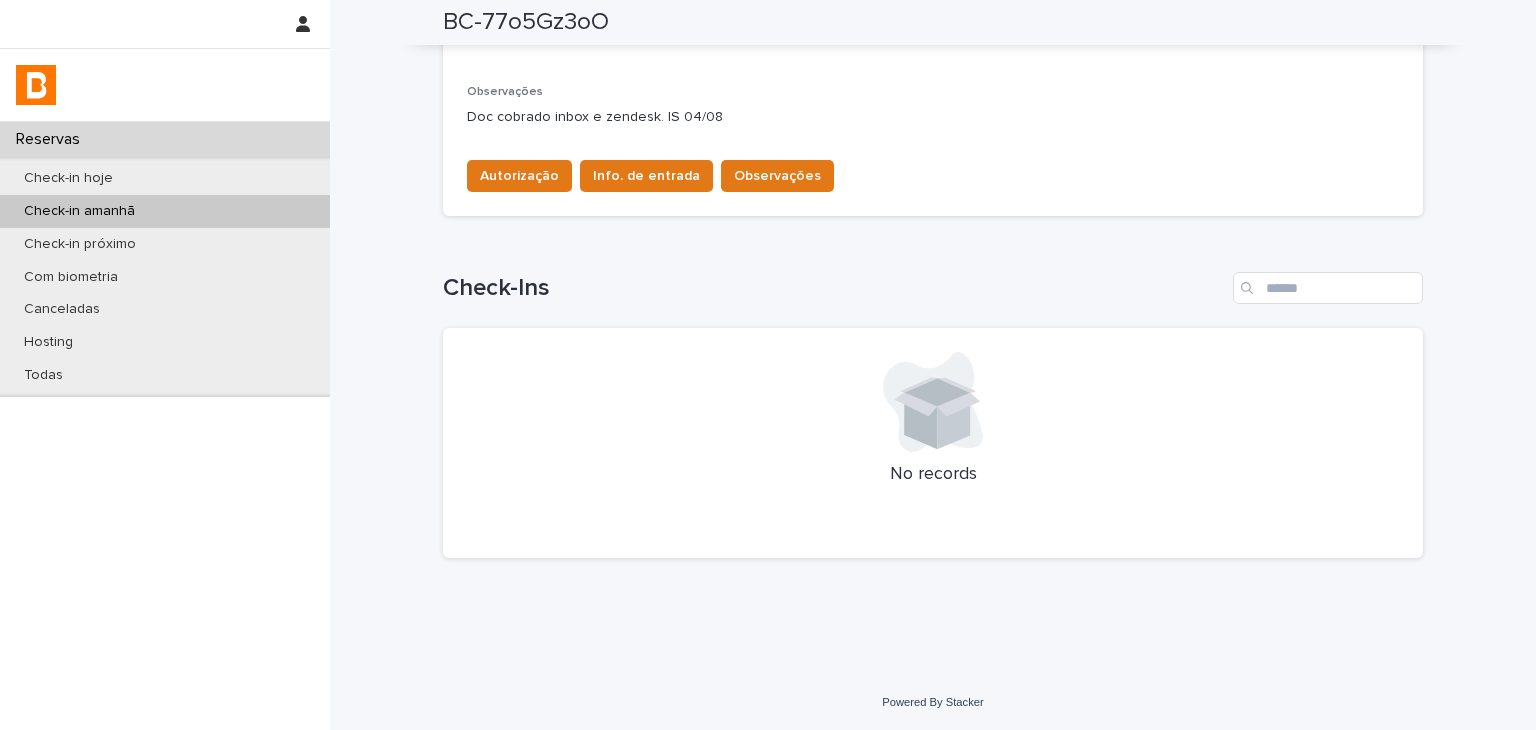 drag, startPoint x: 456, startPoint y: 113, endPoint x: 706, endPoint y: 117, distance: 250.032 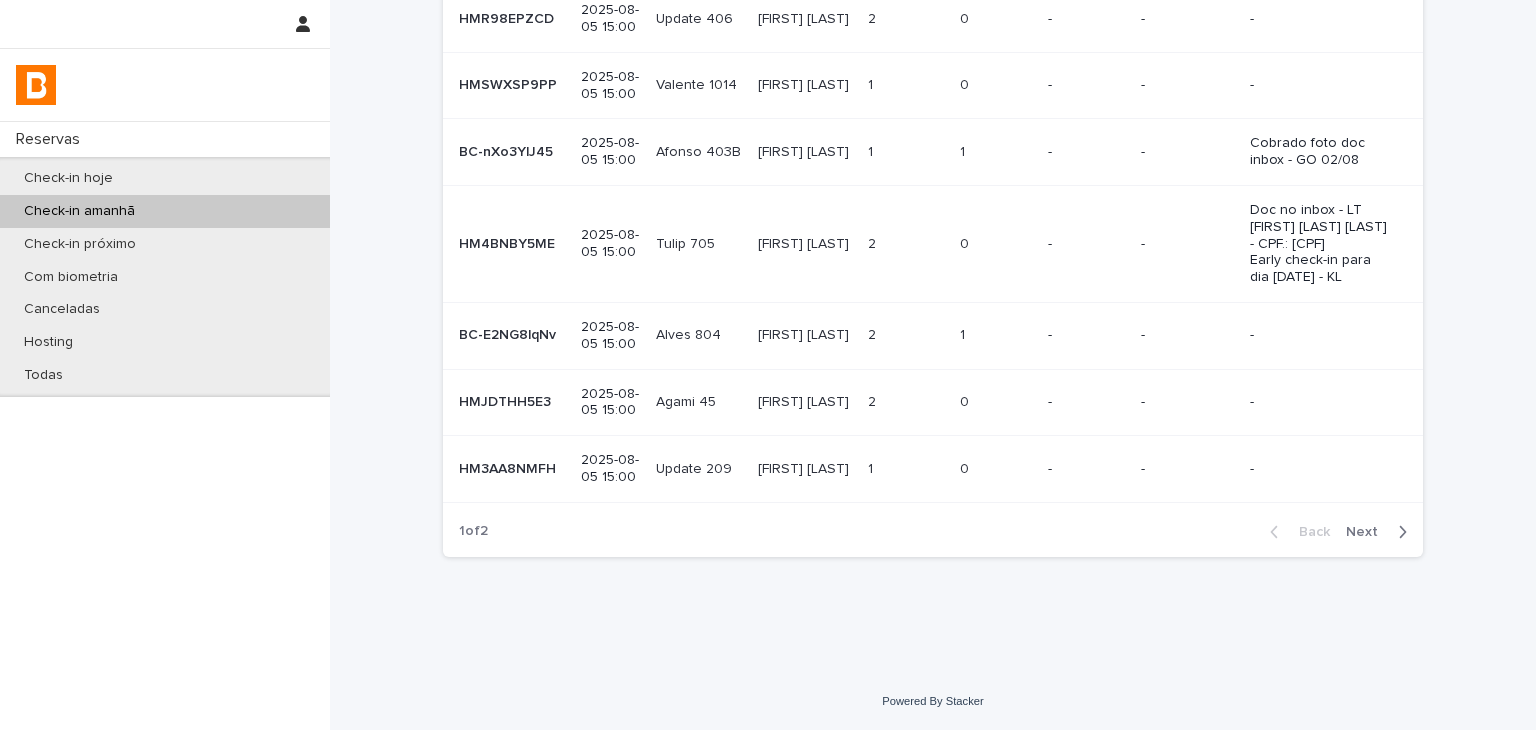 scroll, scrollTop: 0, scrollLeft: 0, axis: both 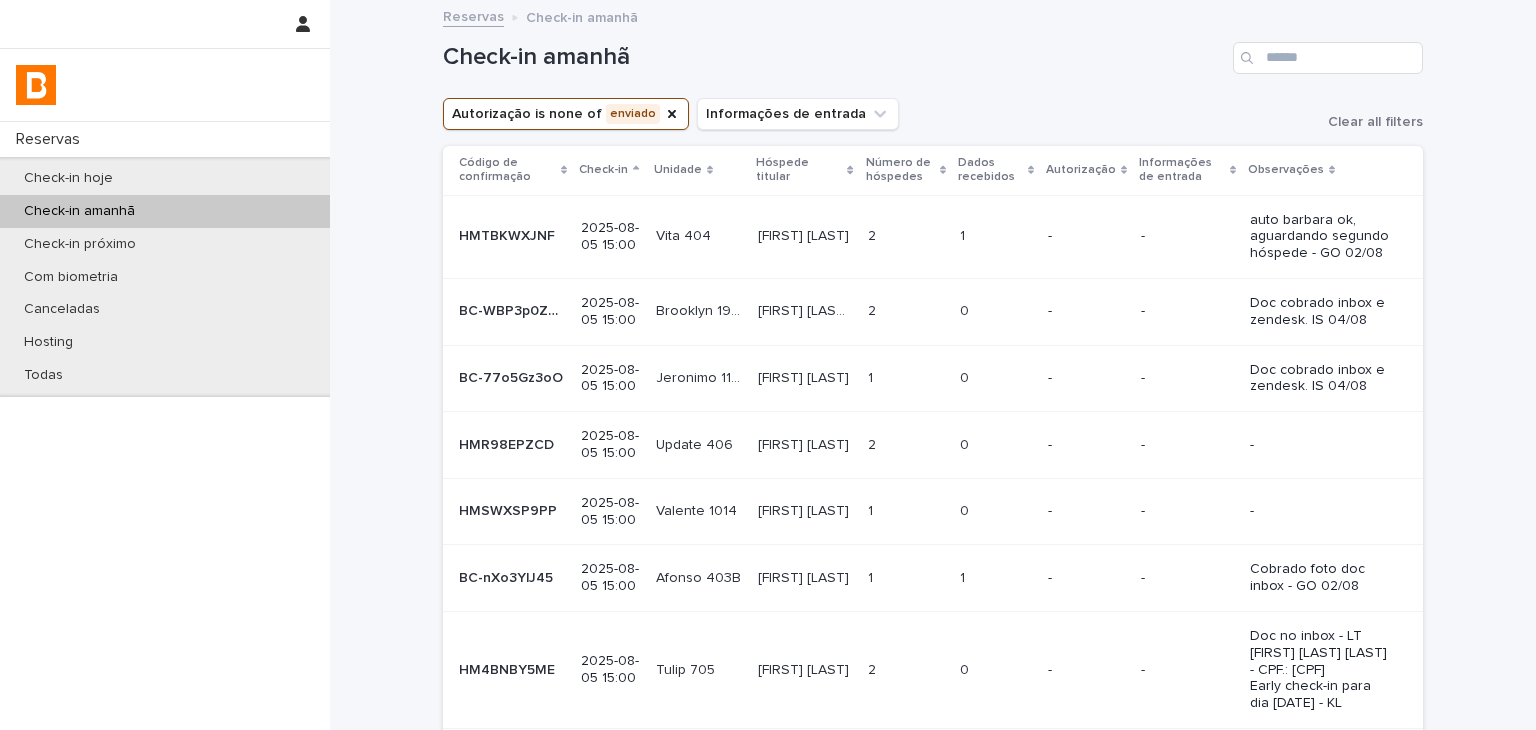 click on "[FIRST] [LAST]" at bounding box center [805, 443] 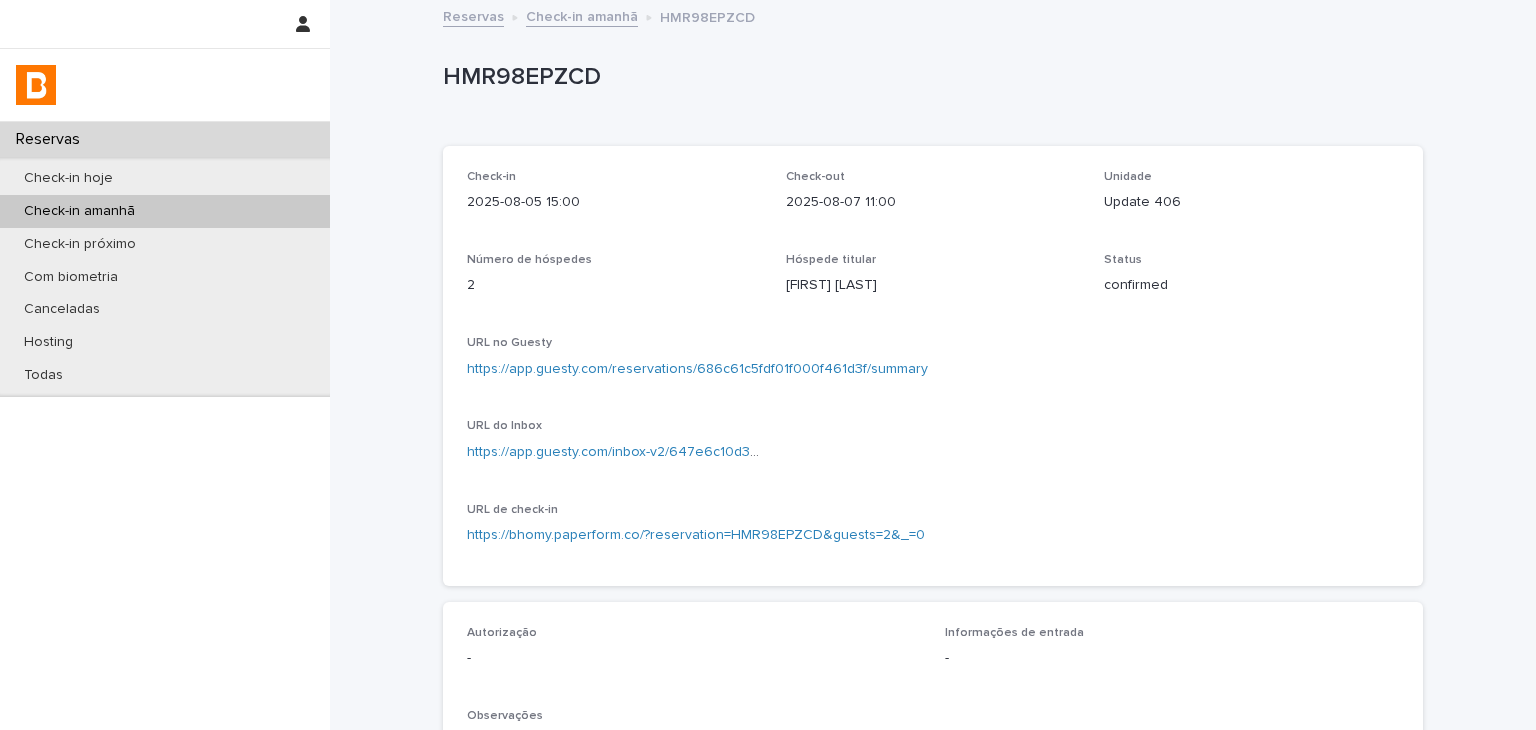 click on "https://app.guesty.com/reservations/686c61c5fdf01f000f461d3f/summary" at bounding box center [697, 369] 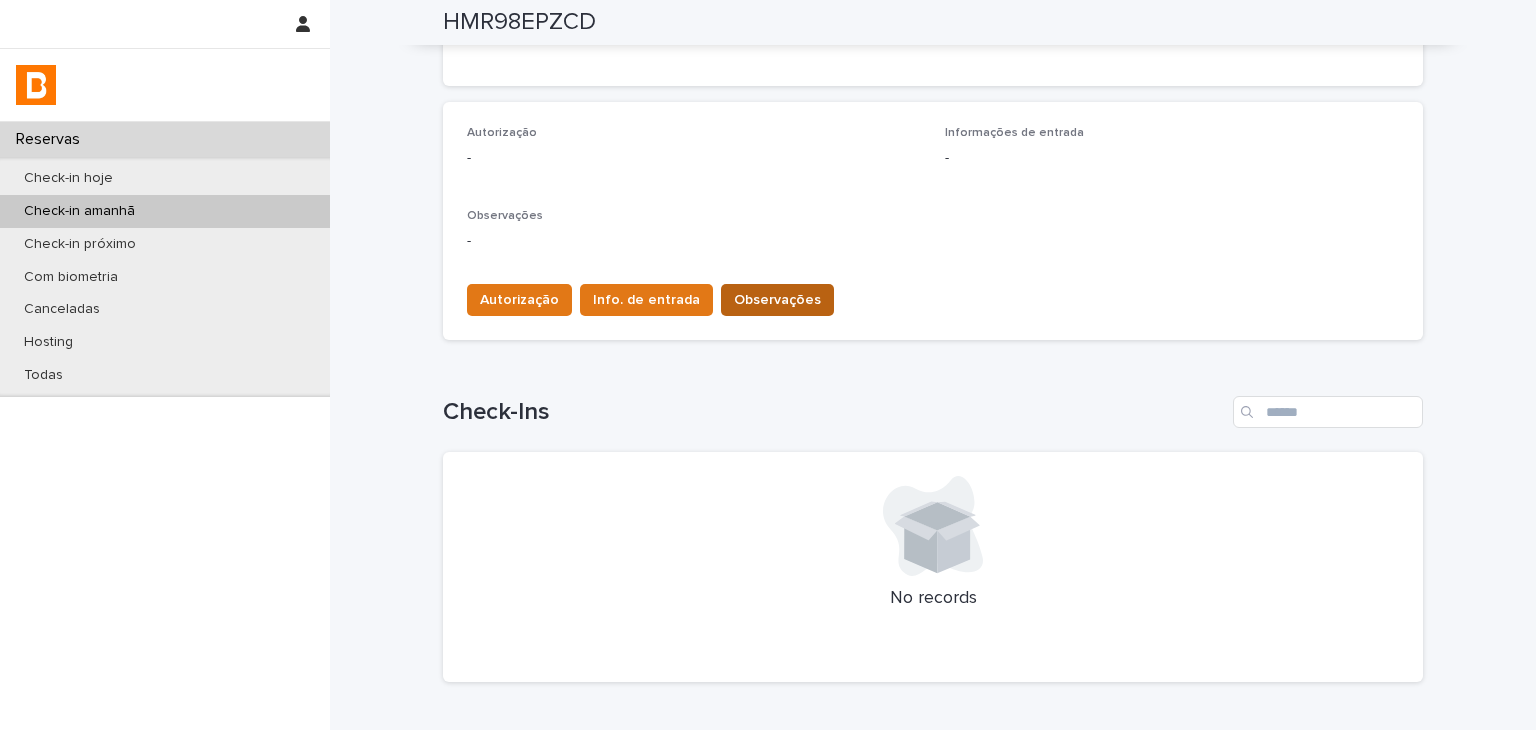 click on "Observações" at bounding box center [777, 300] 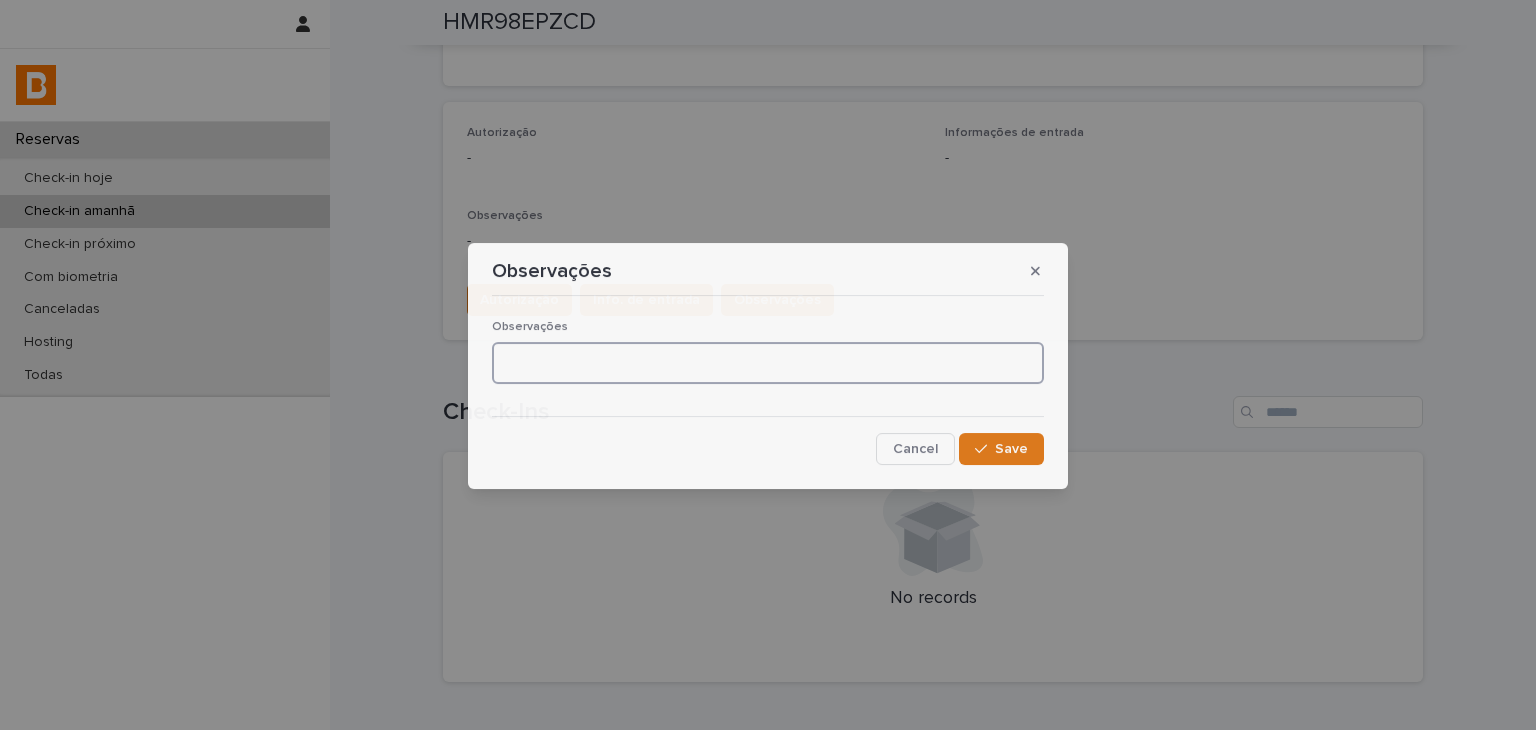 click at bounding box center [768, 363] 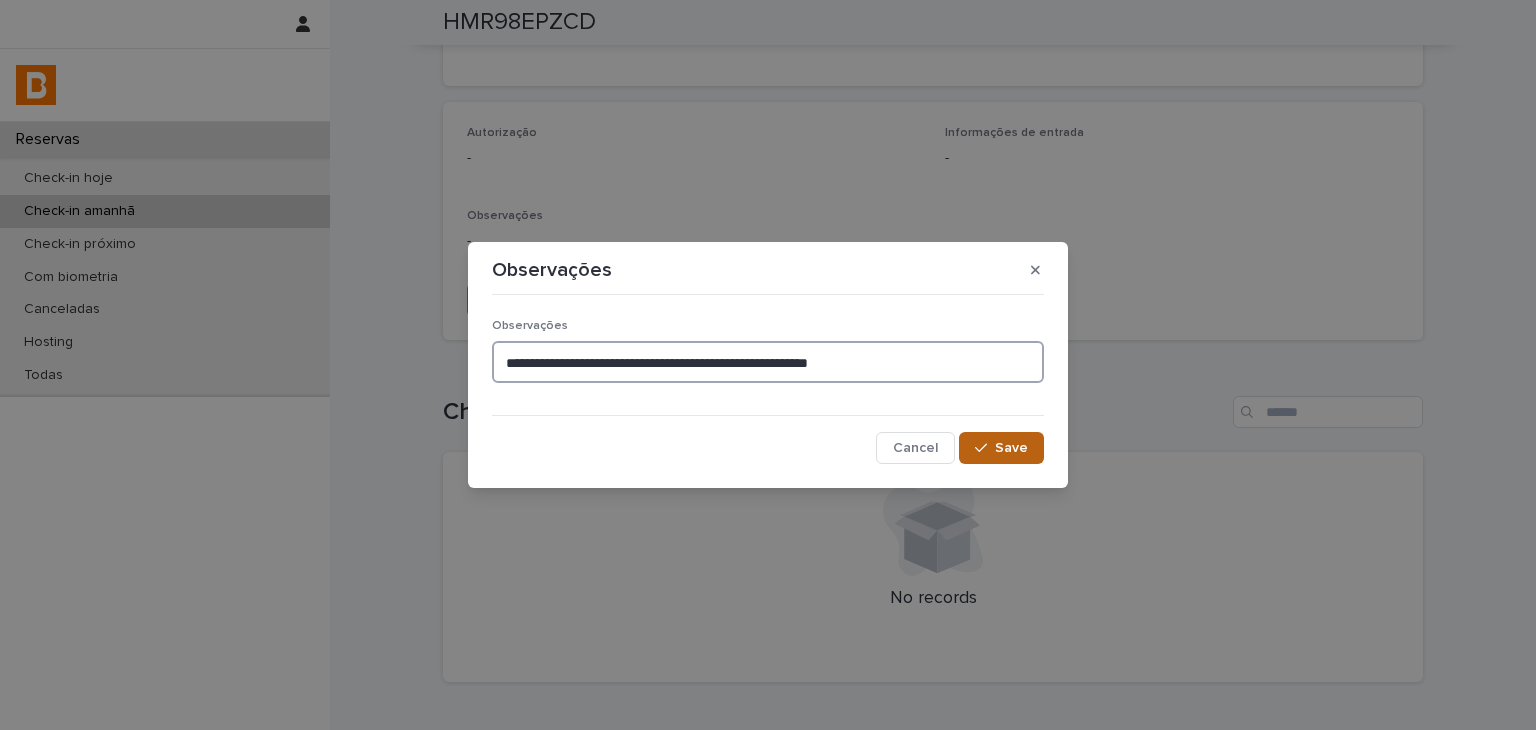 type on "**********" 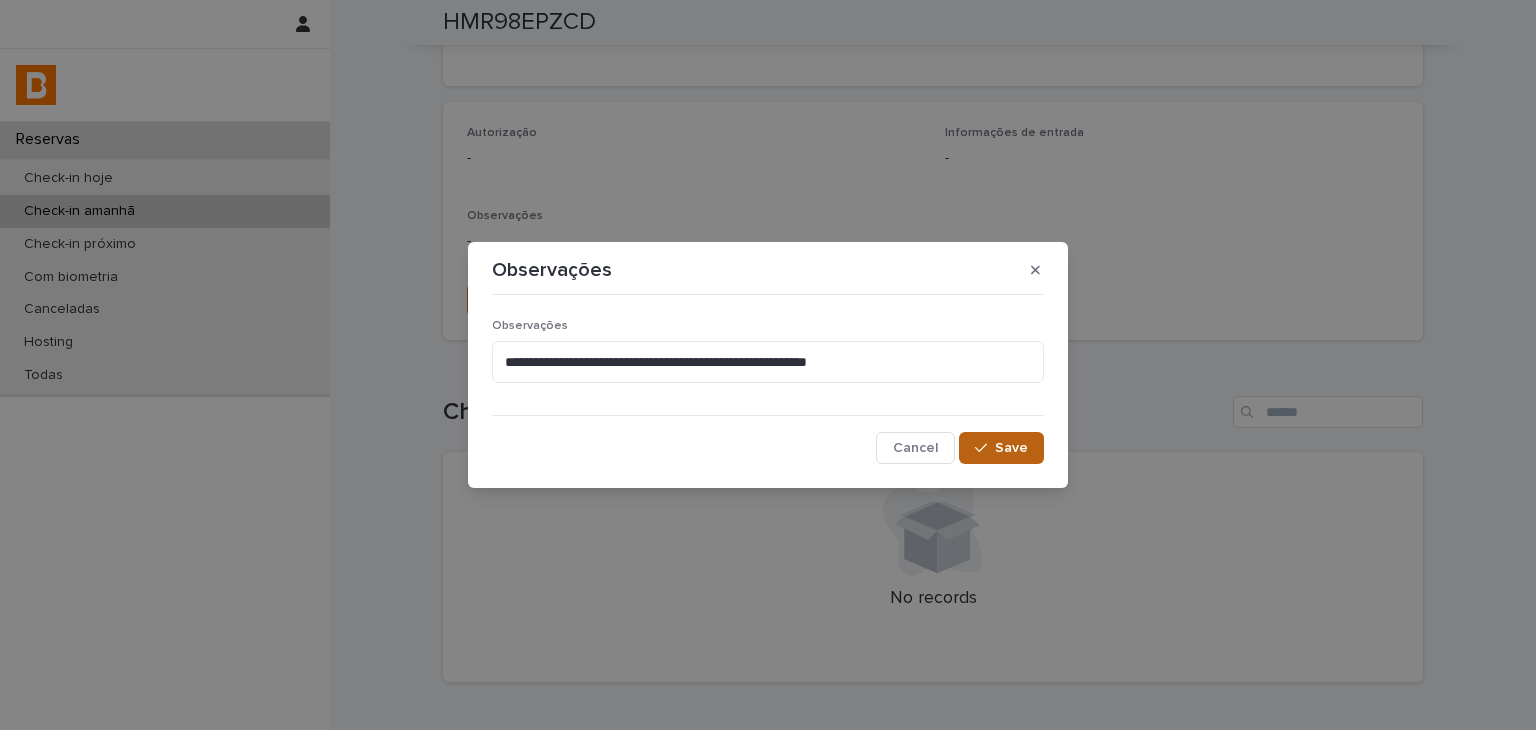 click on "Save" at bounding box center [1001, 448] 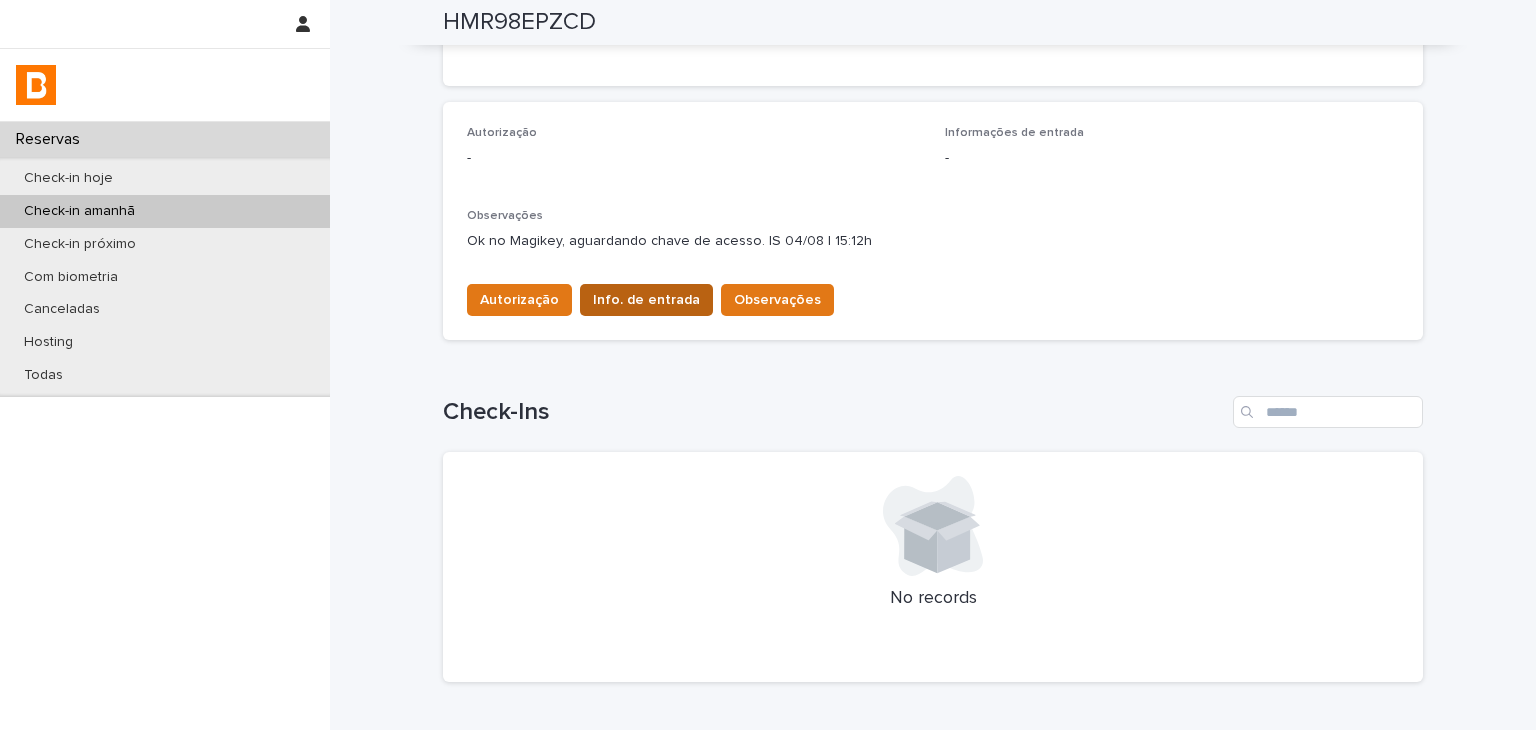 click on "Info. de entrada" at bounding box center [646, 300] 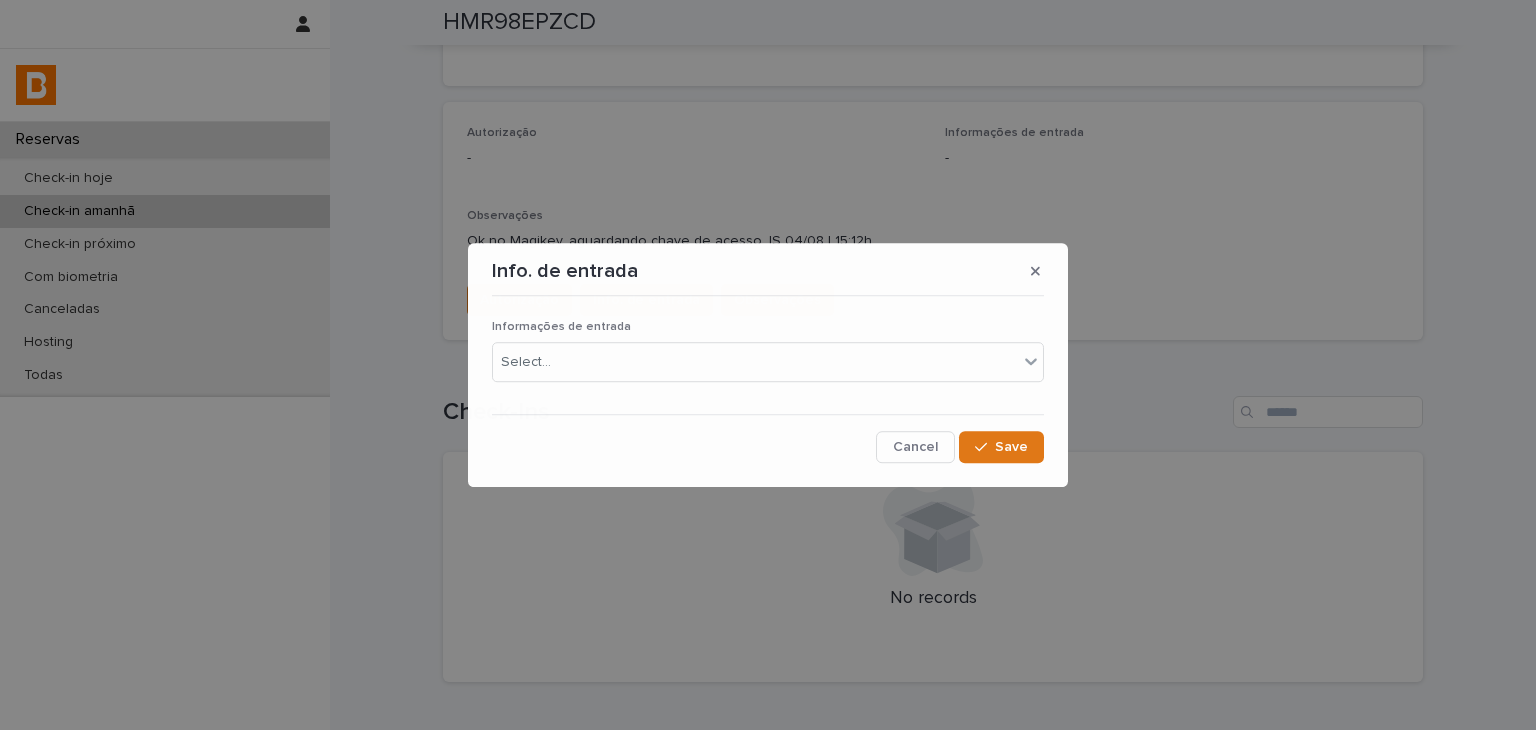 click on "Informações de entrada Select..." at bounding box center (768, 359) 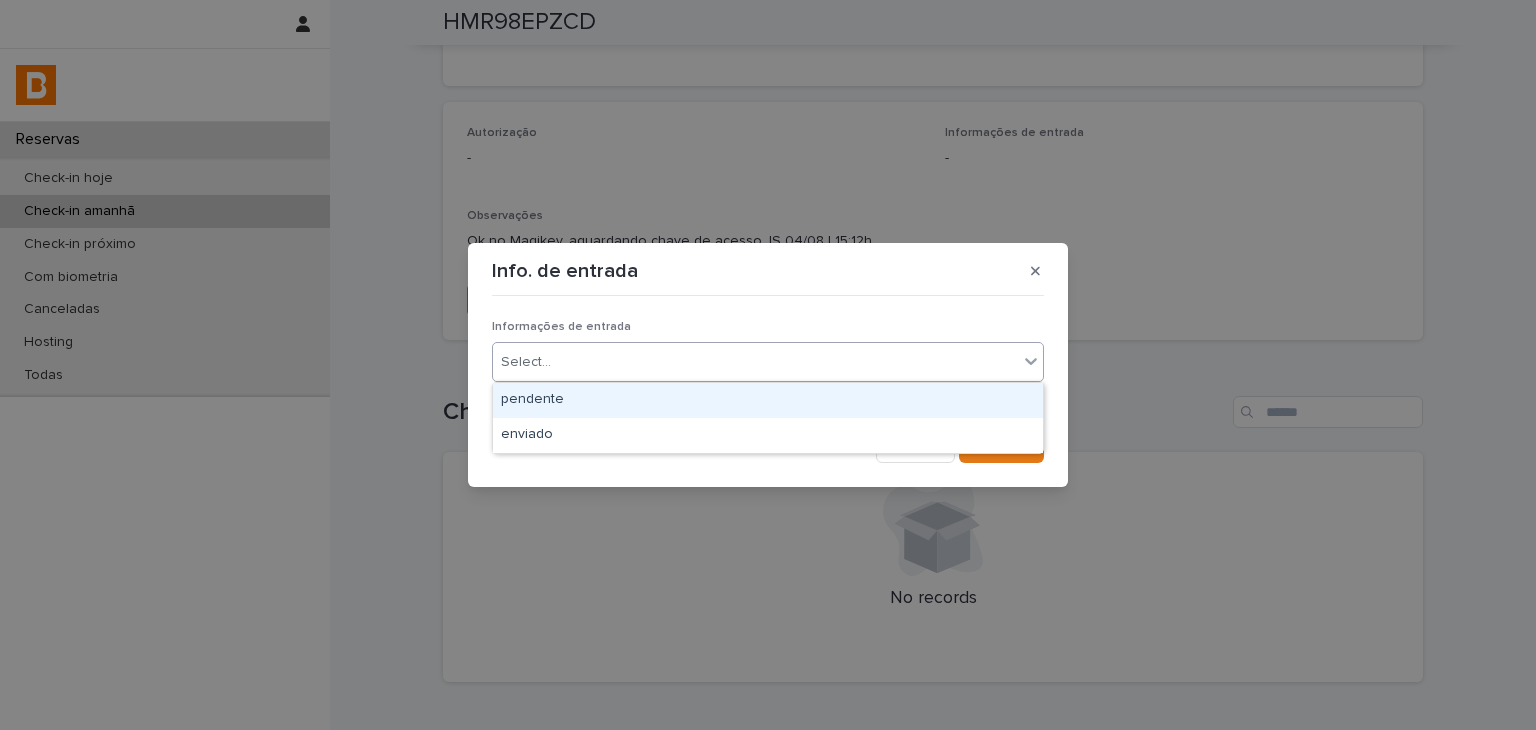 click on "Select..." at bounding box center (755, 362) 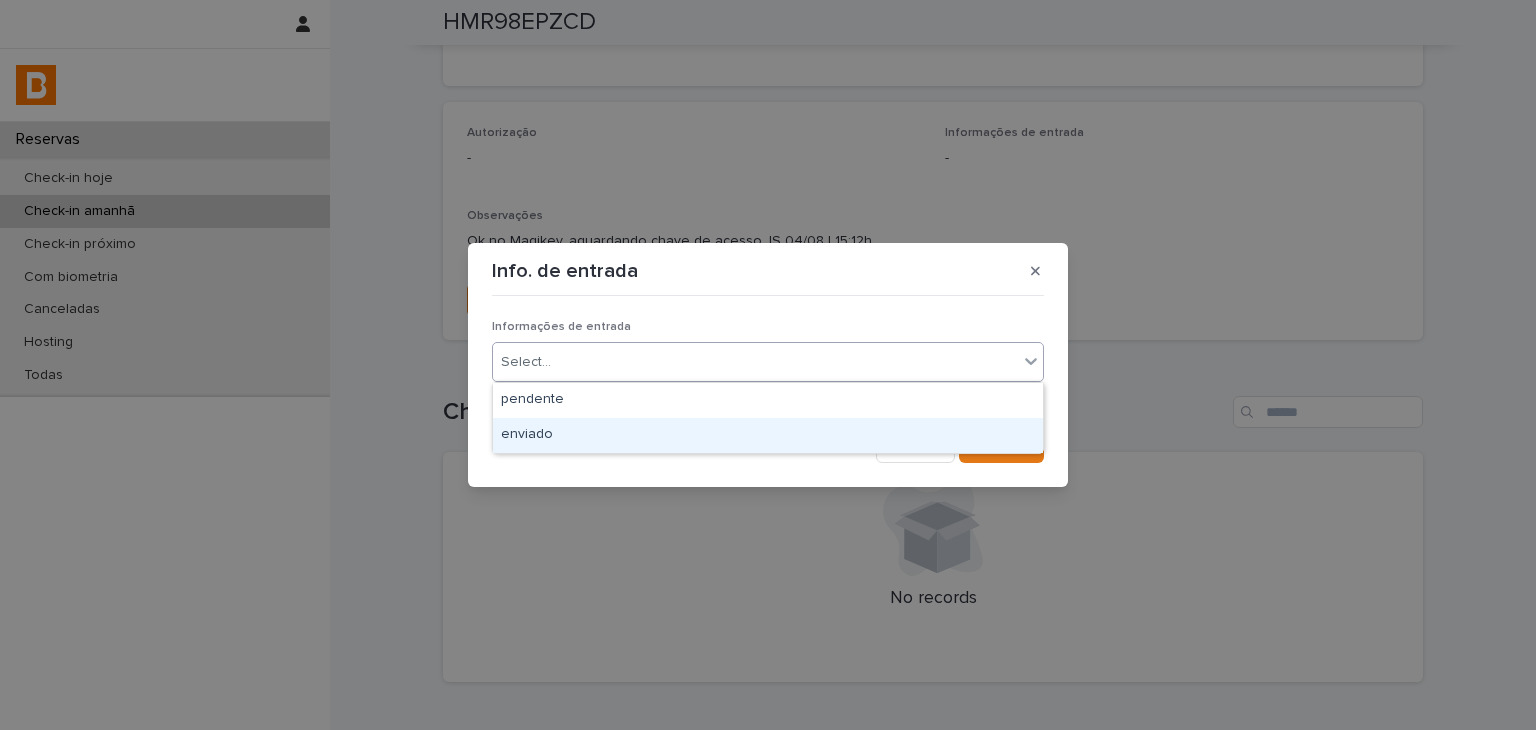 click on "enviado" at bounding box center [768, 435] 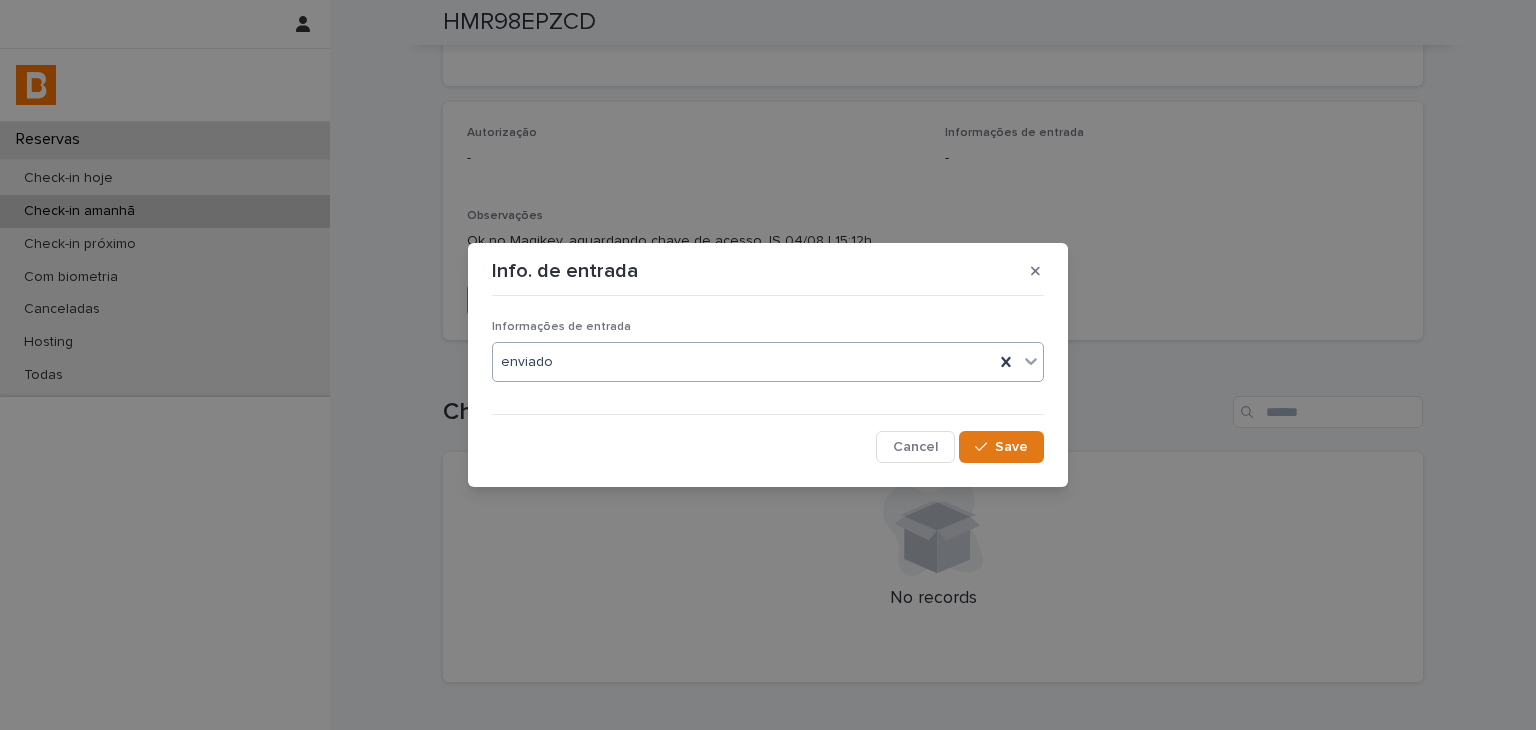click on "Save" at bounding box center [1011, 447] 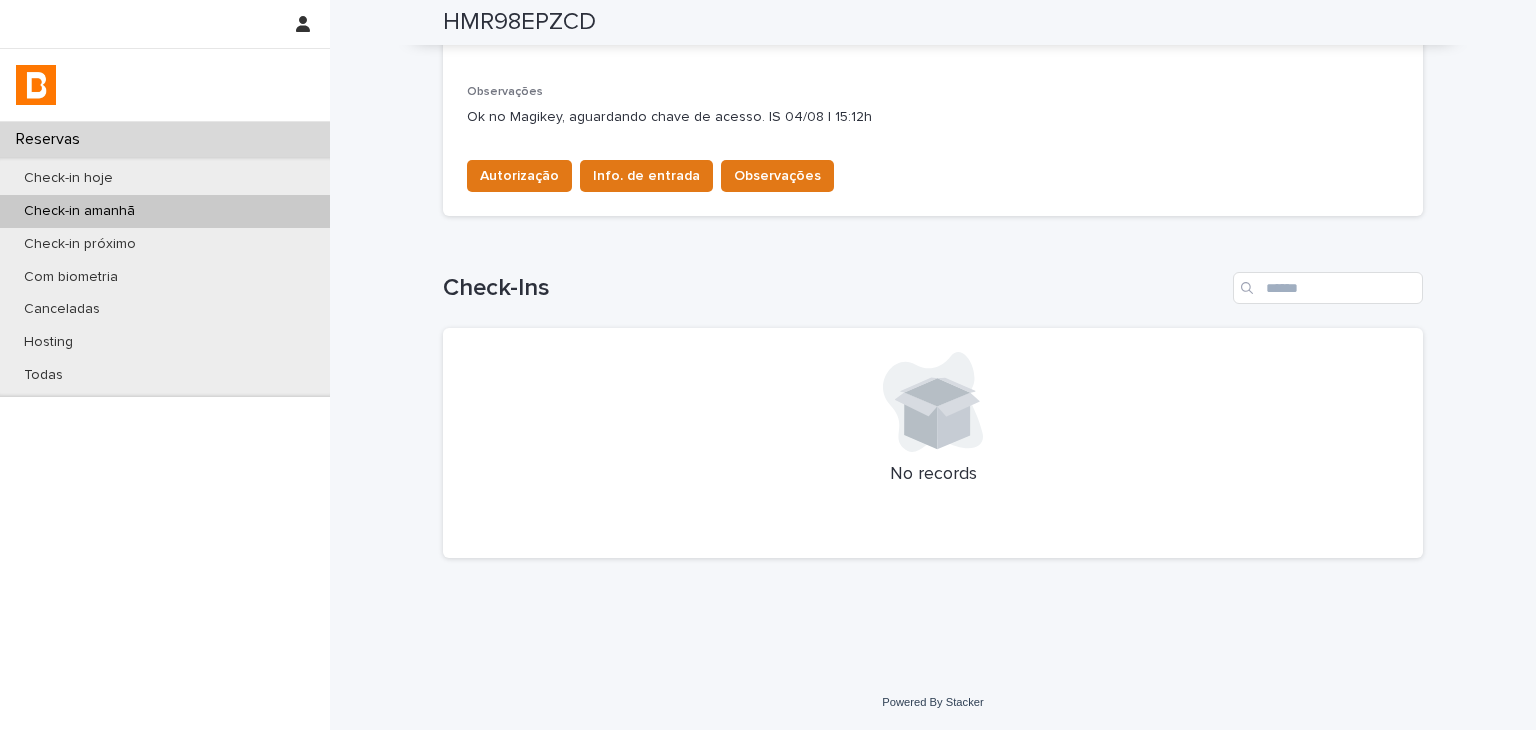 scroll, scrollTop: 424, scrollLeft: 0, axis: vertical 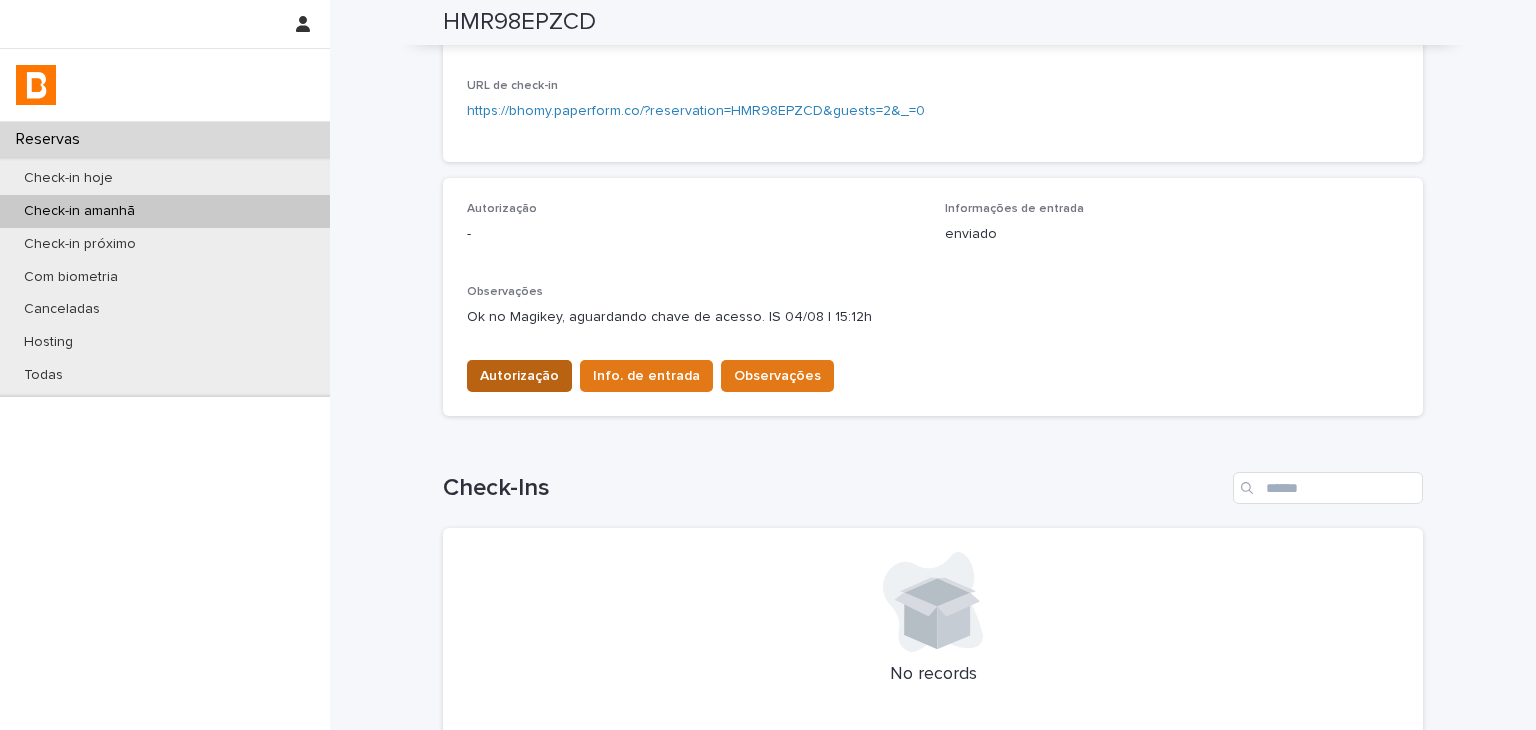 click on "Autorização" at bounding box center [519, 376] 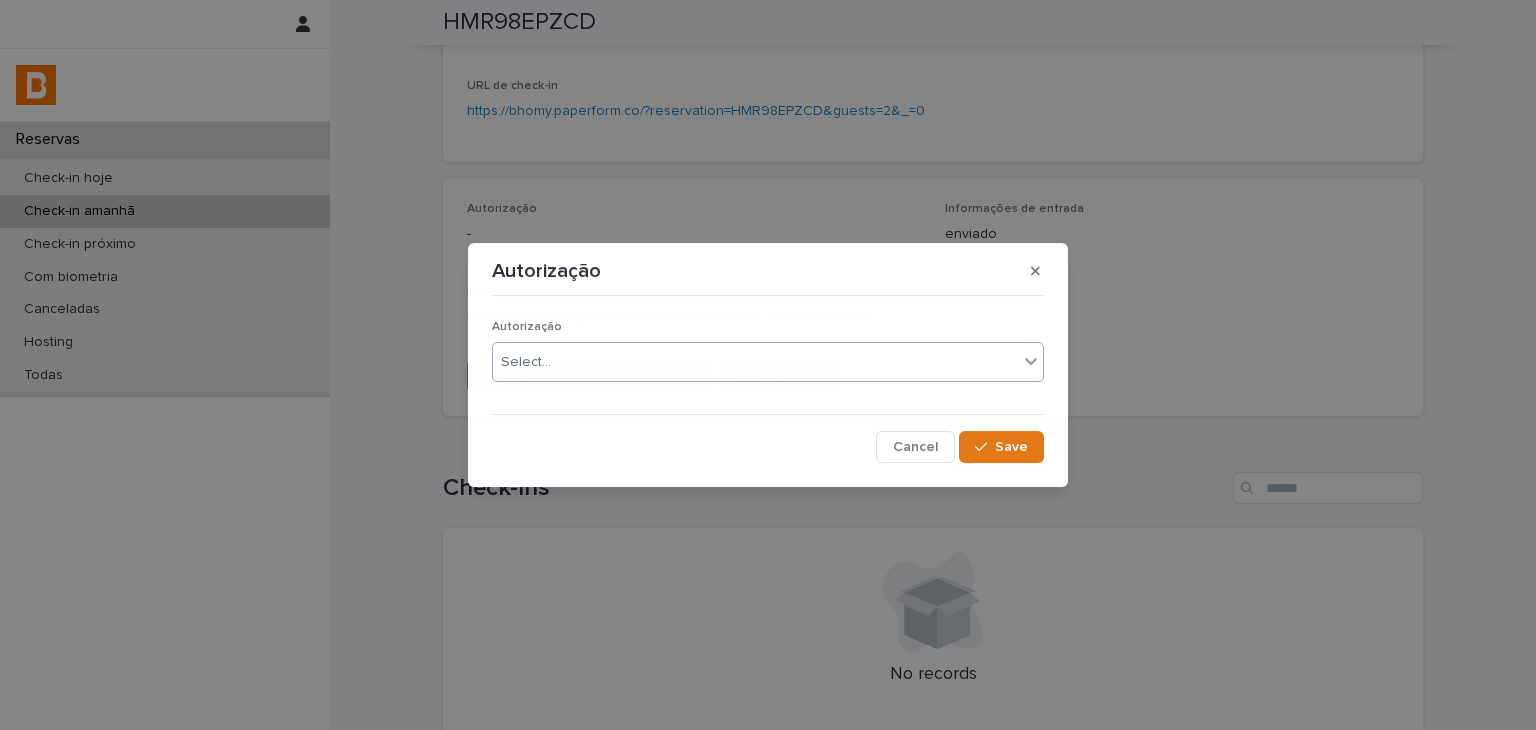 click on "Select..." at bounding box center (755, 362) 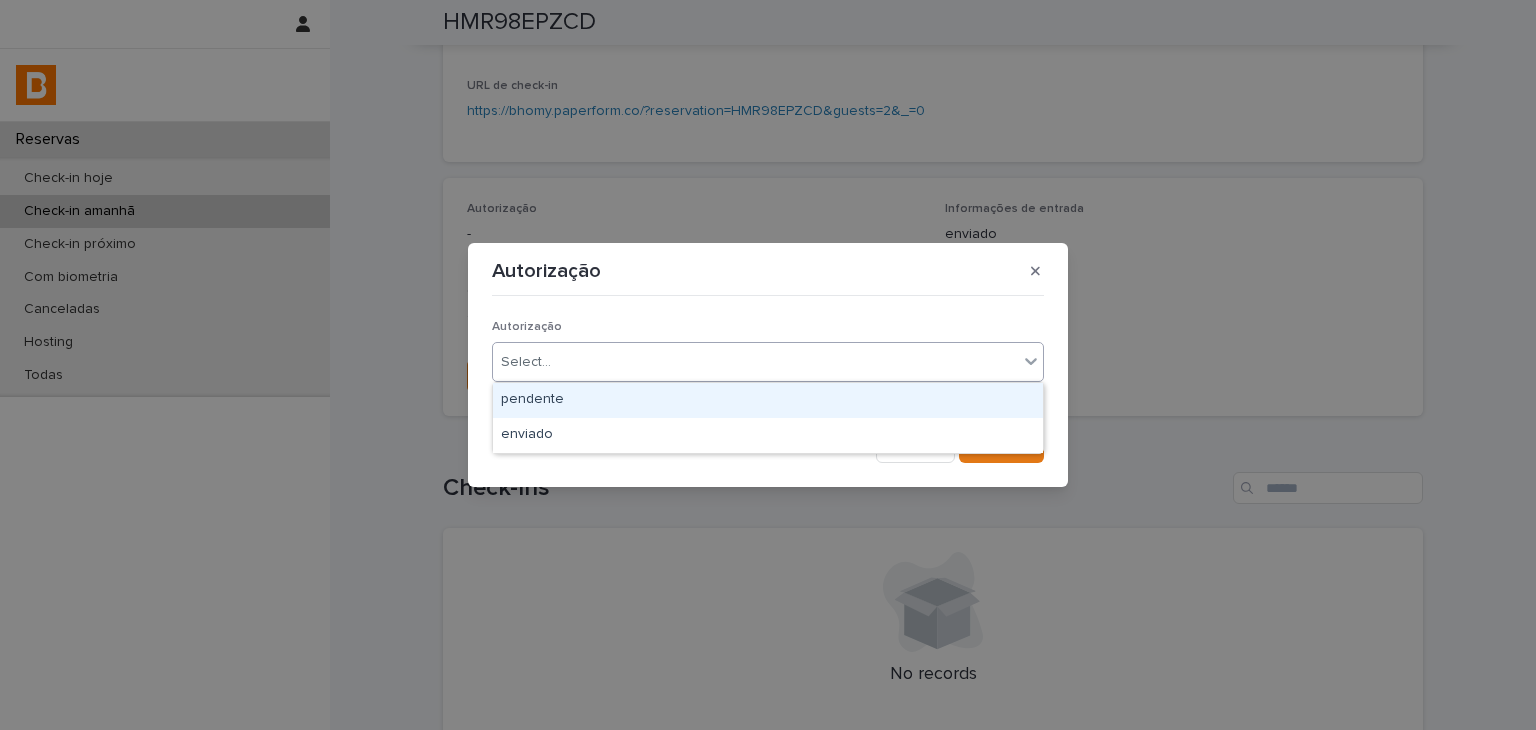click on "pendente" at bounding box center (768, 400) 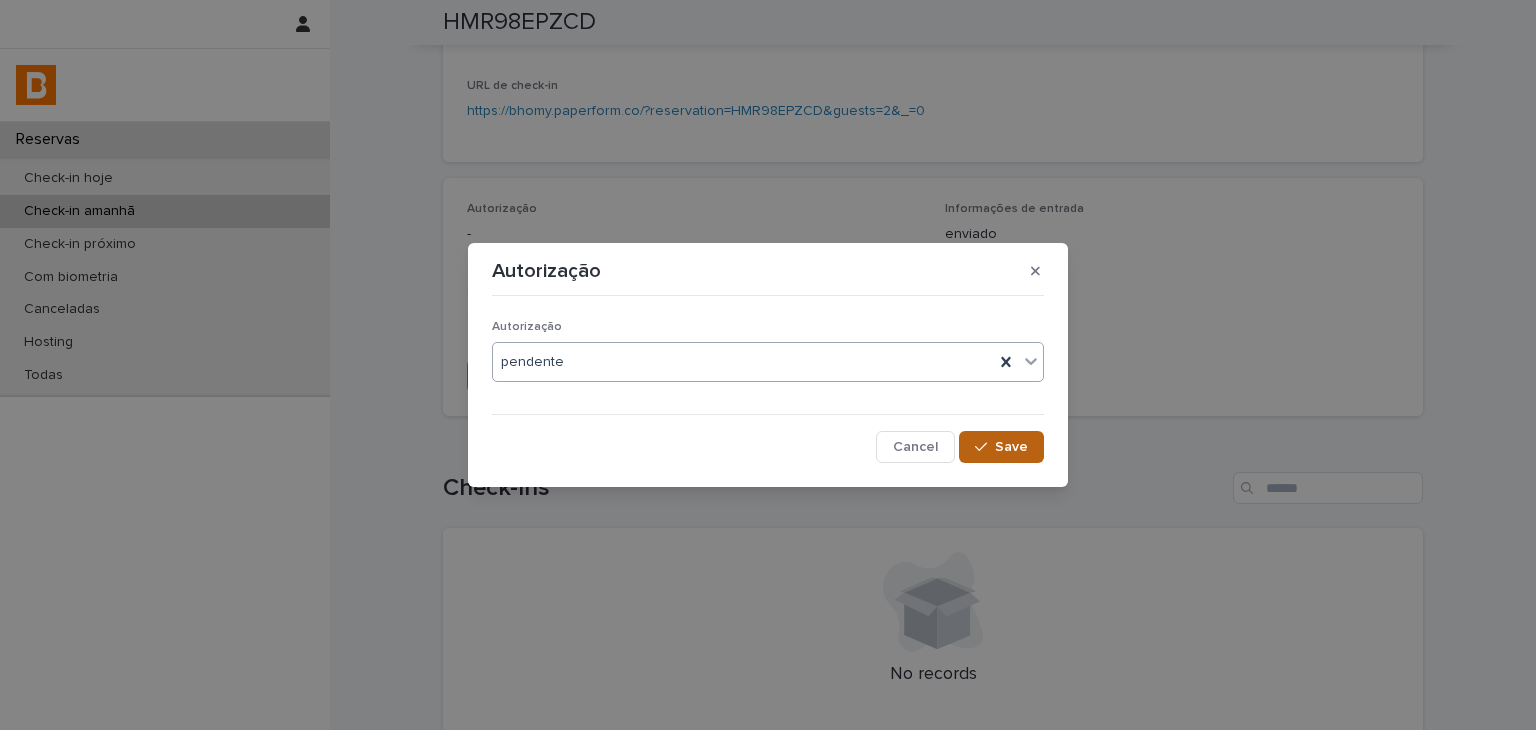 click on "Save" at bounding box center (1001, 447) 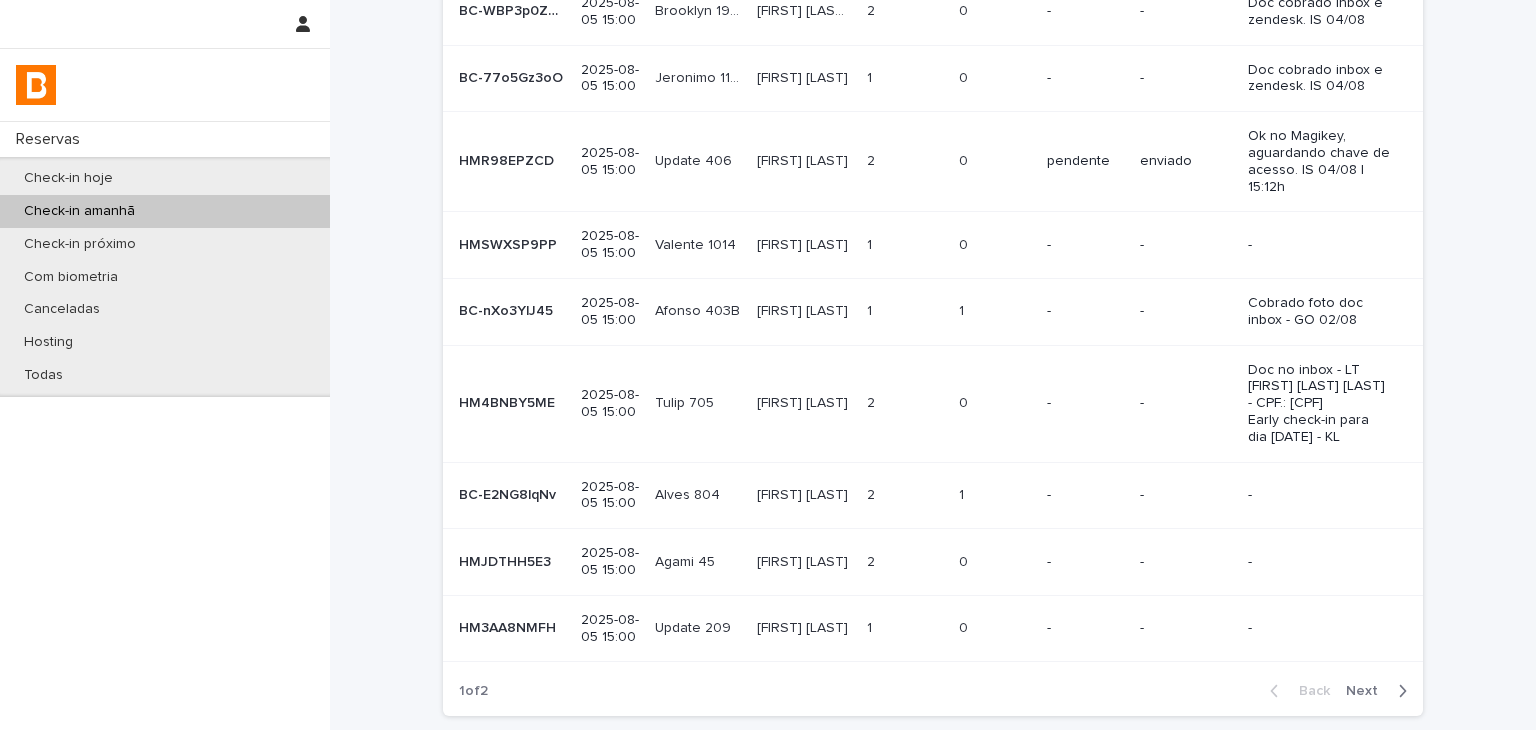 scroll, scrollTop: 473, scrollLeft: 0, axis: vertical 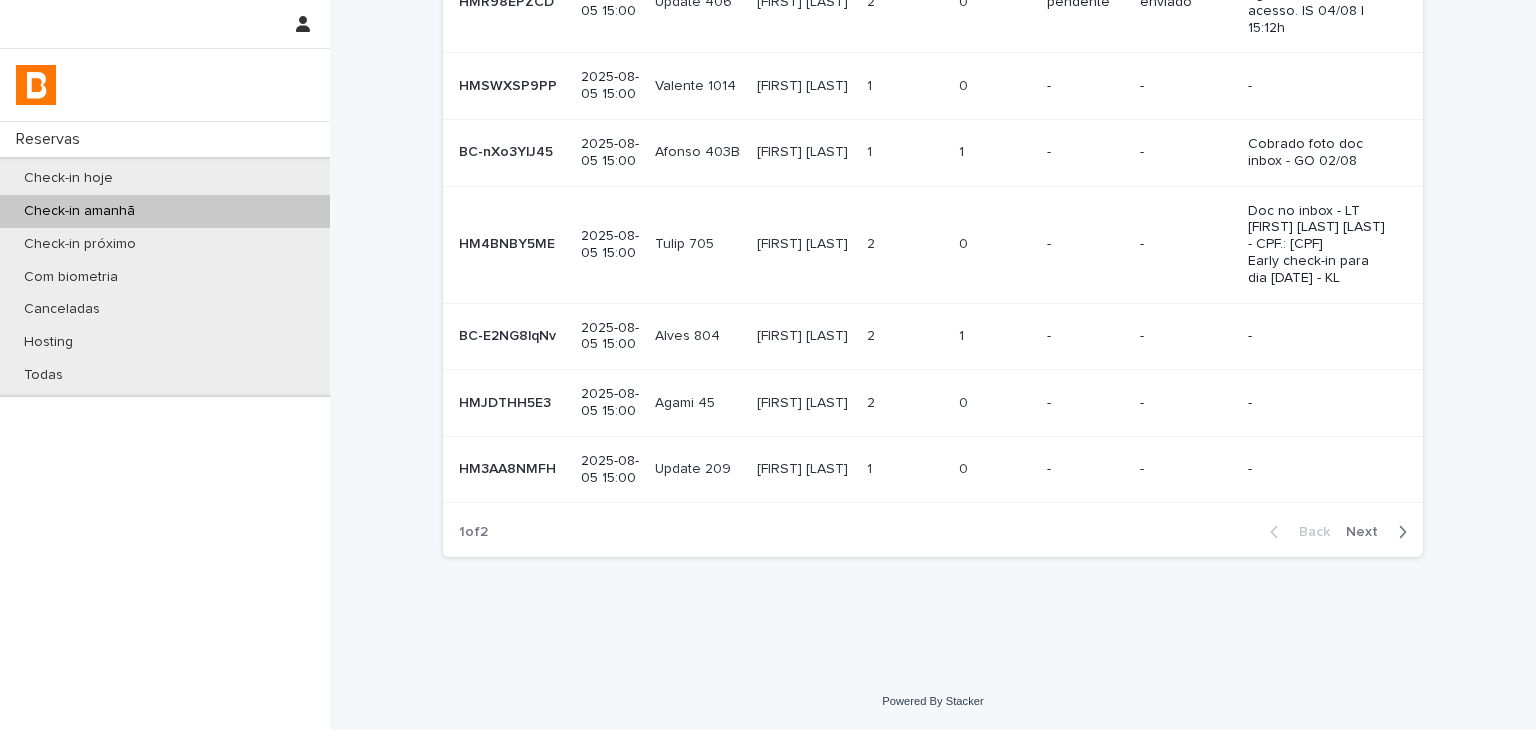 click at bounding box center [1398, 532] 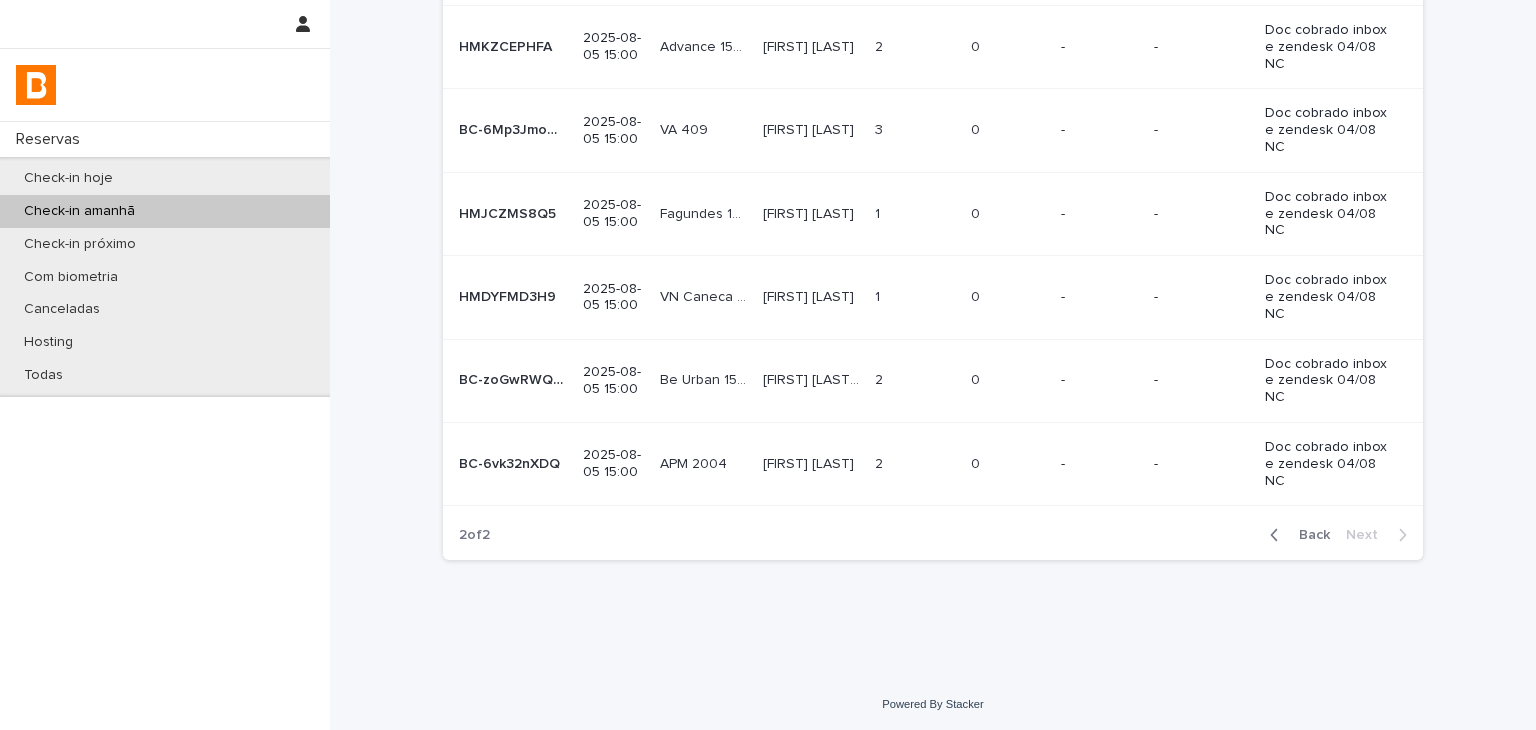scroll, scrollTop: 56, scrollLeft: 0, axis: vertical 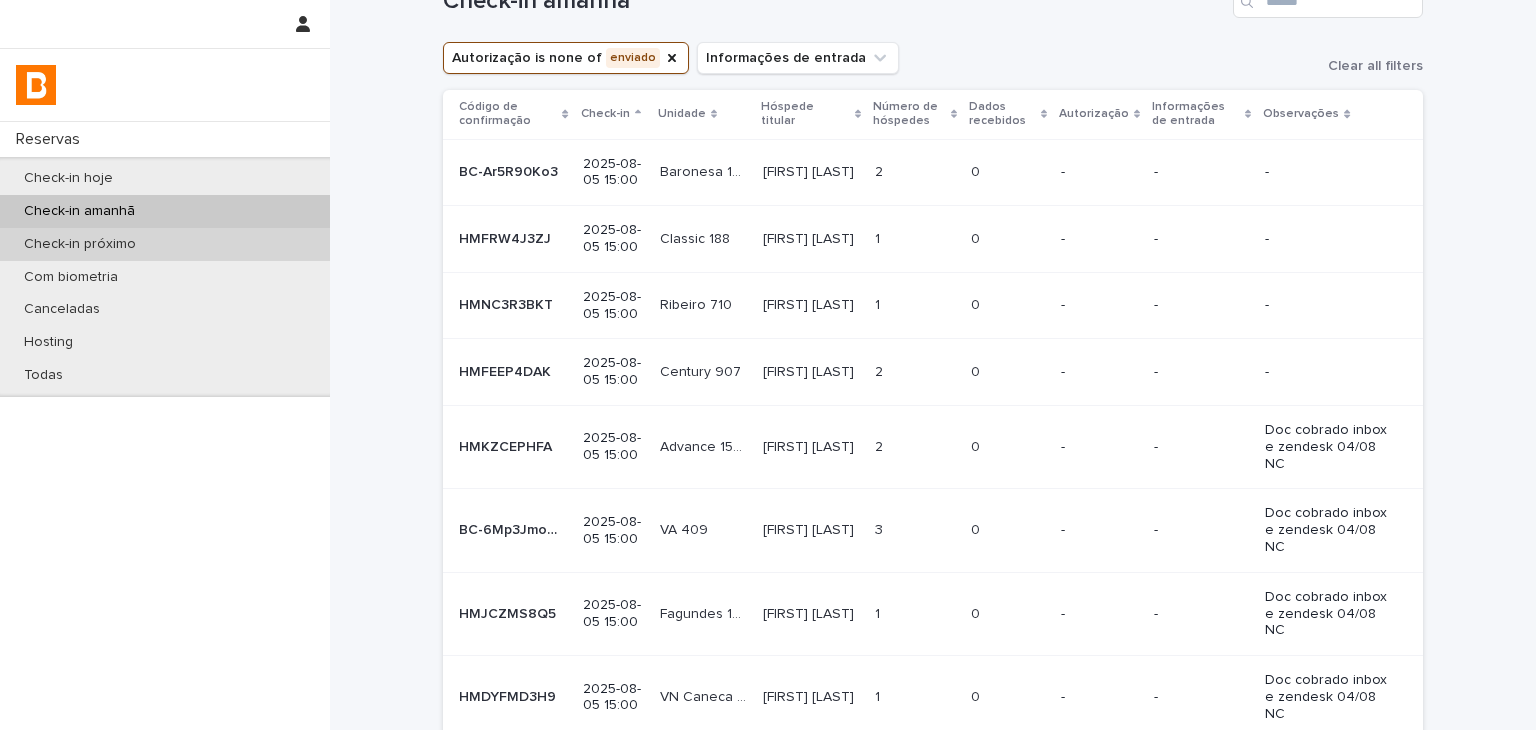 click on "Check-in próximo" at bounding box center [80, 244] 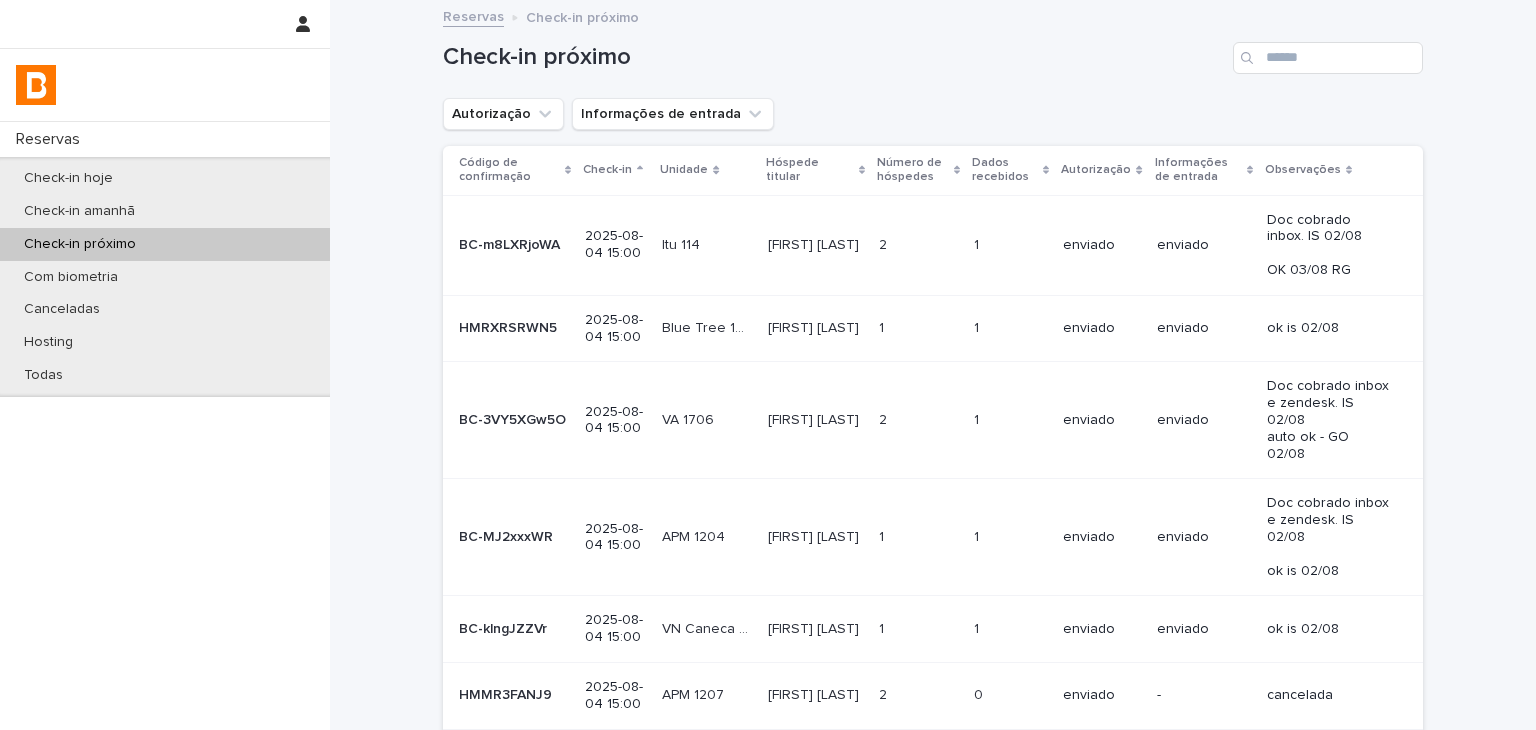 click on "Autorização" at bounding box center [503, 114] 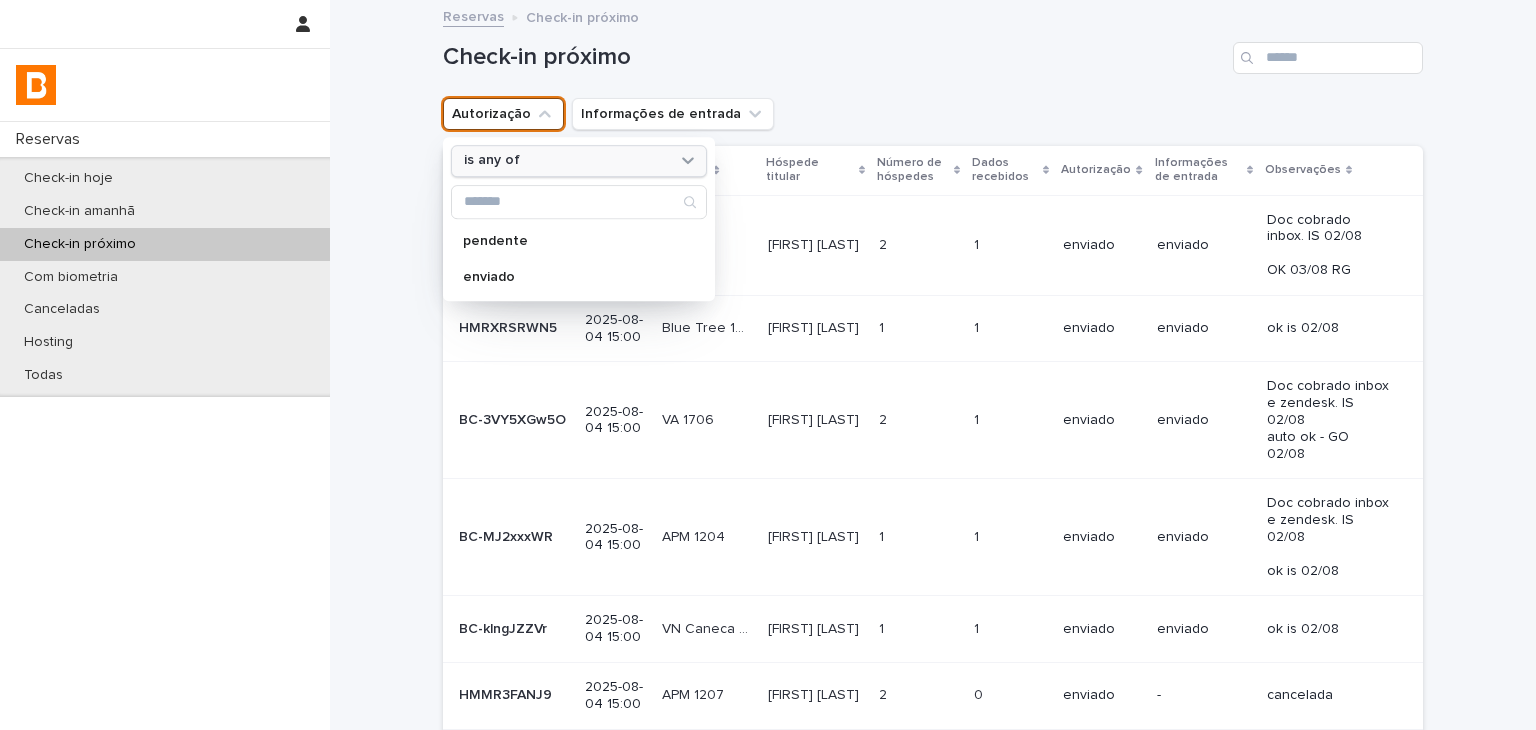 click on "is any of" at bounding box center (566, 161) 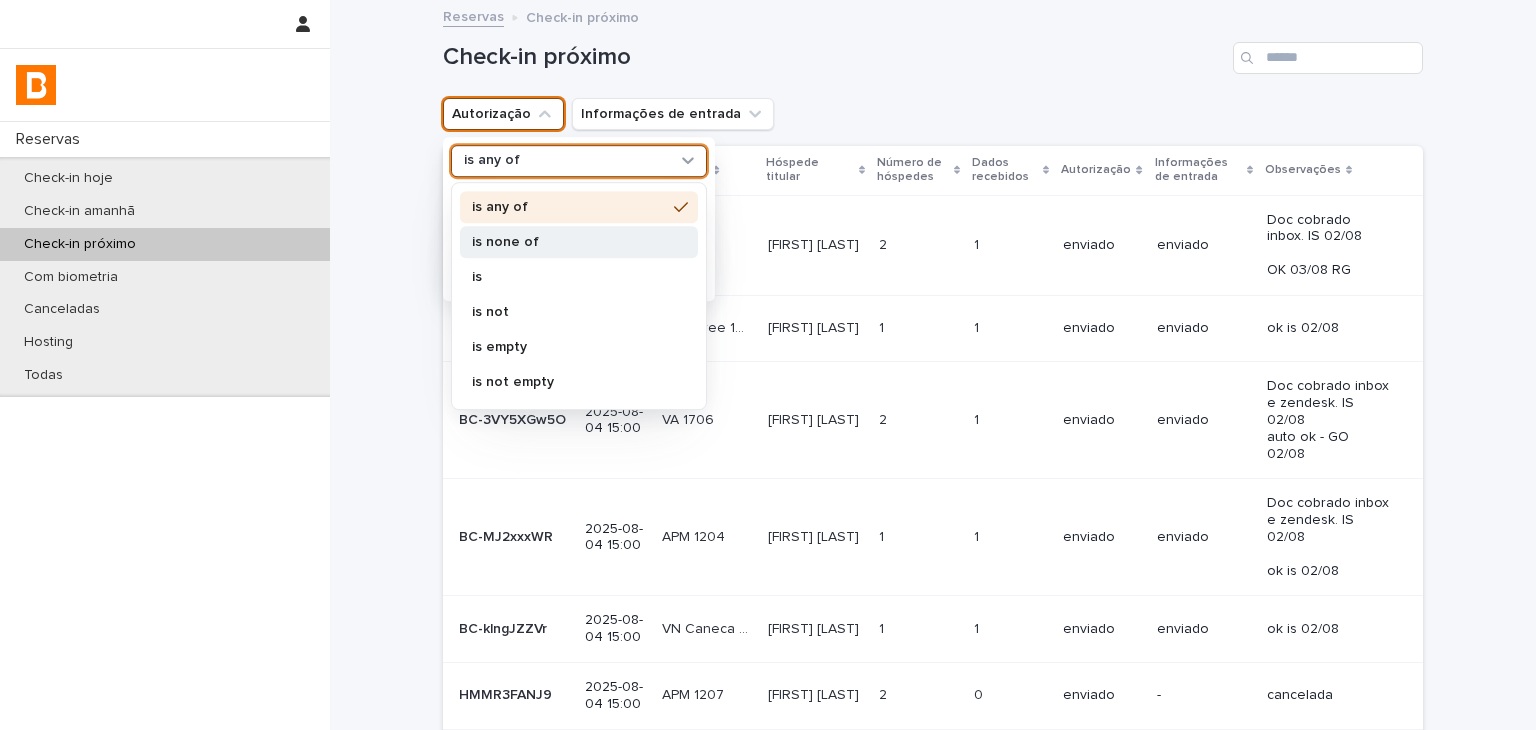 click on "is none of" at bounding box center [569, 242] 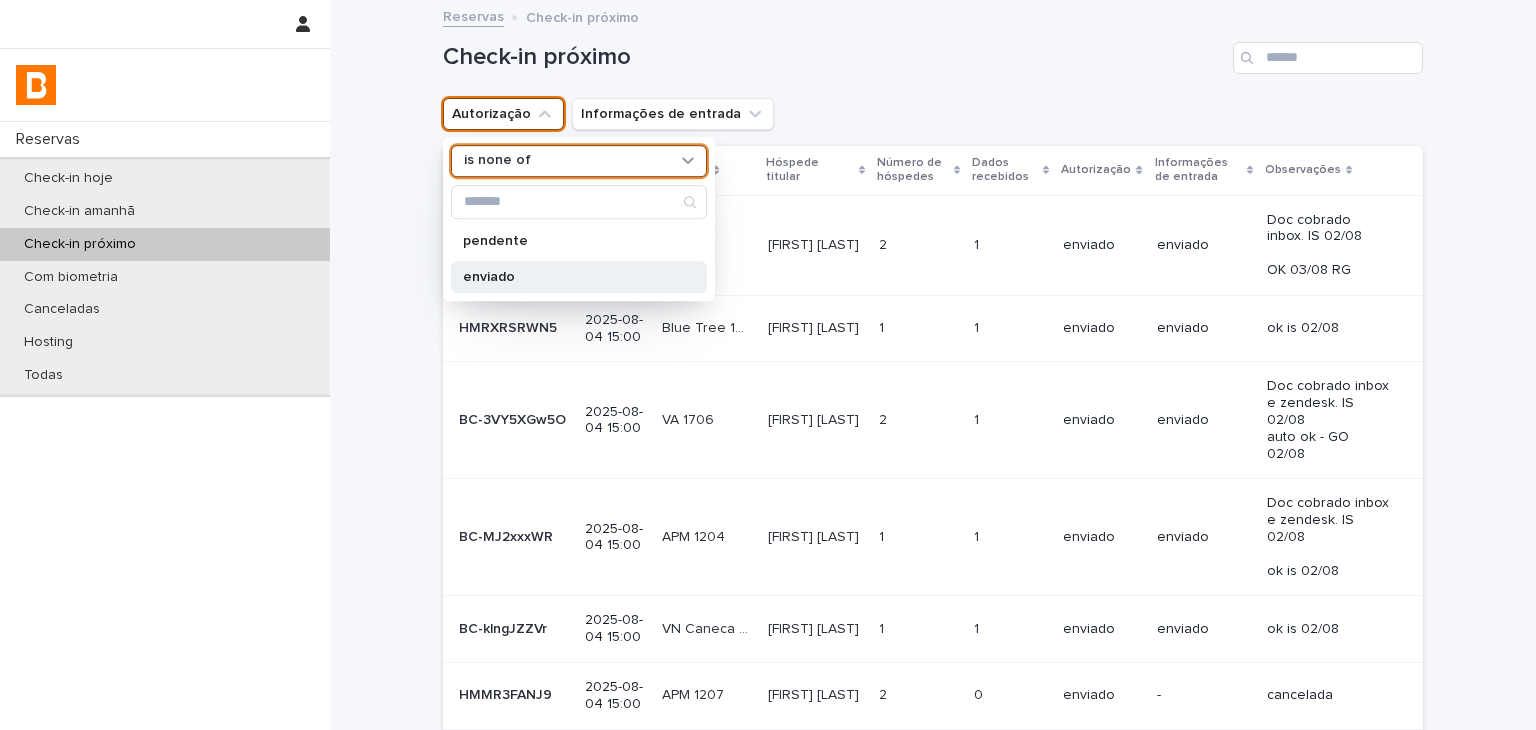 click on "enviado" at bounding box center [569, 277] 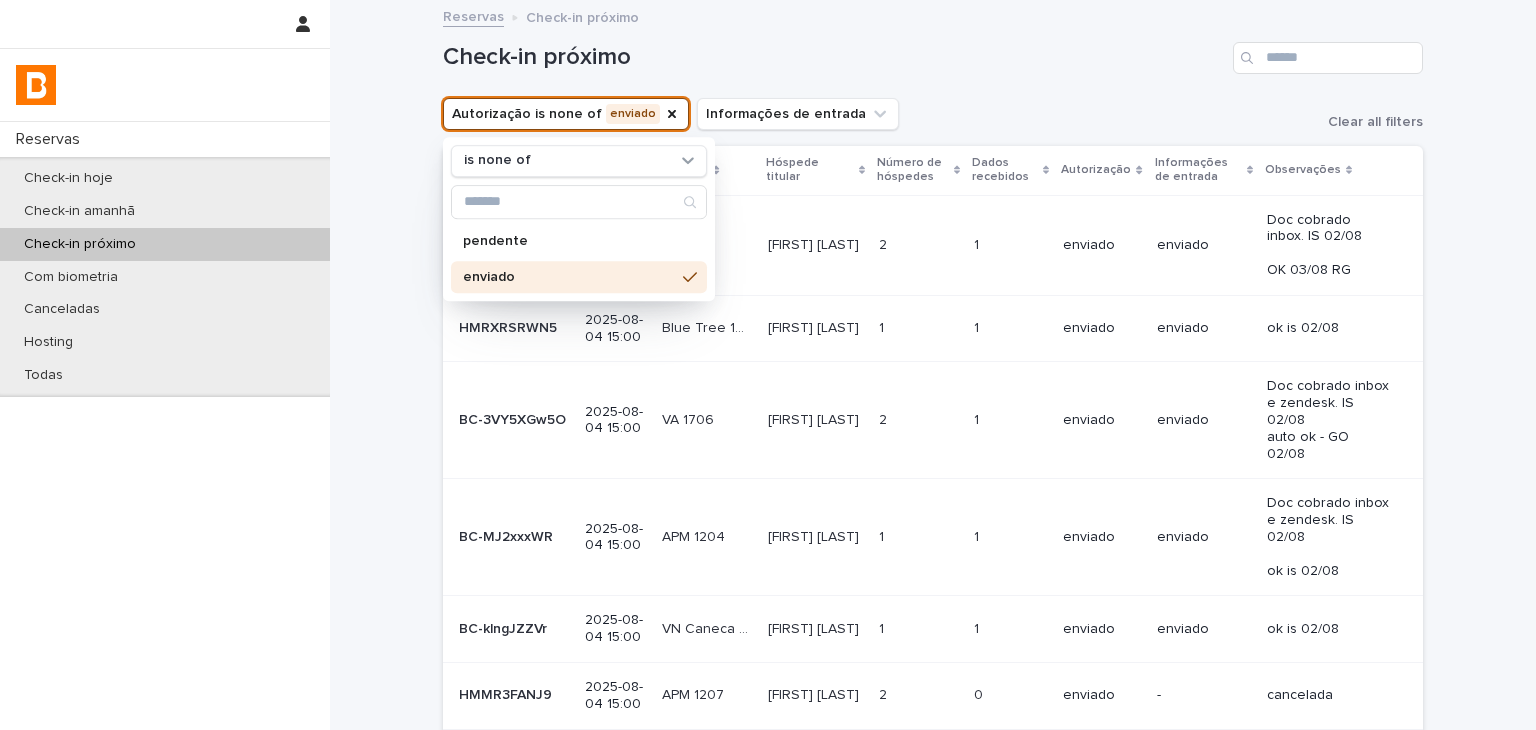 drag, startPoint x: 923, startPoint y: 67, endPoint x: 929, endPoint y: 113, distance: 46.389652 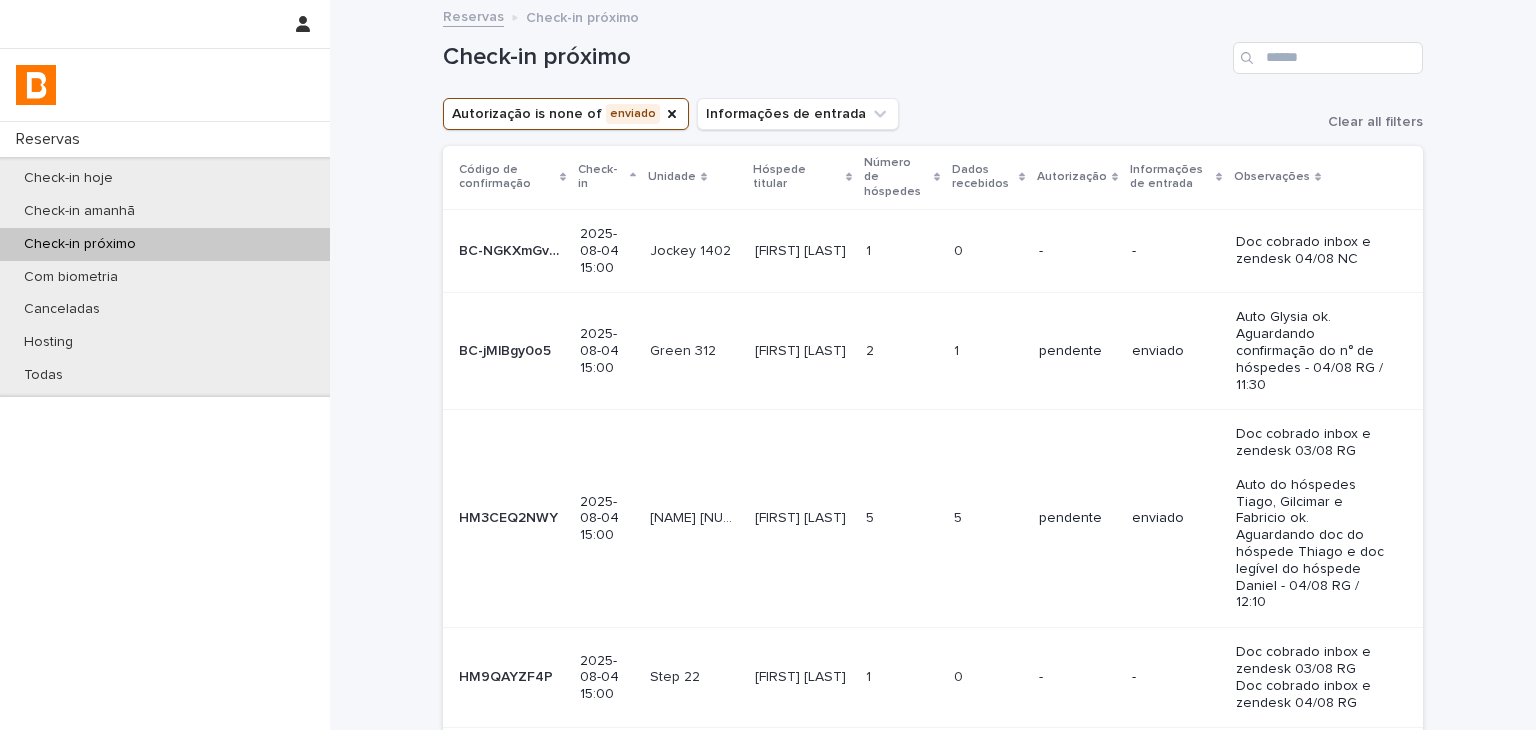 scroll, scrollTop: 600, scrollLeft: 0, axis: vertical 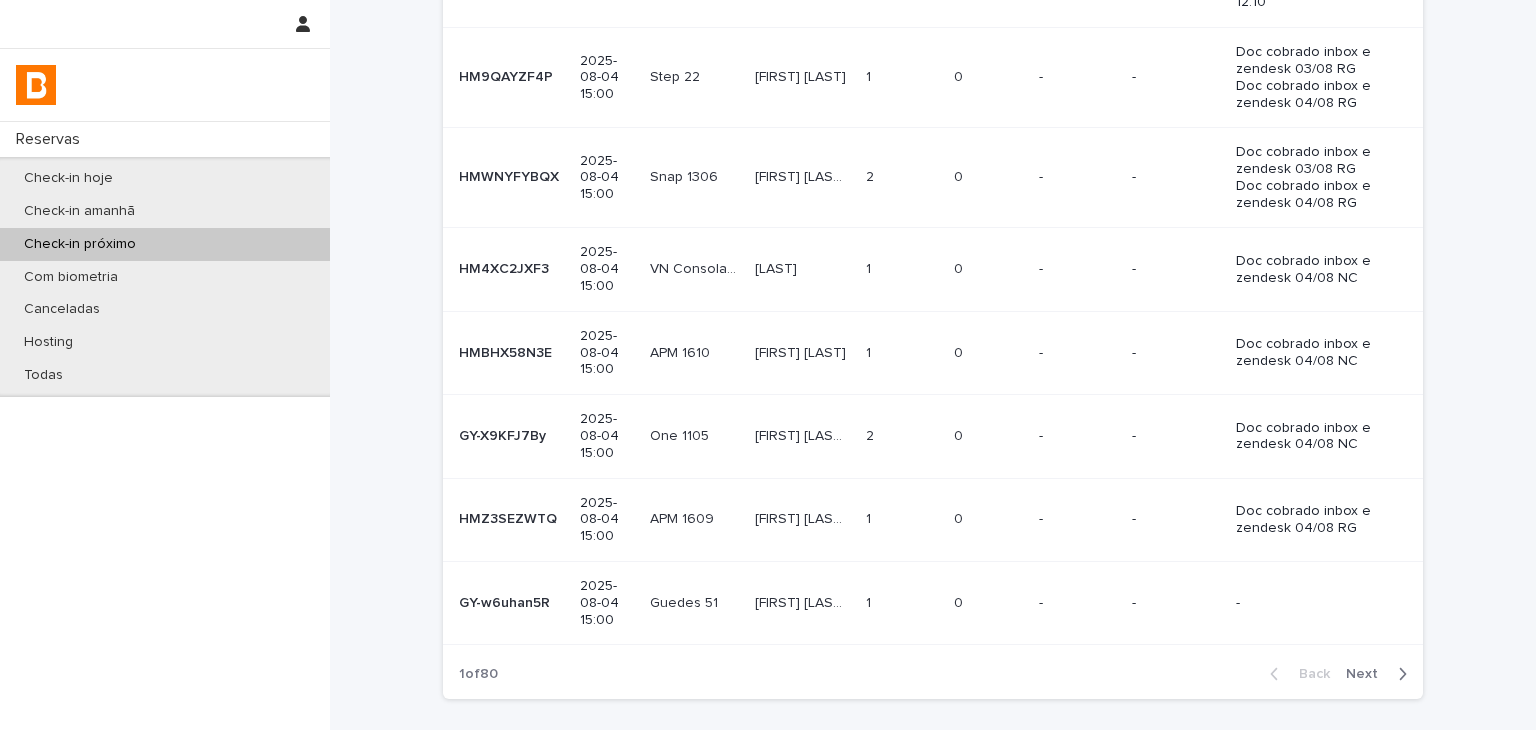 click on "Back Next" at bounding box center [1338, 674] 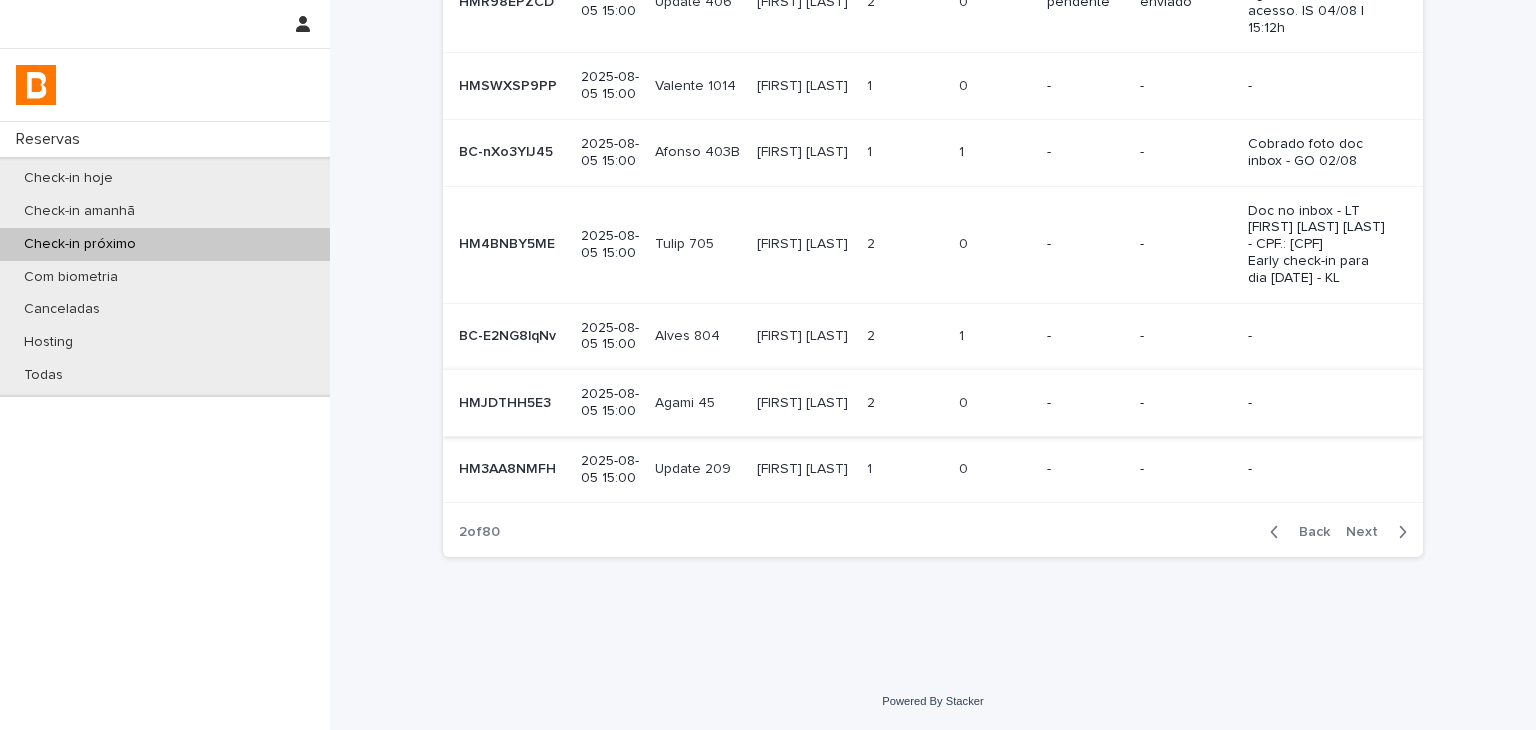 scroll, scrollTop: 473, scrollLeft: 0, axis: vertical 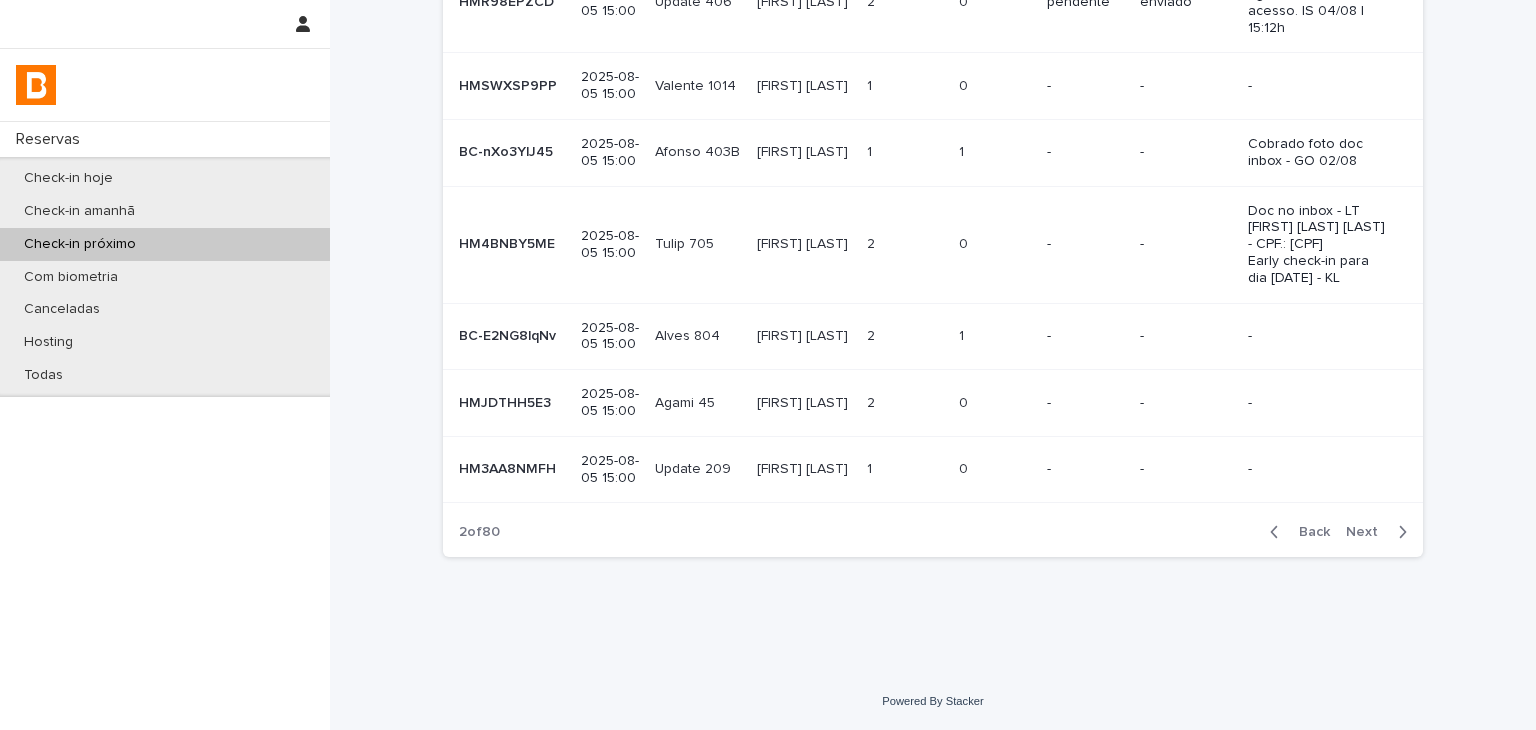 click at bounding box center (1398, 532) 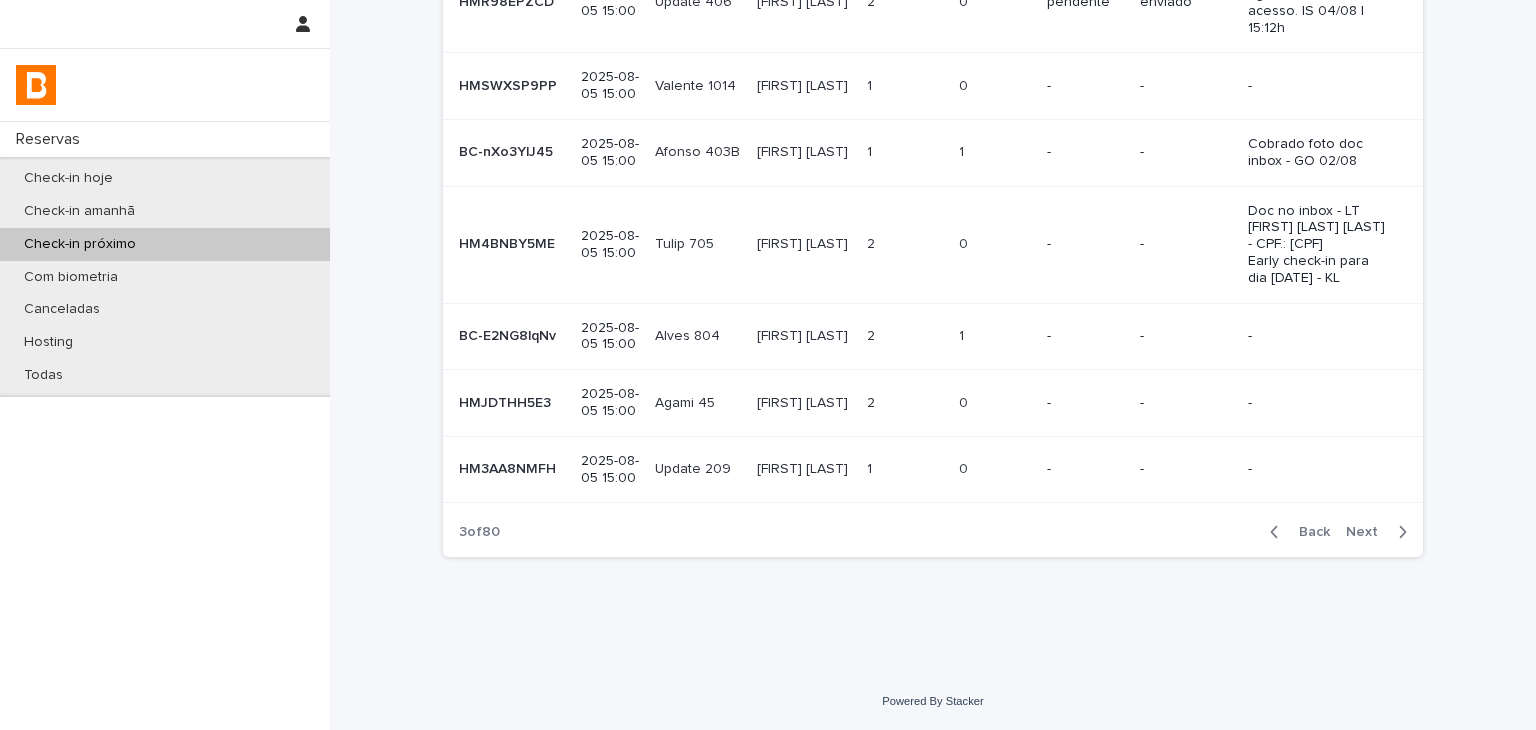 scroll, scrollTop: 456, scrollLeft: 0, axis: vertical 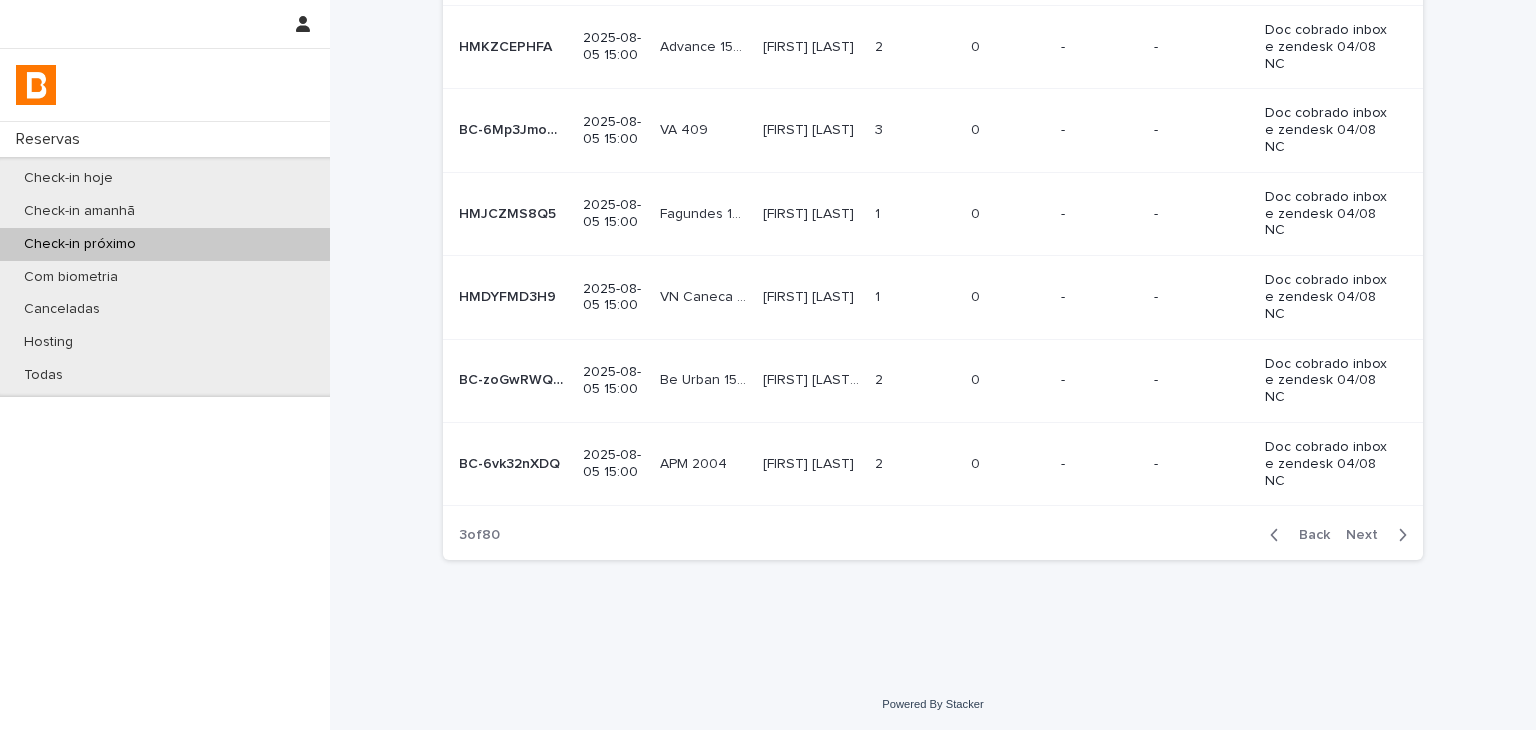 click on "Next" at bounding box center (1368, 535) 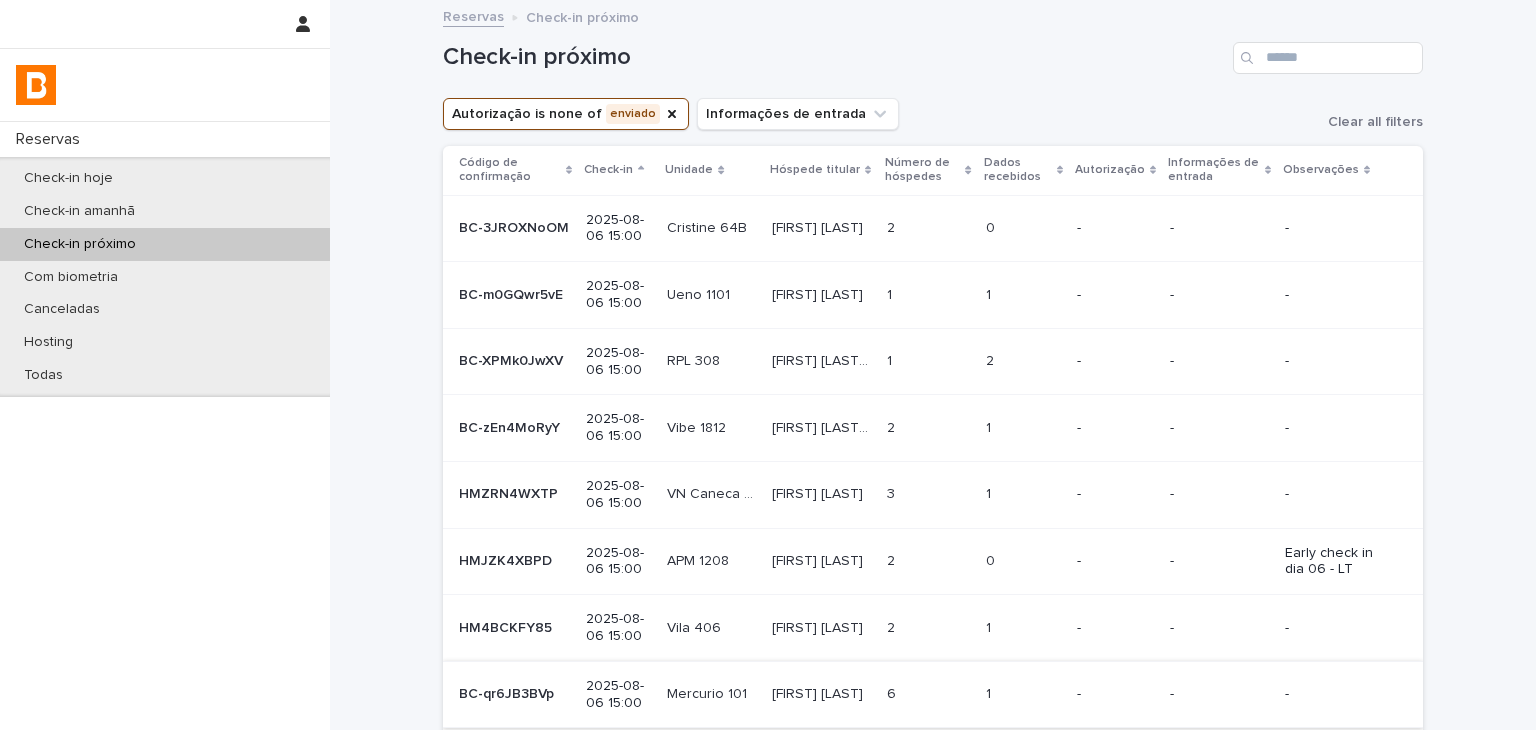 scroll, scrollTop: 300, scrollLeft: 0, axis: vertical 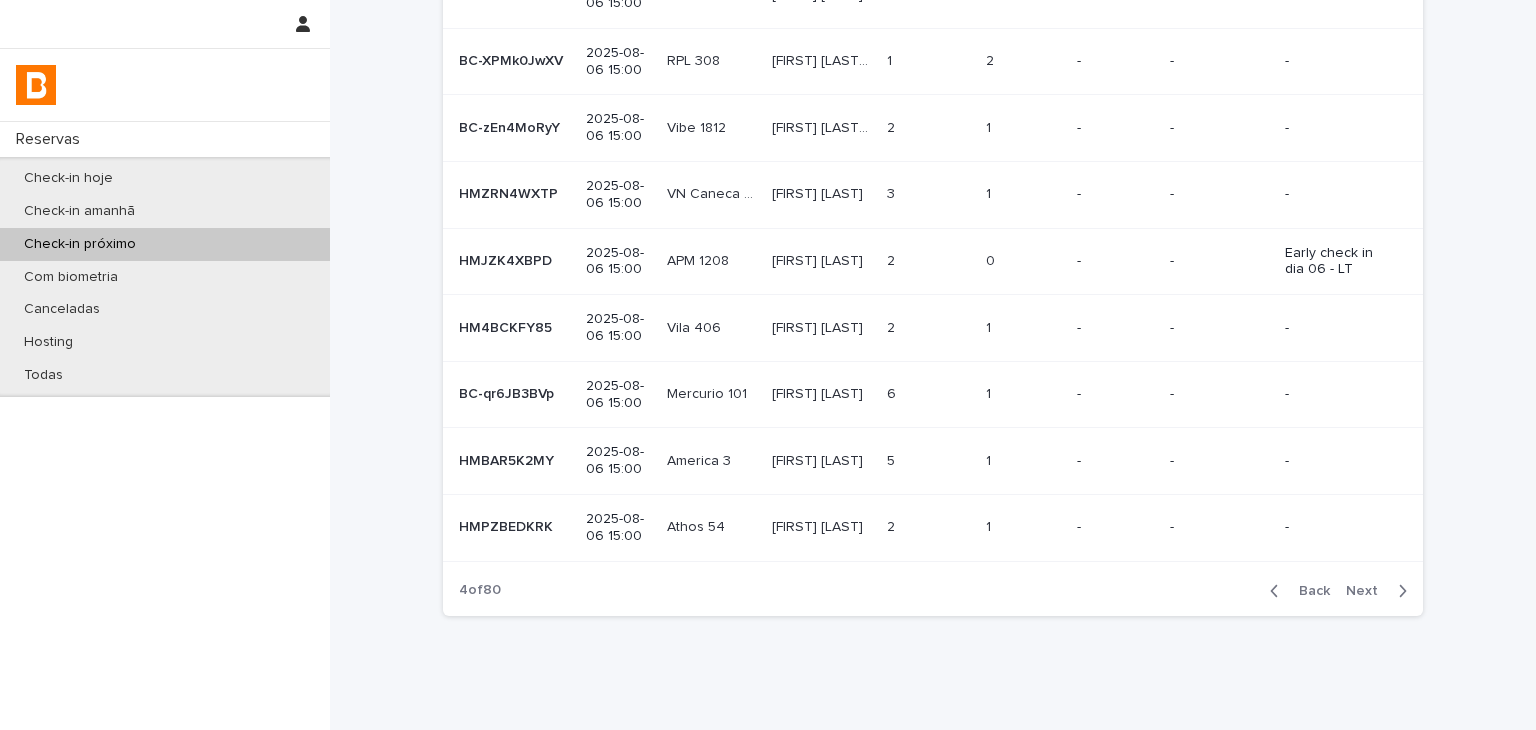 click on "Back Next" at bounding box center [1338, 591] 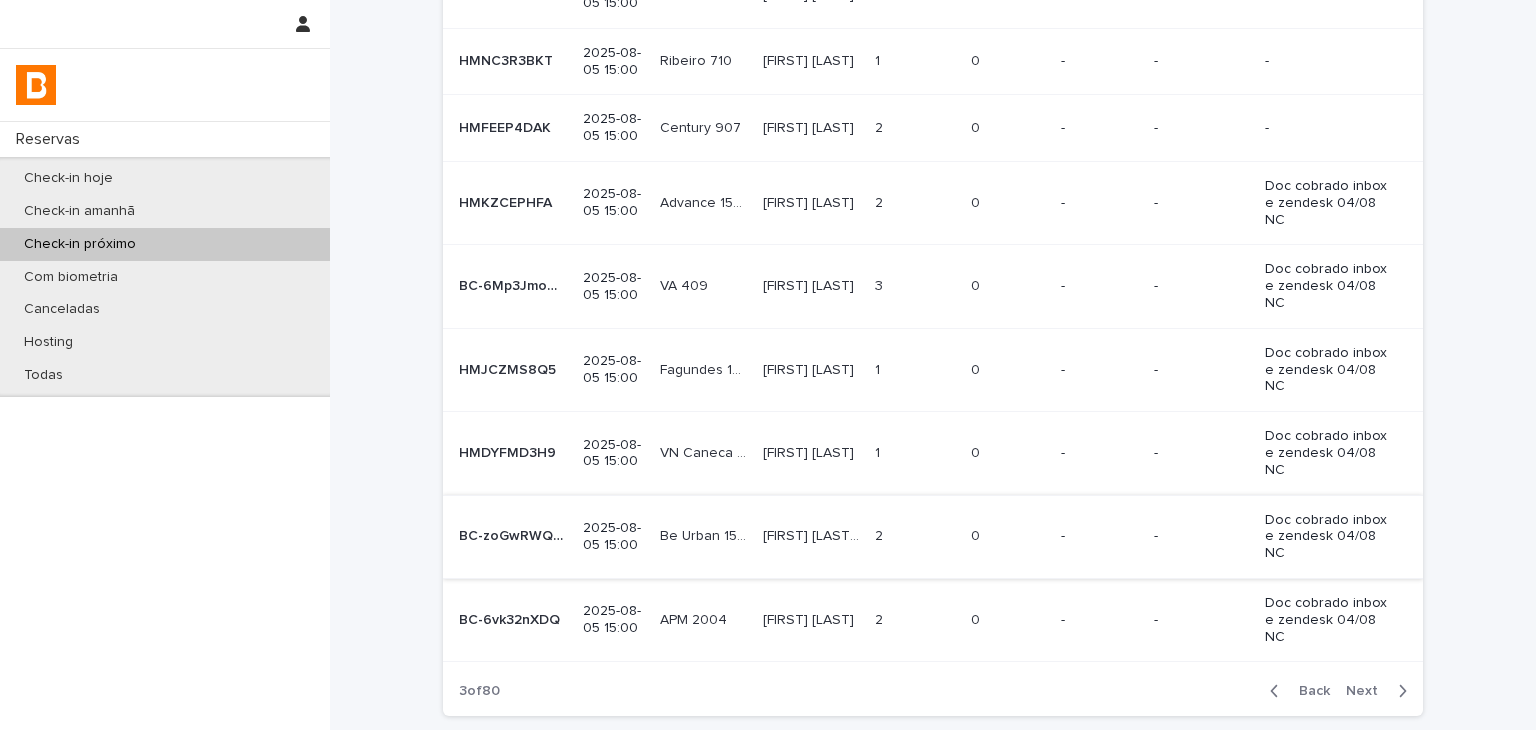 scroll, scrollTop: 350, scrollLeft: 0, axis: vertical 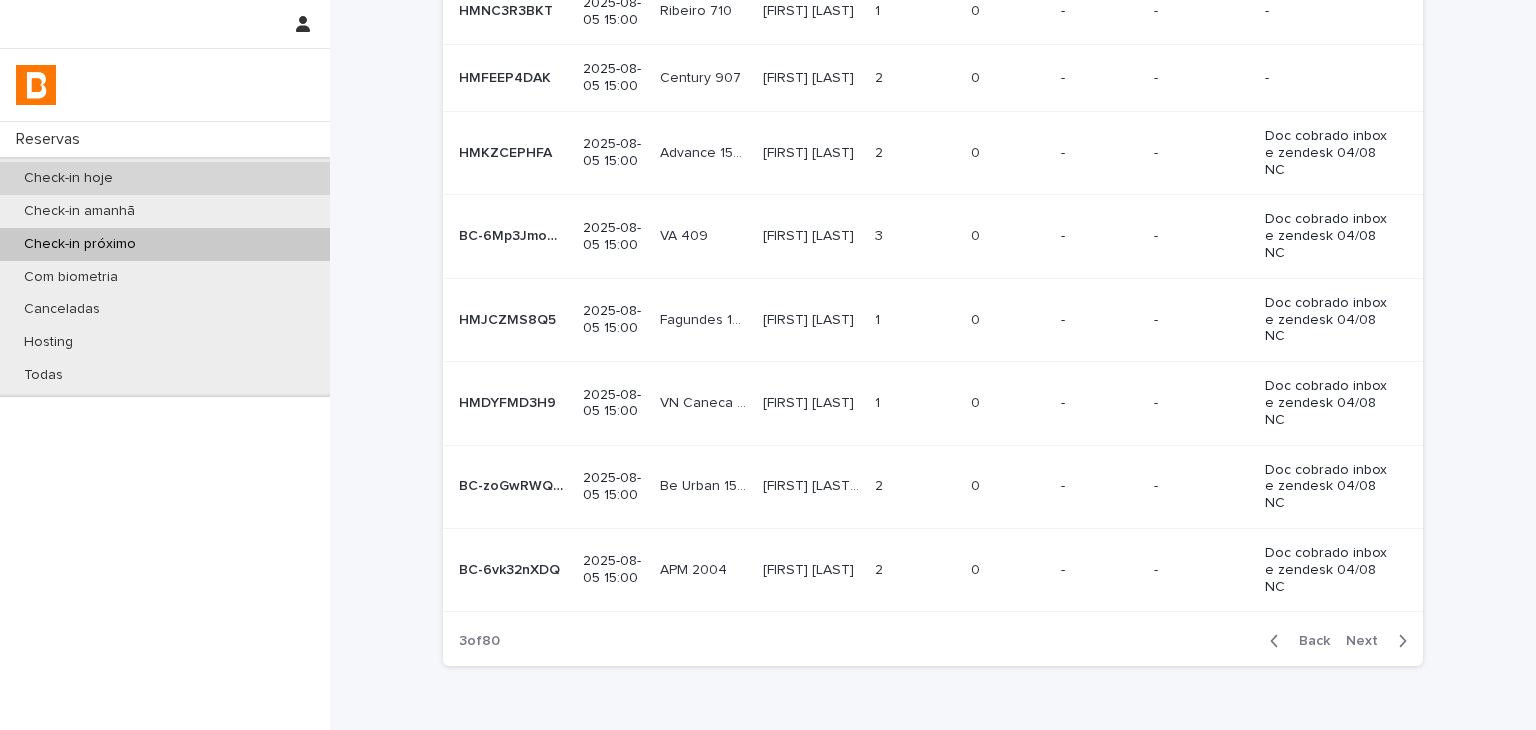 click on "Check-in hoje" at bounding box center [165, 178] 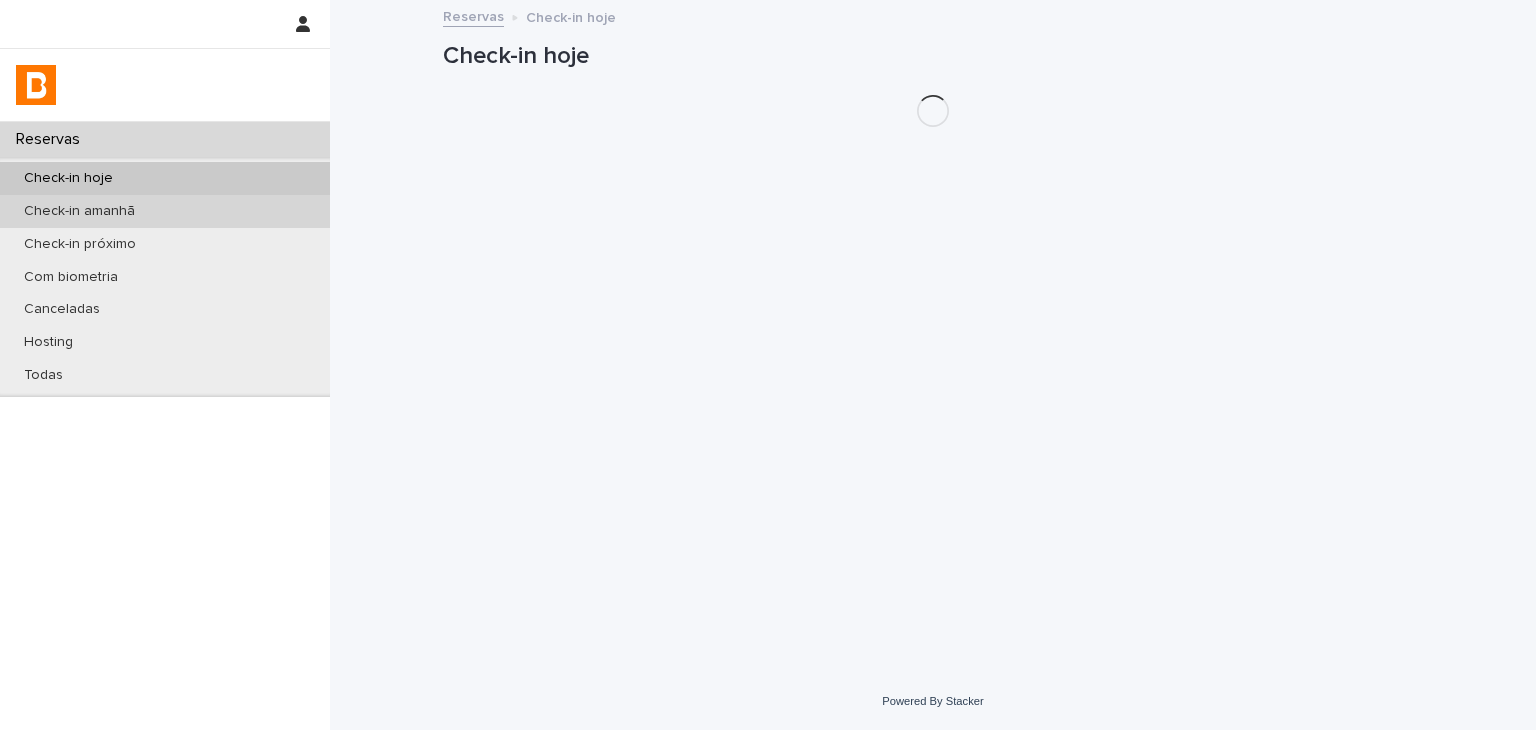 scroll, scrollTop: 0, scrollLeft: 0, axis: both 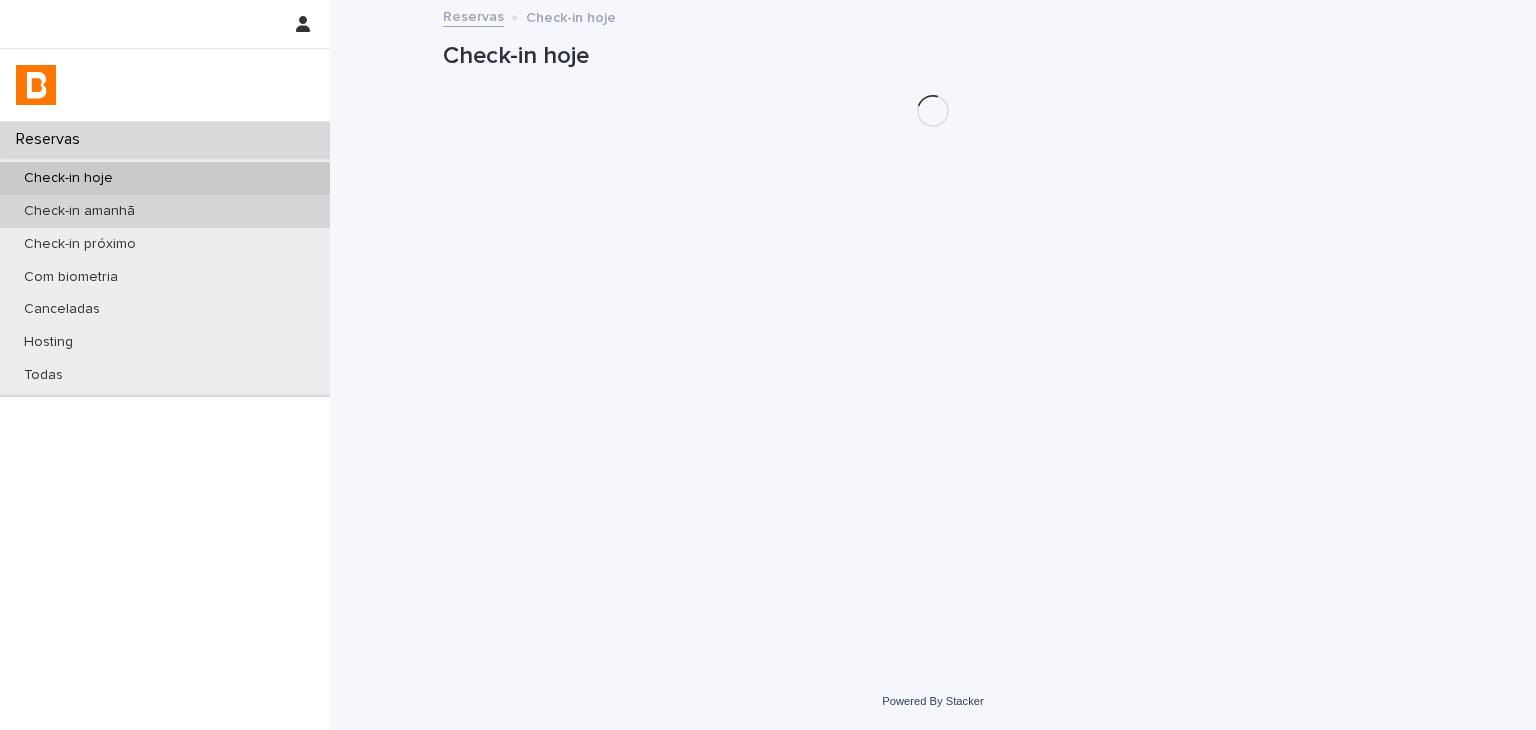 click on "Check-in amanhã" at bounding box center [165, 211] 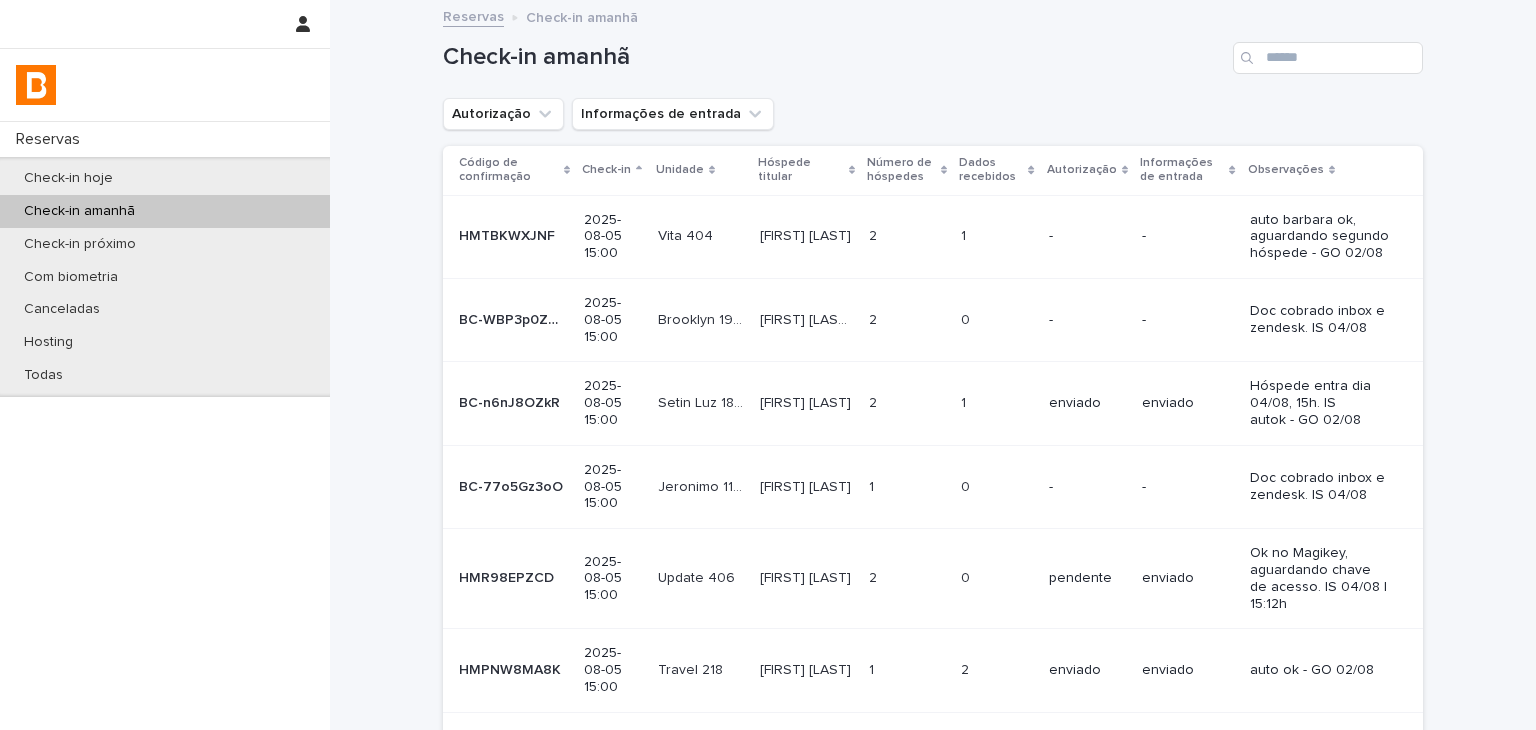 click on "Autorização" at bounding box center (503, 114) 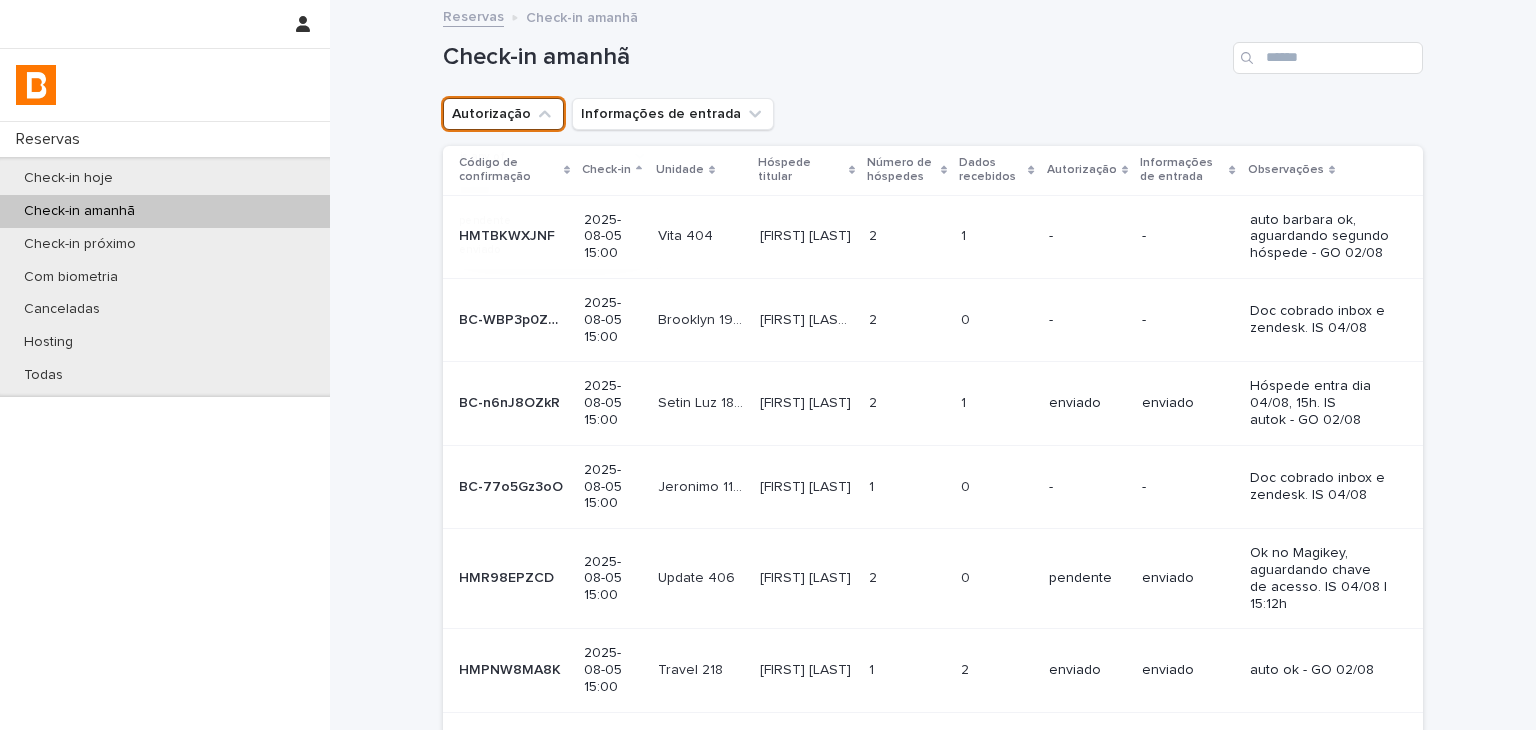 click on "is any of" at bounding box center (552, 156) 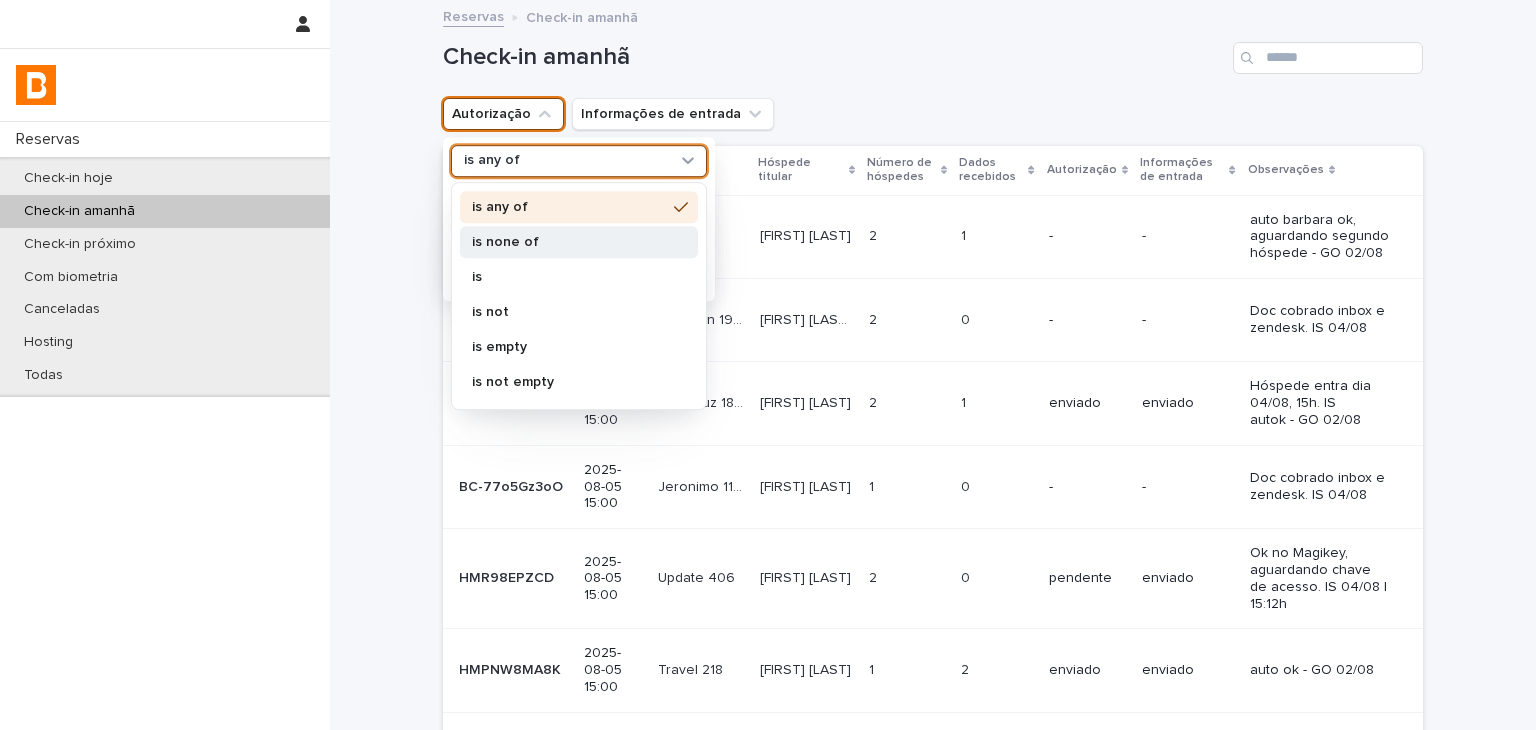 click on "is none of" at bounding box center [579, 242] 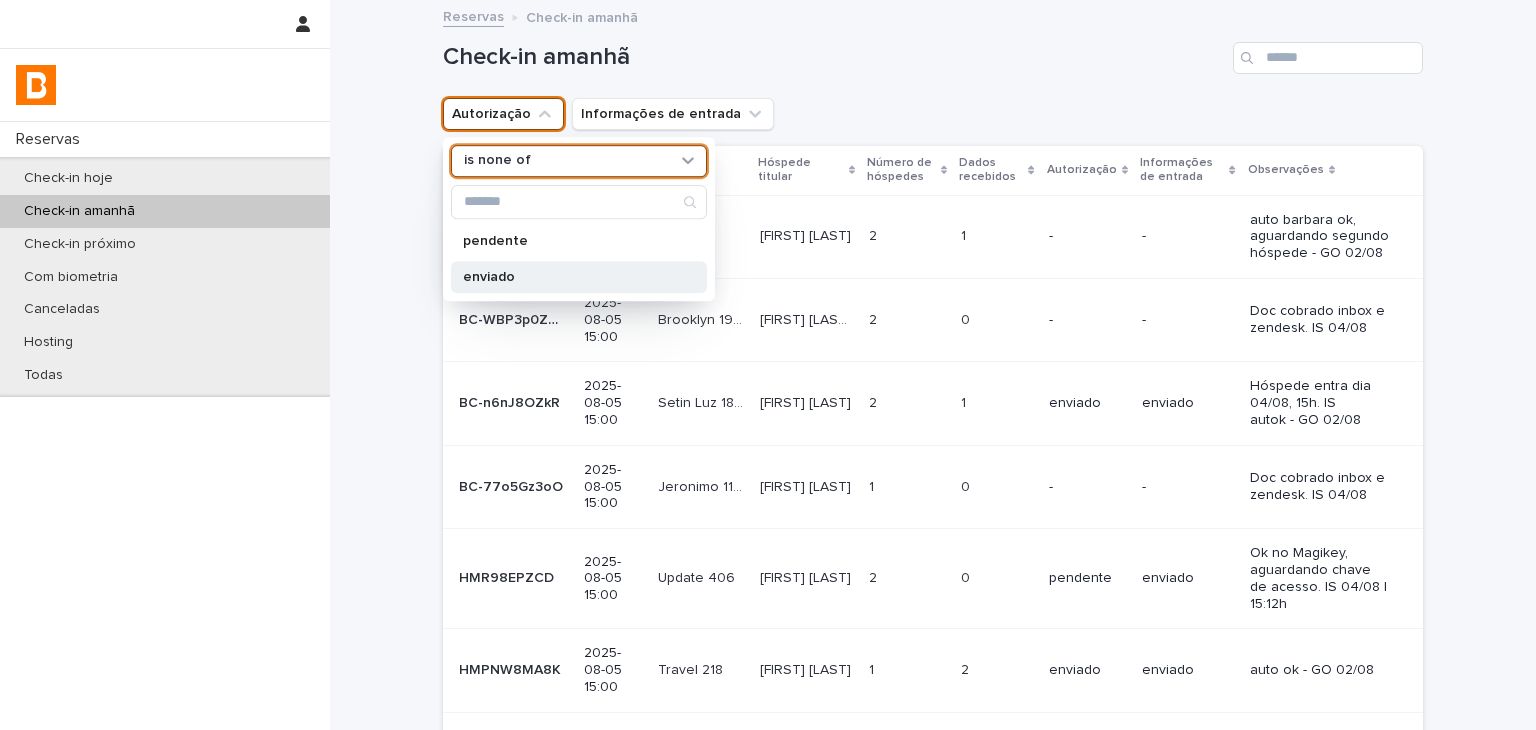 click on "enviado" at bounding box center (569, 277) 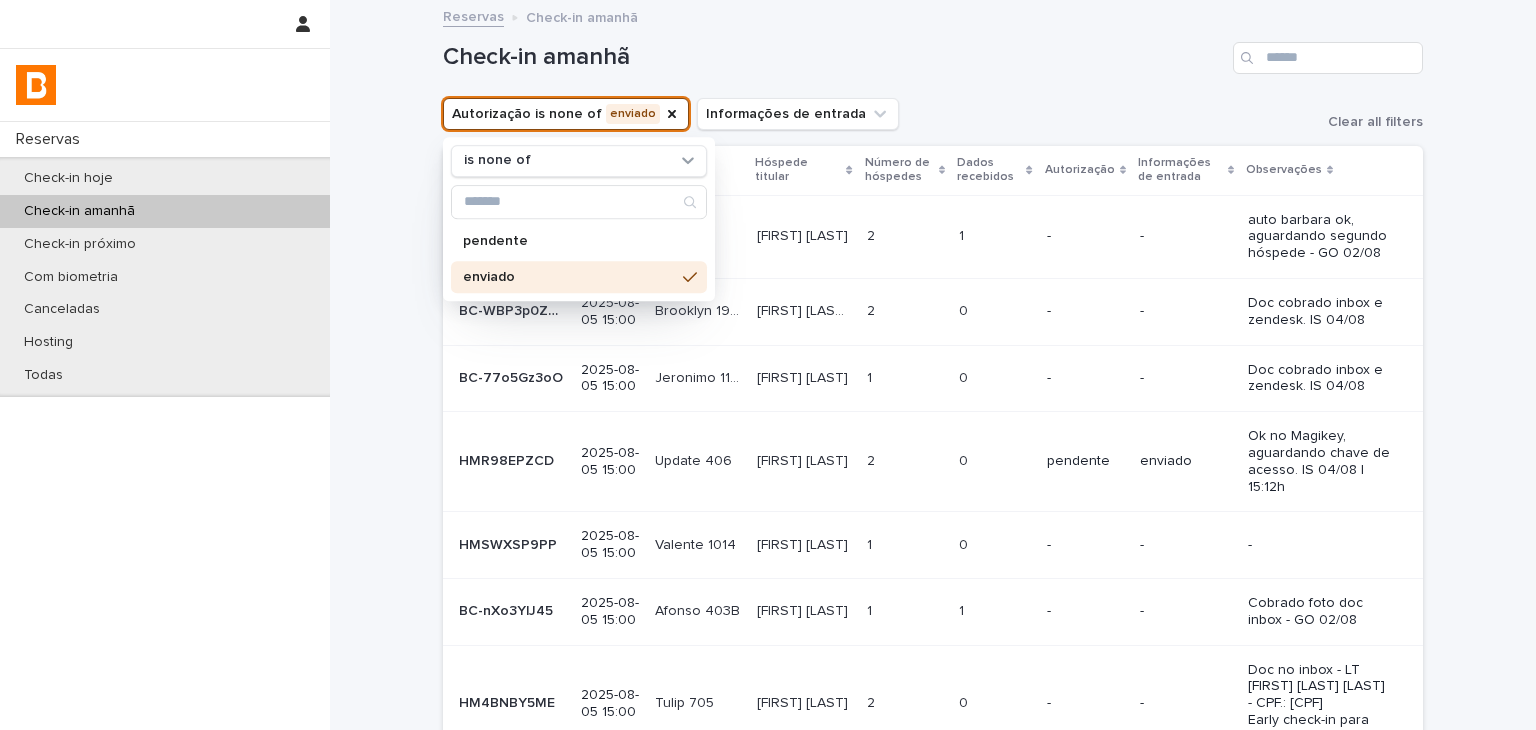 click on "Check-in amanhã" at bounding box center [933, 58] 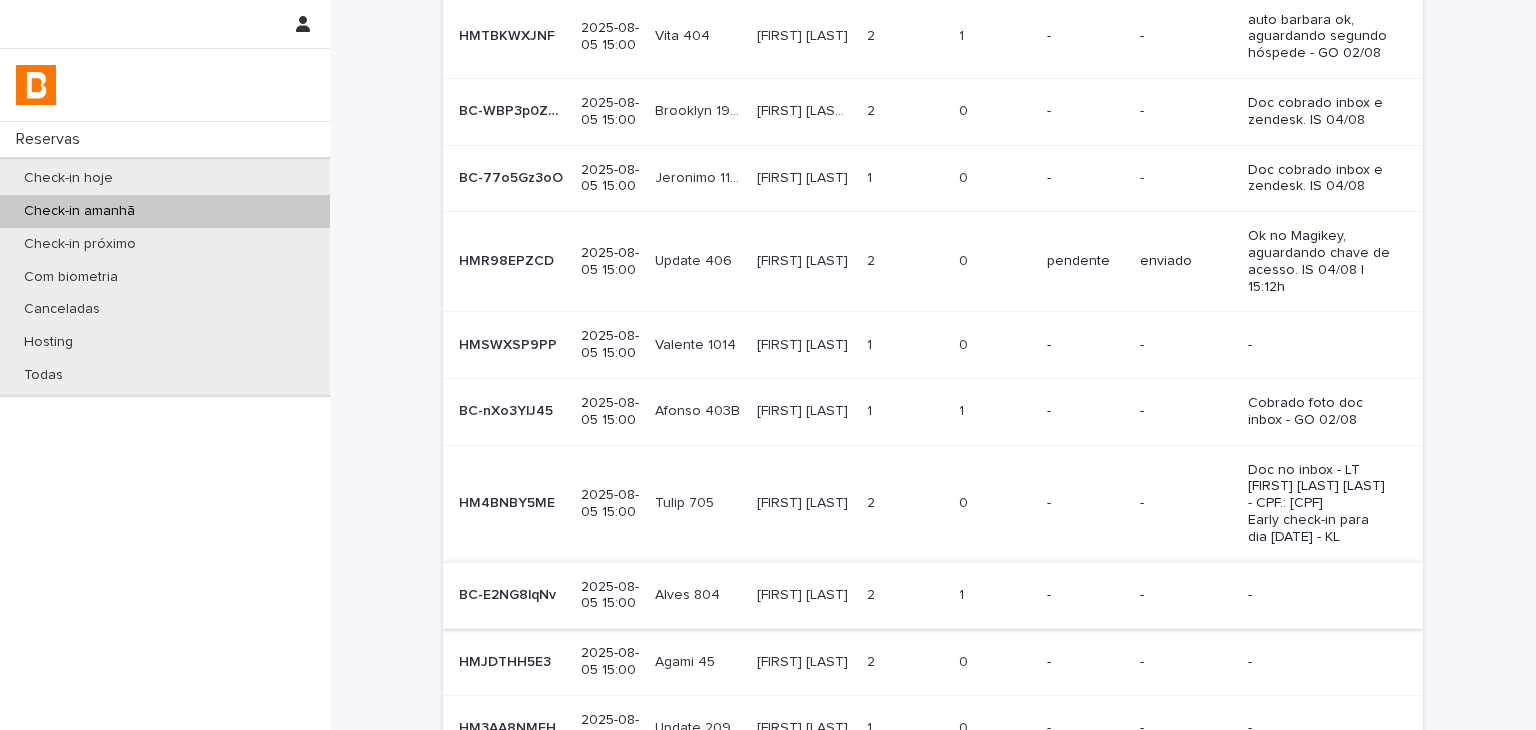 scroll, scrollTop: 300, scrollLeft: 0, axis: vertical 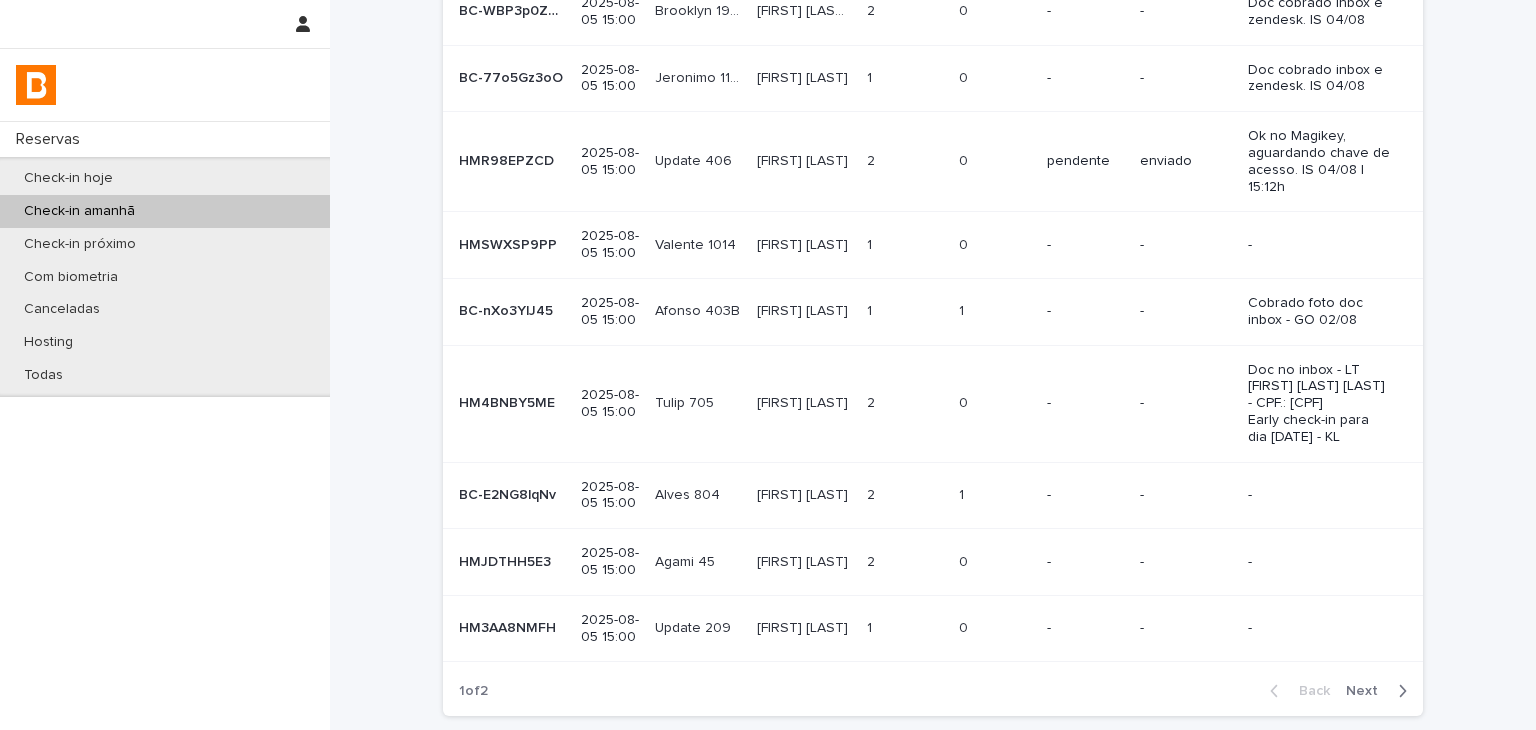 click on "Next" at bounding box center (1368, 691) 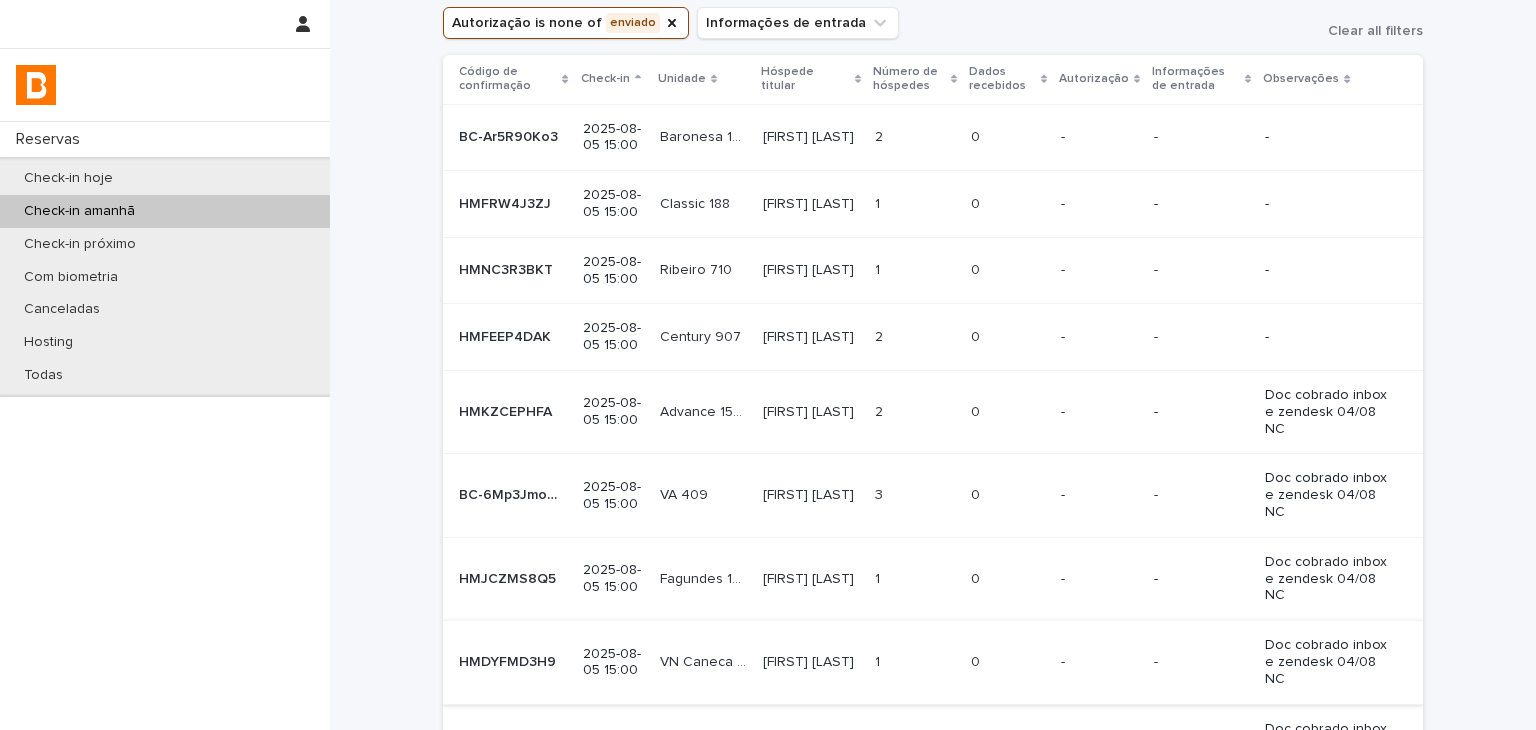 scroll, scrollTop: 456, scrollLeft: 0, axis: vertical 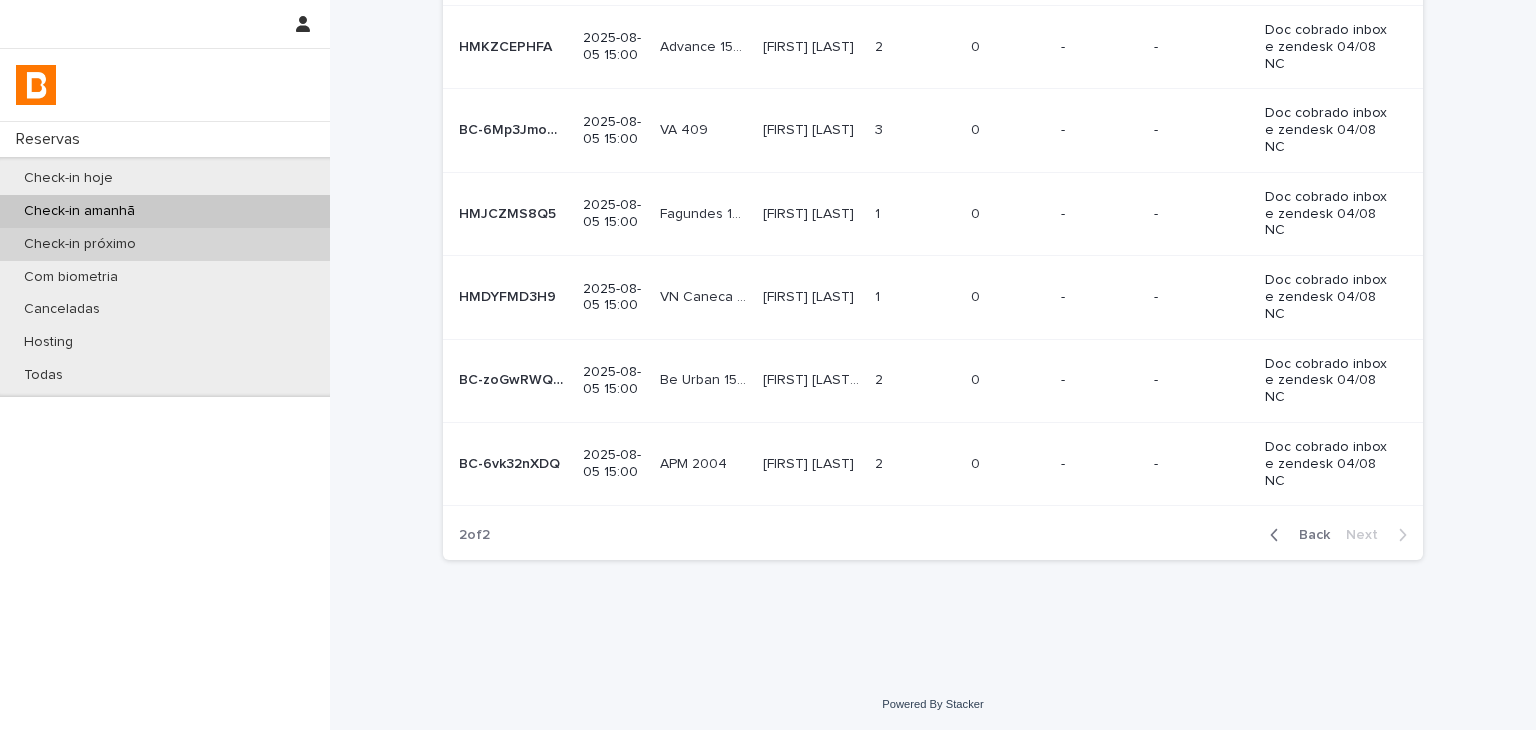 click on "Check-in próximo" at bounding box center (165, 244) 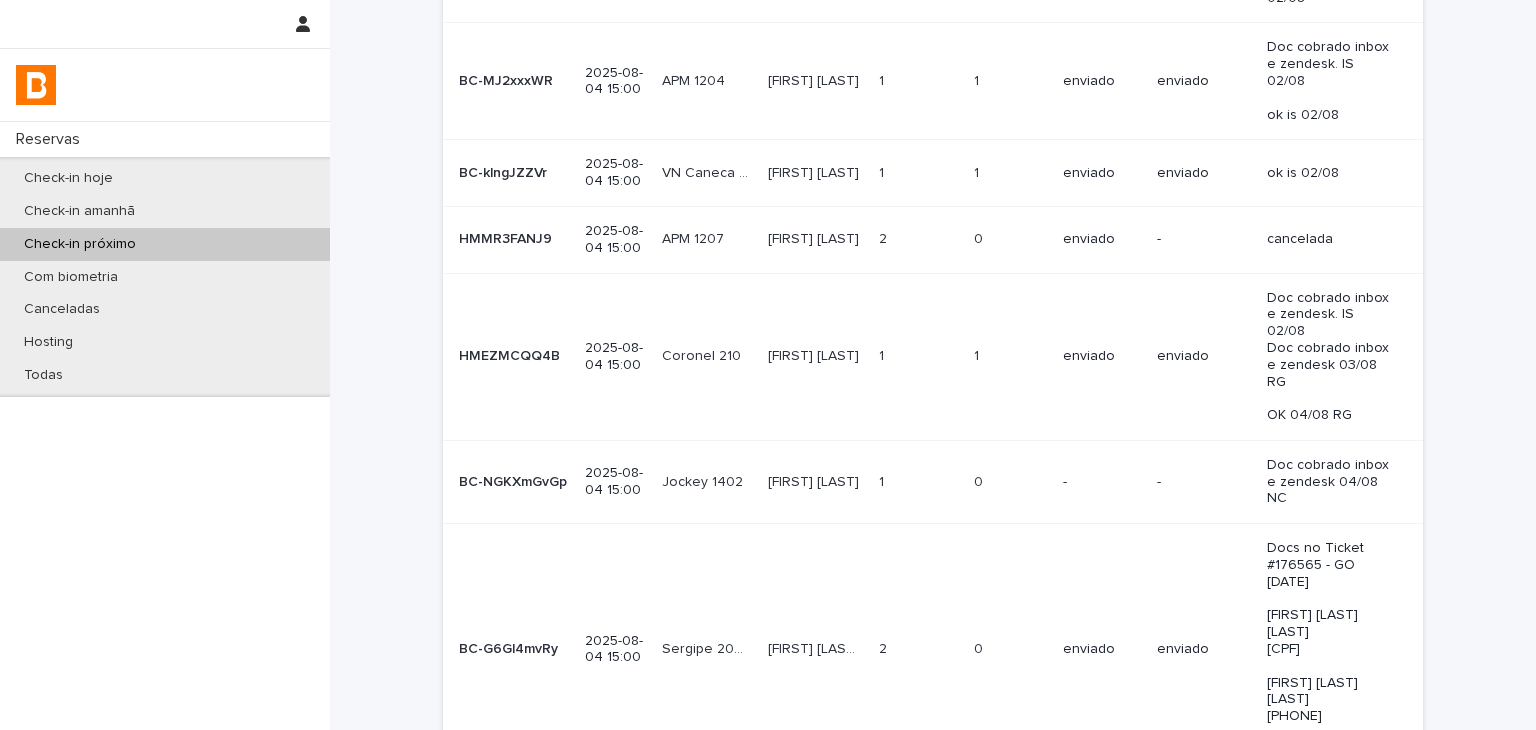 scroll, scrollTop: 0, scrollLeft: 0, axis: both 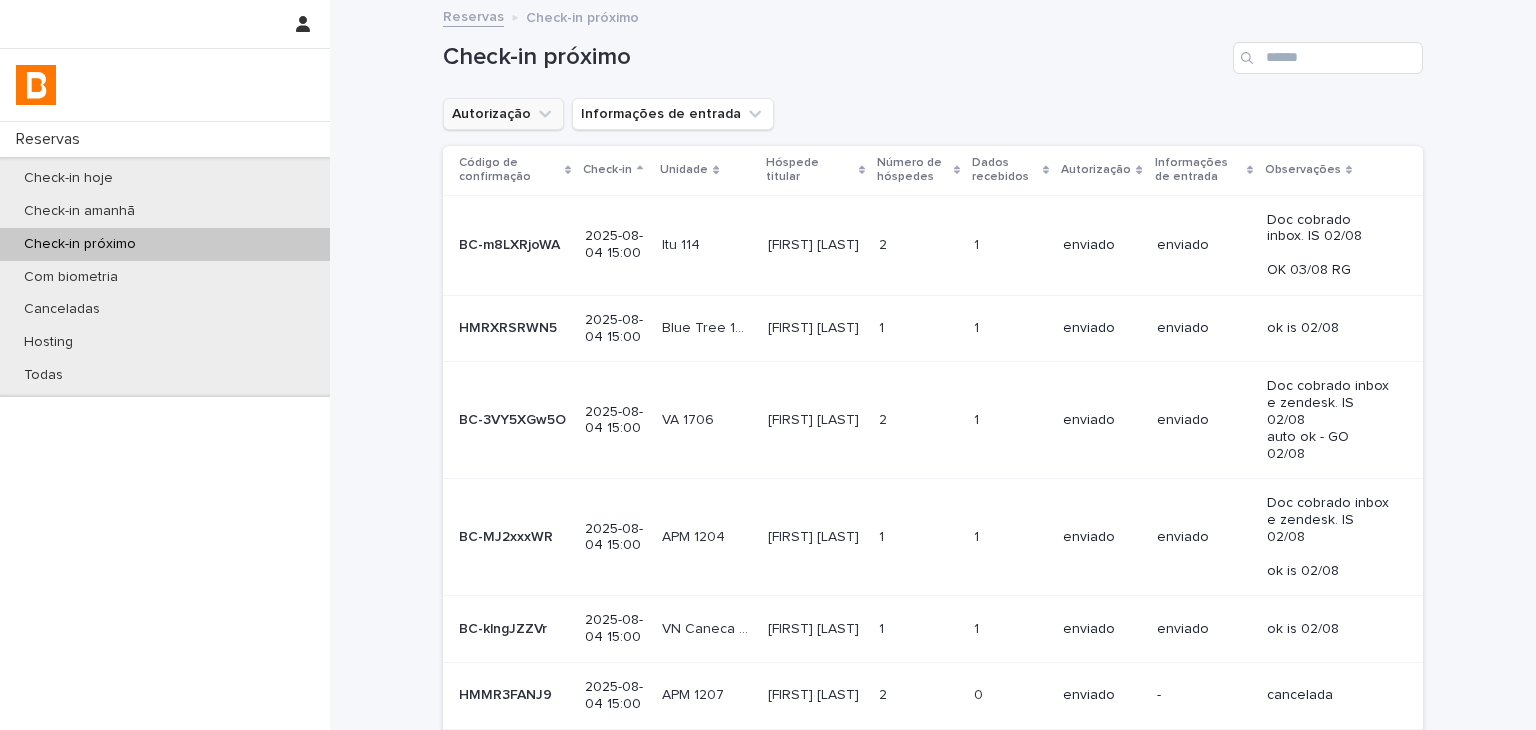 click on "Autorização" at bounding box center [503, 114] 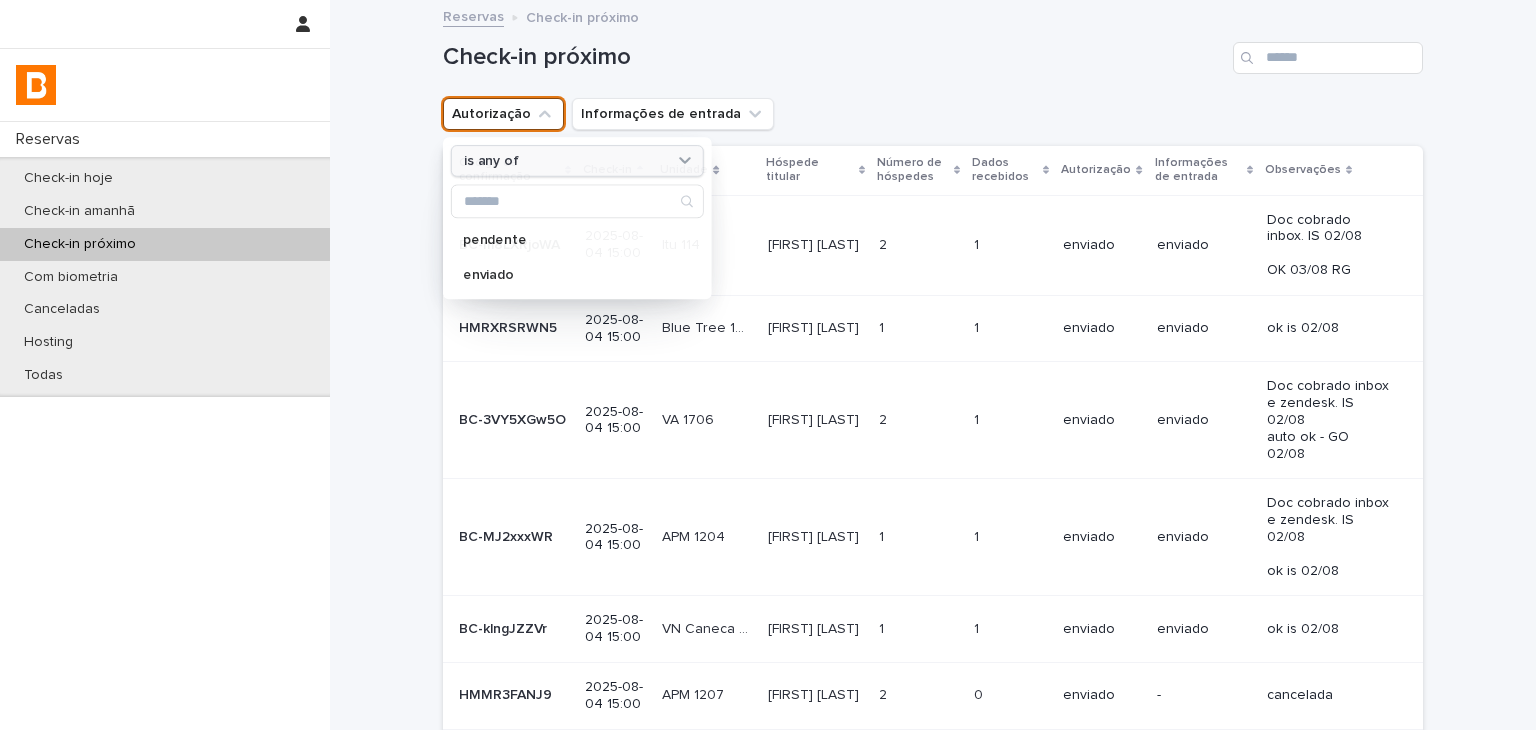 click on "is any of" at bounding box center (565, 160) 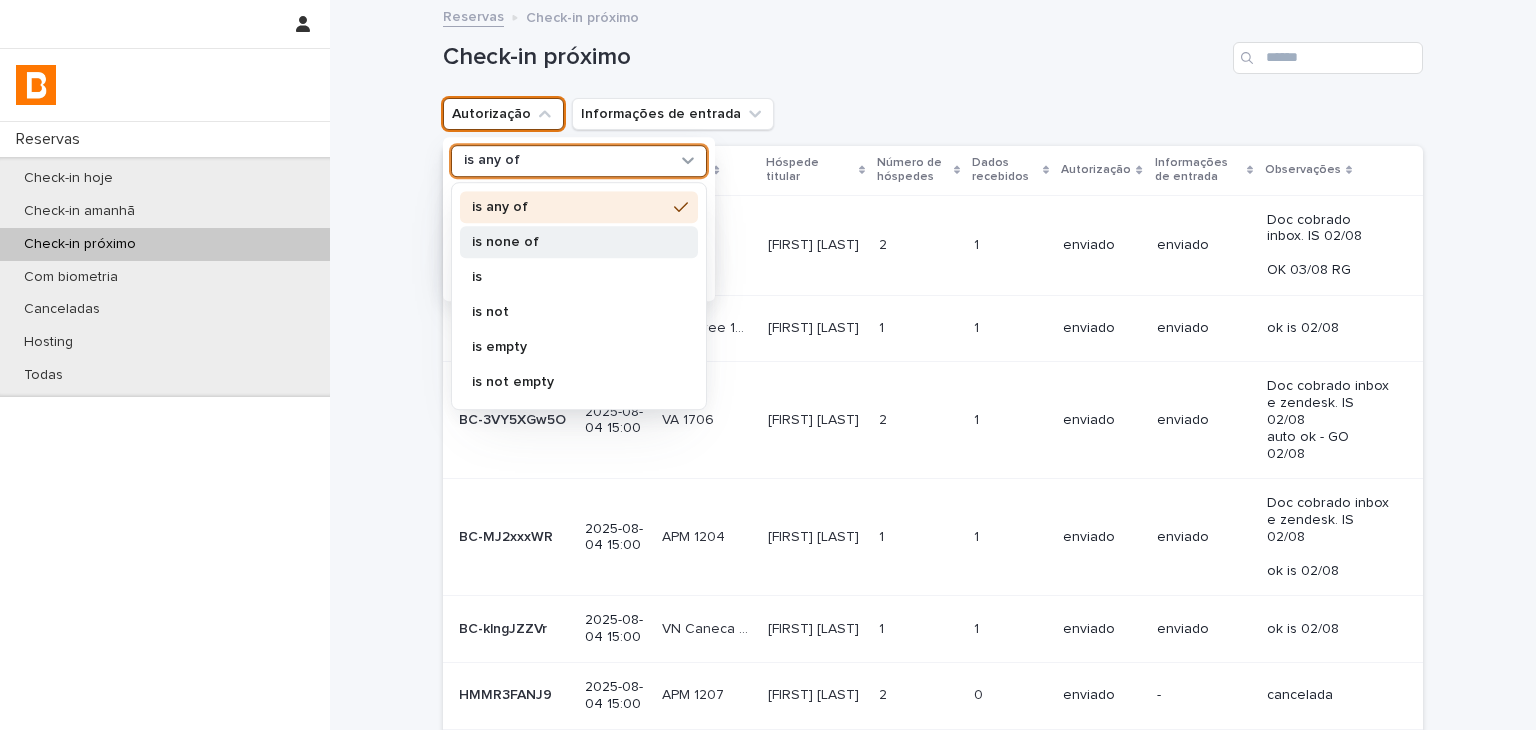 click on "is none of" at bounding box center [579, 242] 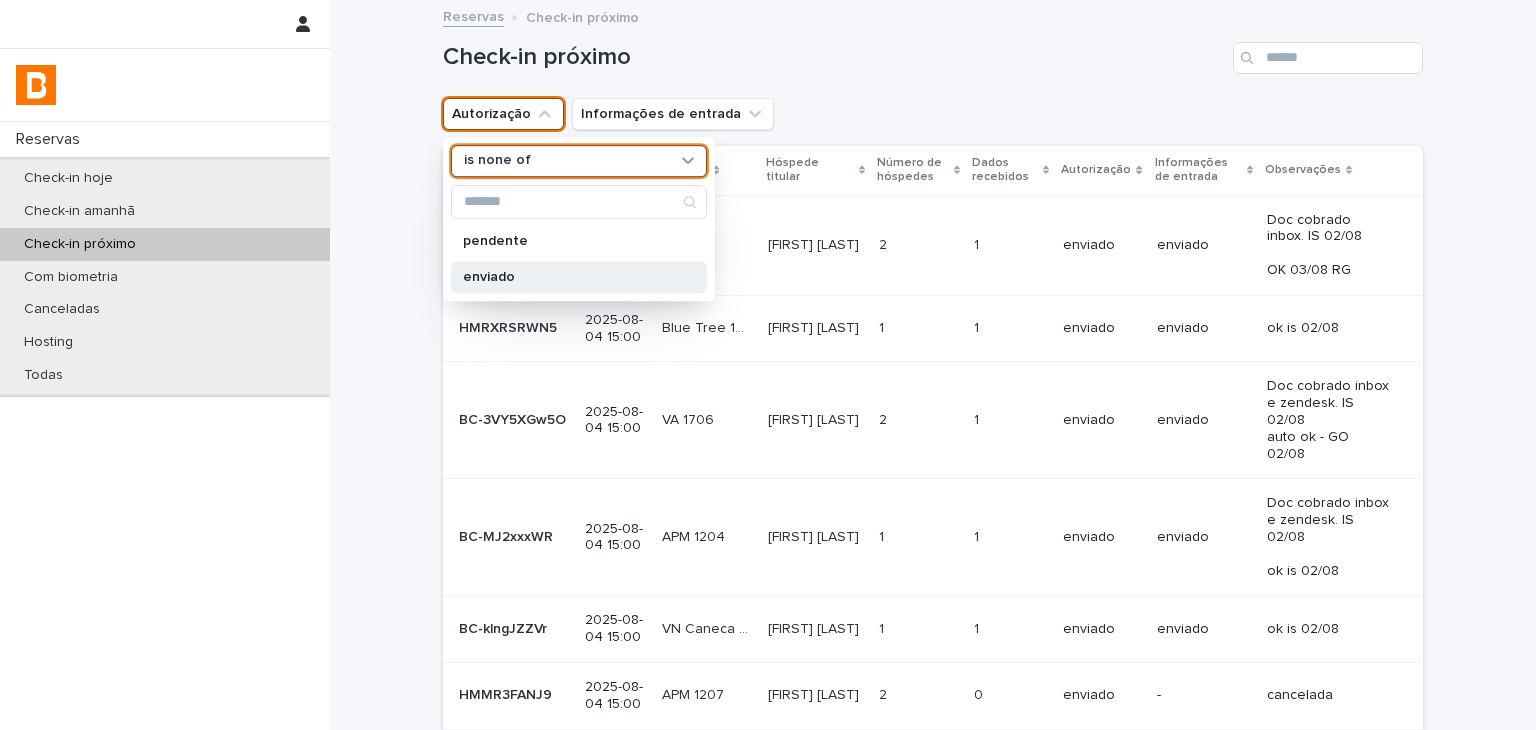click on "enviado" at bounding box center (569, 277) 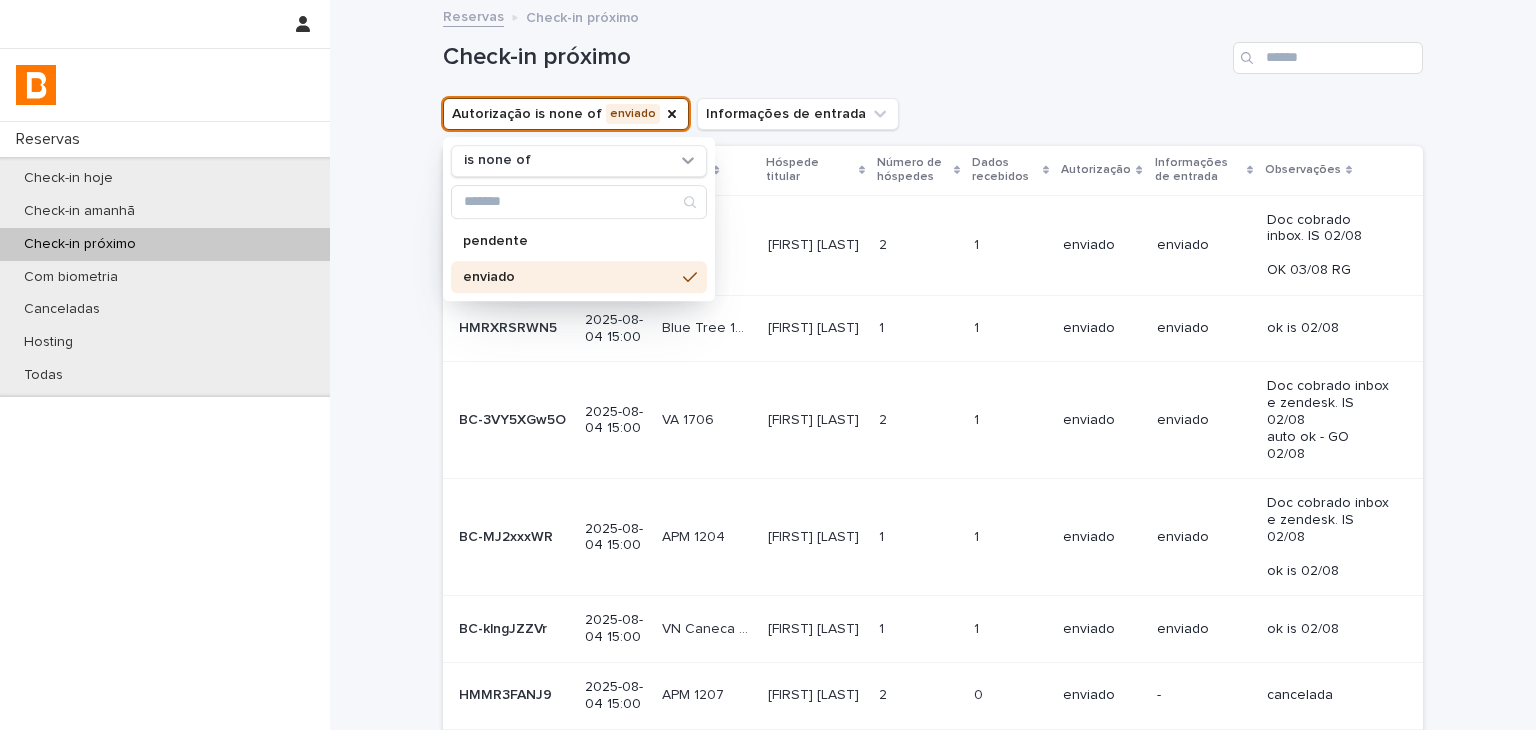 click on "Check-in próximo" at bounding box center [834, 57] 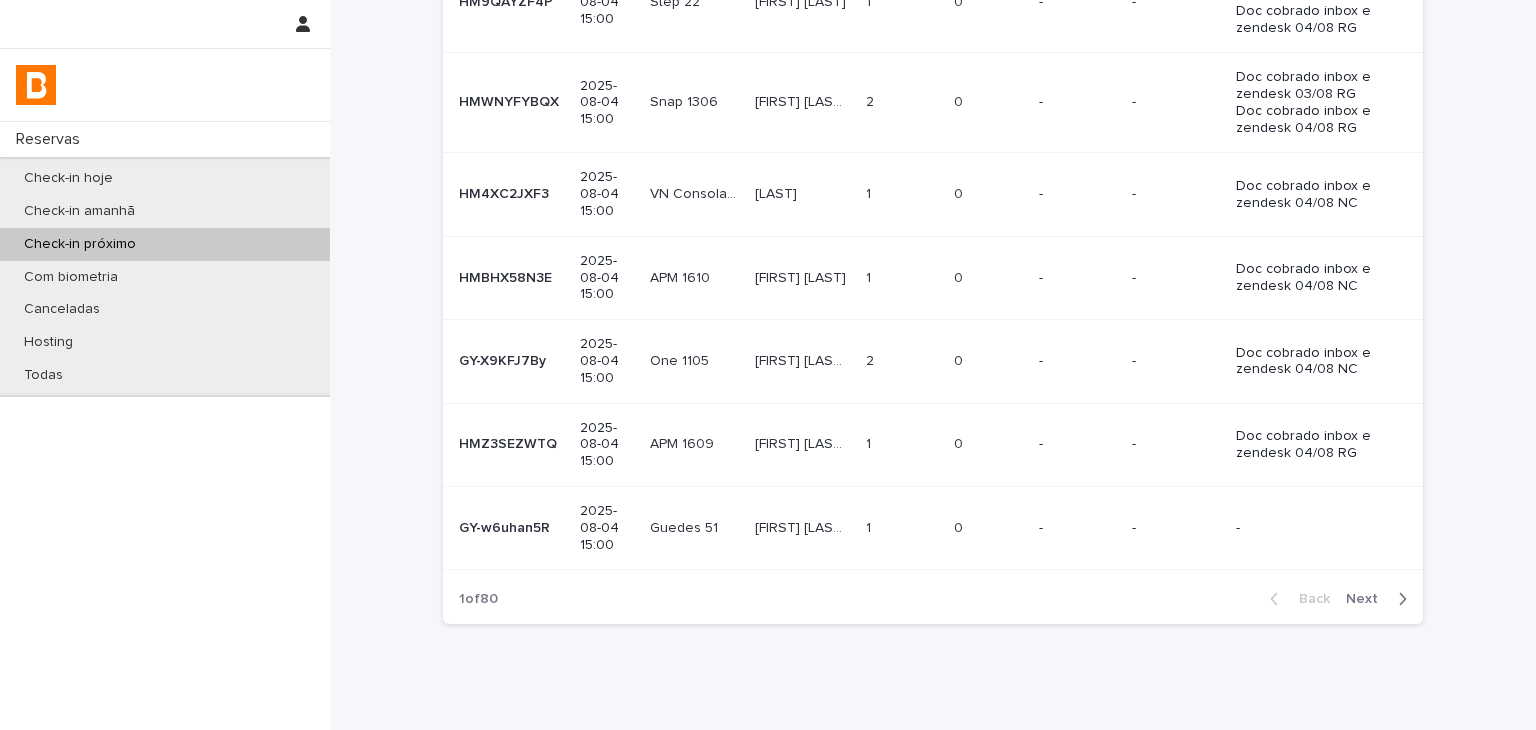click on "Next" at bounding box center (1368, 599) 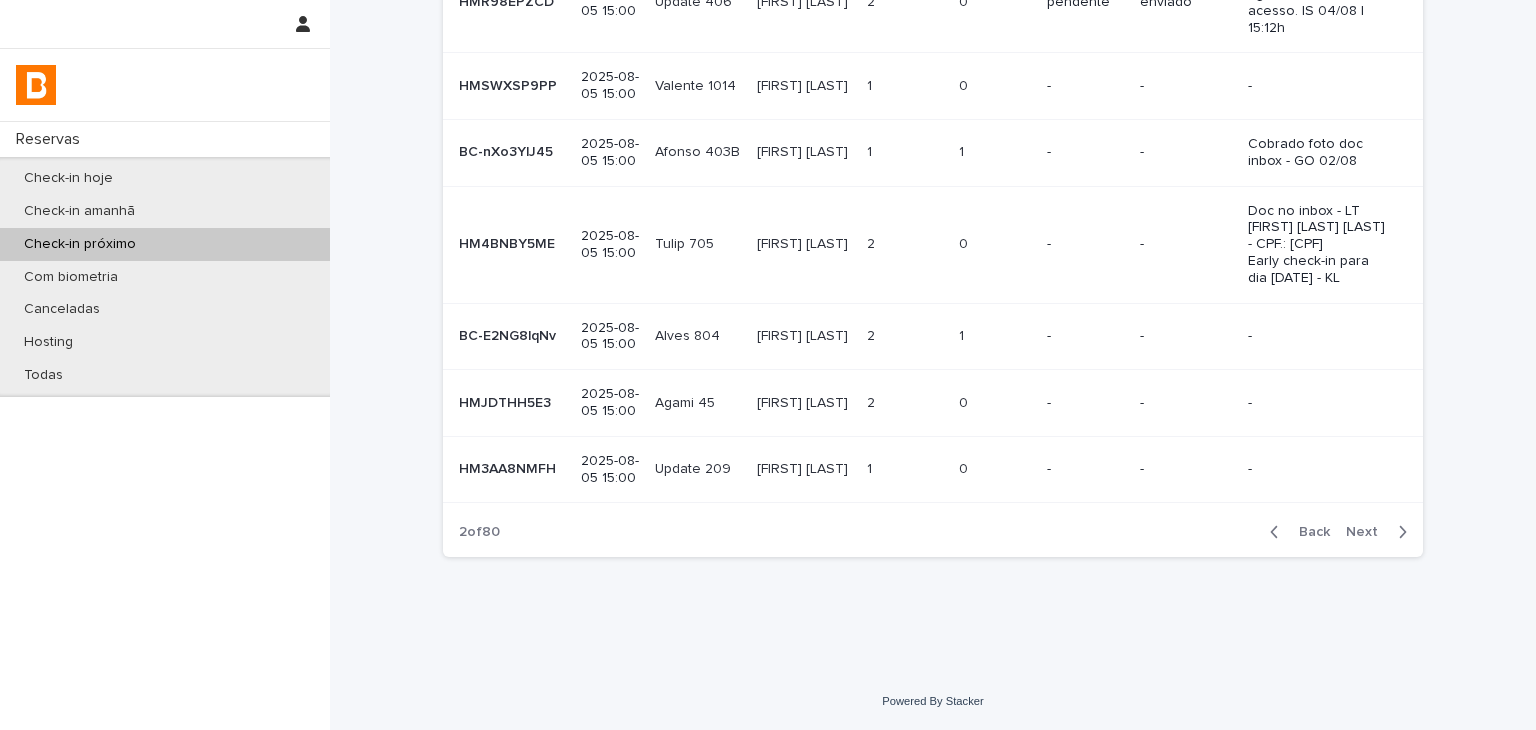 scroll, scrollTop: 473, scrollLeft: 0, axis: vertical 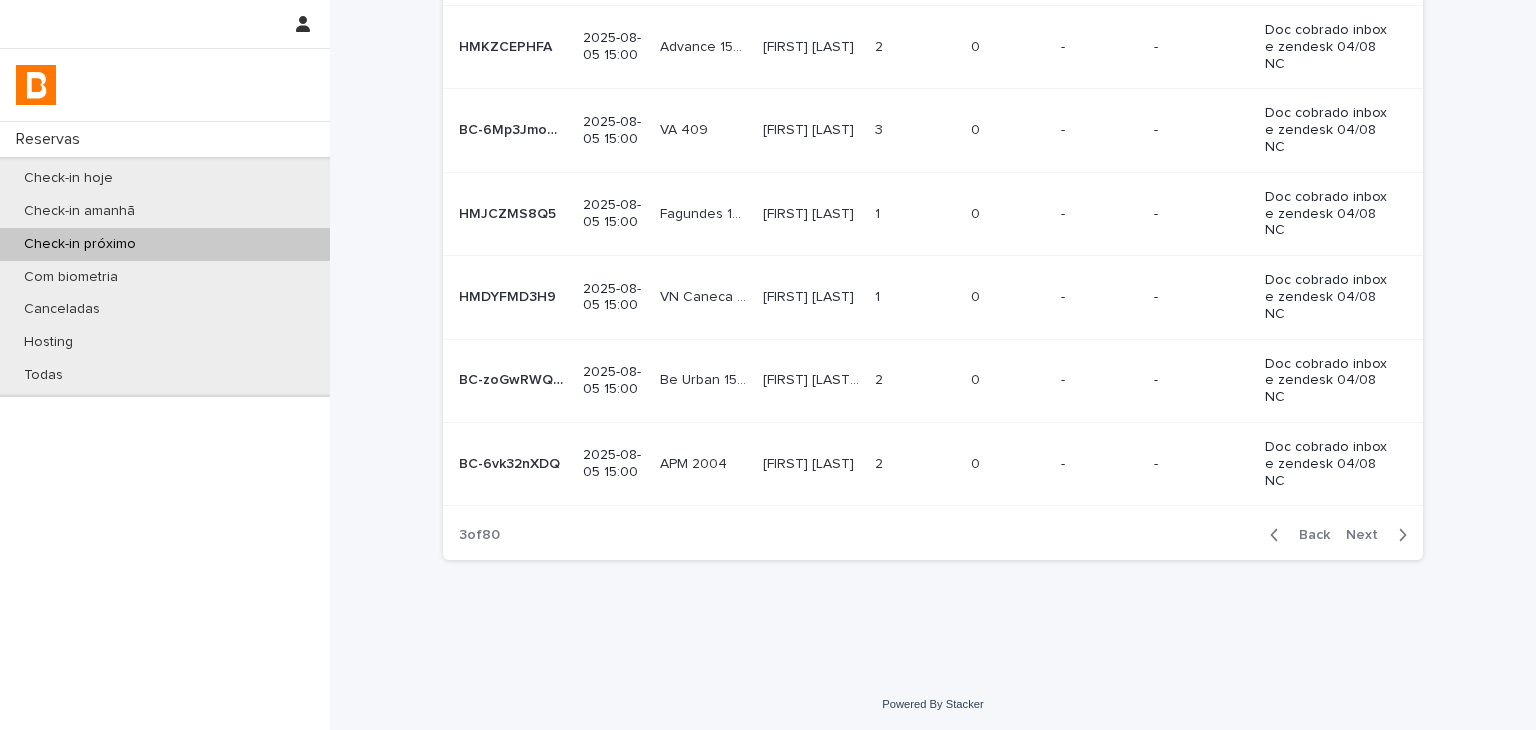 click on "Next" at bounding box center (1368, 535) 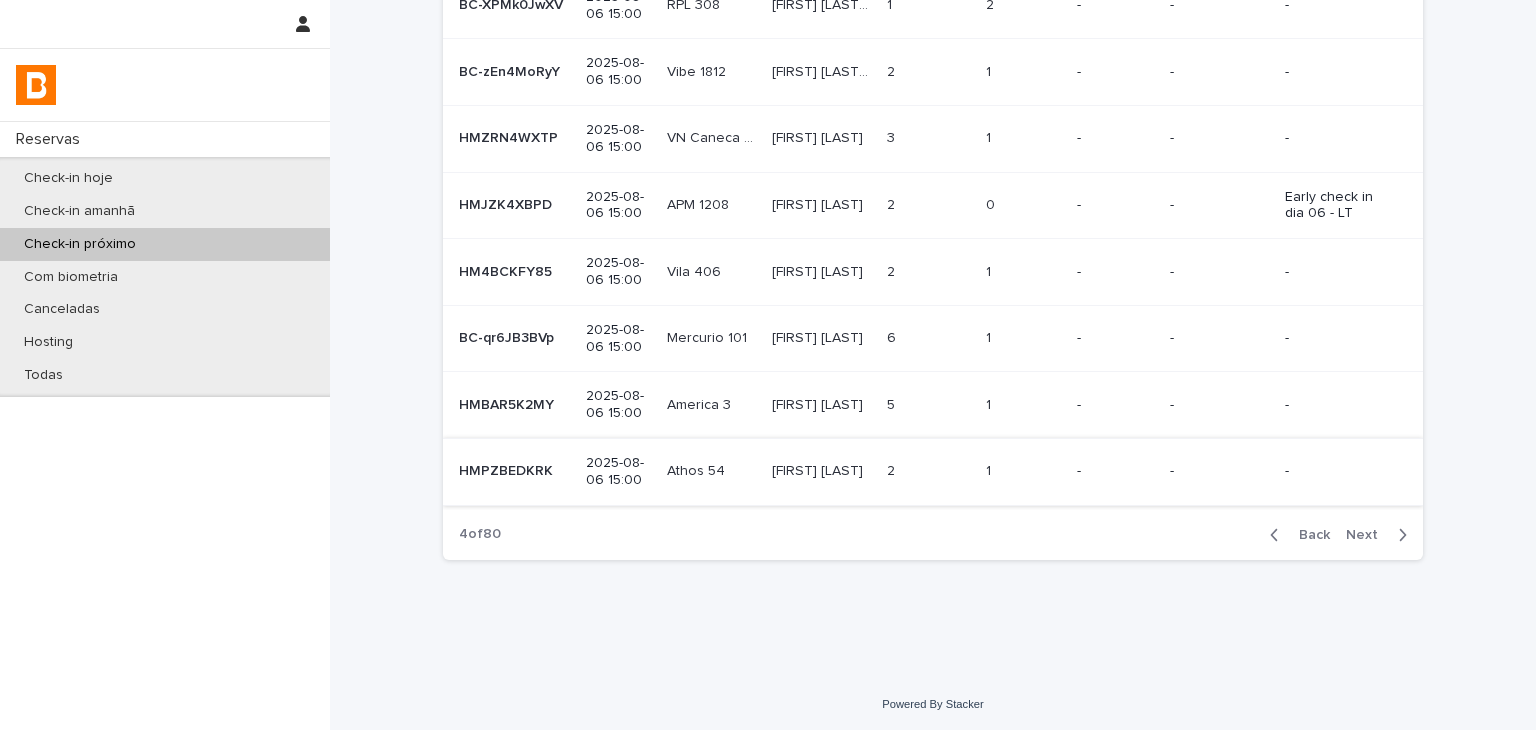 scroll, scrollTop: 0, scrollLeft: 0, axis: both 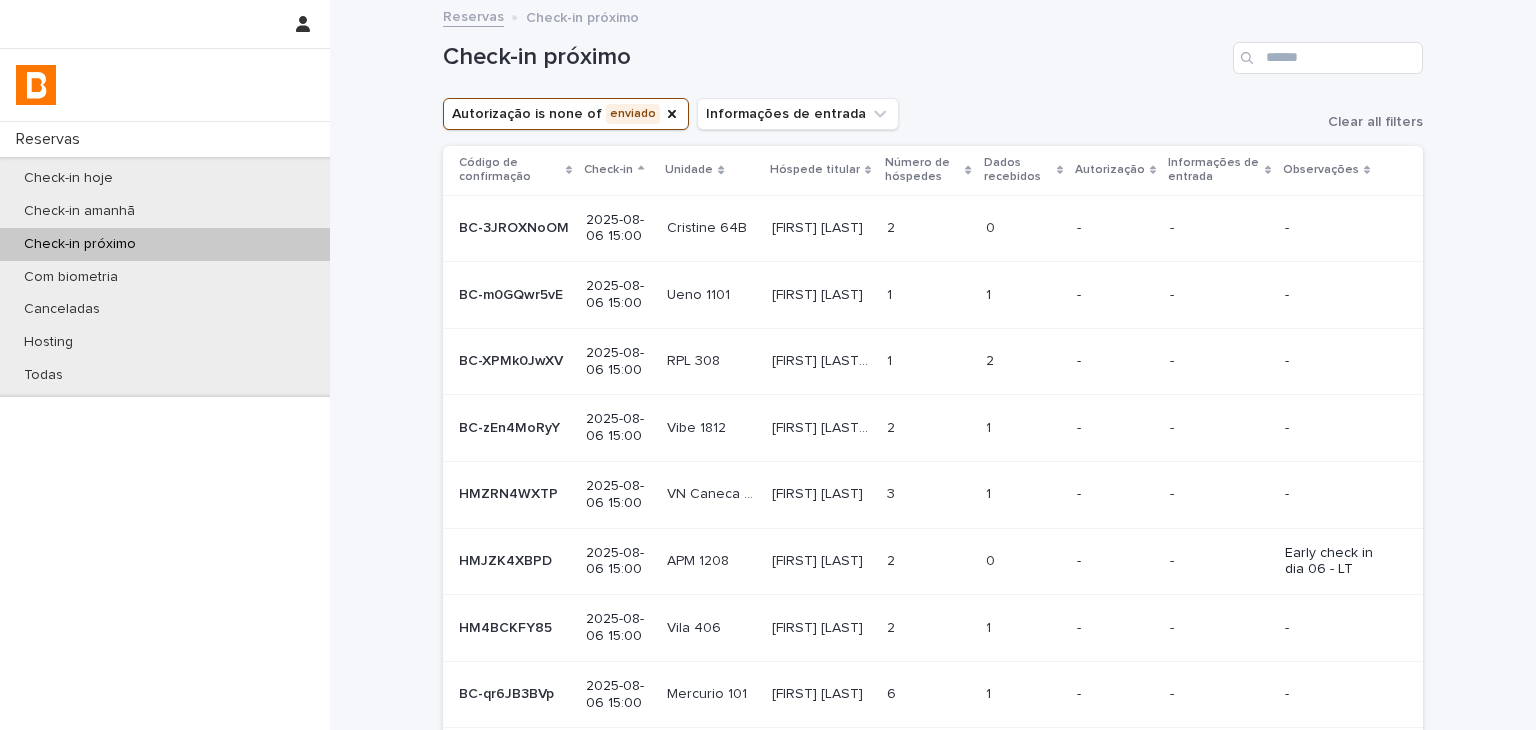 click on "0" at bounding box center (992, 226) 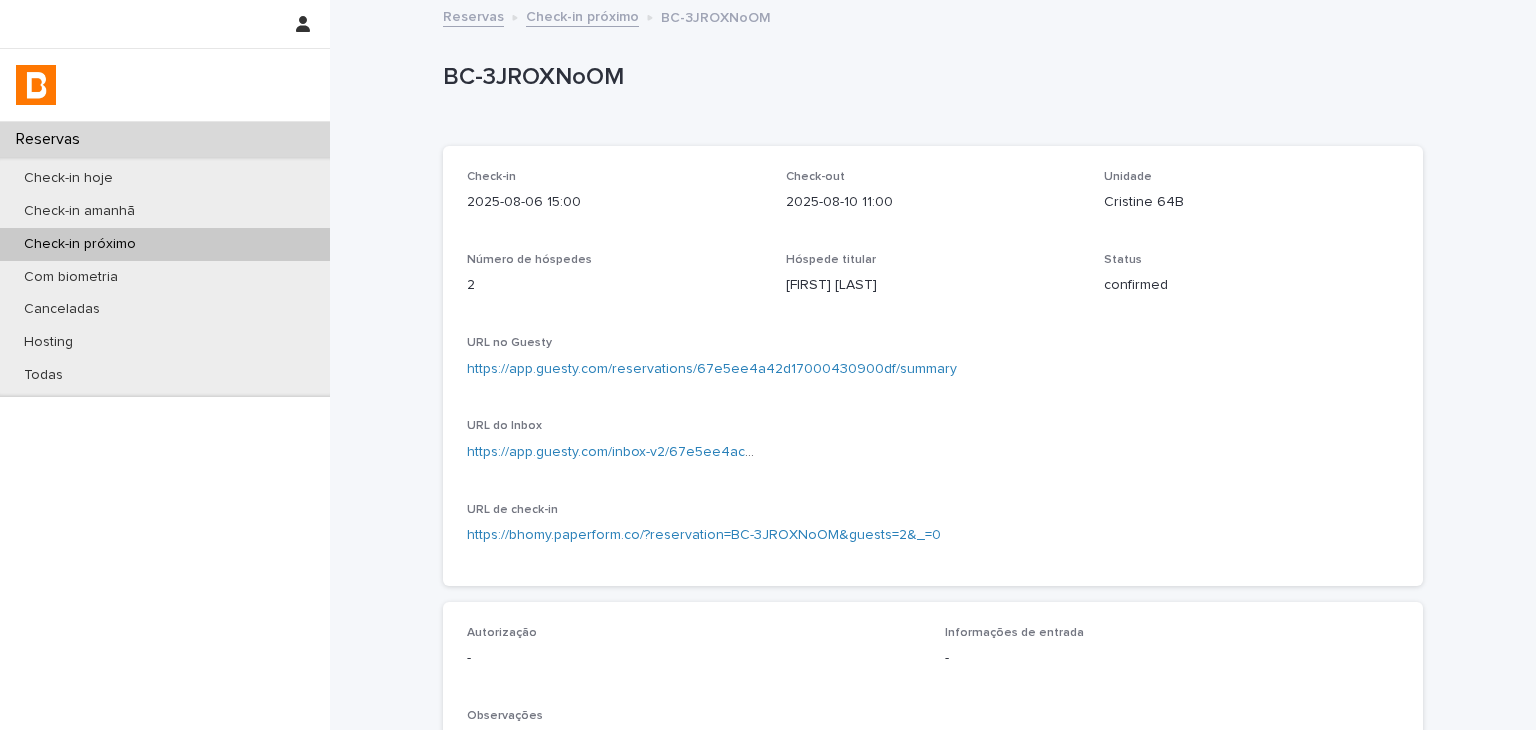 click on "https://app.guesty.com/reservations/67e5ee4a42d17000430900df/summary" at bounding box center (712, 369) 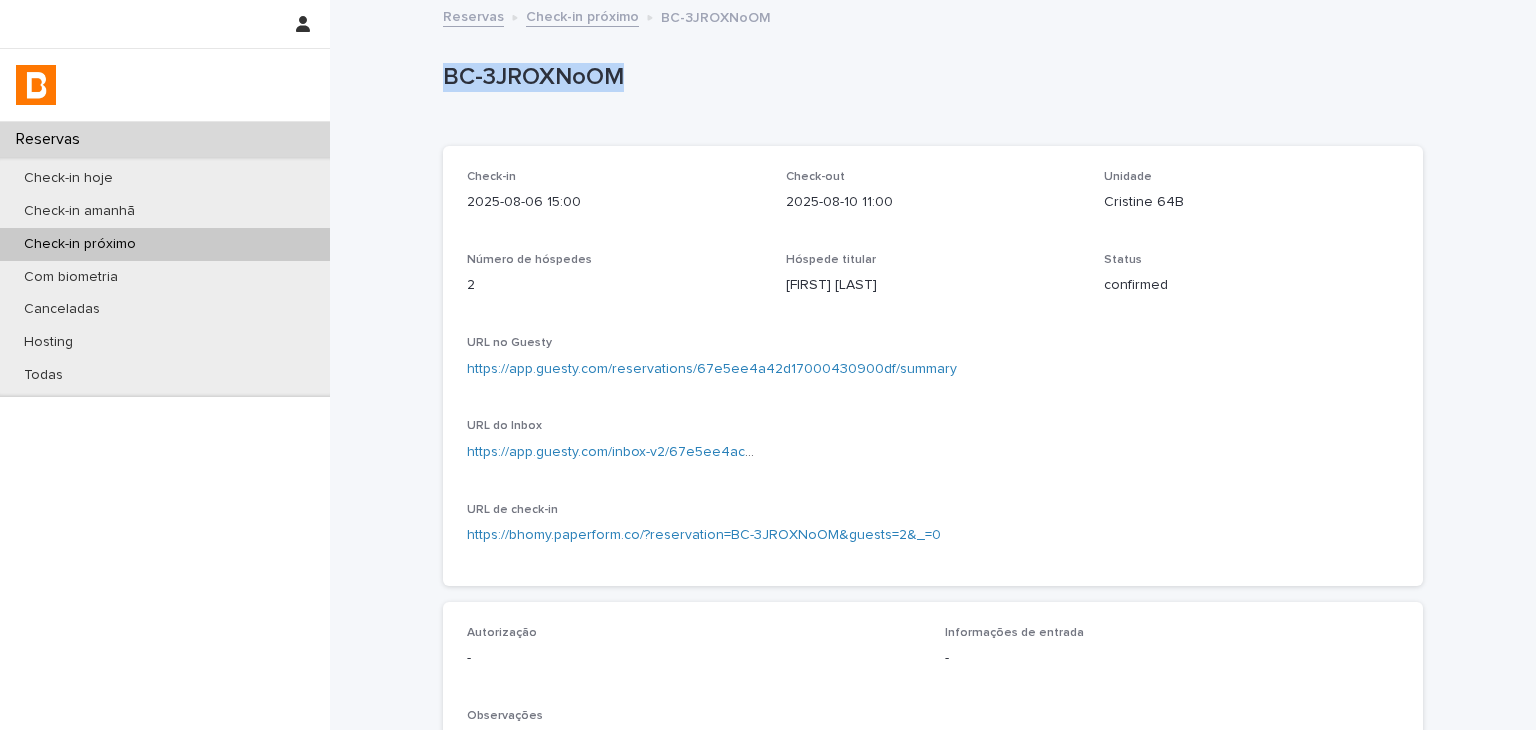 drag, startPoint x: 437, startPoint y: 87, endPoint x: 637, endPoint y: 88, distance: 200.0025 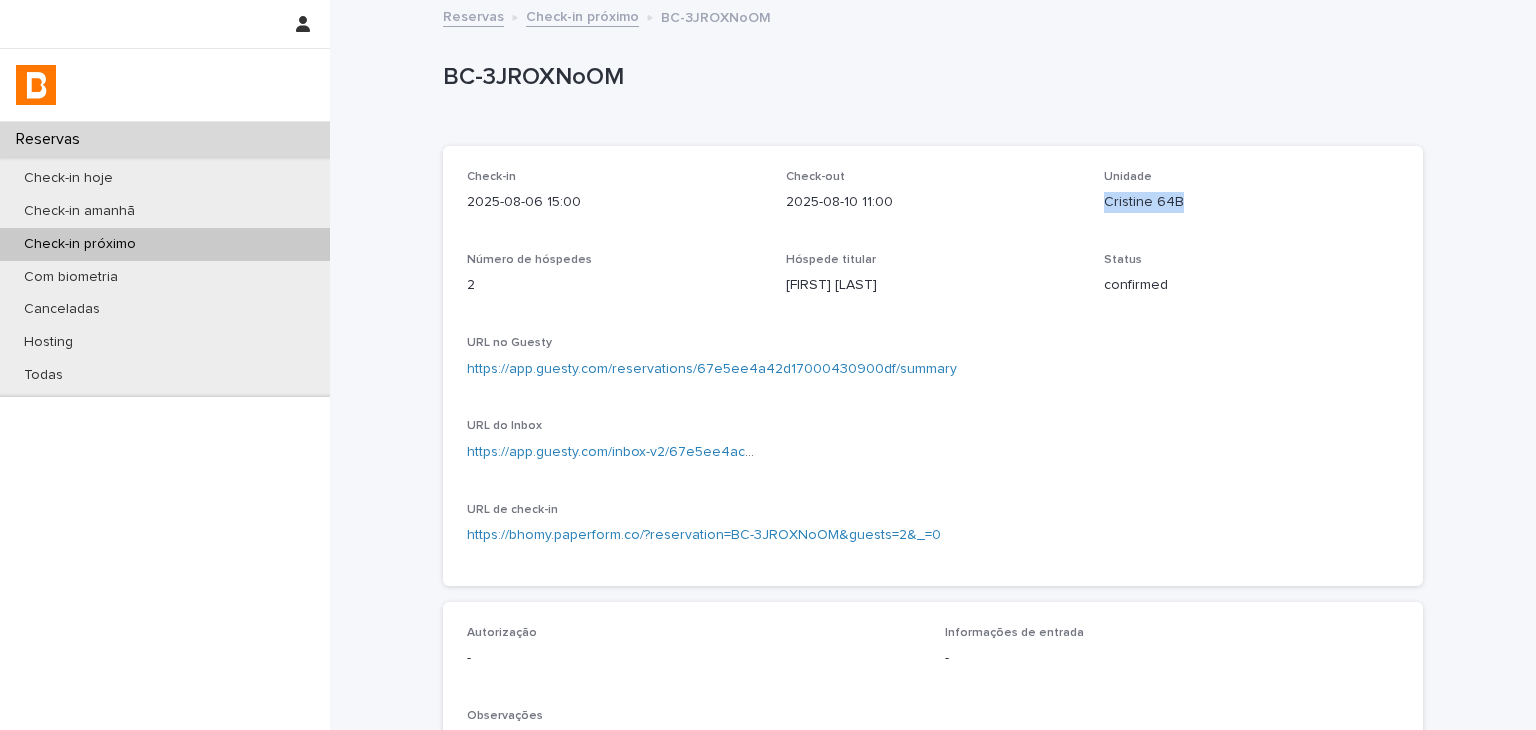 drag, startPoint x: 1098, startPoint y: 201, endPoint x: 1192, endPoint y: 205, distance: 94.08507 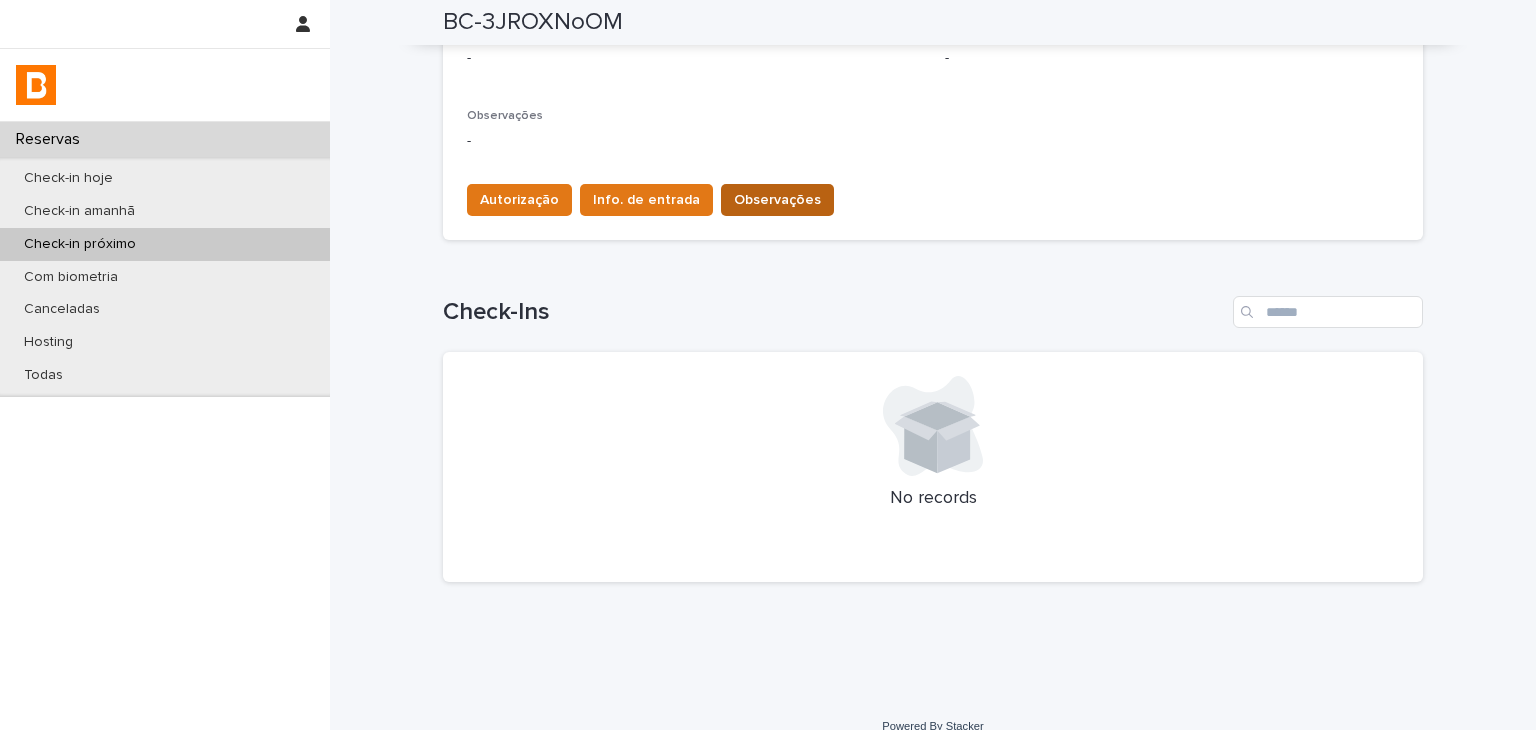 drag, startPoint x: 856, startPoint y: 204, endPoint x: 805, endPoint y: 200, distance: 51.156624 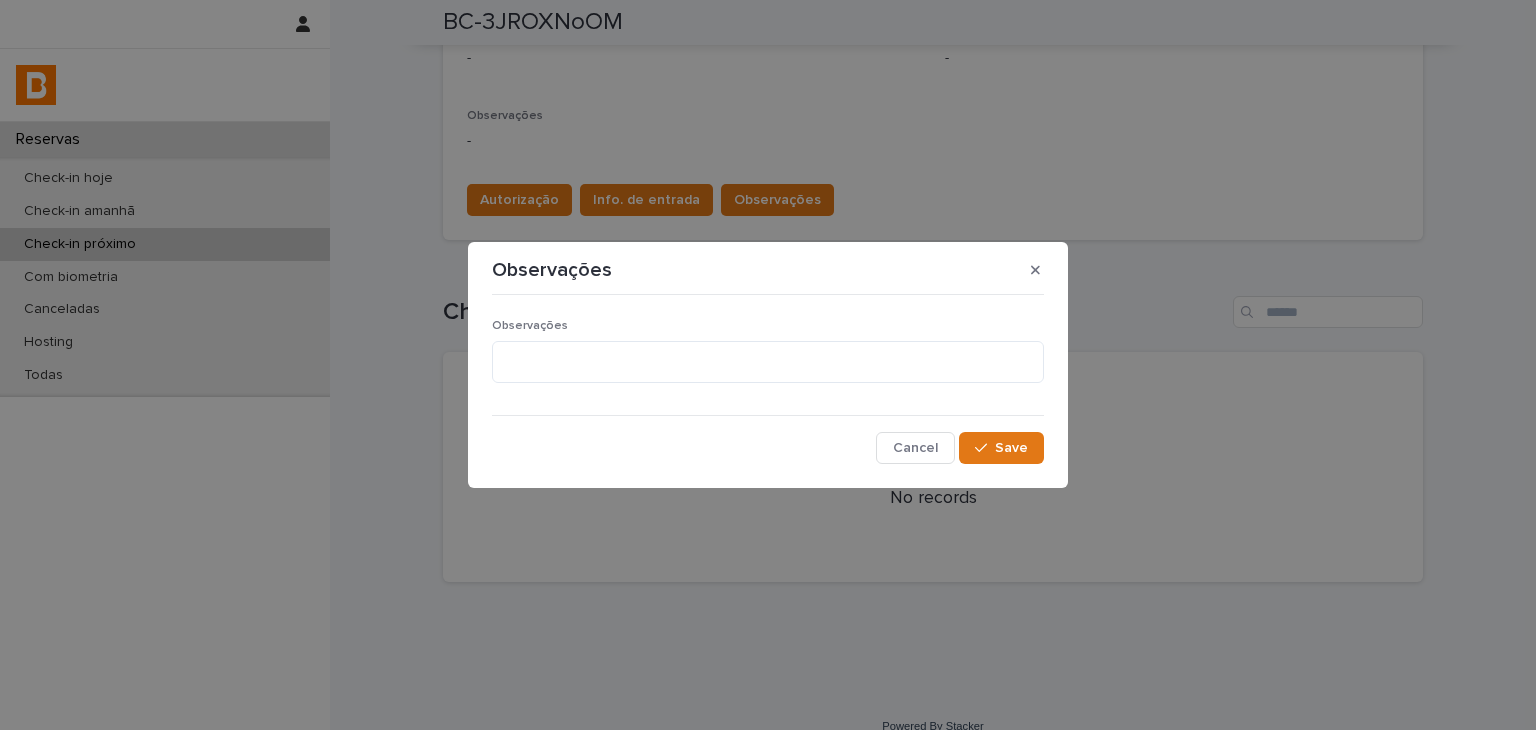 click on "Observações" at bounding box center (768, 359) 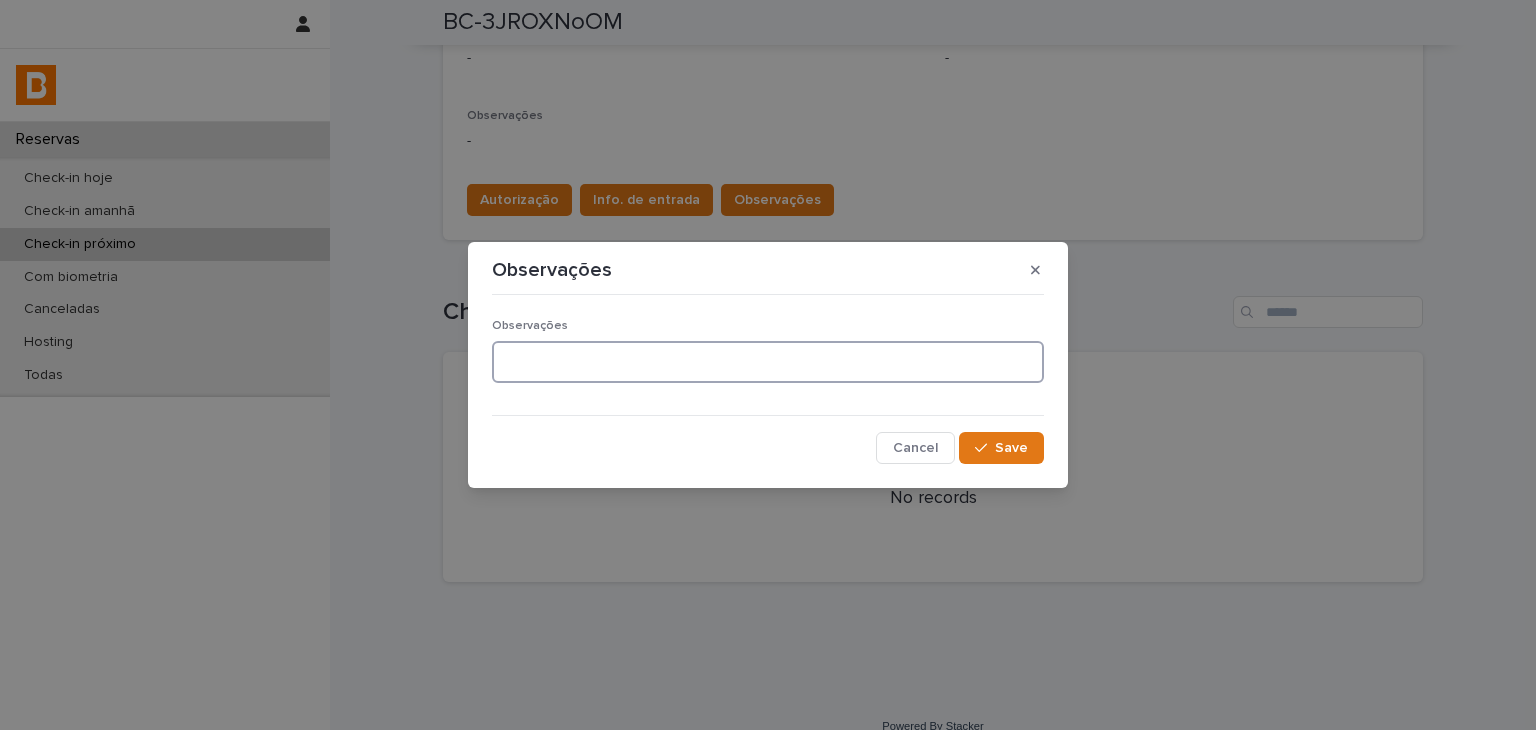 click at bounding box center [768, 362] 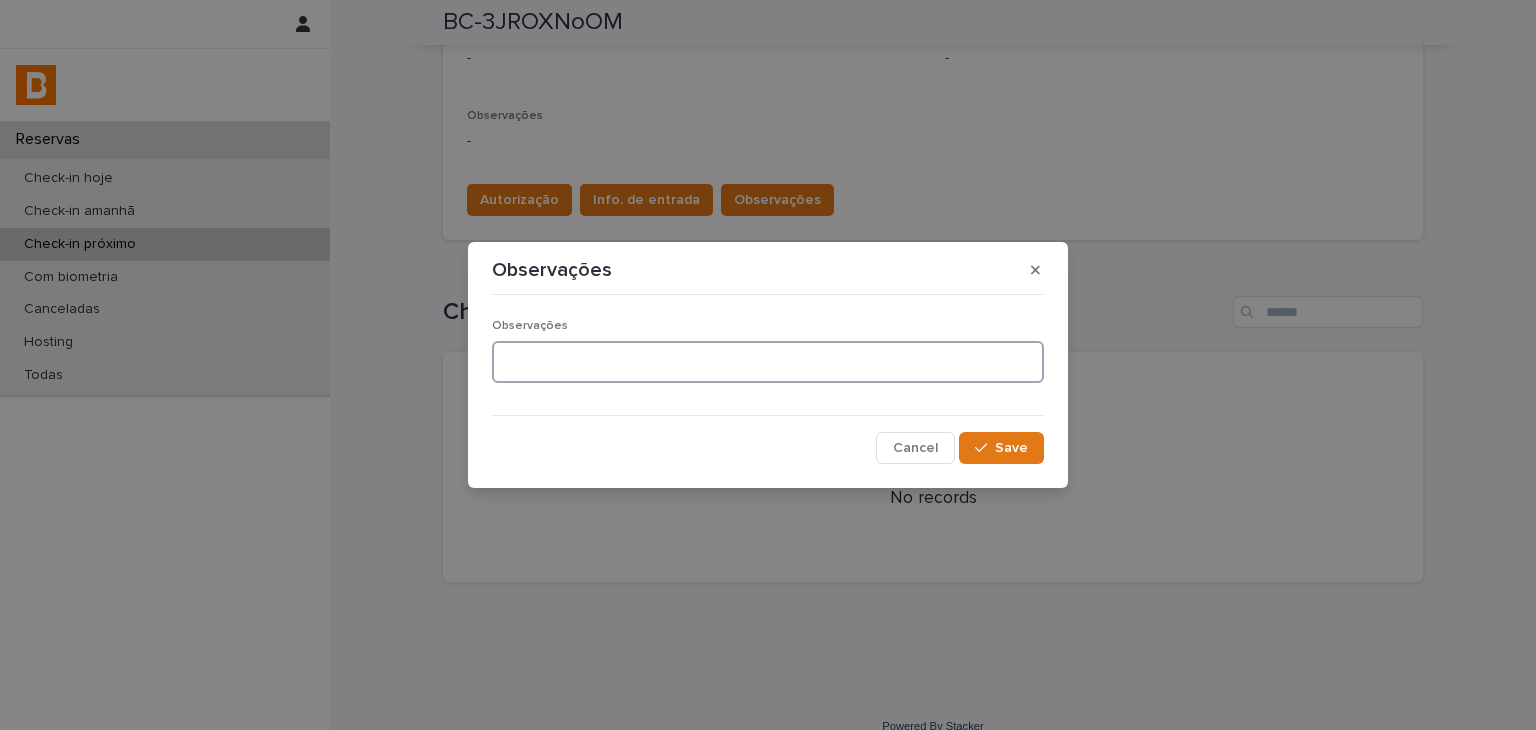 paste on "**********" 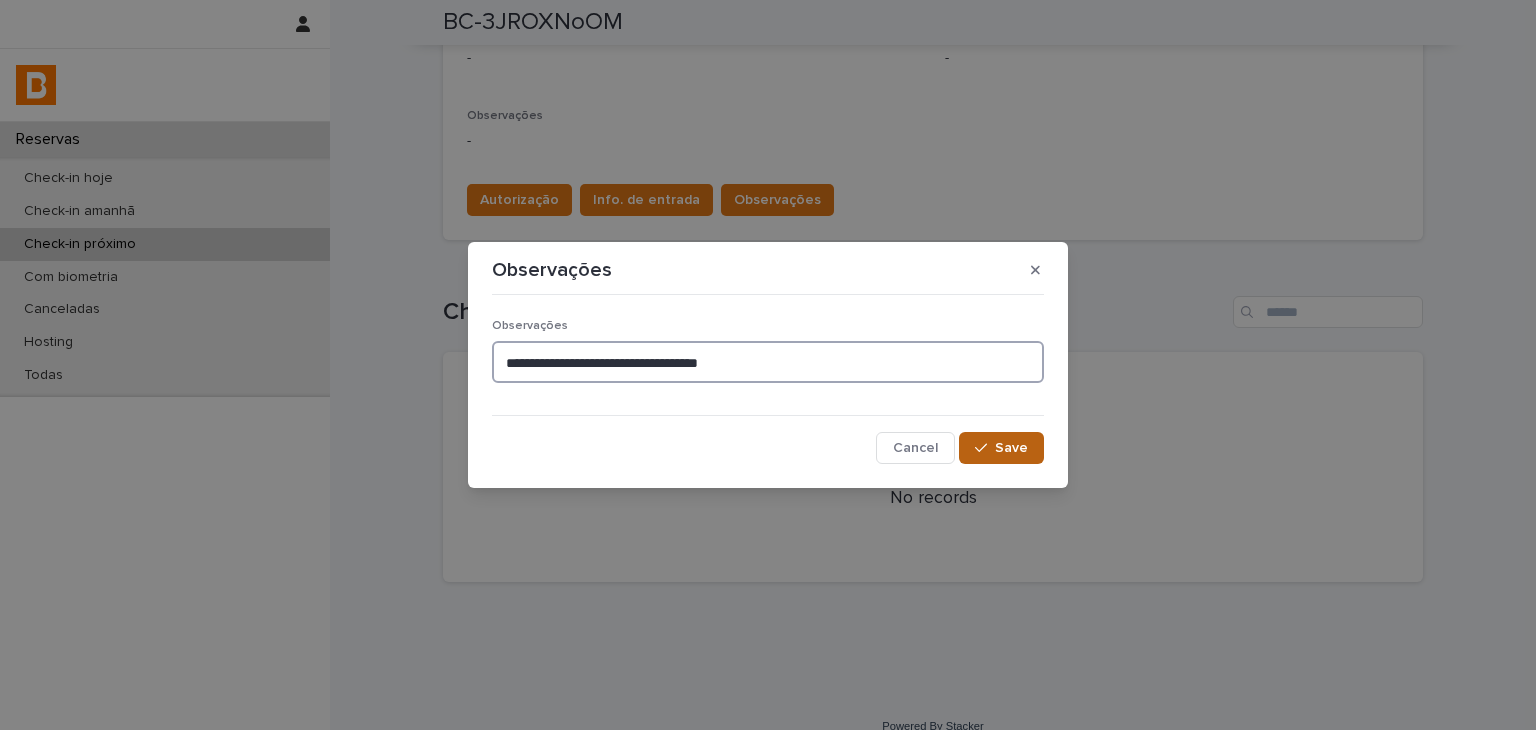type on "**********" 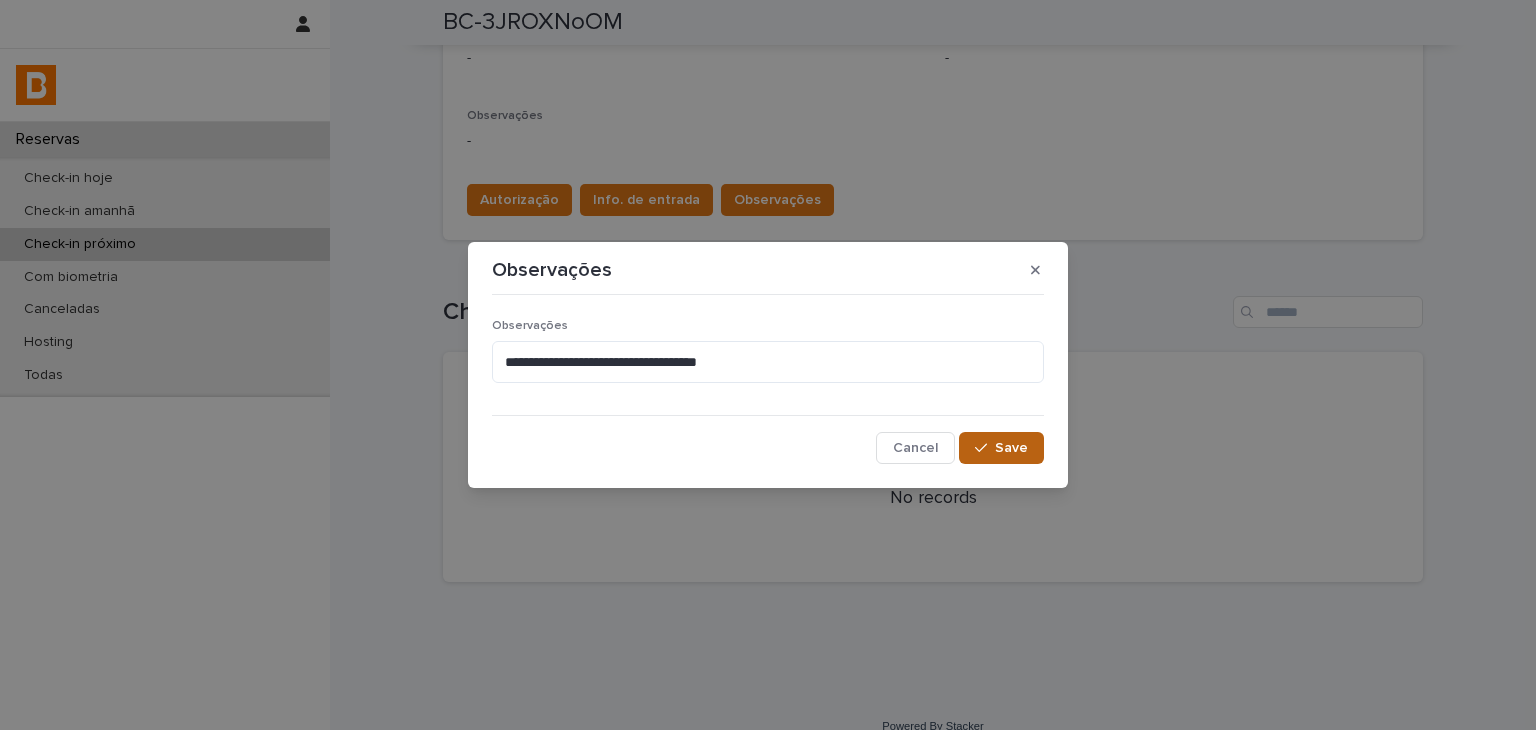 click 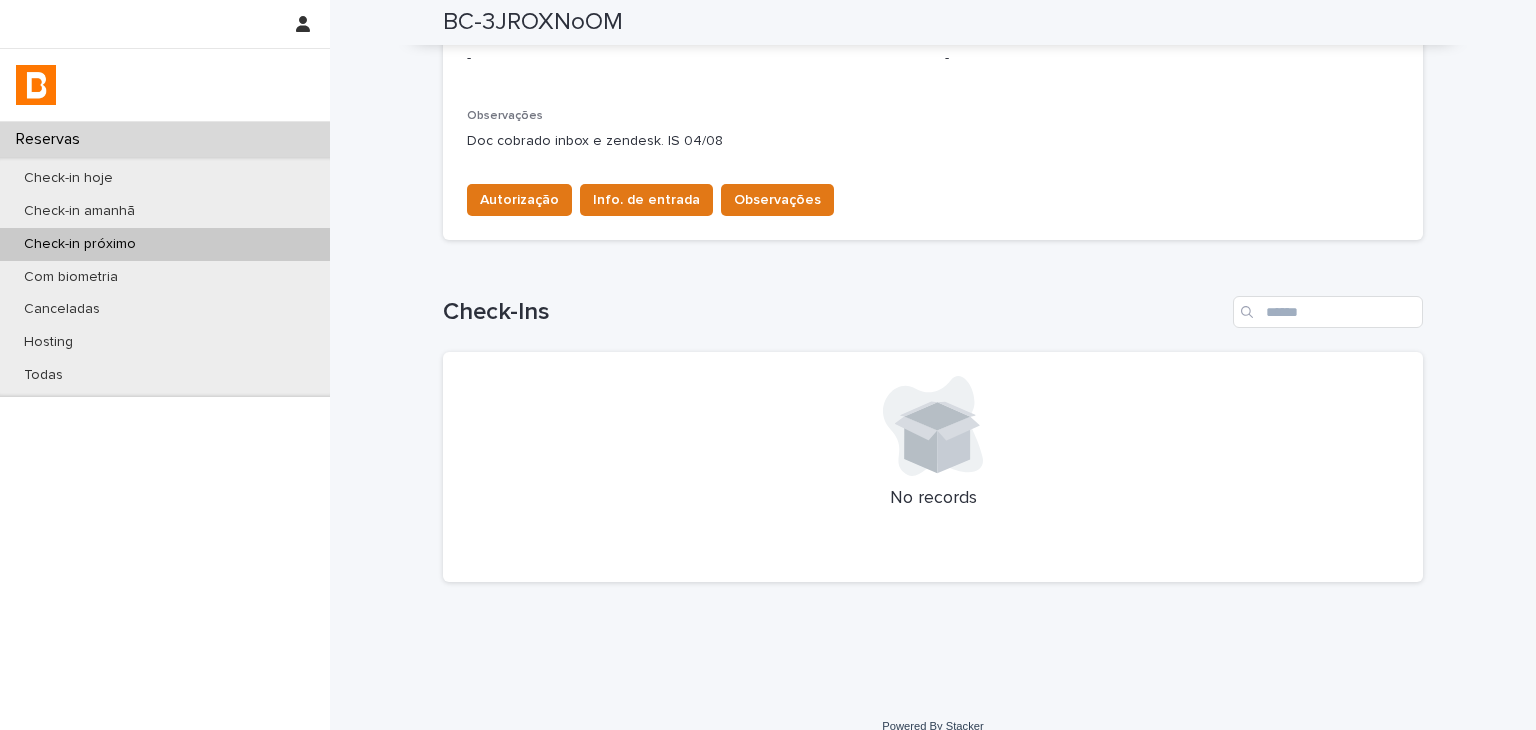 drag, startPoint x: 458, startPoint y: 145, endPoint x: 743, endPoint y: 131, distance: 285.34366 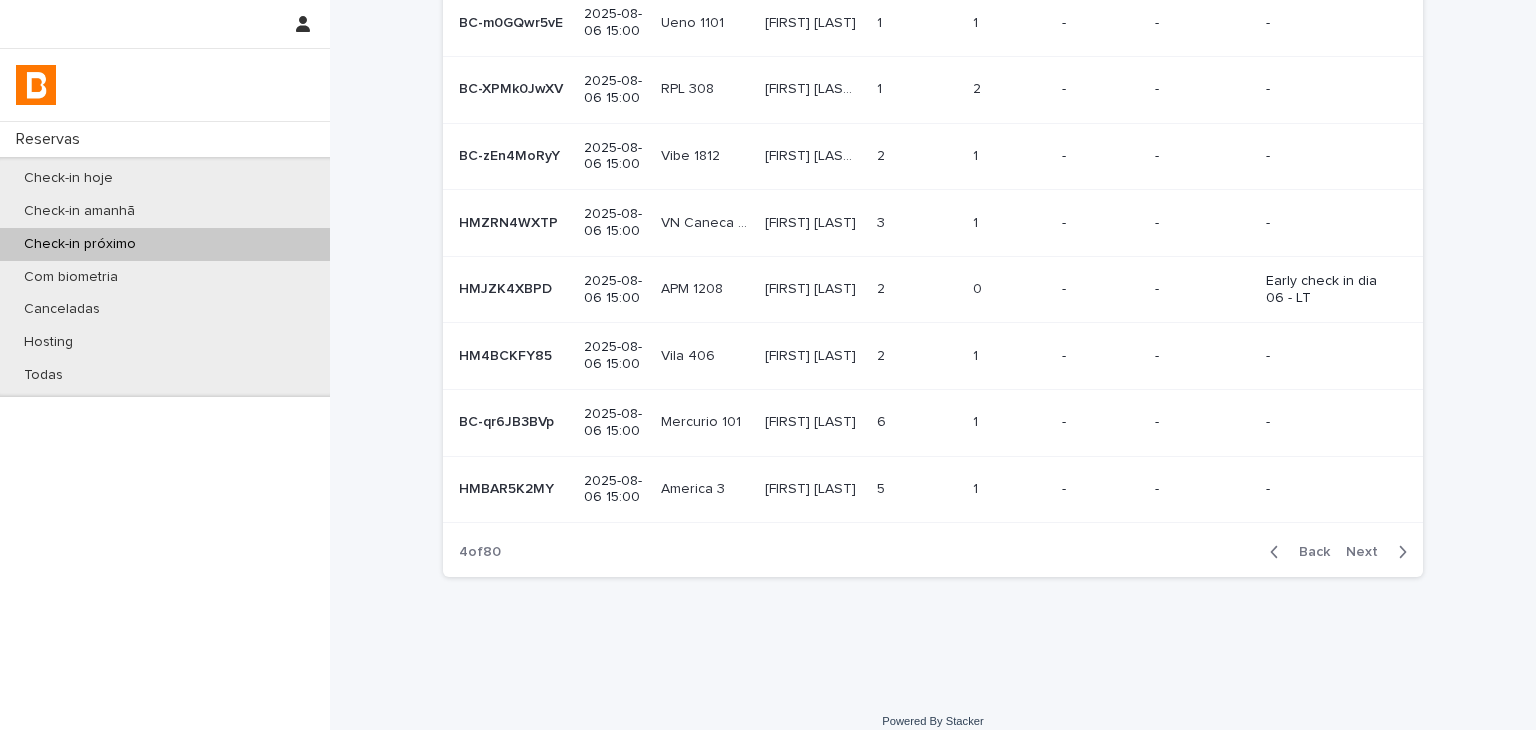 scroll, scrollTop: 0, scrollLeft: 0, axis: both 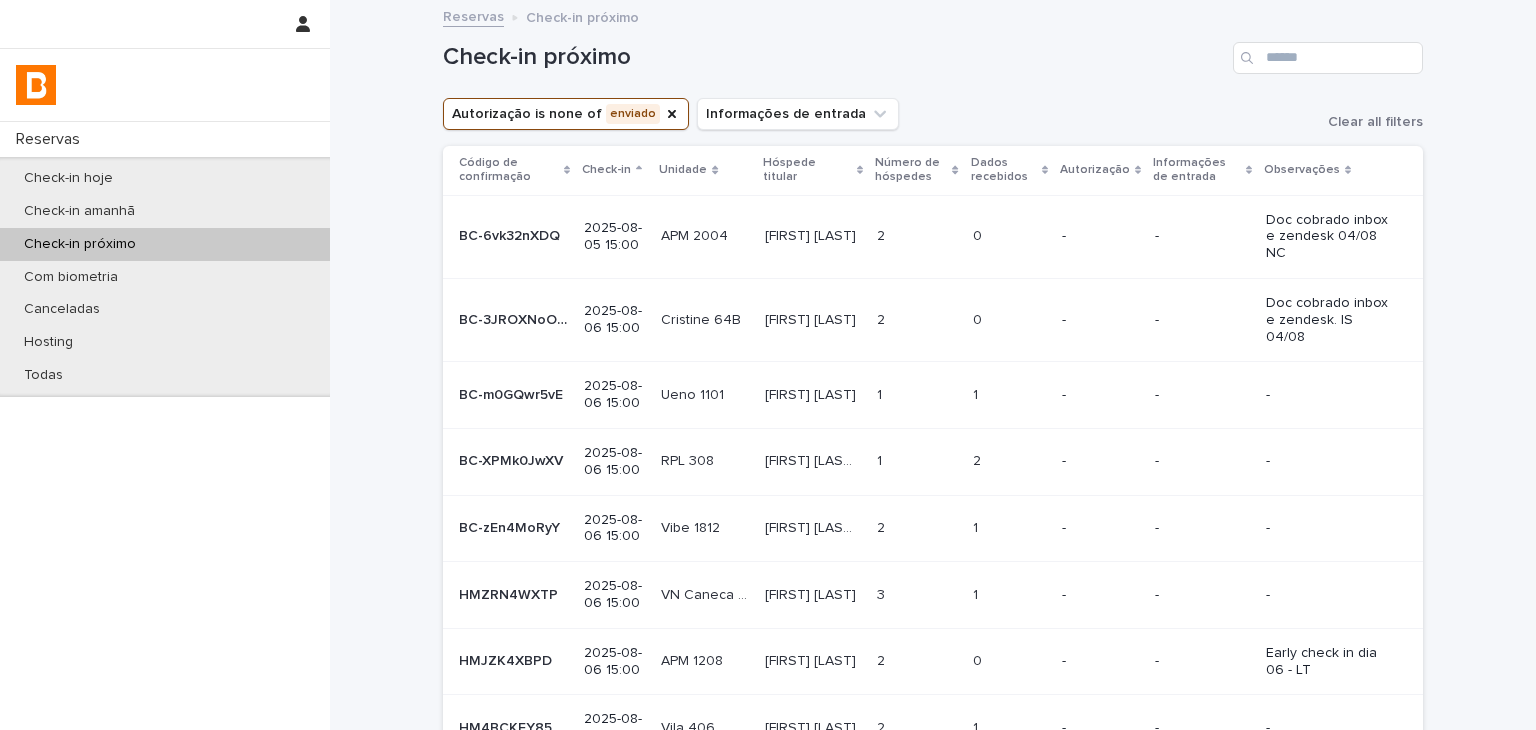 click on "[FIRST] [LAST]" at bounding box center (812, 393) 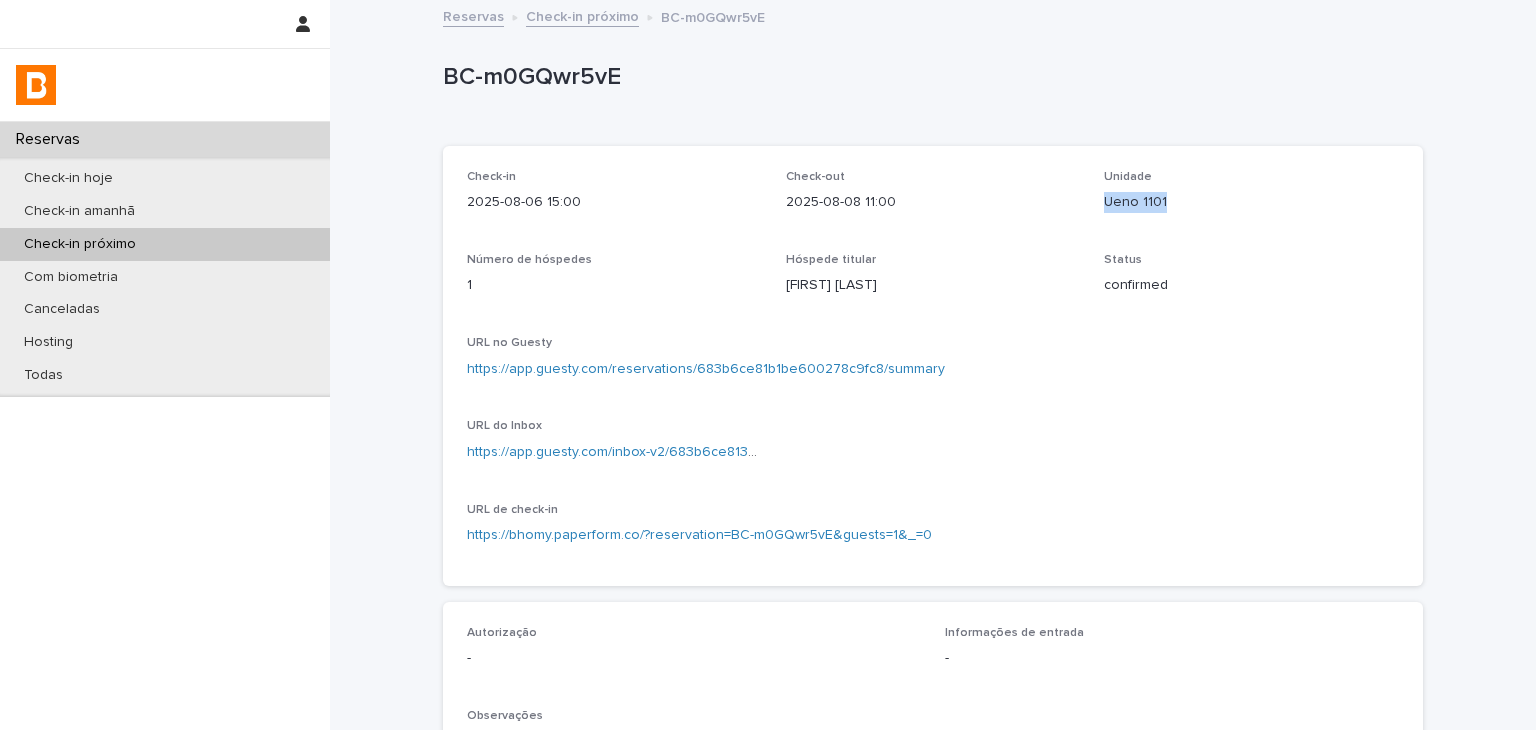 drag, startPoint x: 1095, startPoint y: 205, endPoint x: 1024, endPoint y: 200, distance: 71.17584 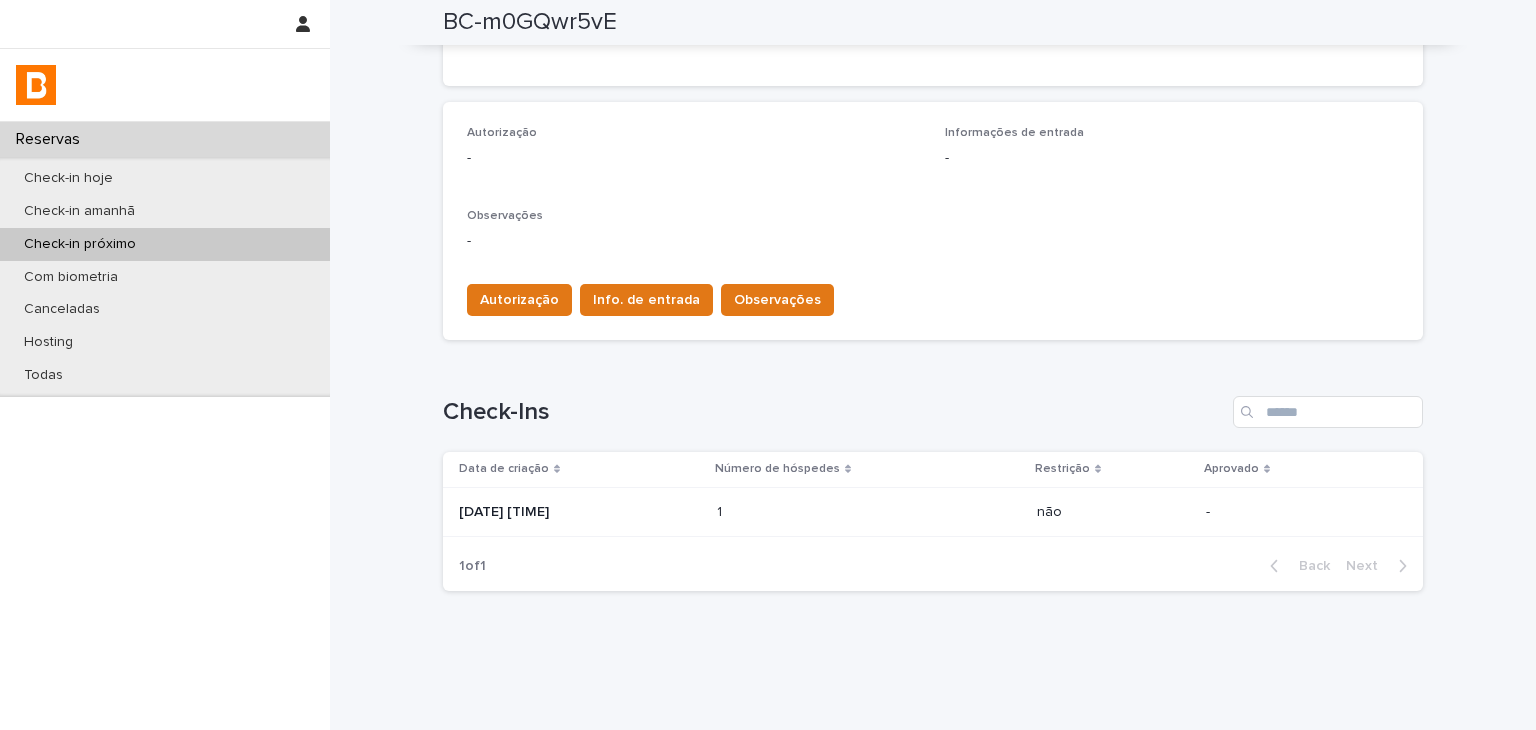 click at bounding box center [804, 512] 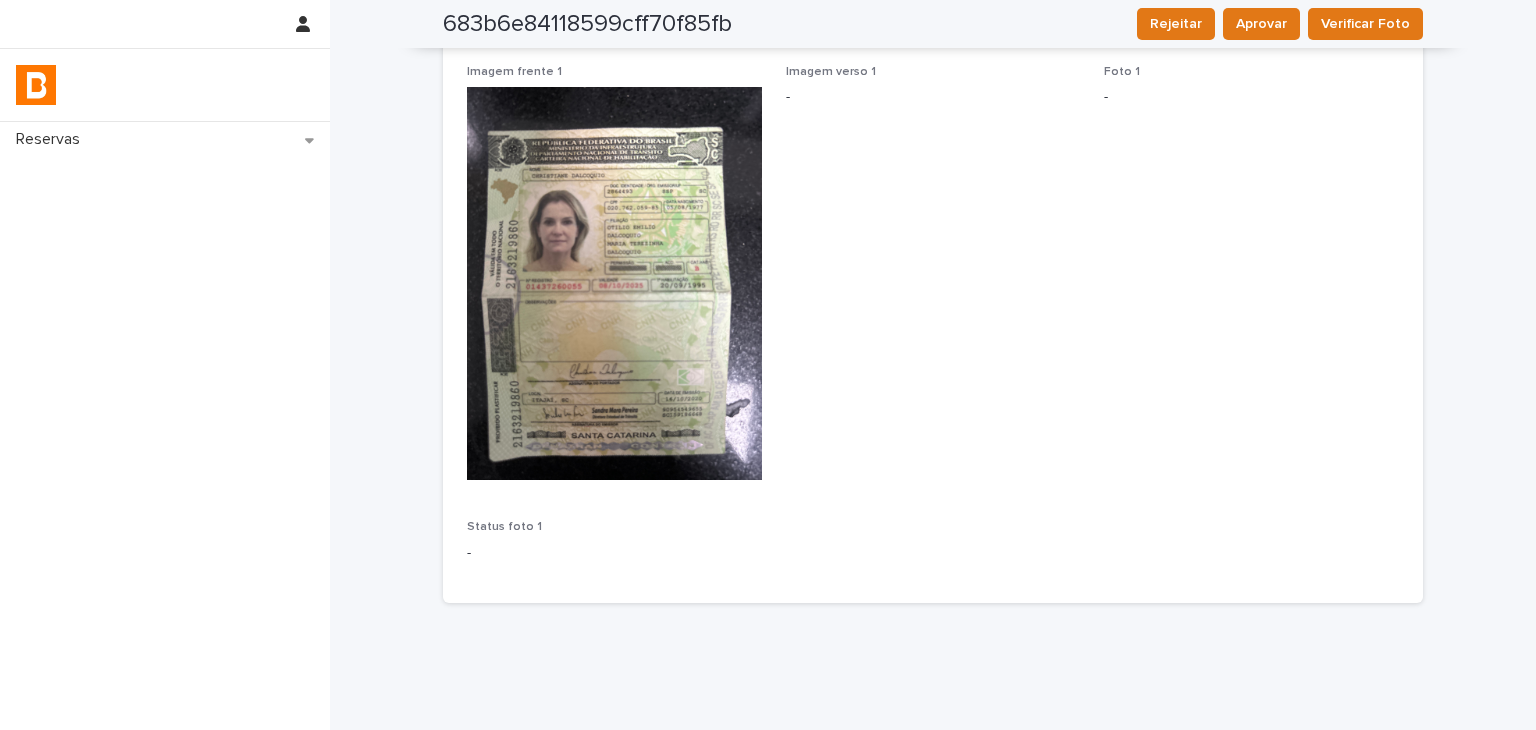 scroll, scrollTop: 0, scrollLeft: 0, axis: both 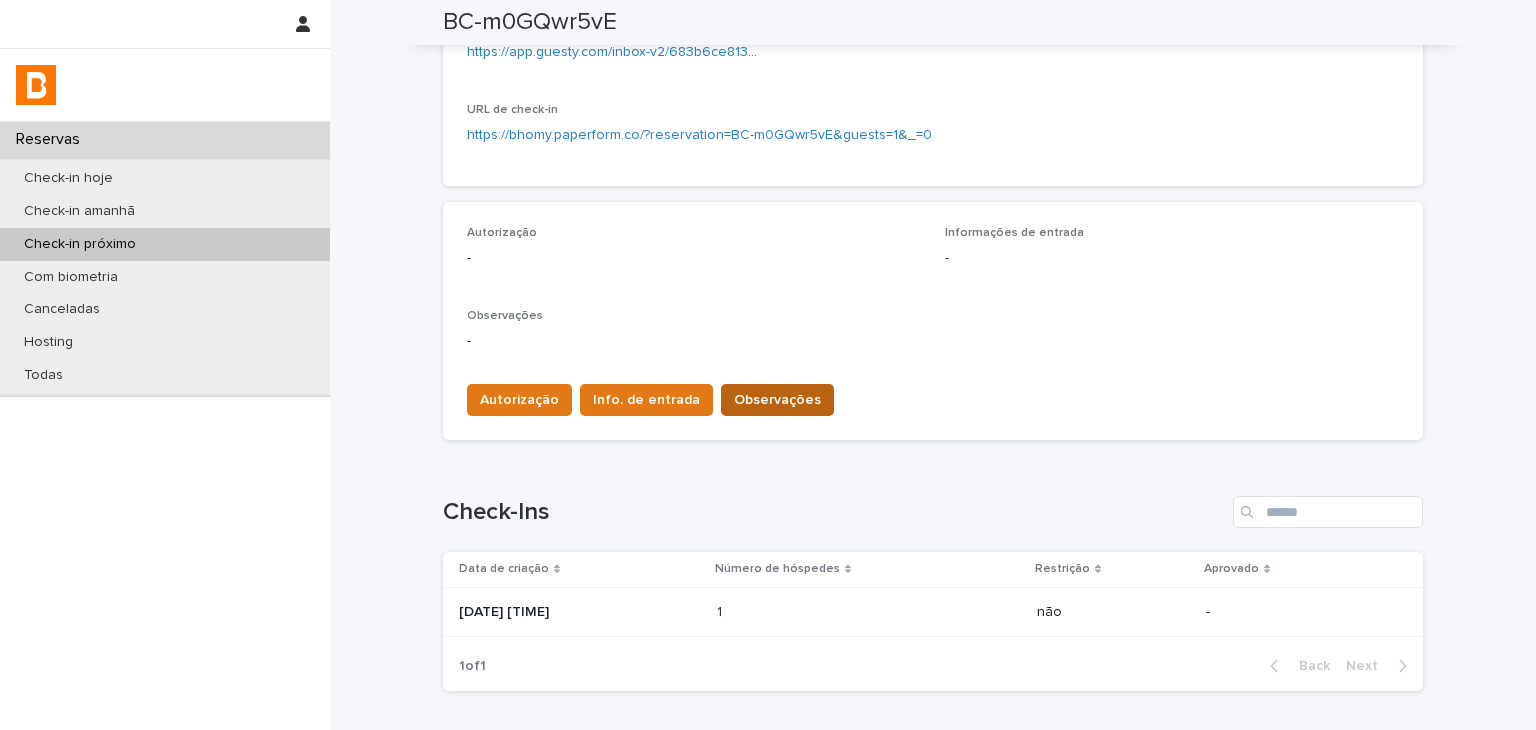 click on "Observações" at bounding box center [777, 400] 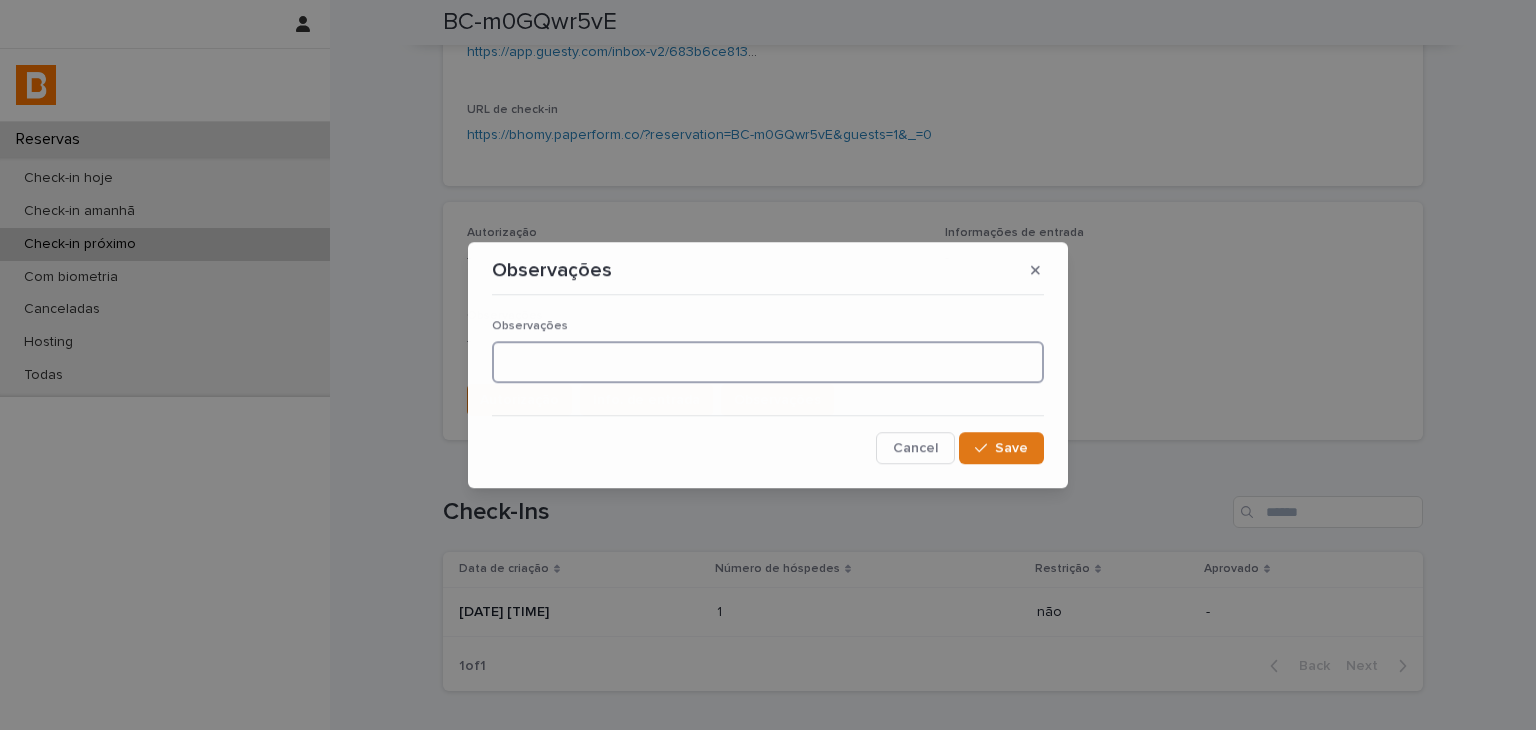 click at bounding box center [768, 362] 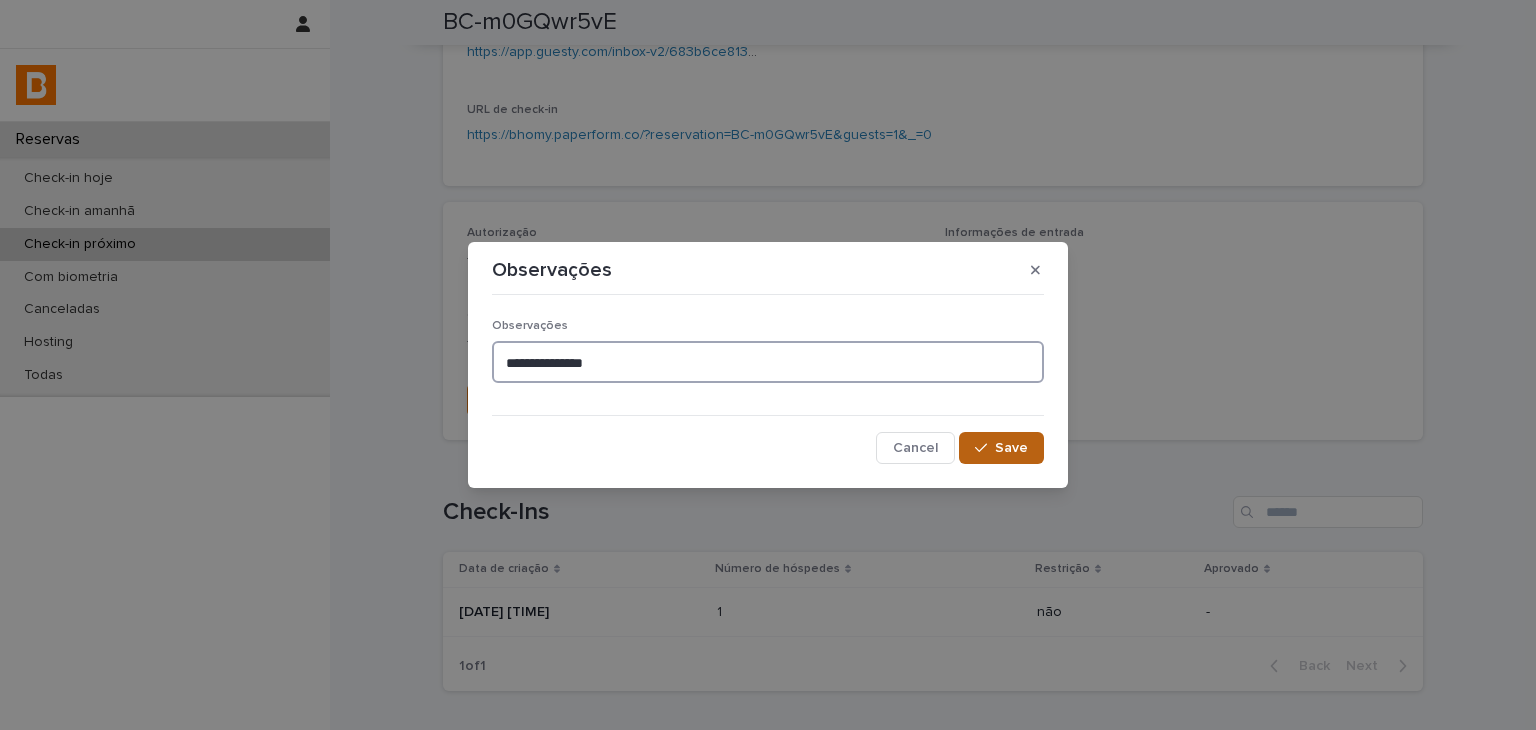 type on "**********" 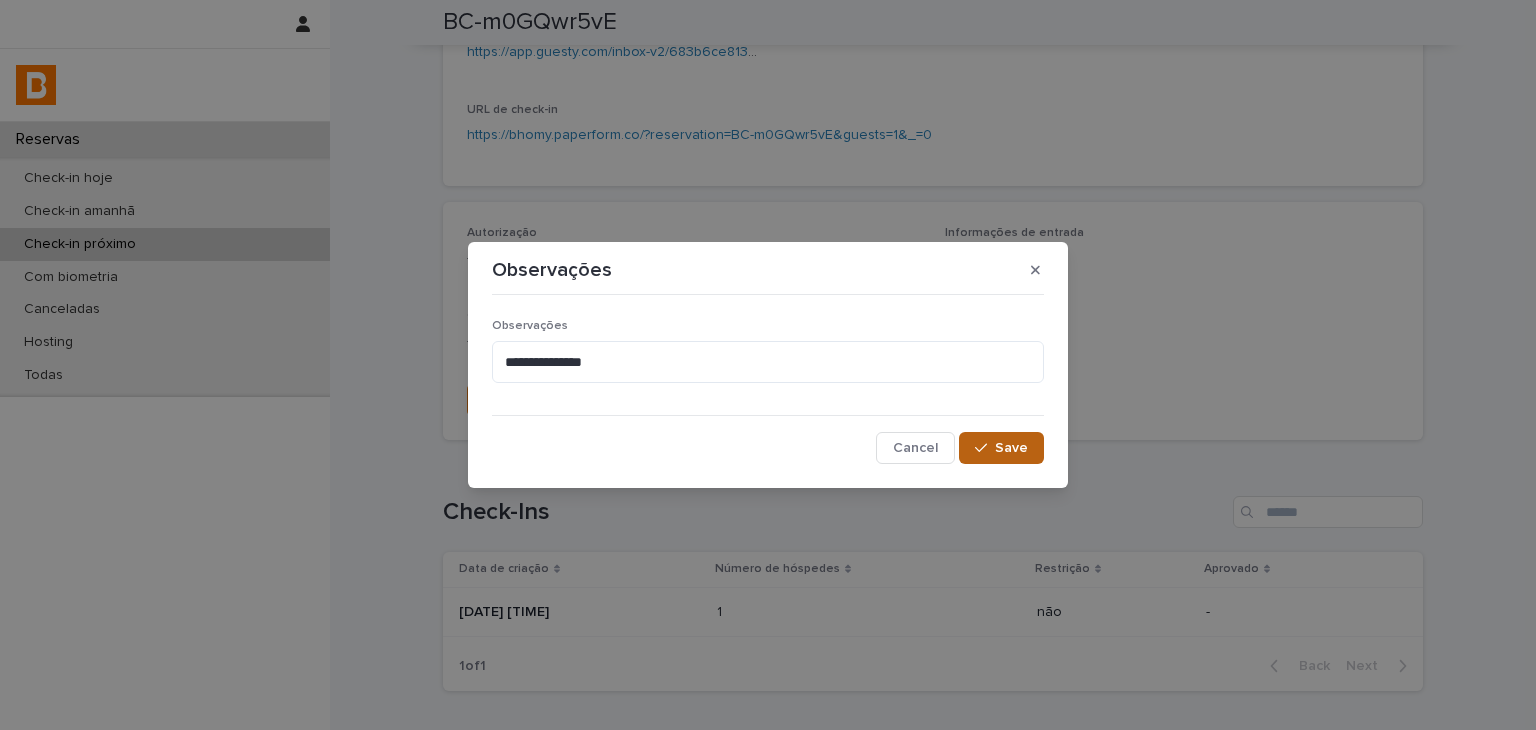 click on "Save" at bounding box center [1011, 448] 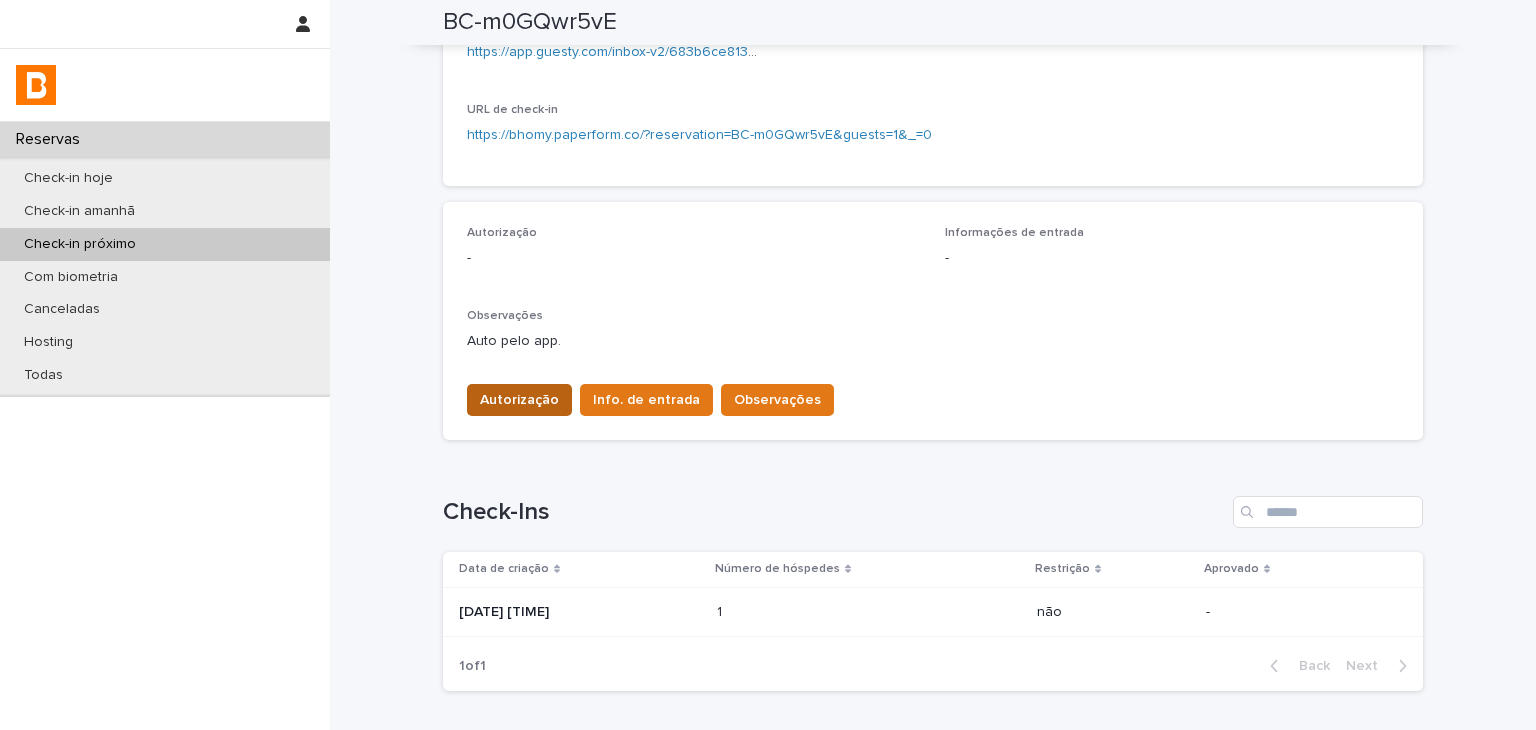 click on "Autorização" at bounding box center [519, 400] 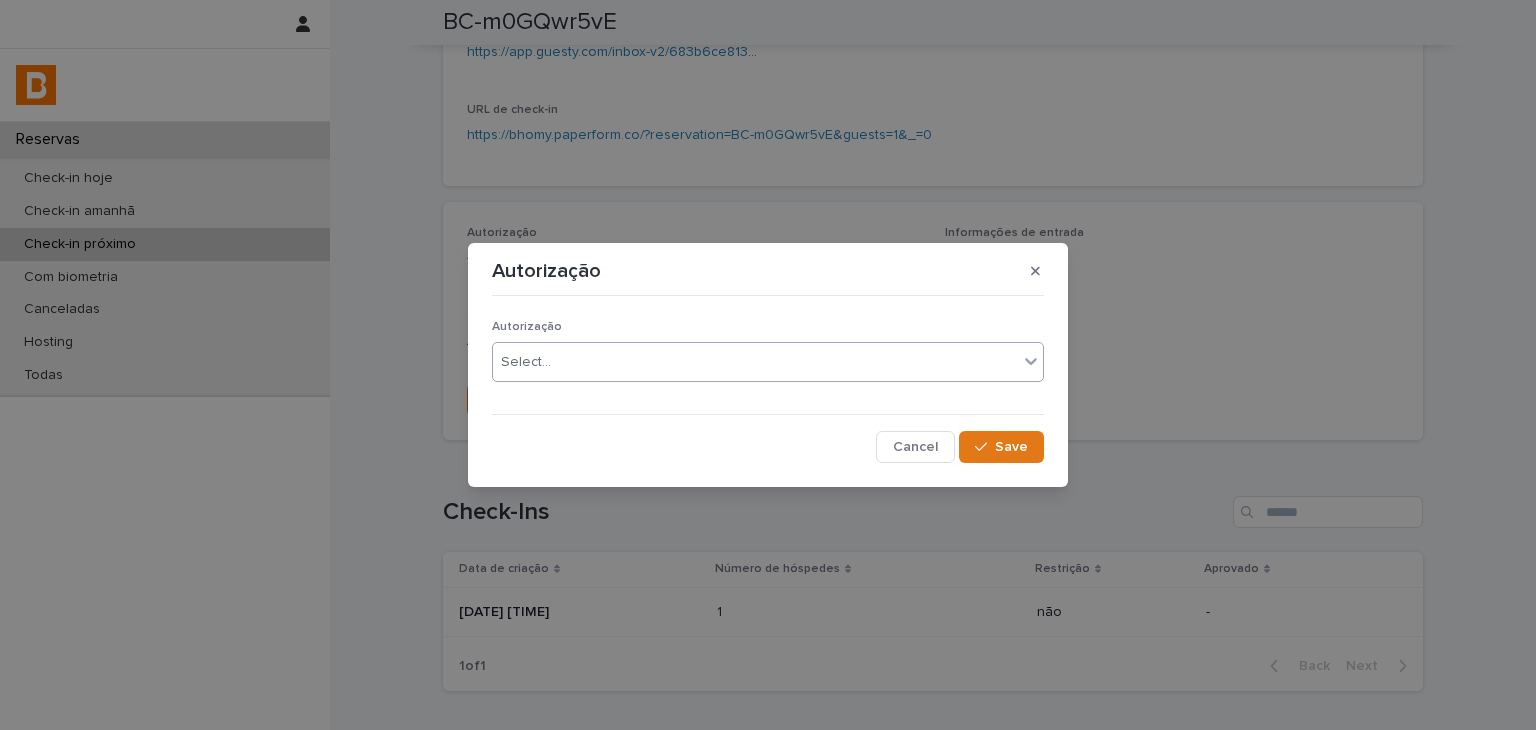 click on "Select..." at bounding box center [526, 362] 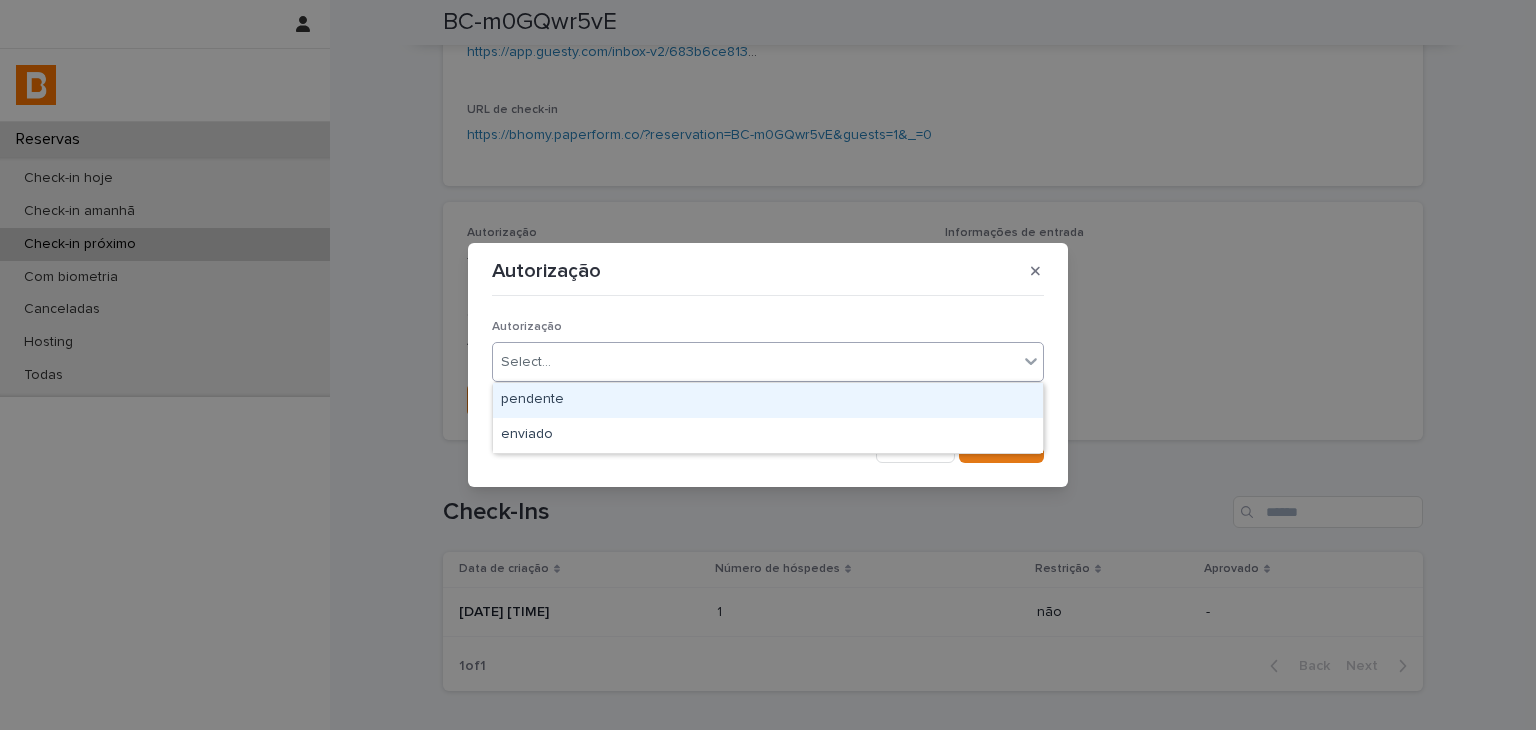 click on "pendente" at bounding box center (768, 400) 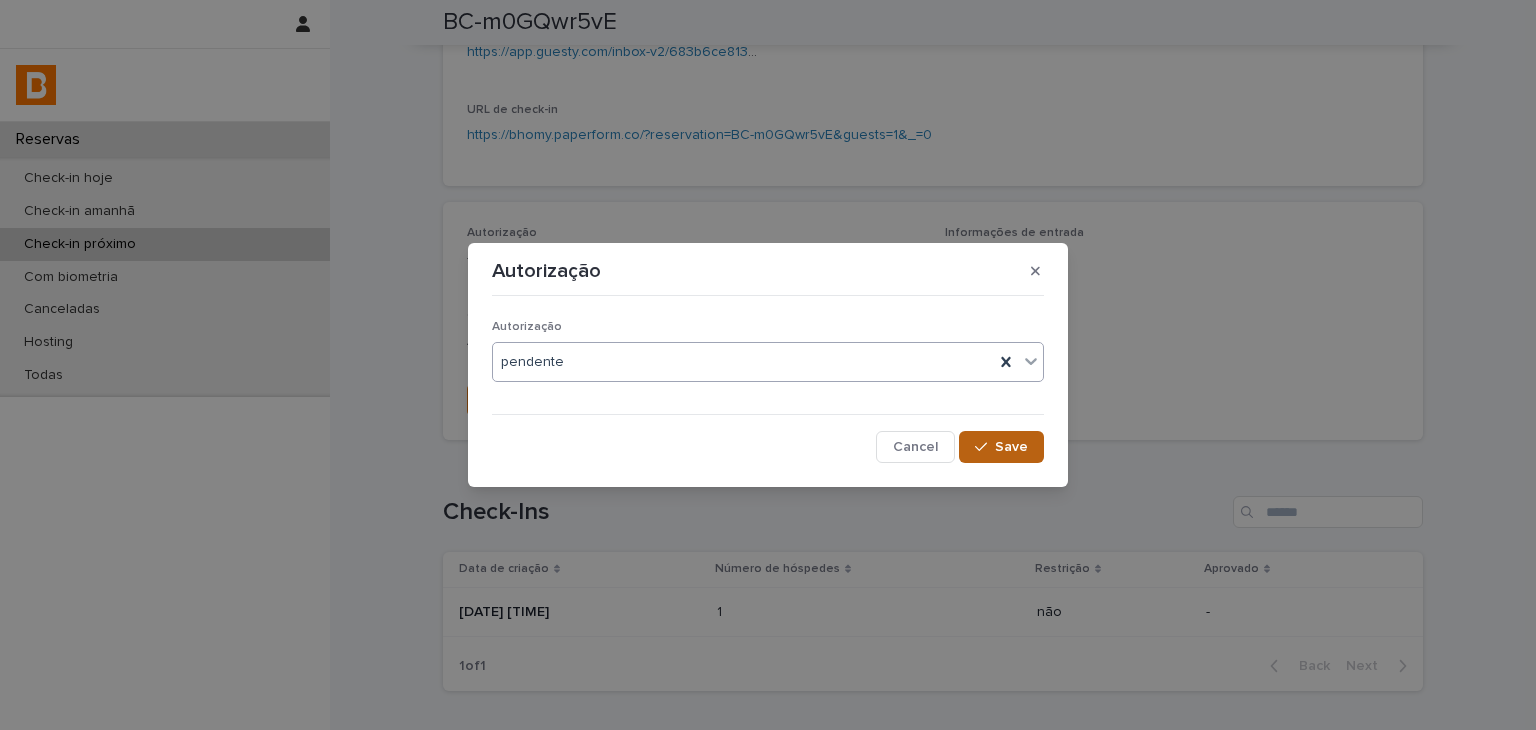 click on "Save" at bounding box center (1011, 447) 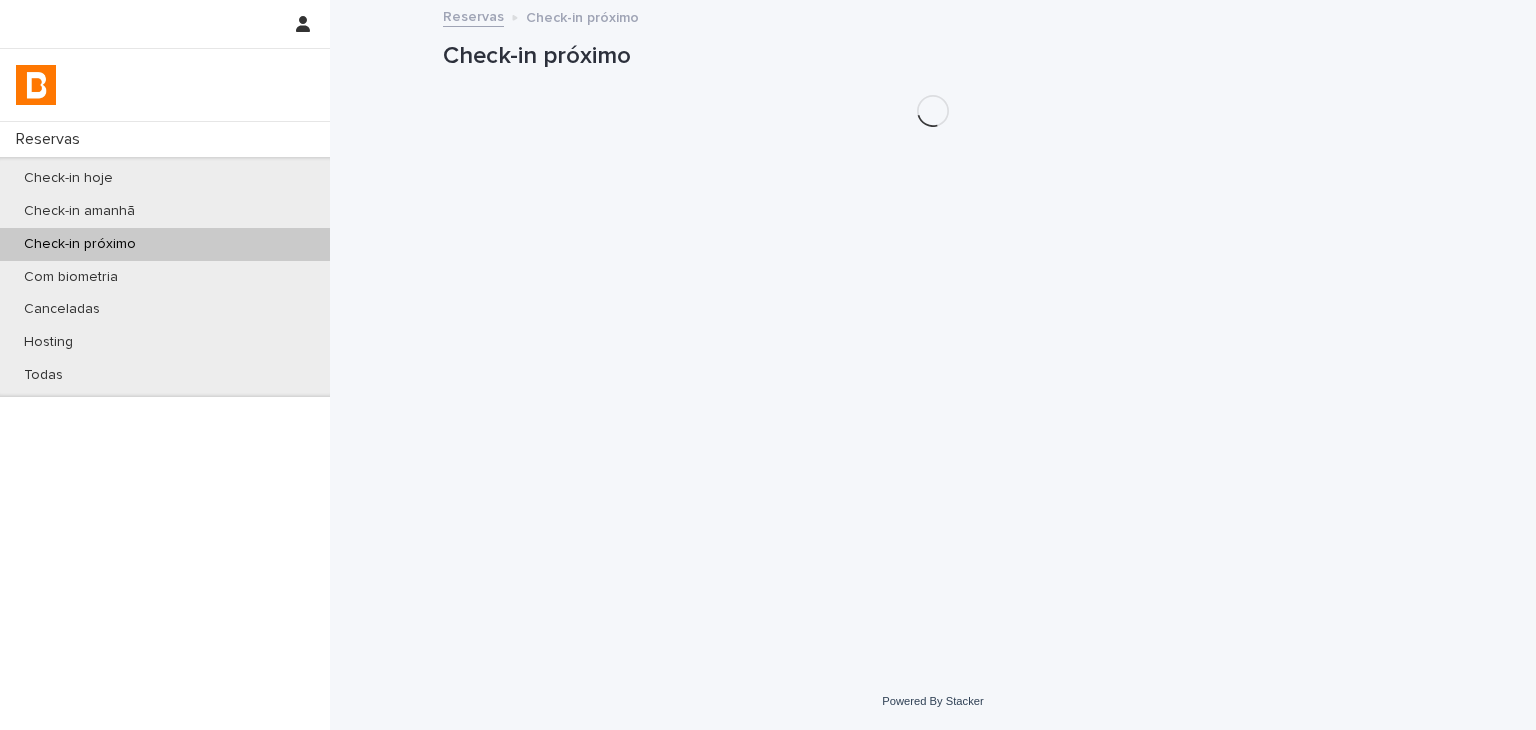 scroll, scrollTop: 0, scrollLeft: 0, axis: both 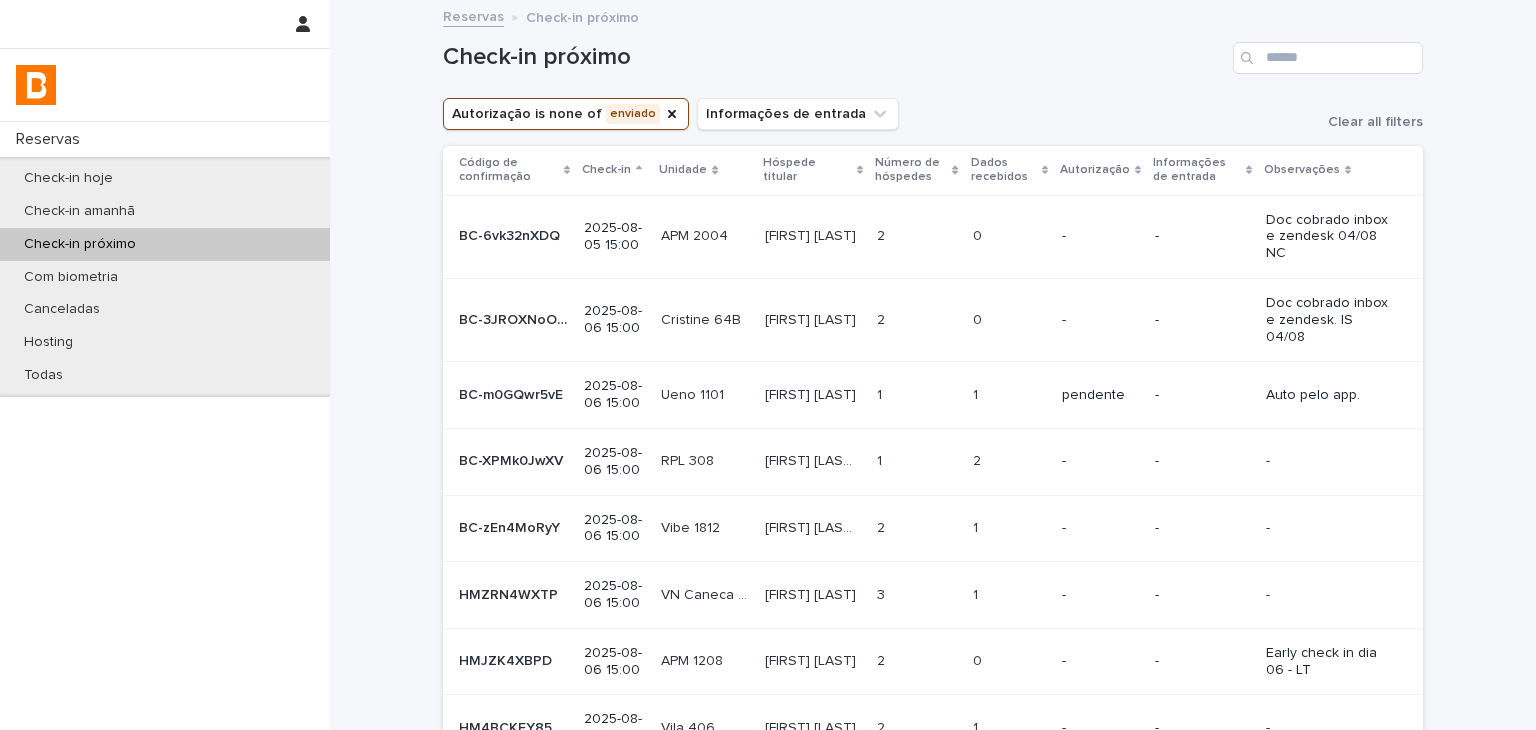 click at bounding box center [1009, 461] 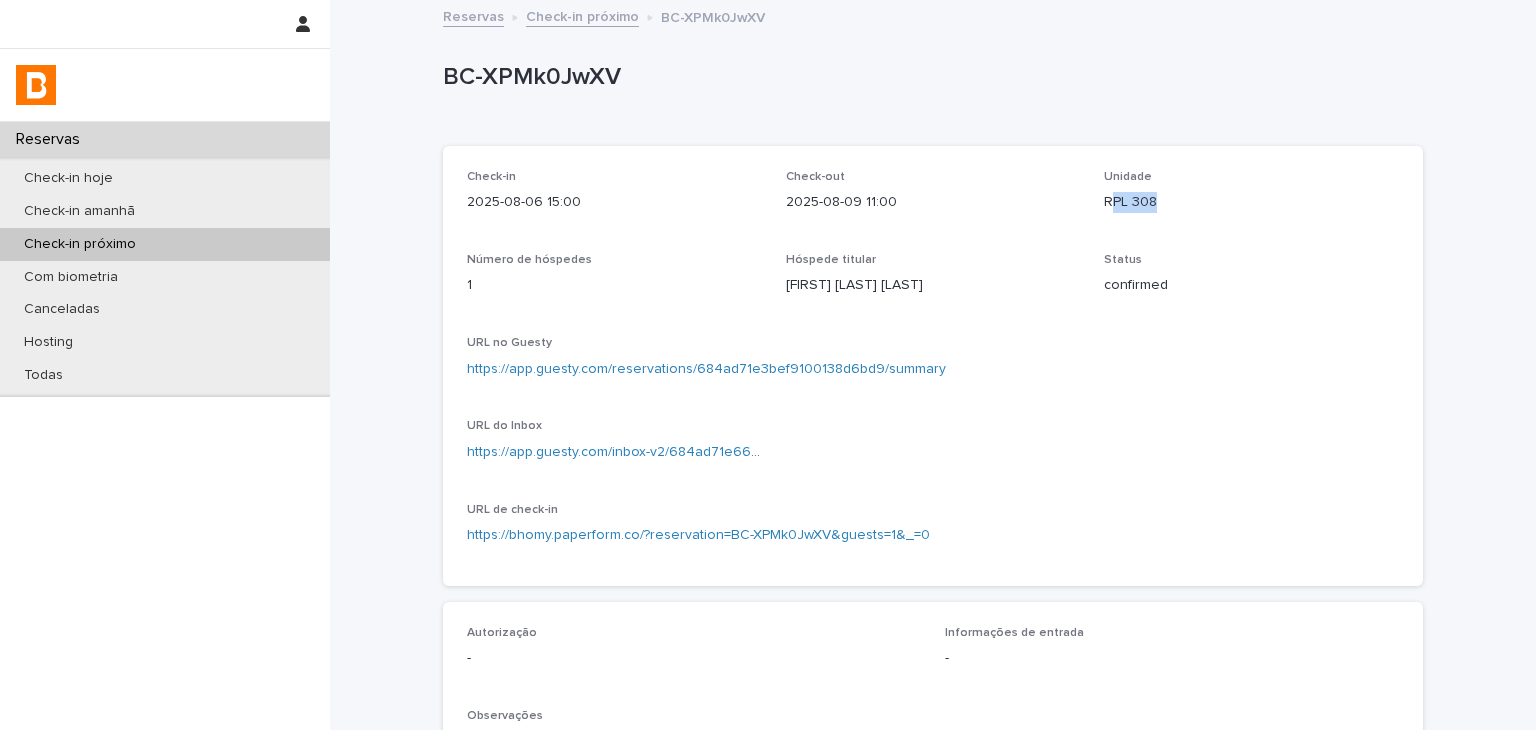 drag, startPoint x: 1101, startPoint y: 207, endPoint x: 1212, endPoint y: 220, distance: 111.75867 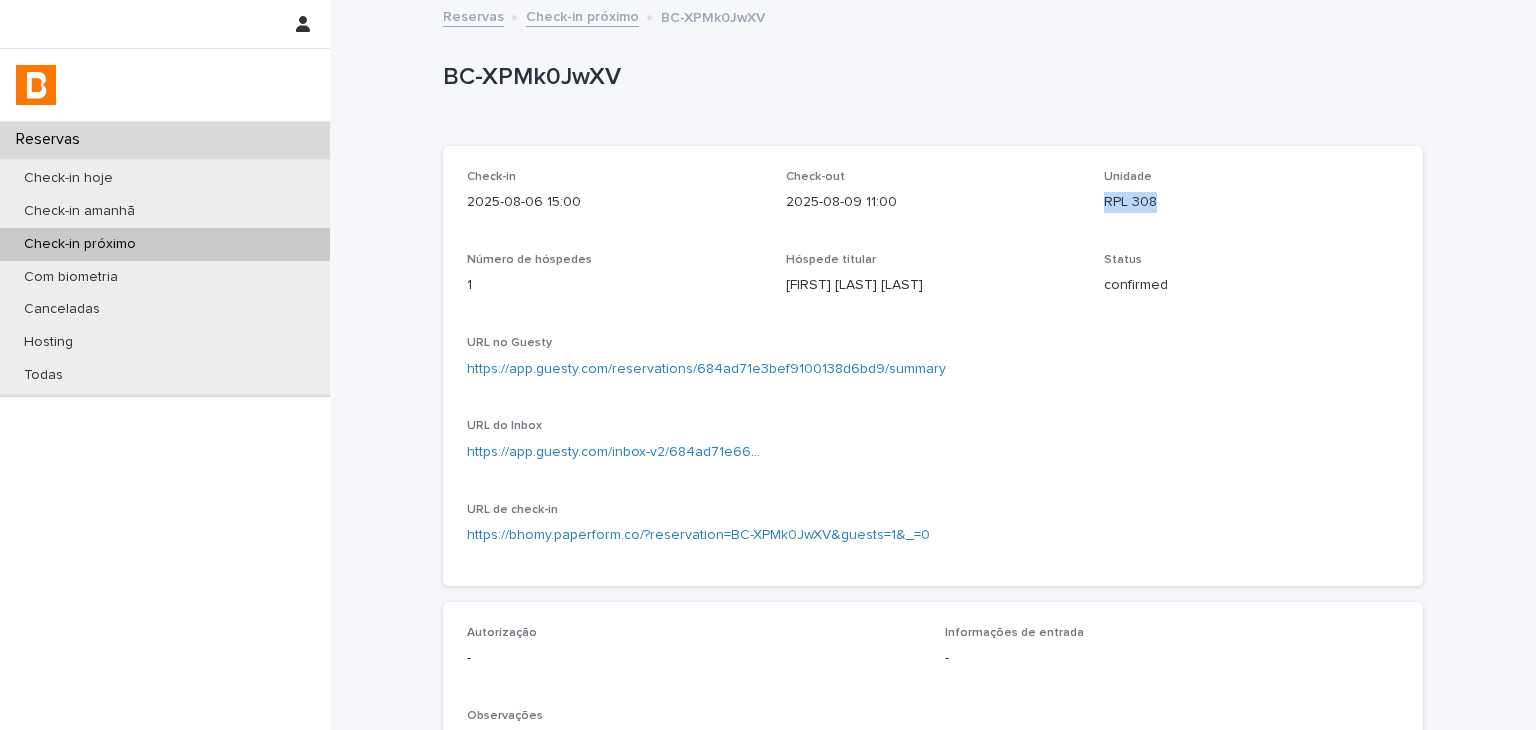 drag, startPoint x: 1104, startPoint y: 198, endPoint x: 1157, endPoint y: 198, distance: 53 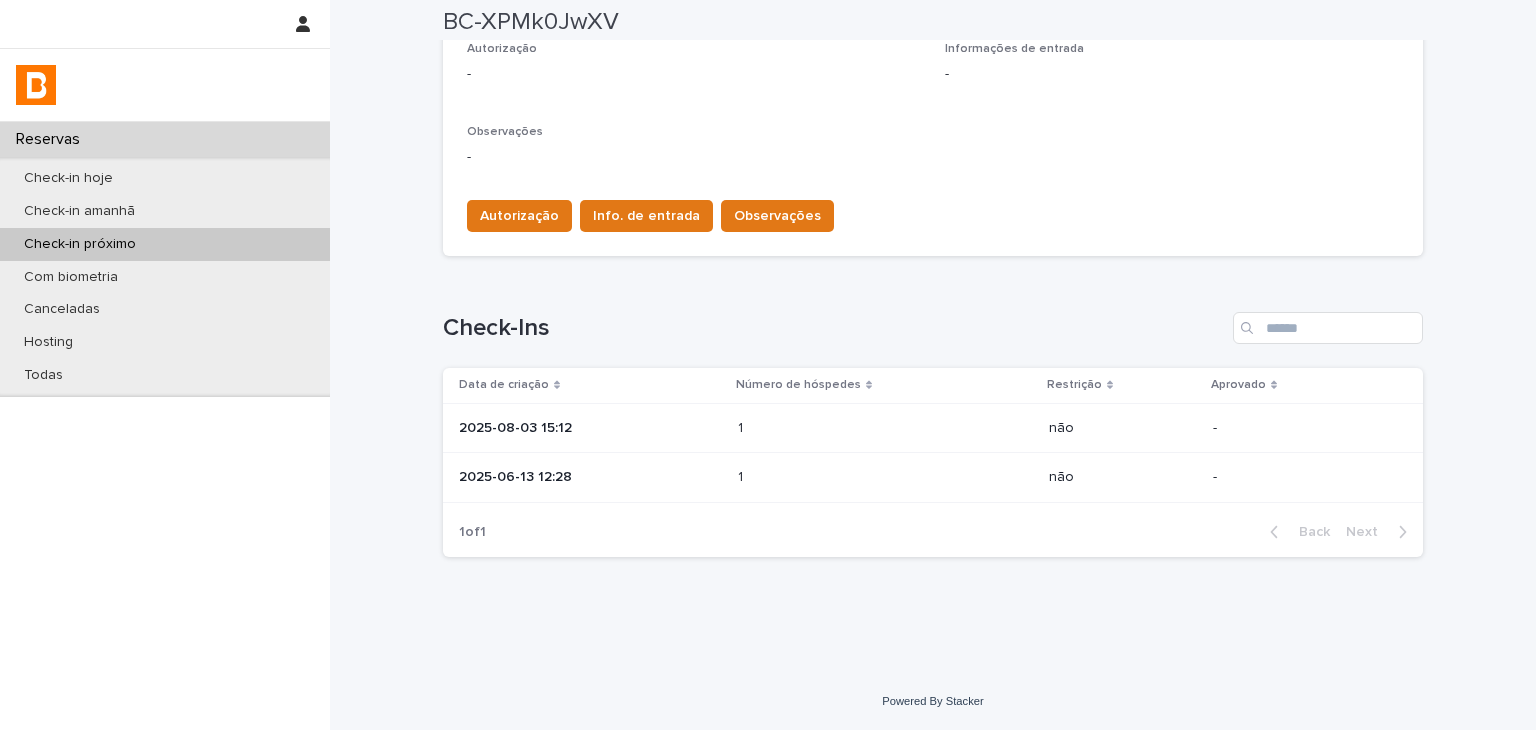 click at bounding box center [825, 428] 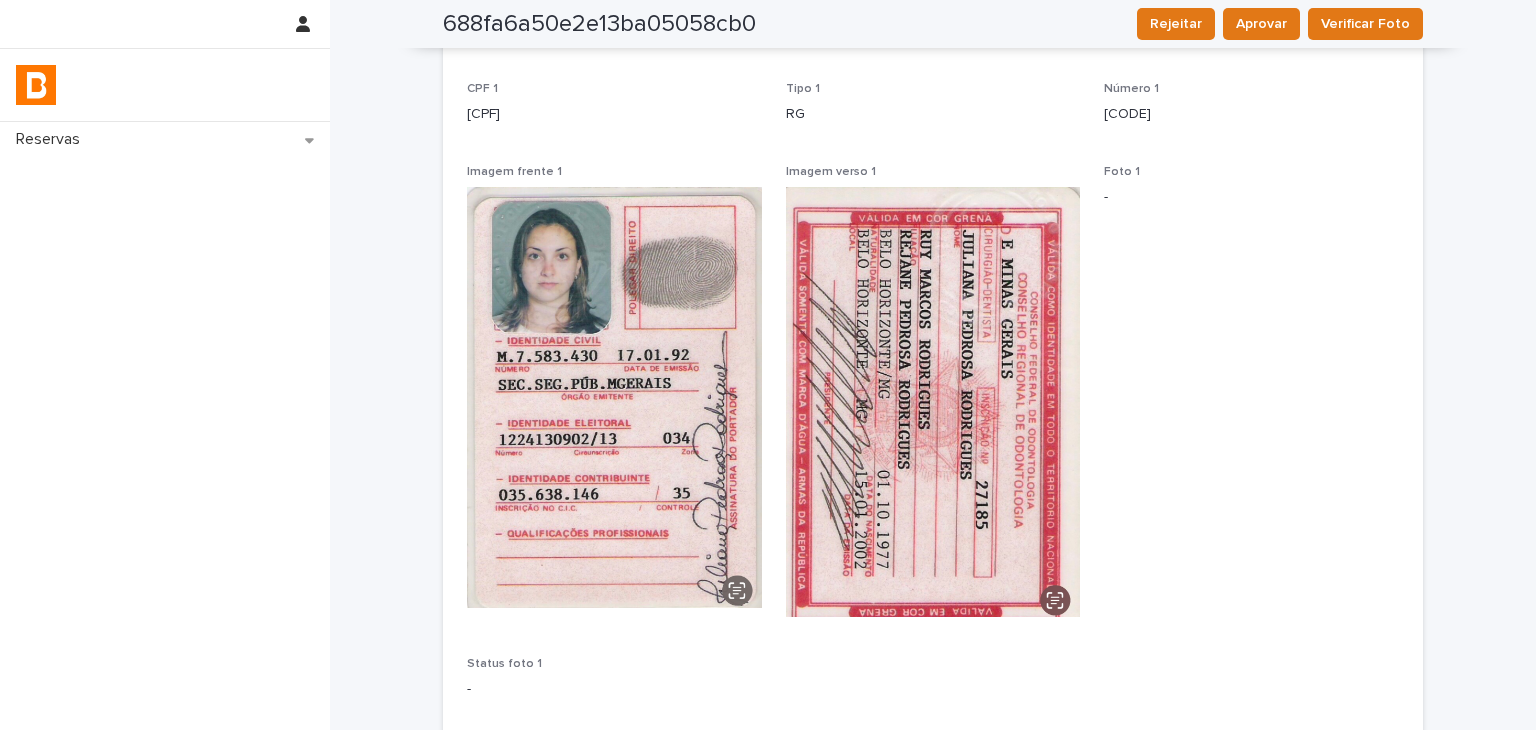 scroll, scrollTop: 652, scrollLeft: 0, axis: vertical 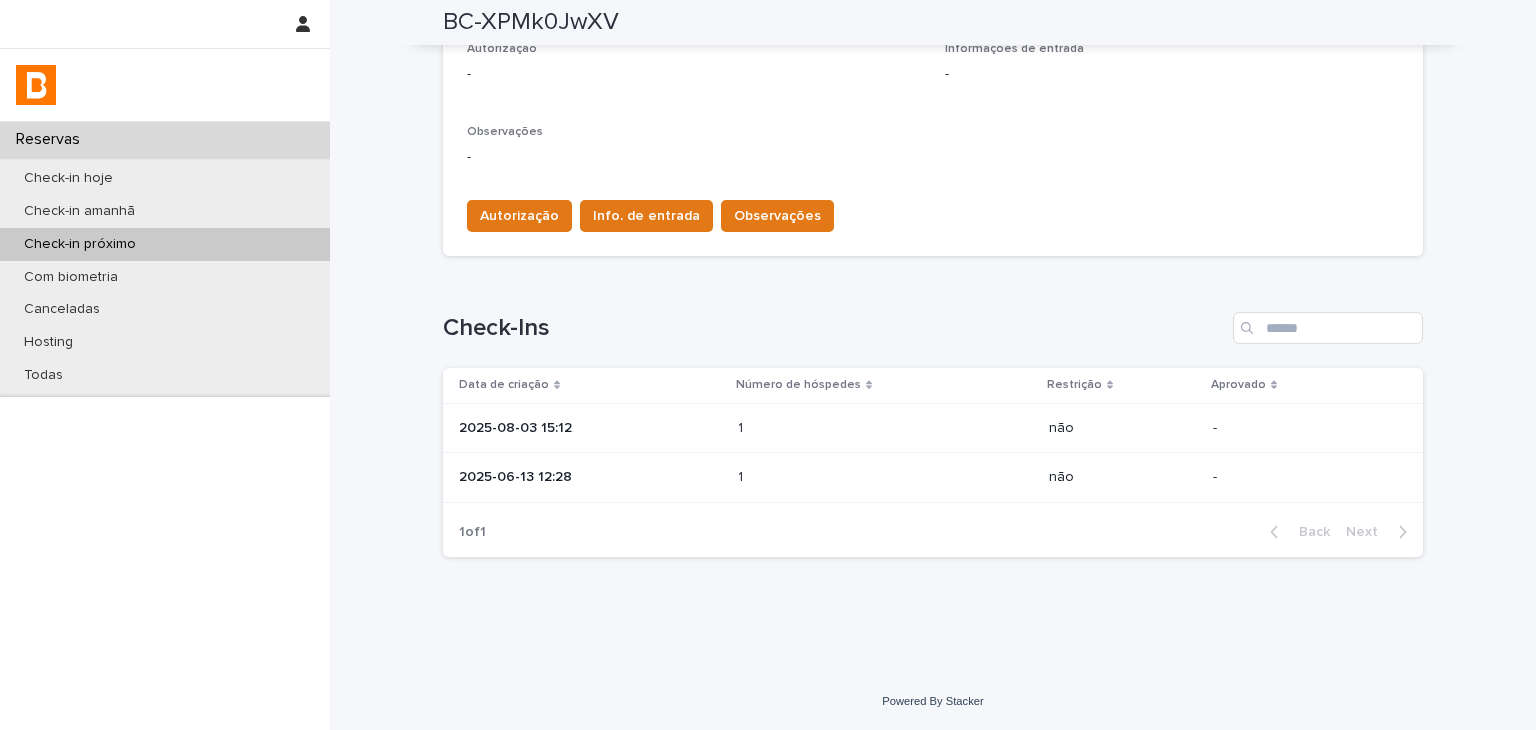 click on "2025-06-13 12:28" at bounding box center (590, 477) 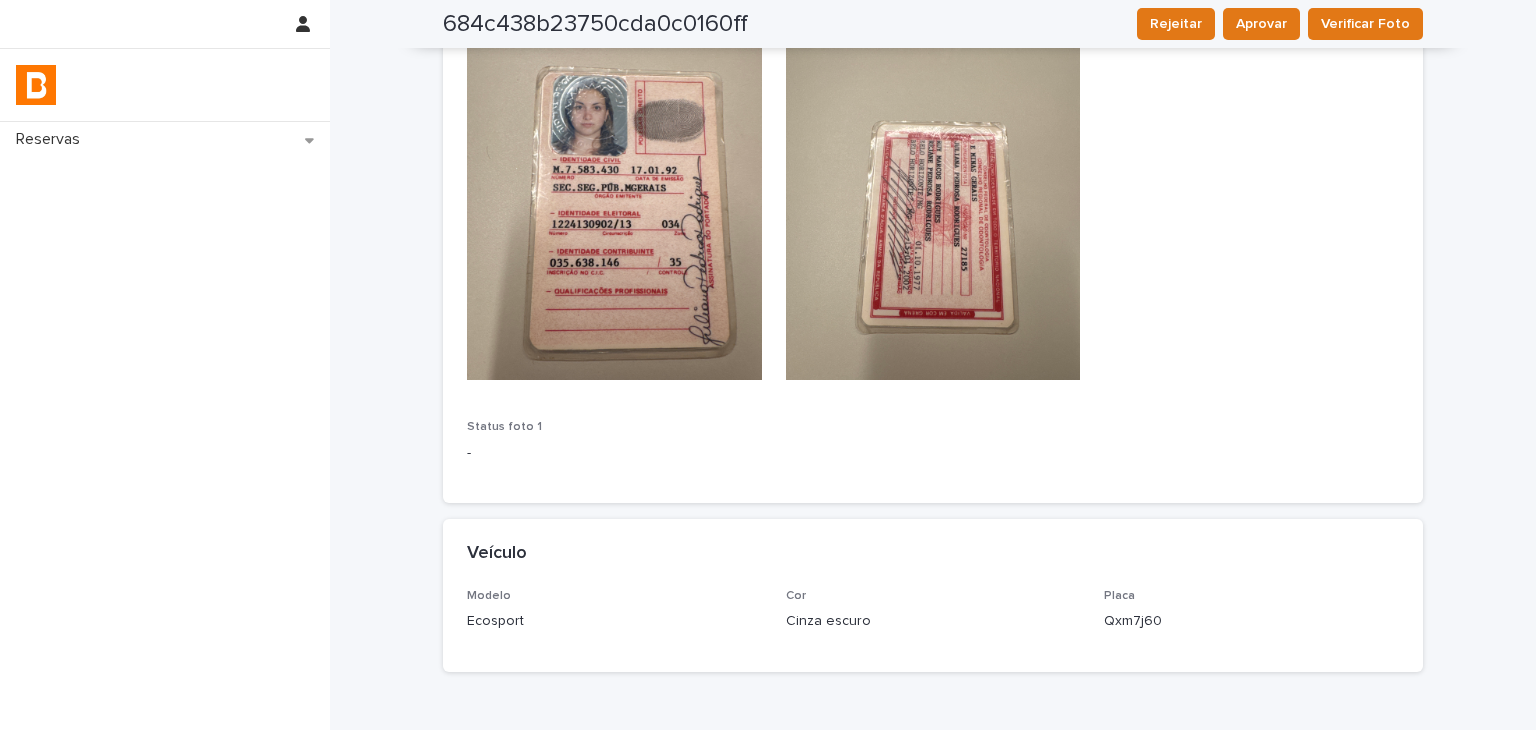 scroll, scrollTop: 200, scrollLeft: 0, axis: vertical 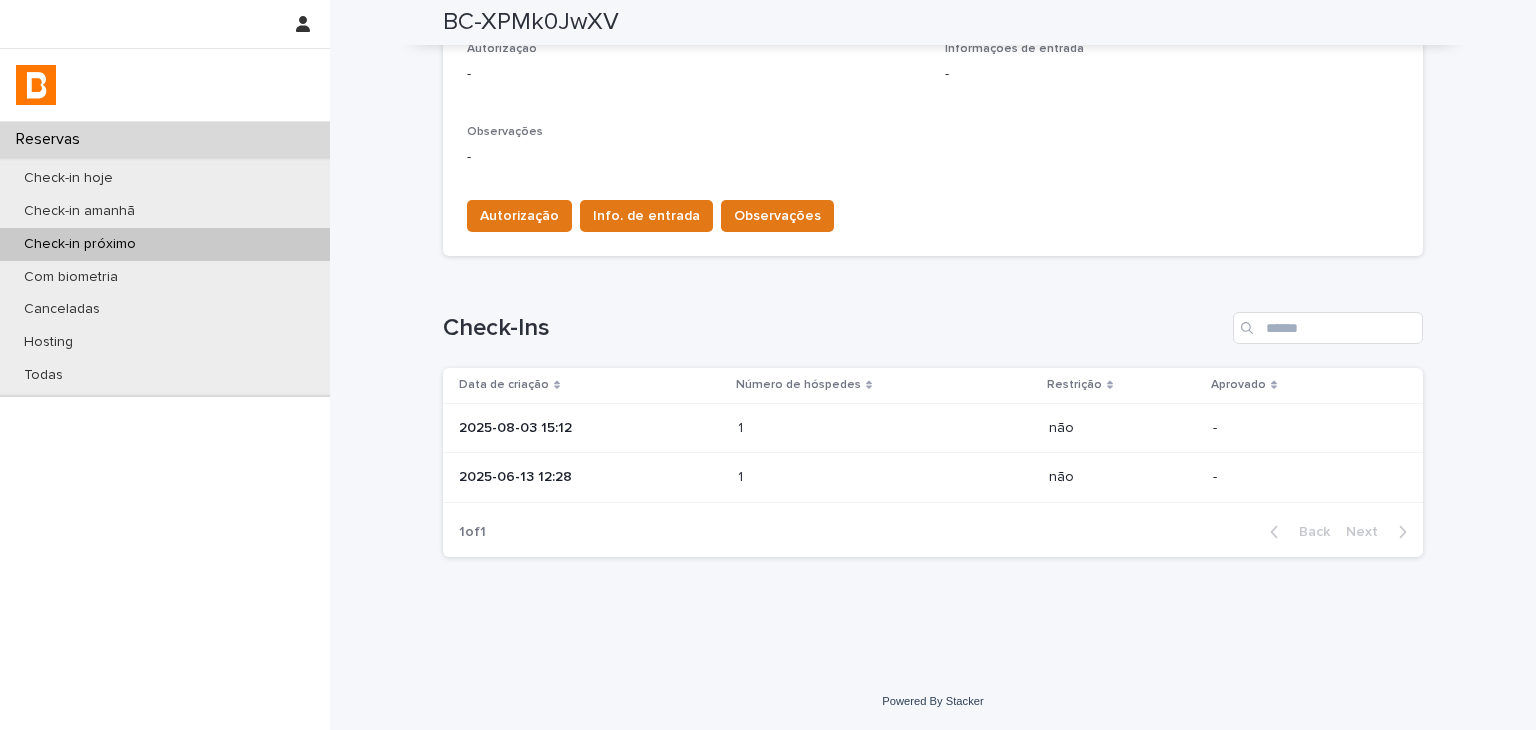 click on "1 1" at bounding box center [885, 428] 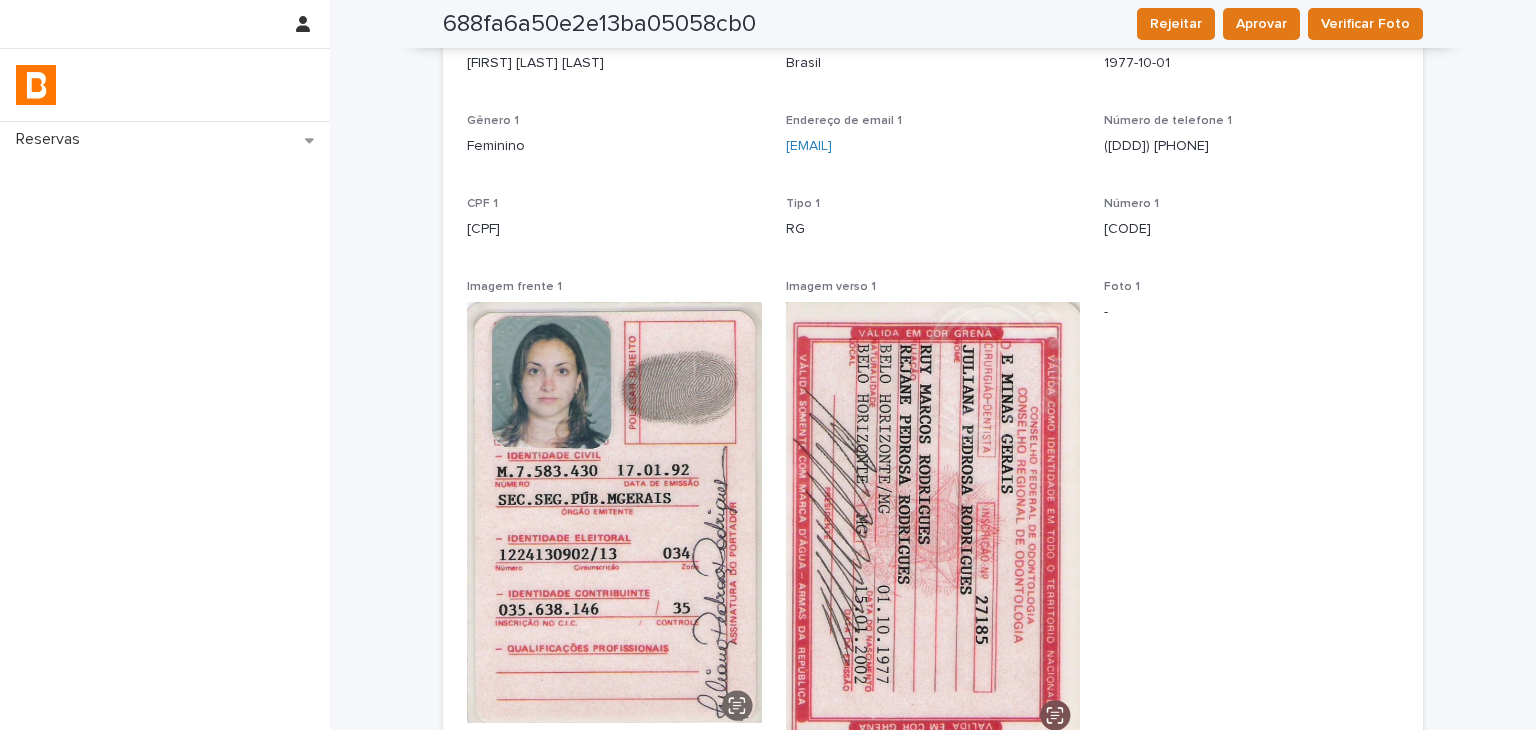 scroll, scrollTop: 585, scrollLeft: 0, axis: vertical 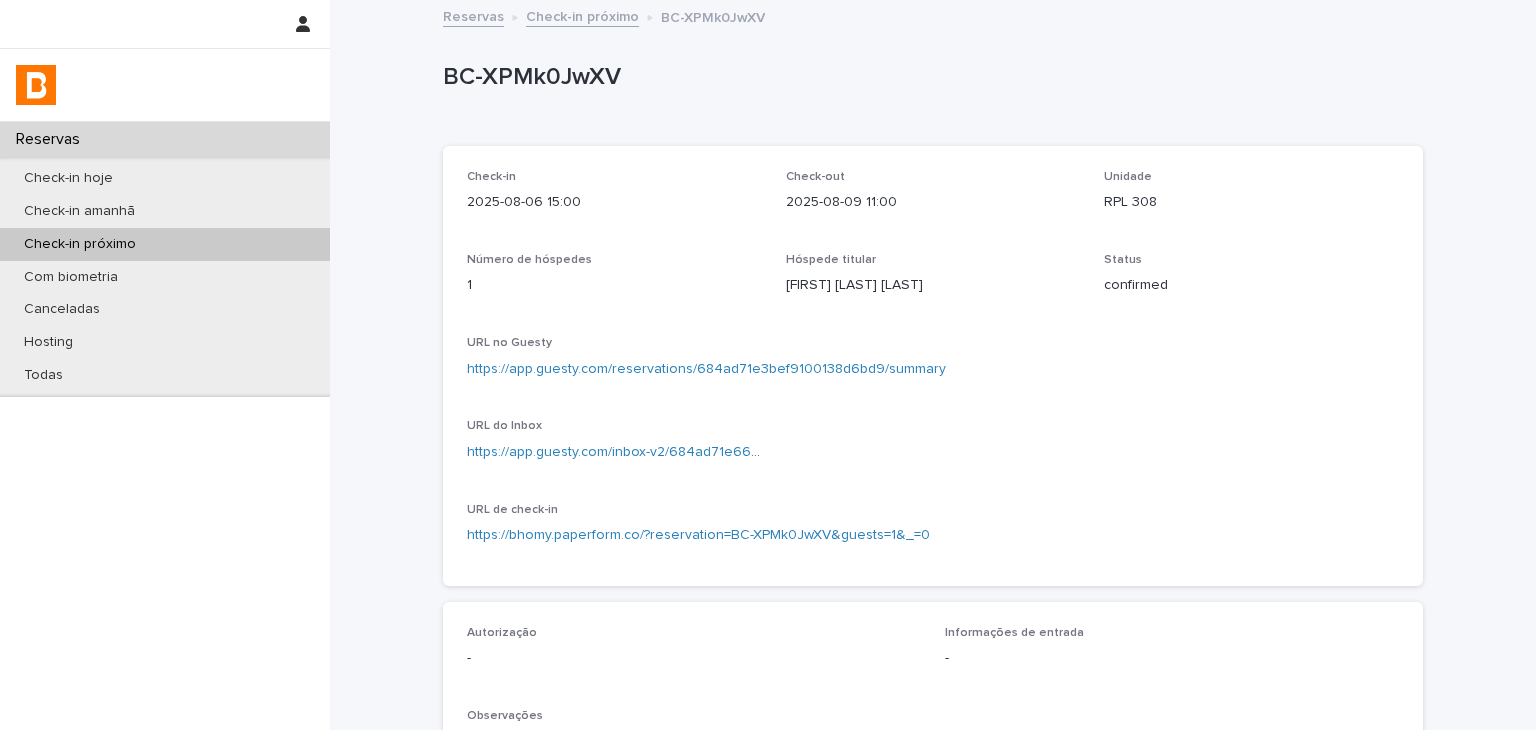 click on "https://app.guesty.com/reservations/684ad71e3bef9100138d6bd9/summary" at bounding box center [706, 369] 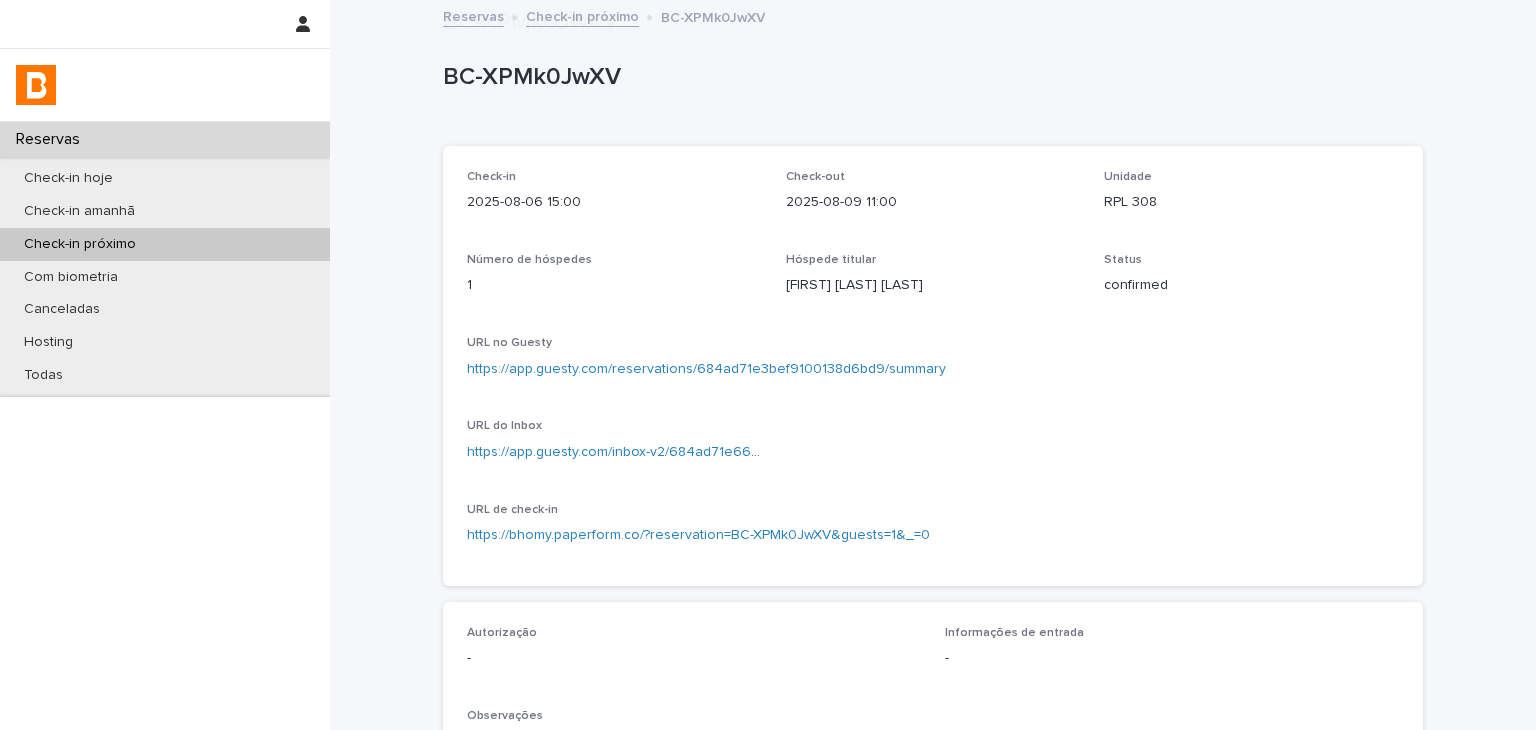 scroll, scrollTop: 584, scrollLeft: 0, axis: vertical 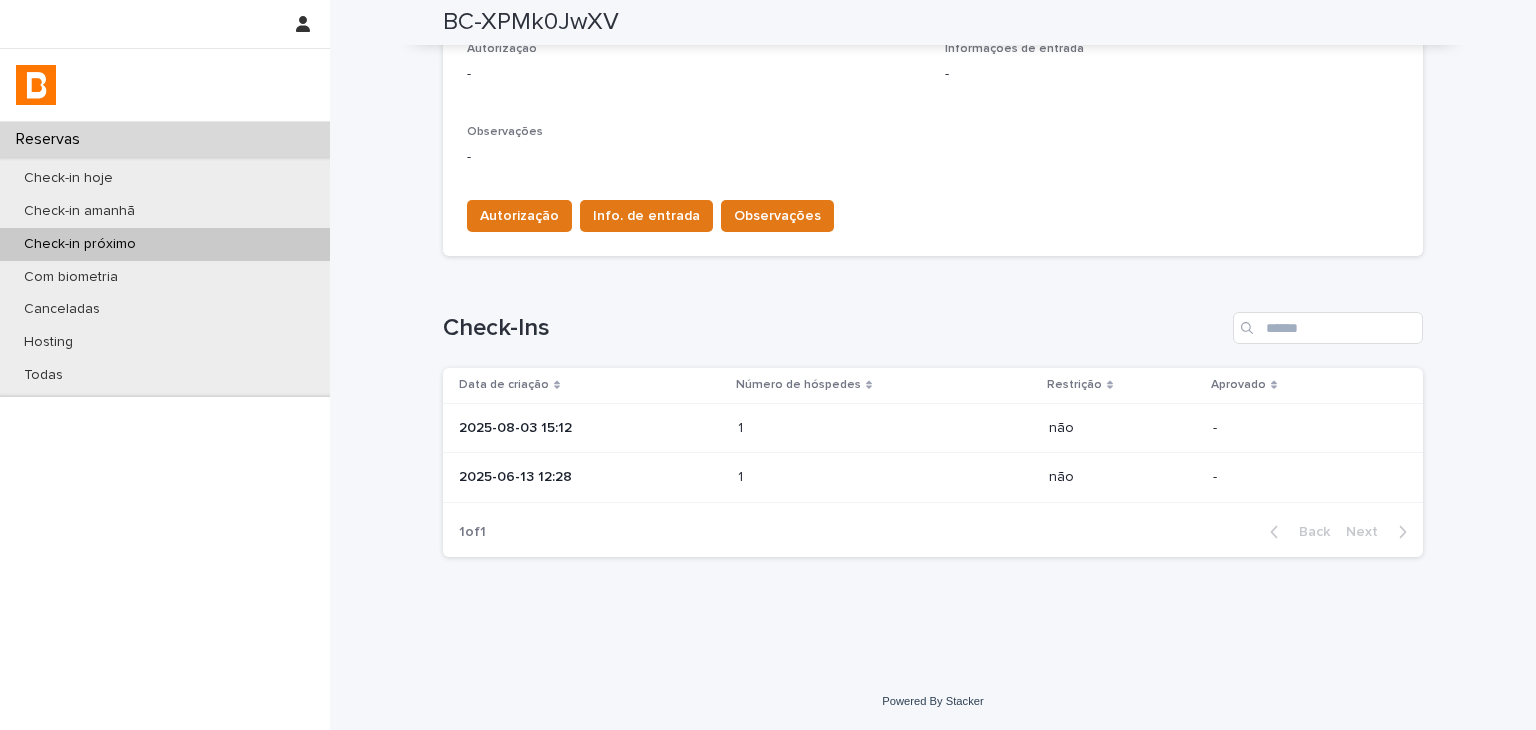 click on "1 1" at bounding box center [885, 428] 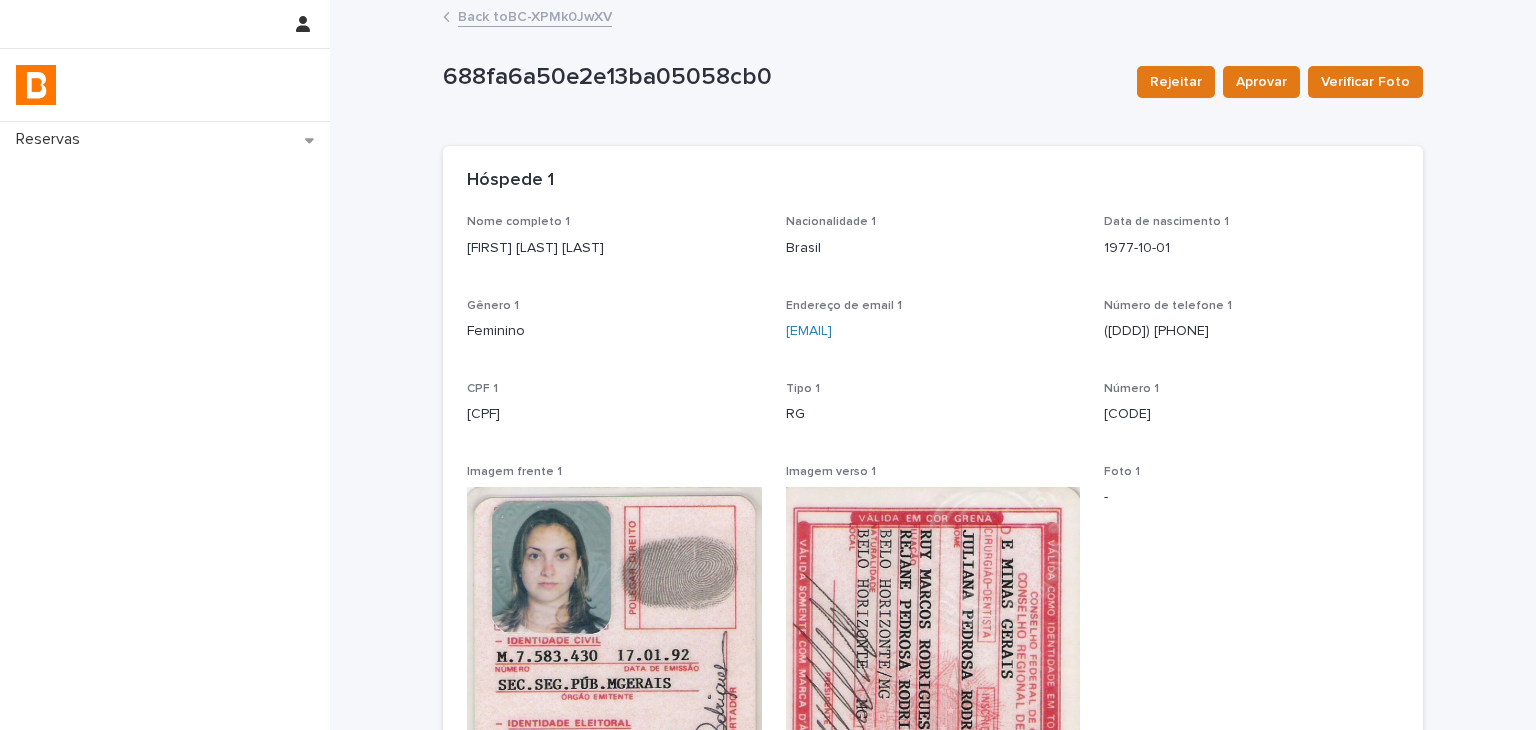 scroll, scrollTop: 652, scrollLeft: 0, axis: vertical 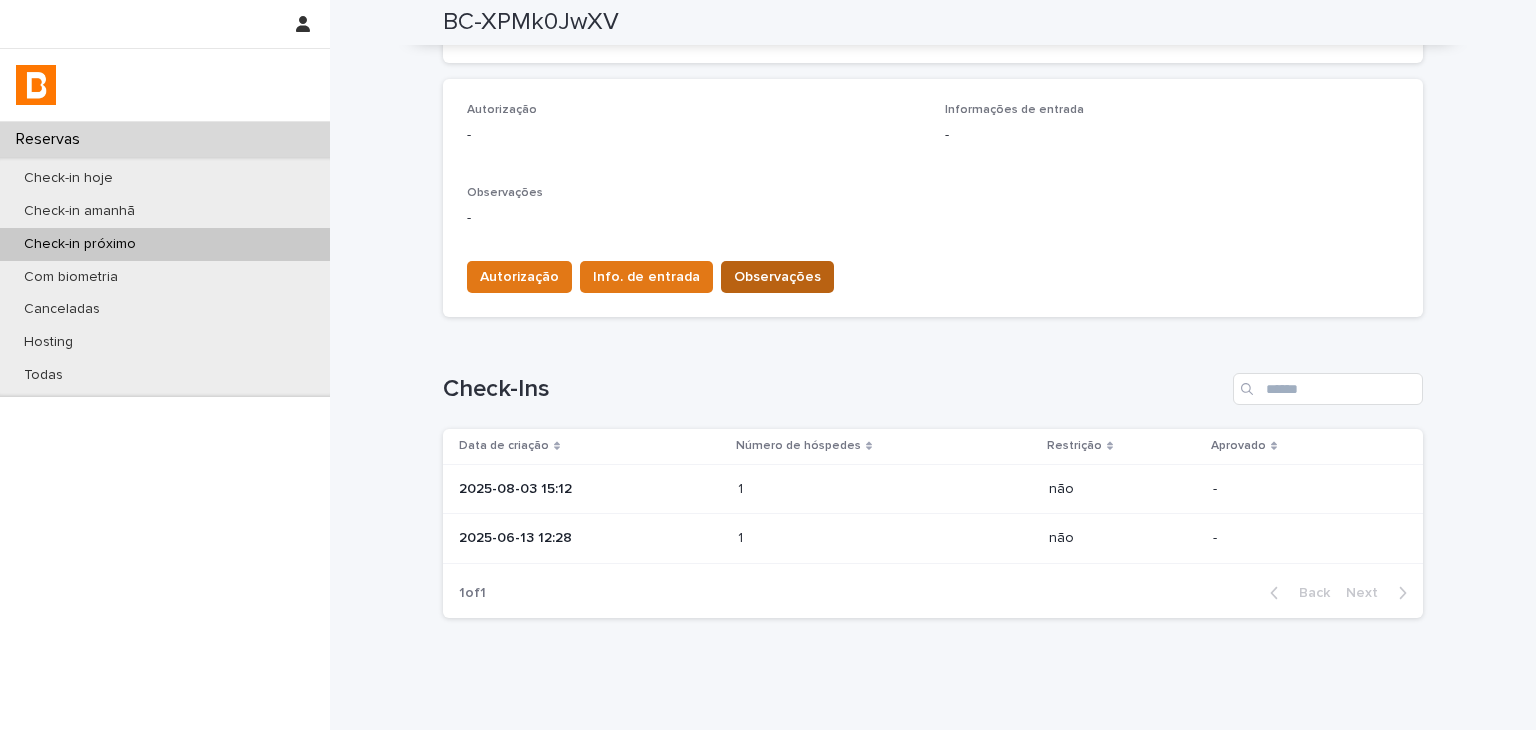 click on "Observações" at bounding box center (777, 277) 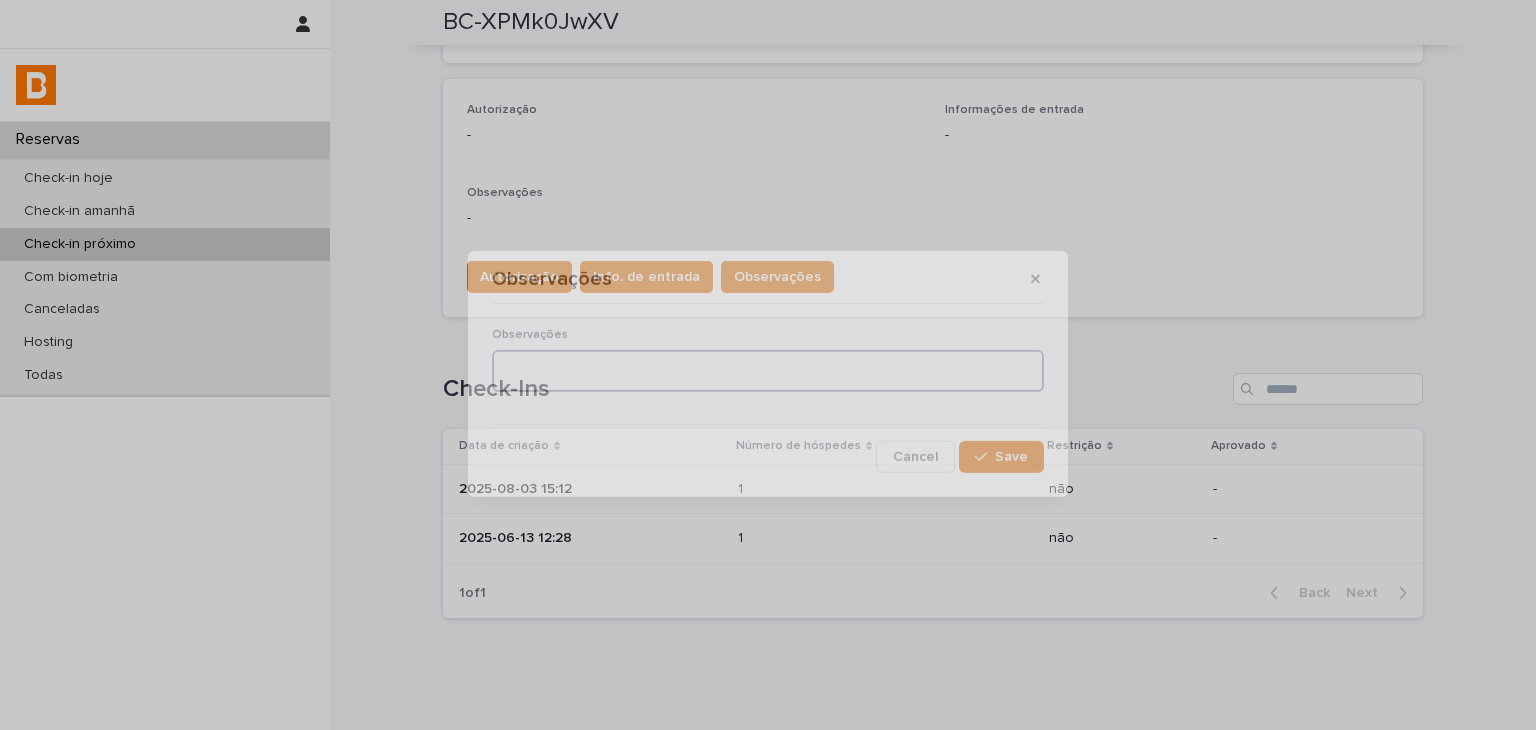click at bounding box center [768, 371] 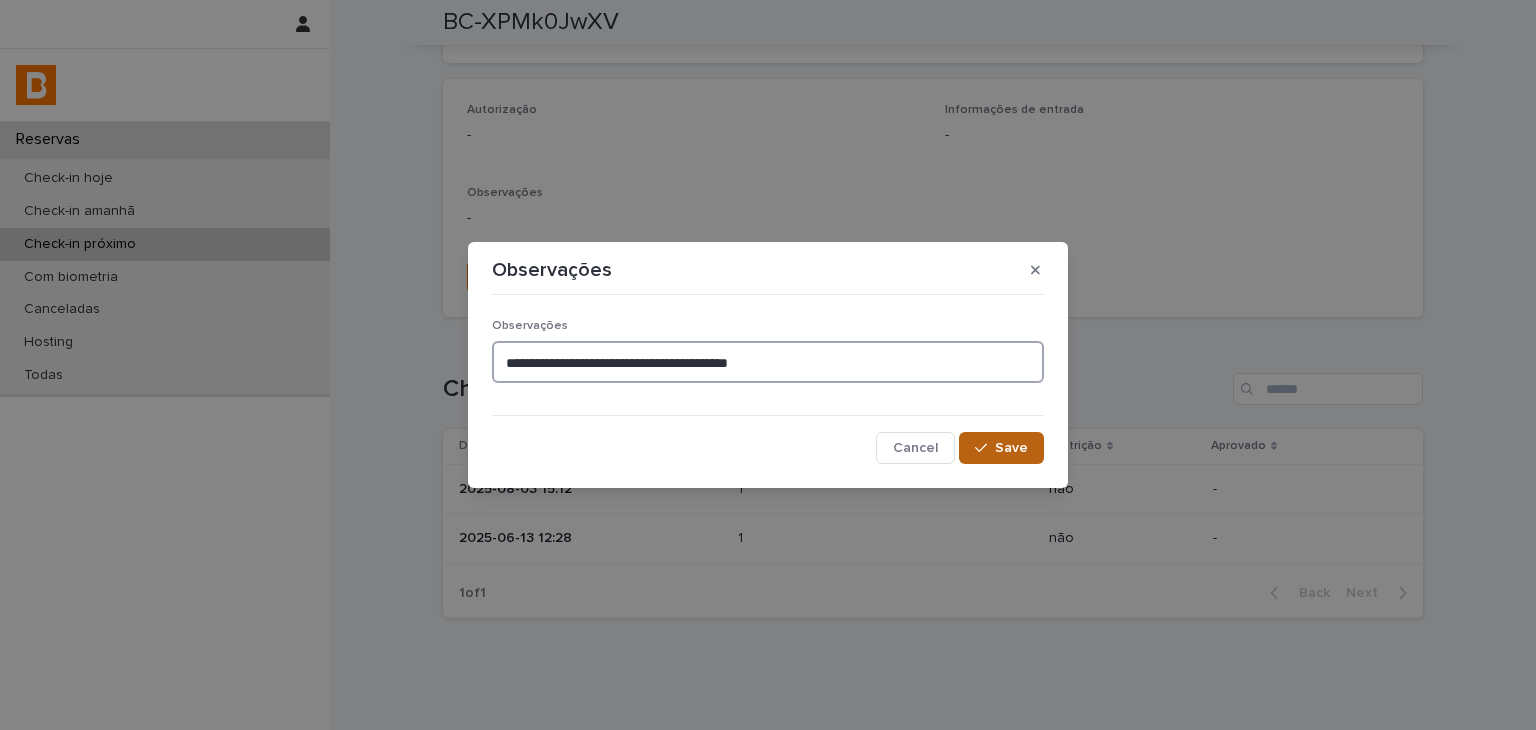 type on "**********" 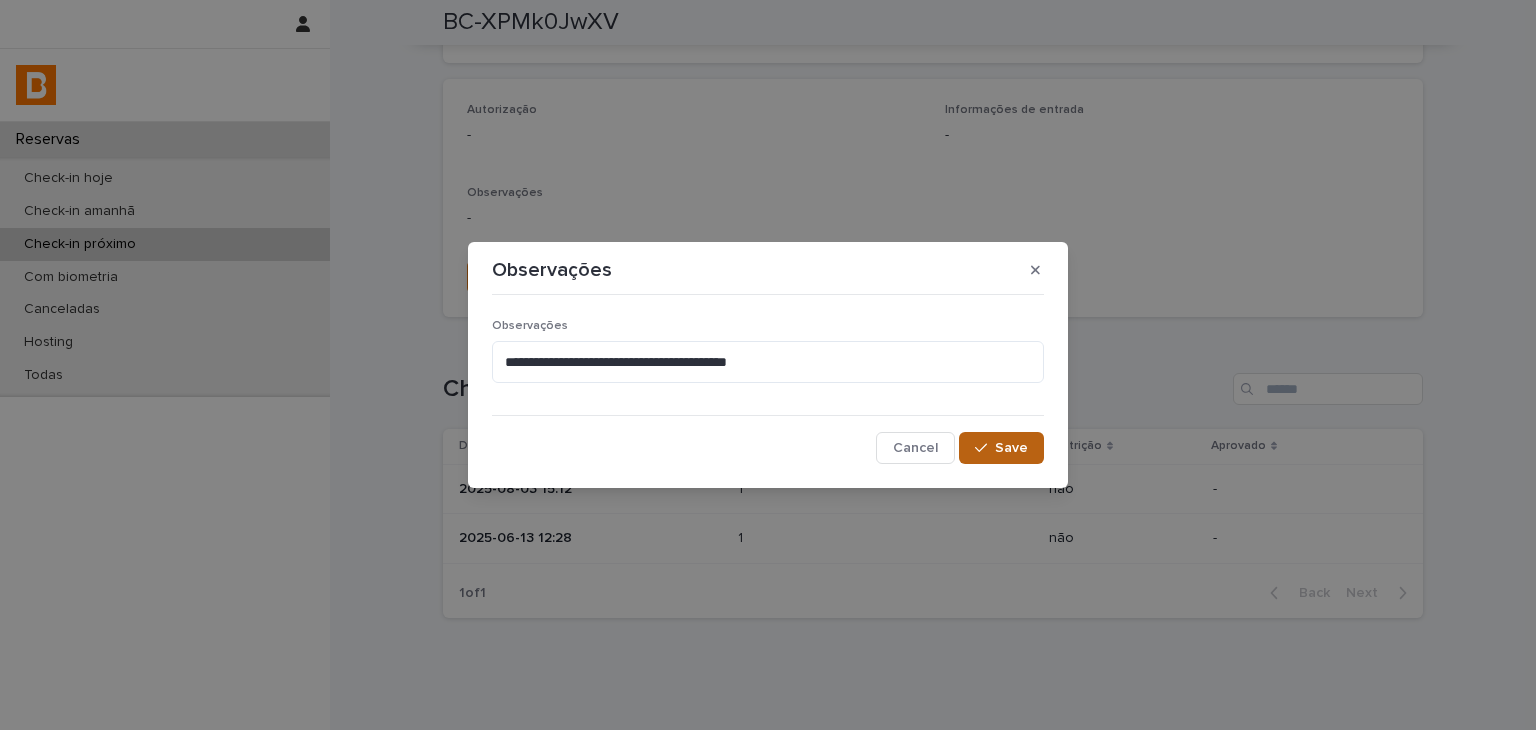 click on "Save" at bounding box center [1001, 448] 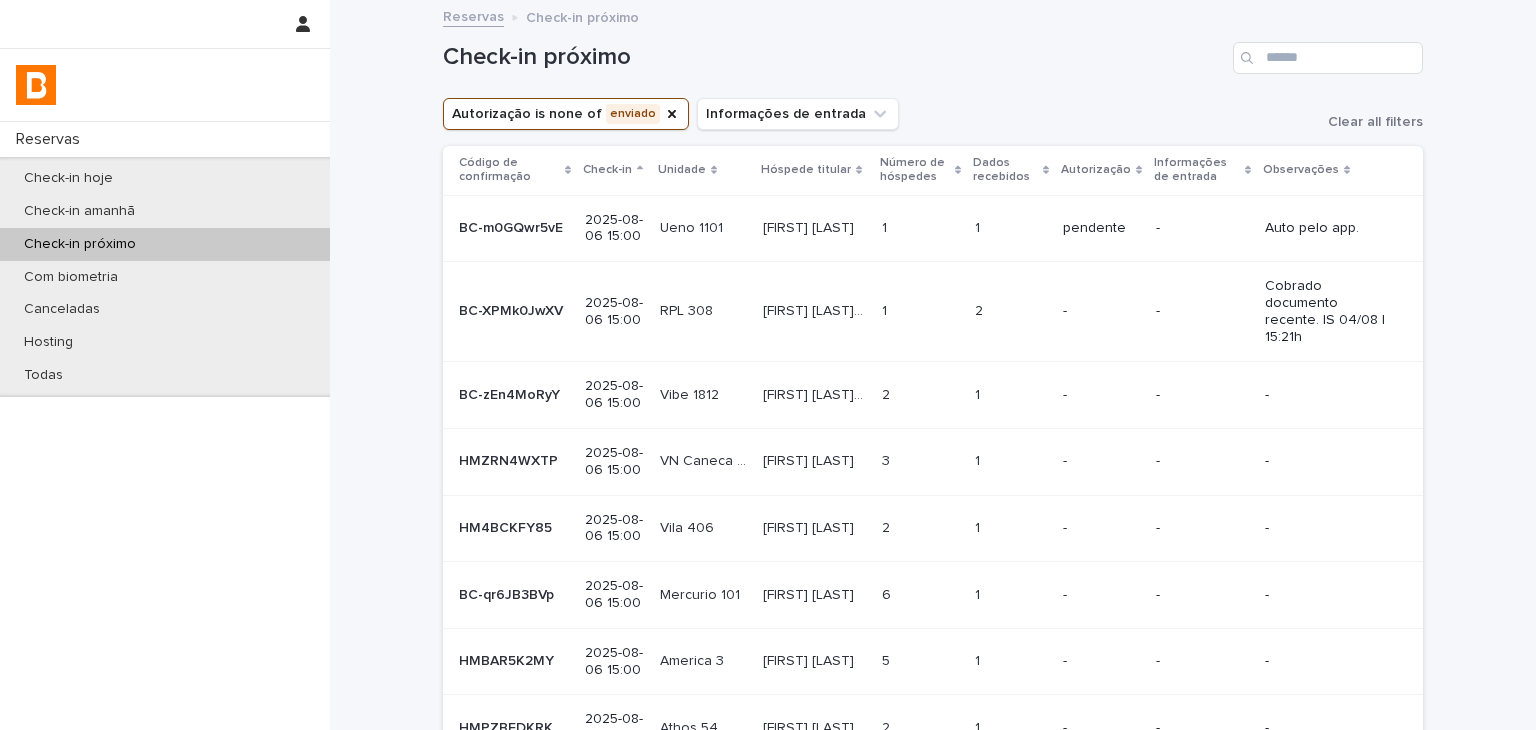 scroll, scrollTop: 389, scrollLeft: 0, axis: vertical 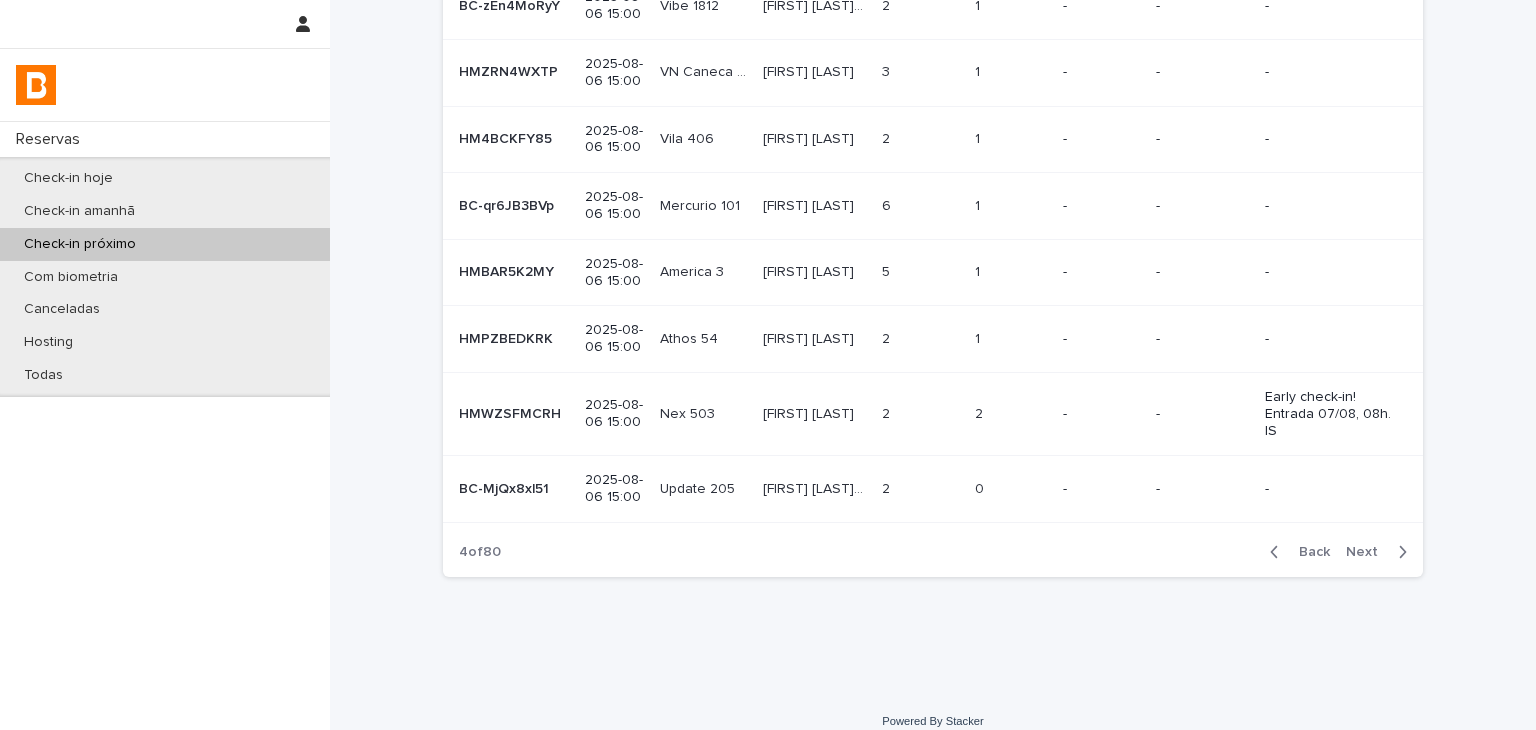 click on "Back" at bounding box center [1308, 552] 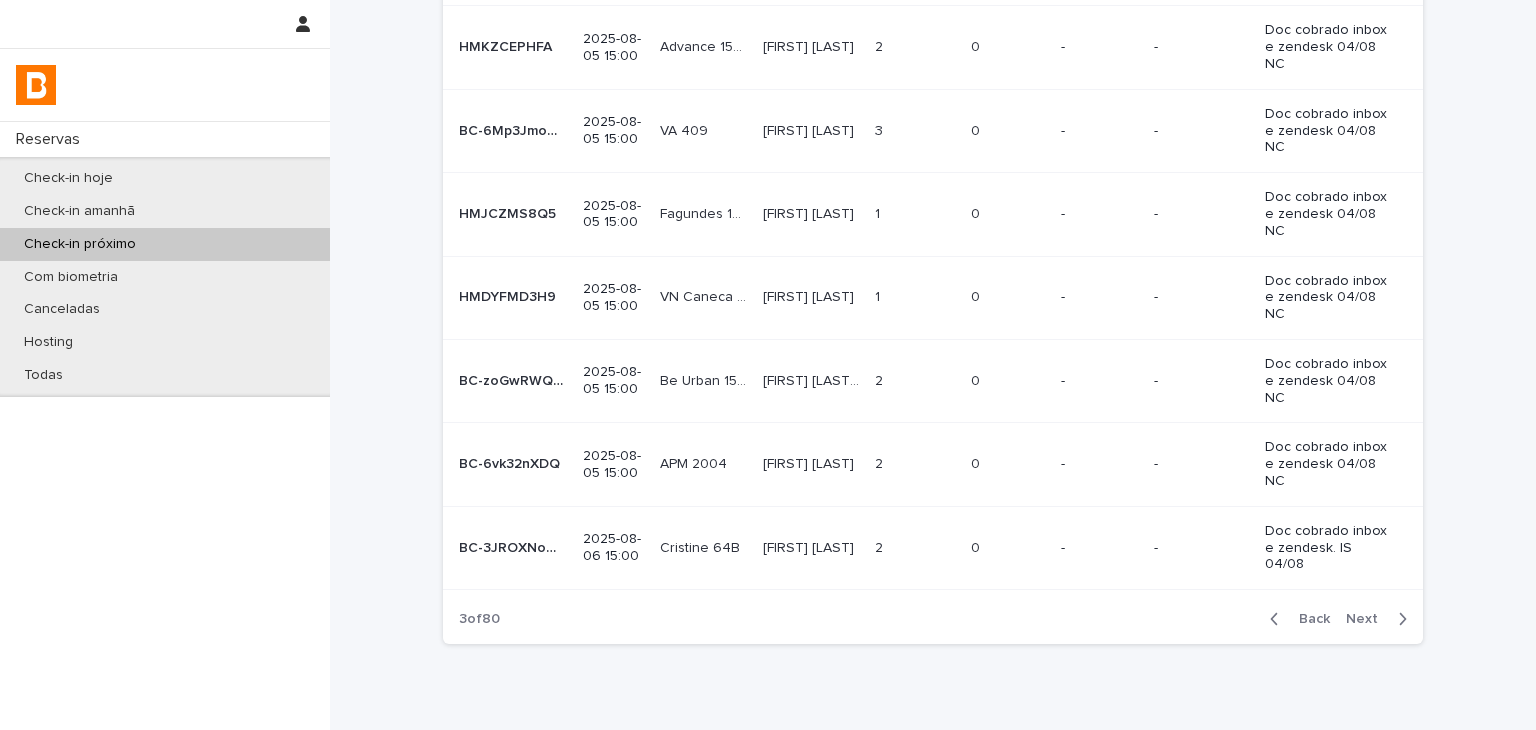 scroll, scrollTop: 423, scrollLeft: 0, axis: vertical 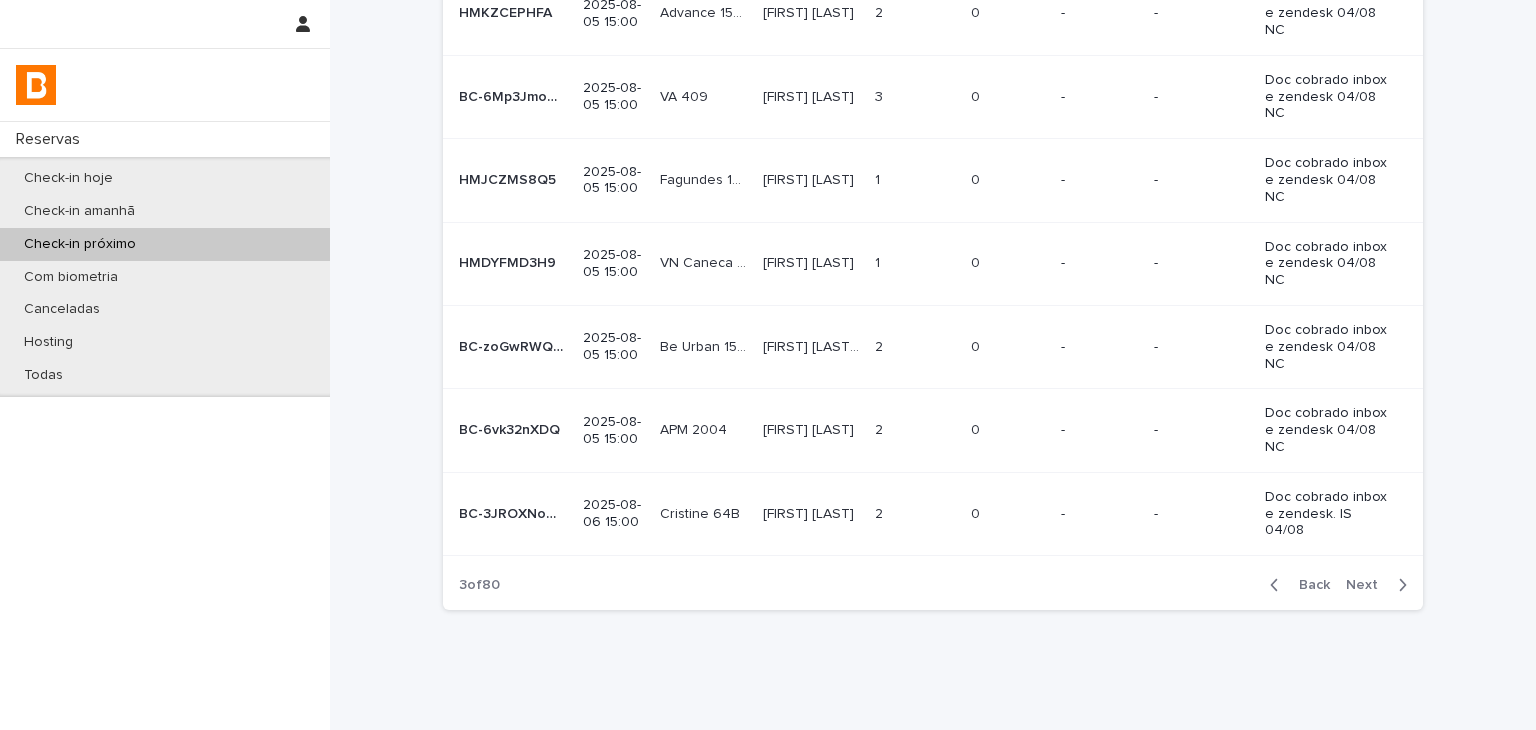 click on "Next" at bounding box center (1368, 585) 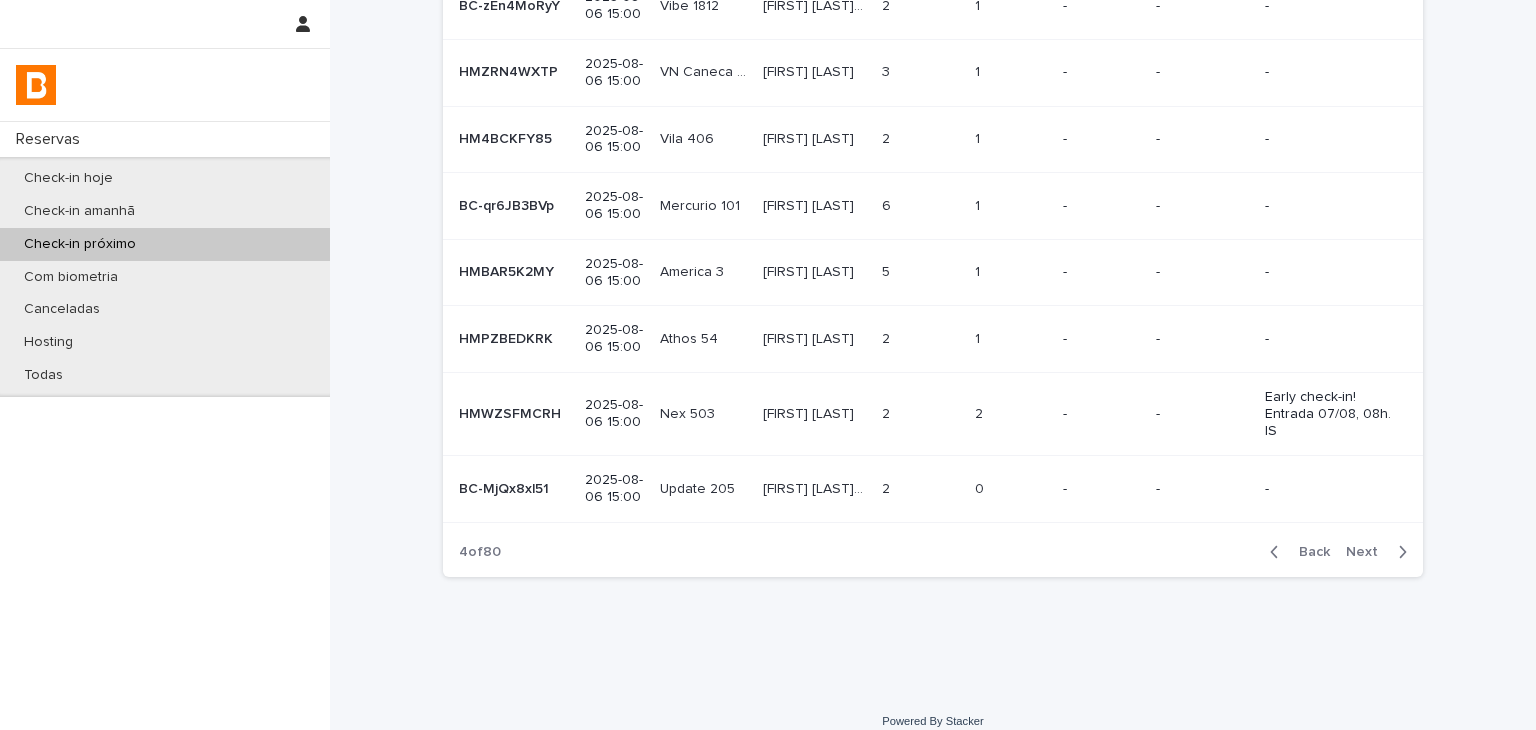 scroll, scrollTop: 0, scrollLeft: 0, axis: both 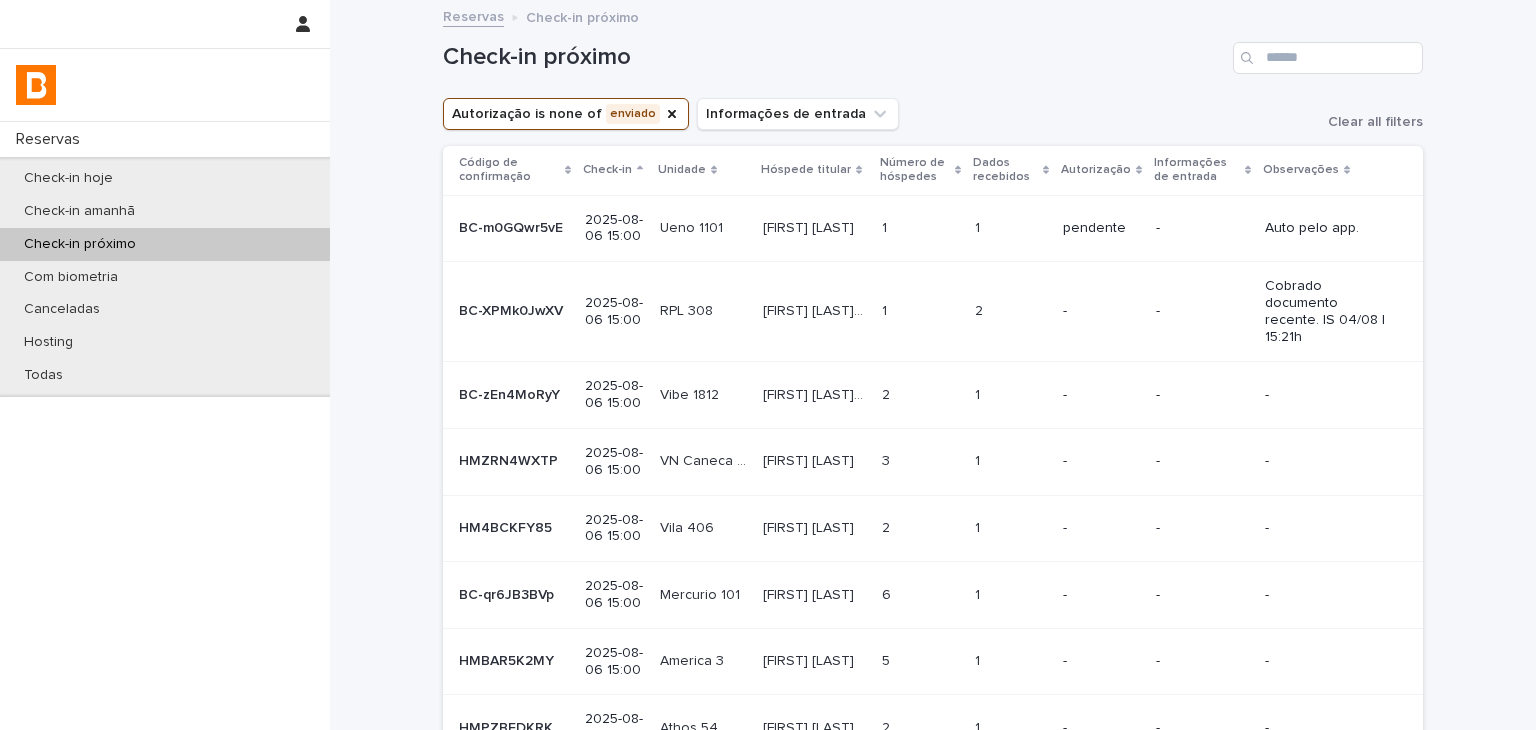 click on "2 2" at bounding box center (920, 395) 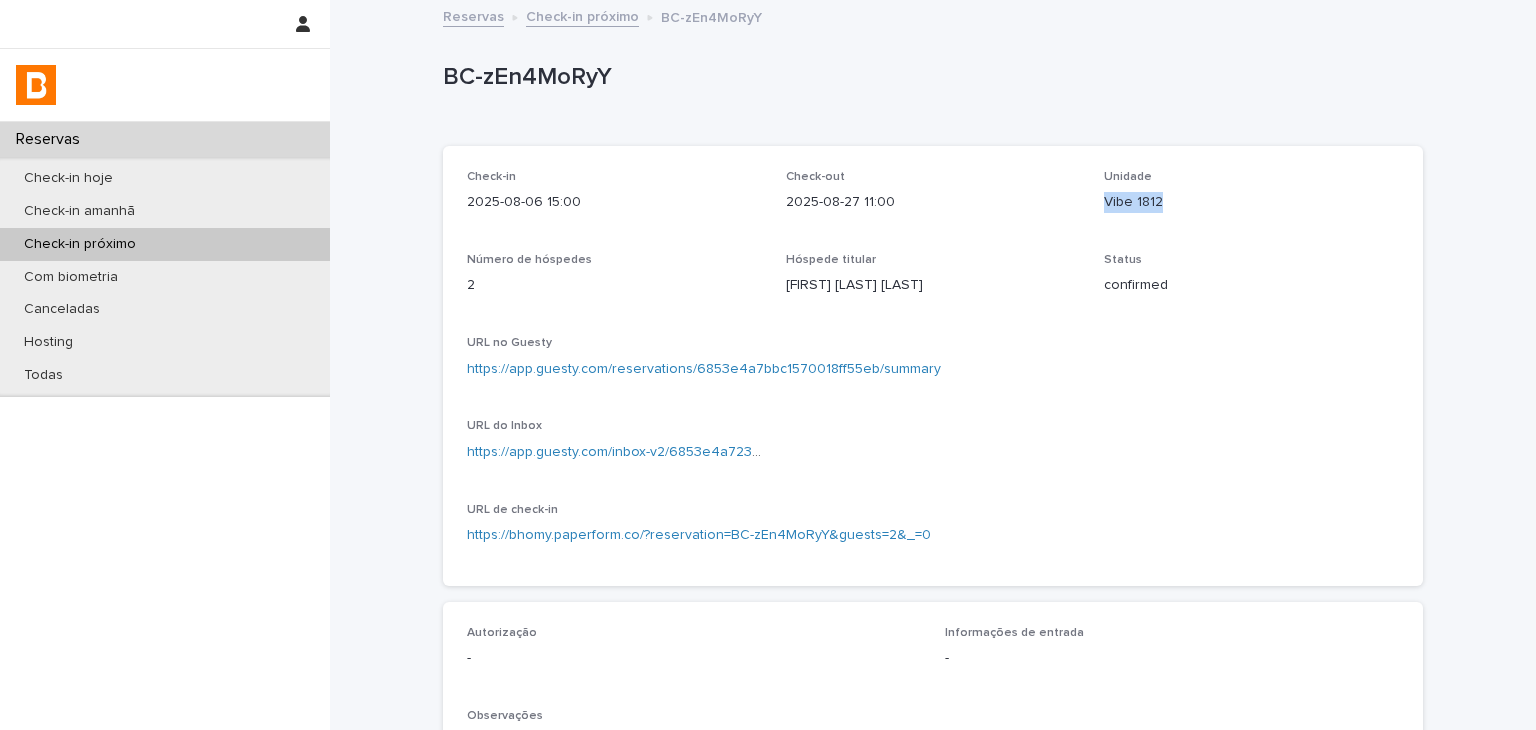 drag, startPoint x: 1100, startPoint y: 197, endPoint x: 1166, endPoint y: 200, distance: 66.068146 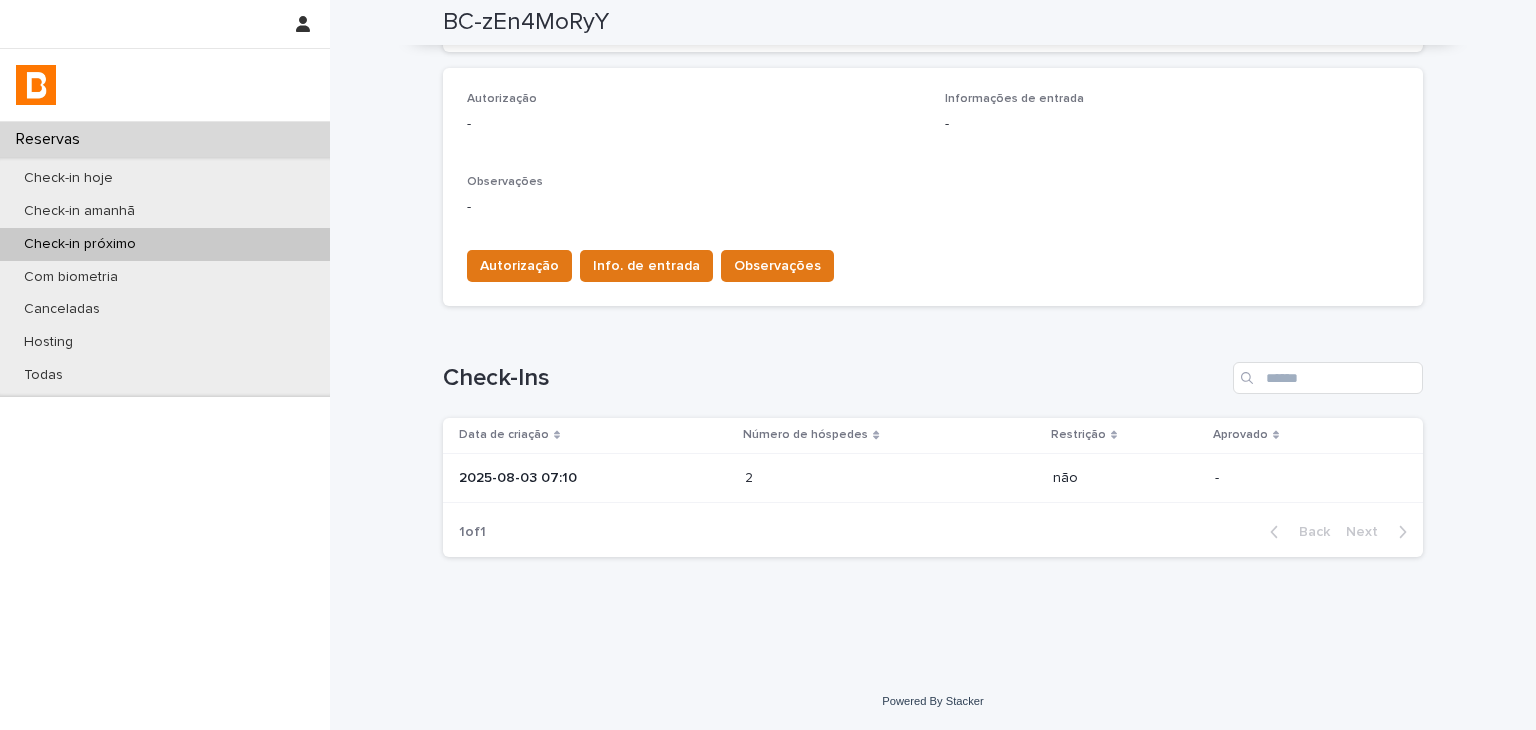 click on "2 2" at bounding box center (890, 478) 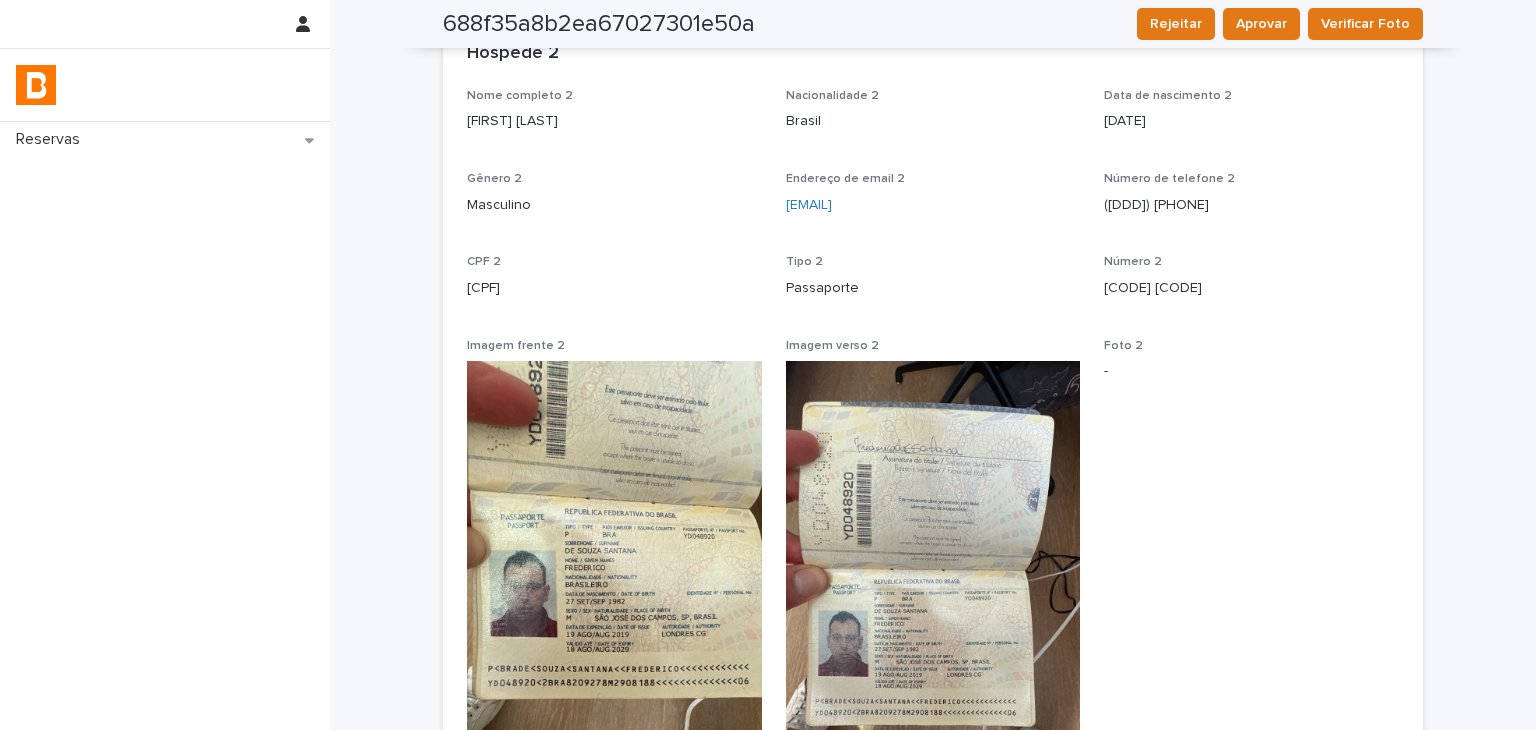 scroll, scrollTop: 1488, scrollLeft: 0, axis: vertical 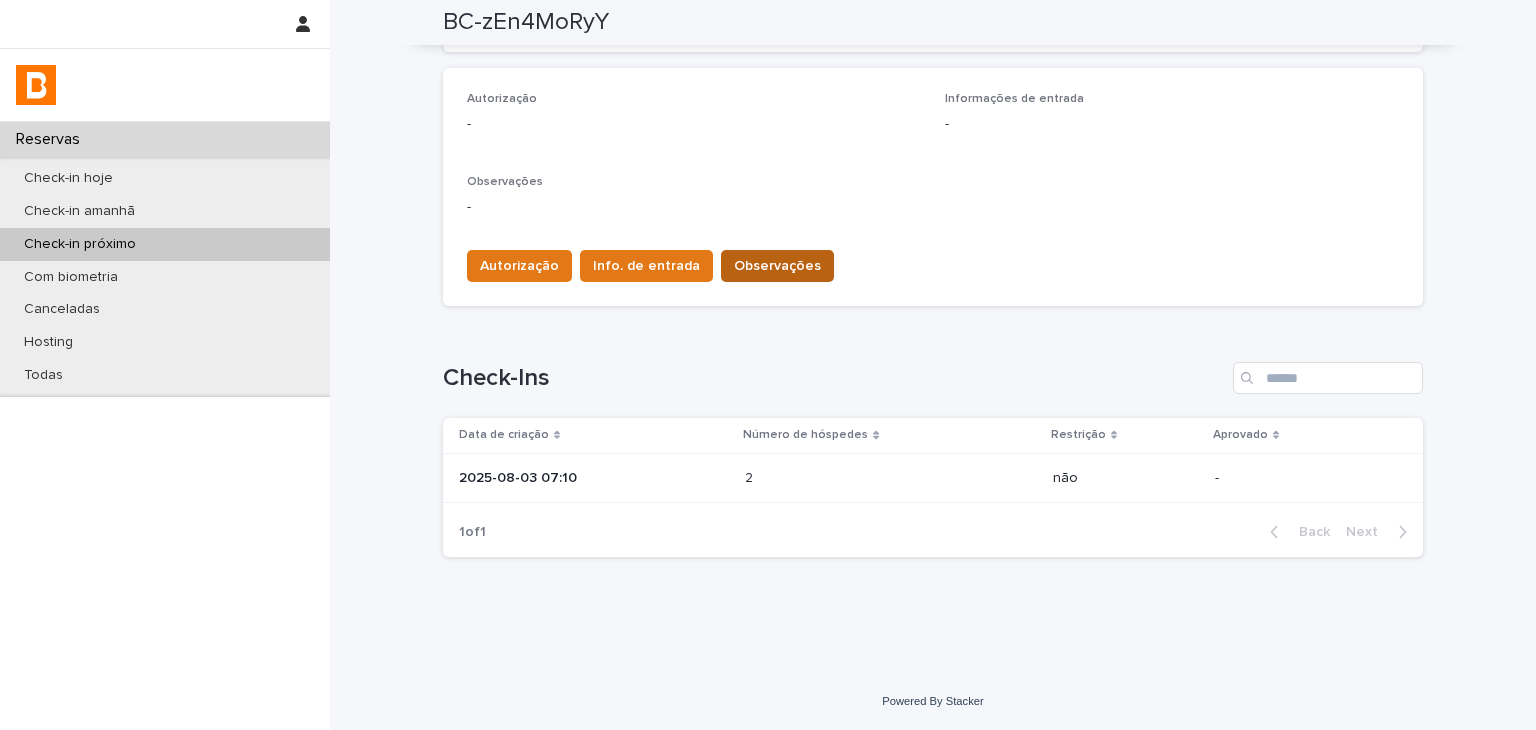 click on "Observações" at bounding box center [777, 266] 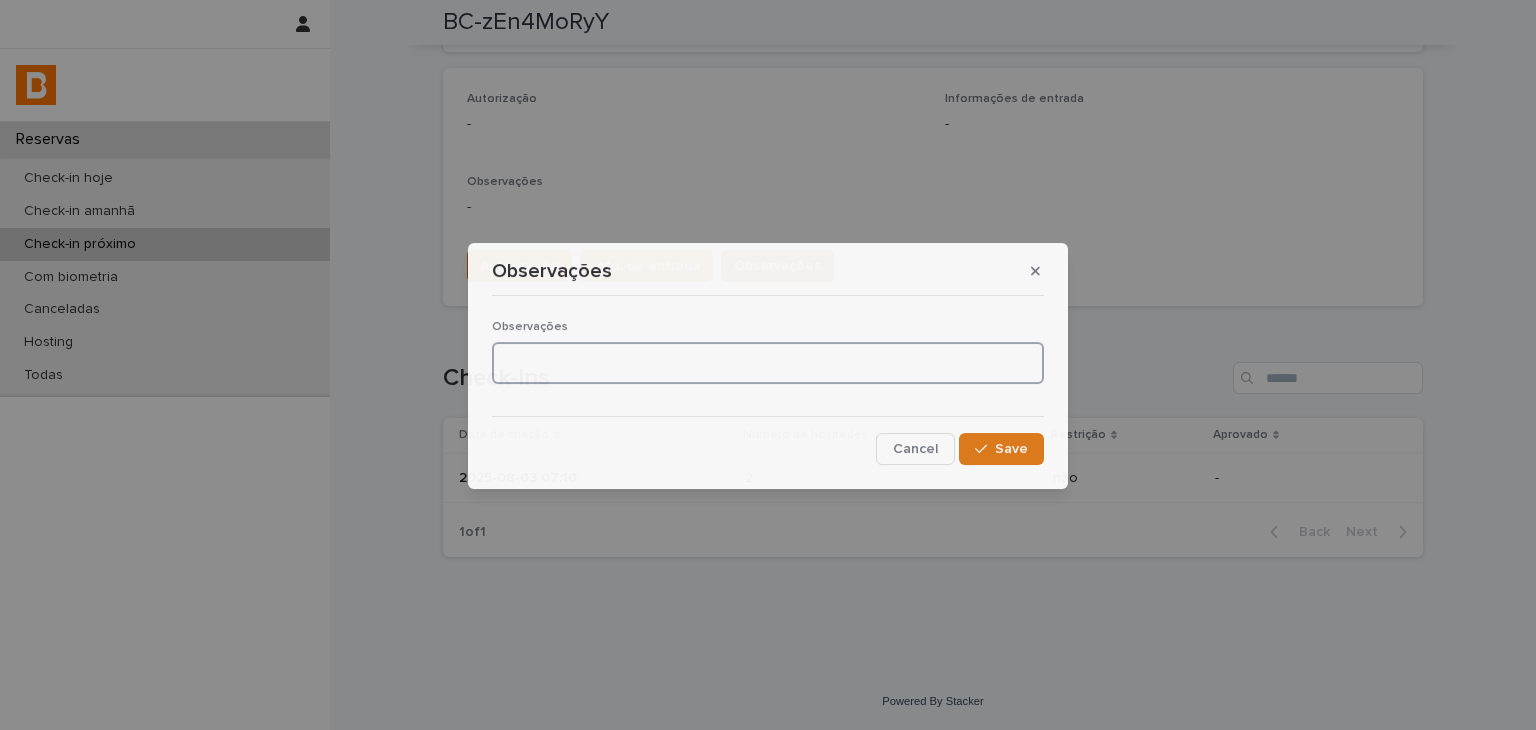 click at bounding box center [768, 363] 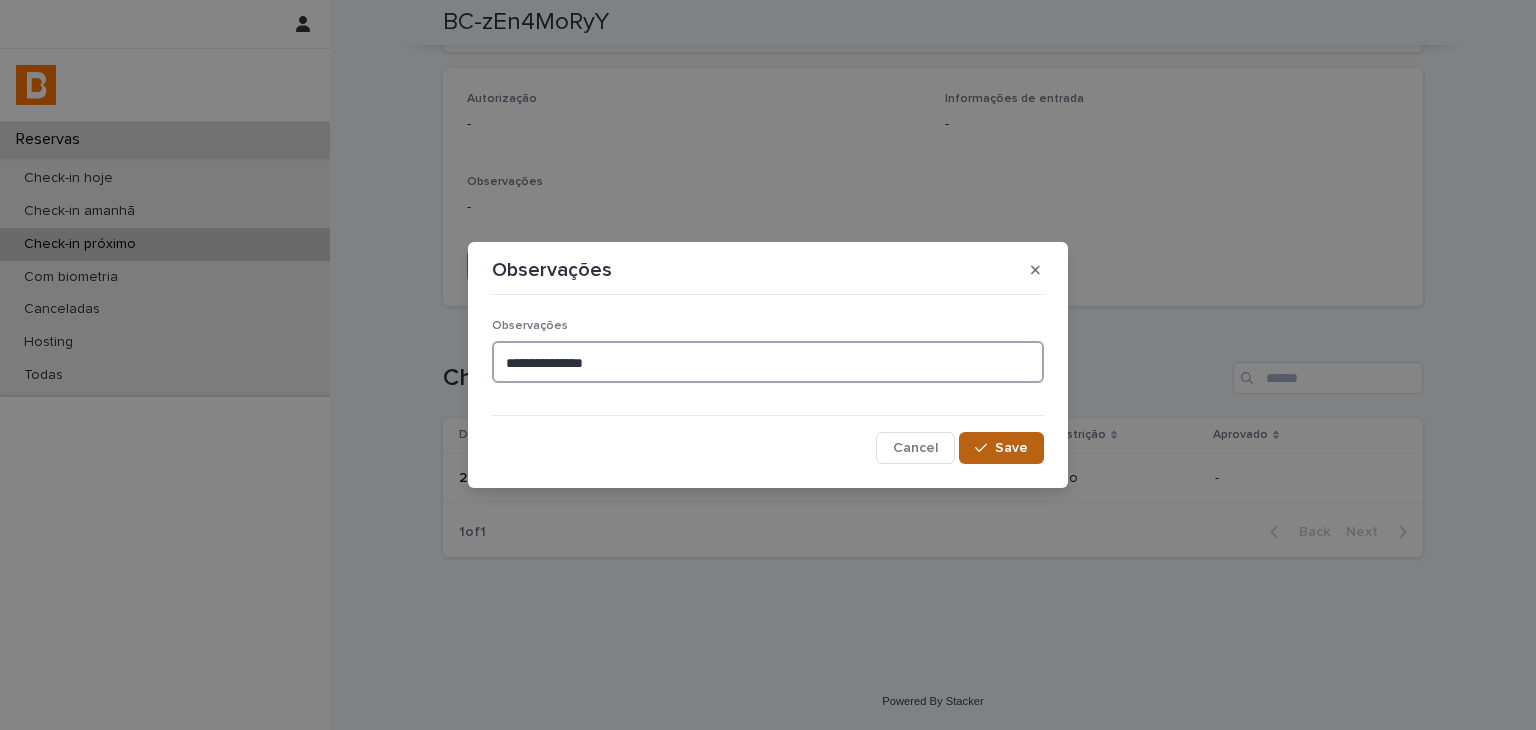 type on "**********" 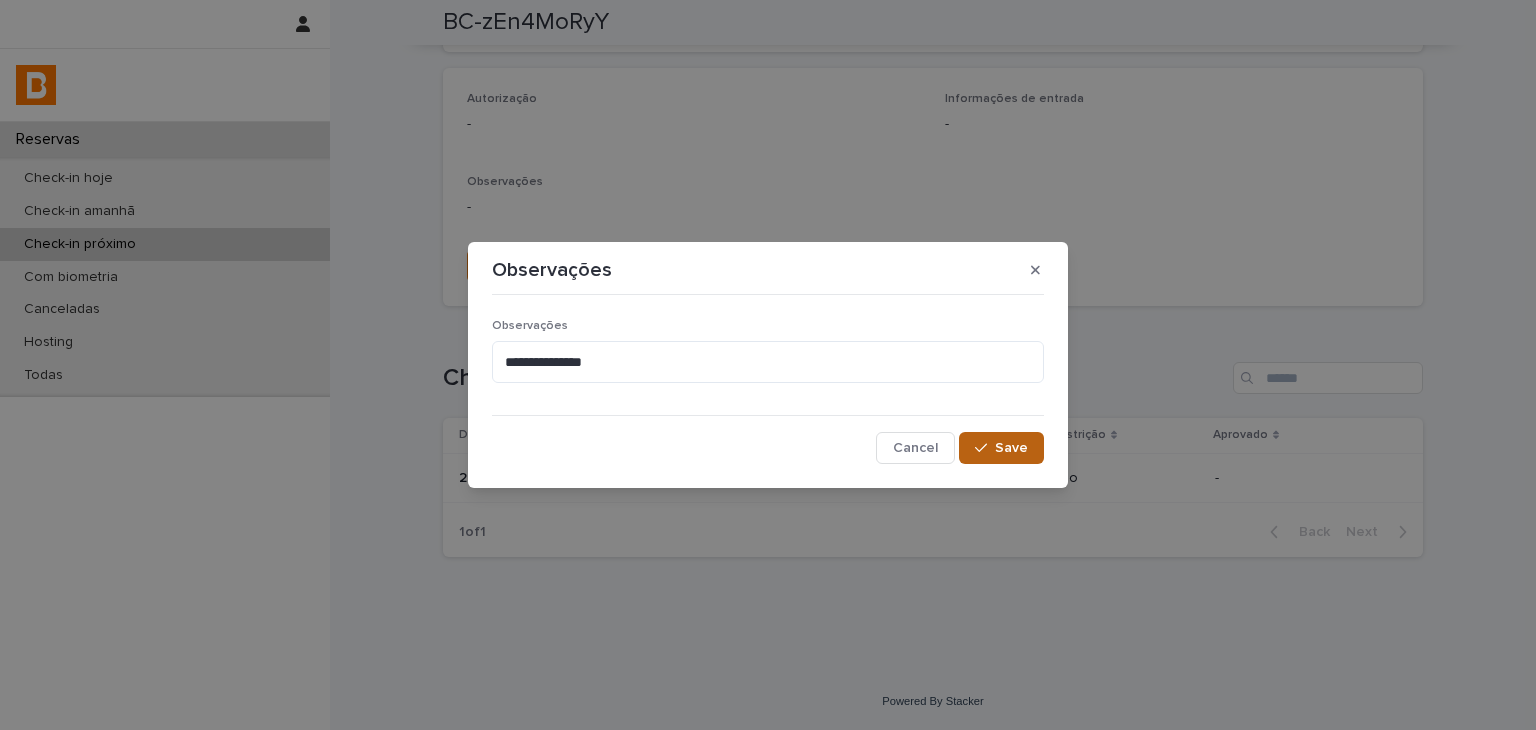 click at bounding box center [985, 448] 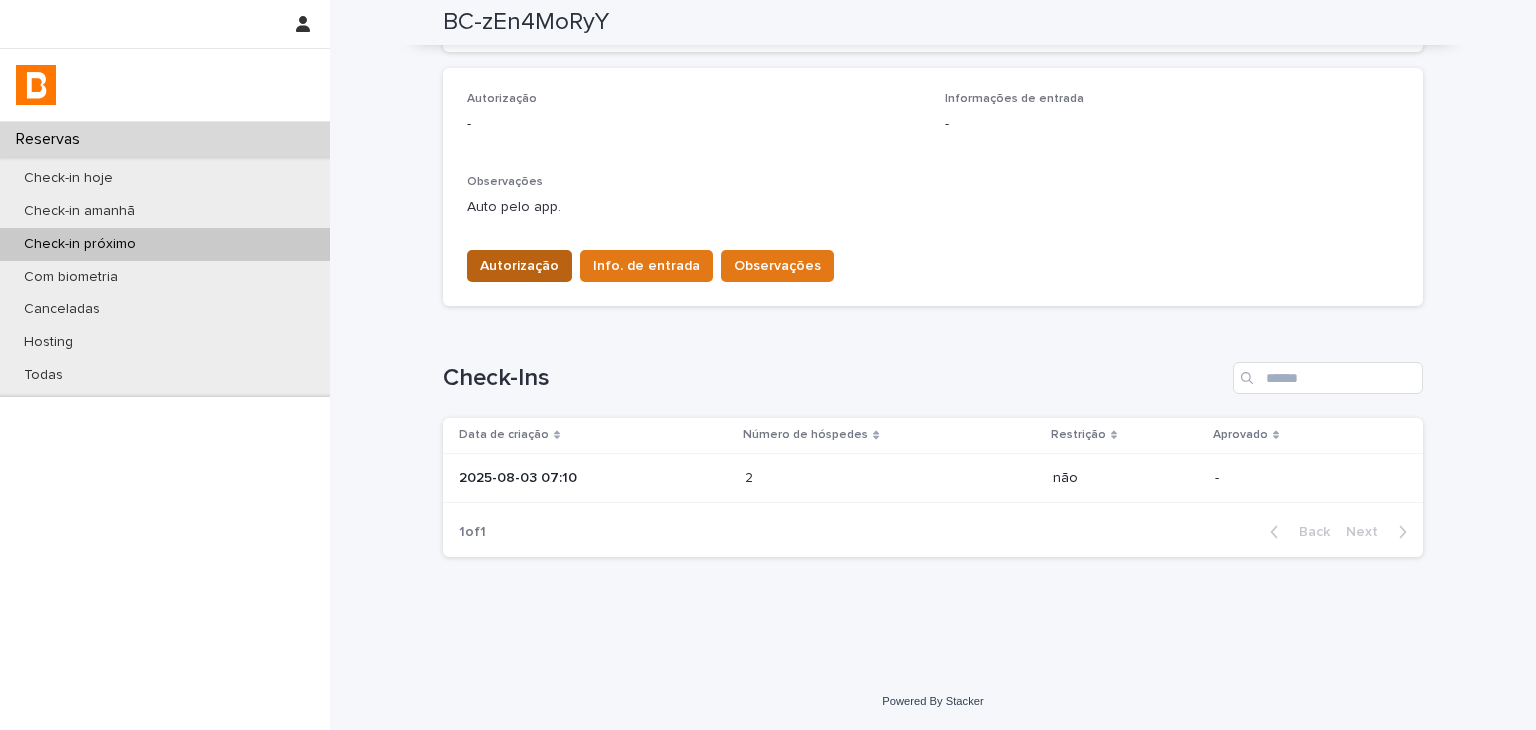 click on "Autorização" at bounding box center (519, 266) 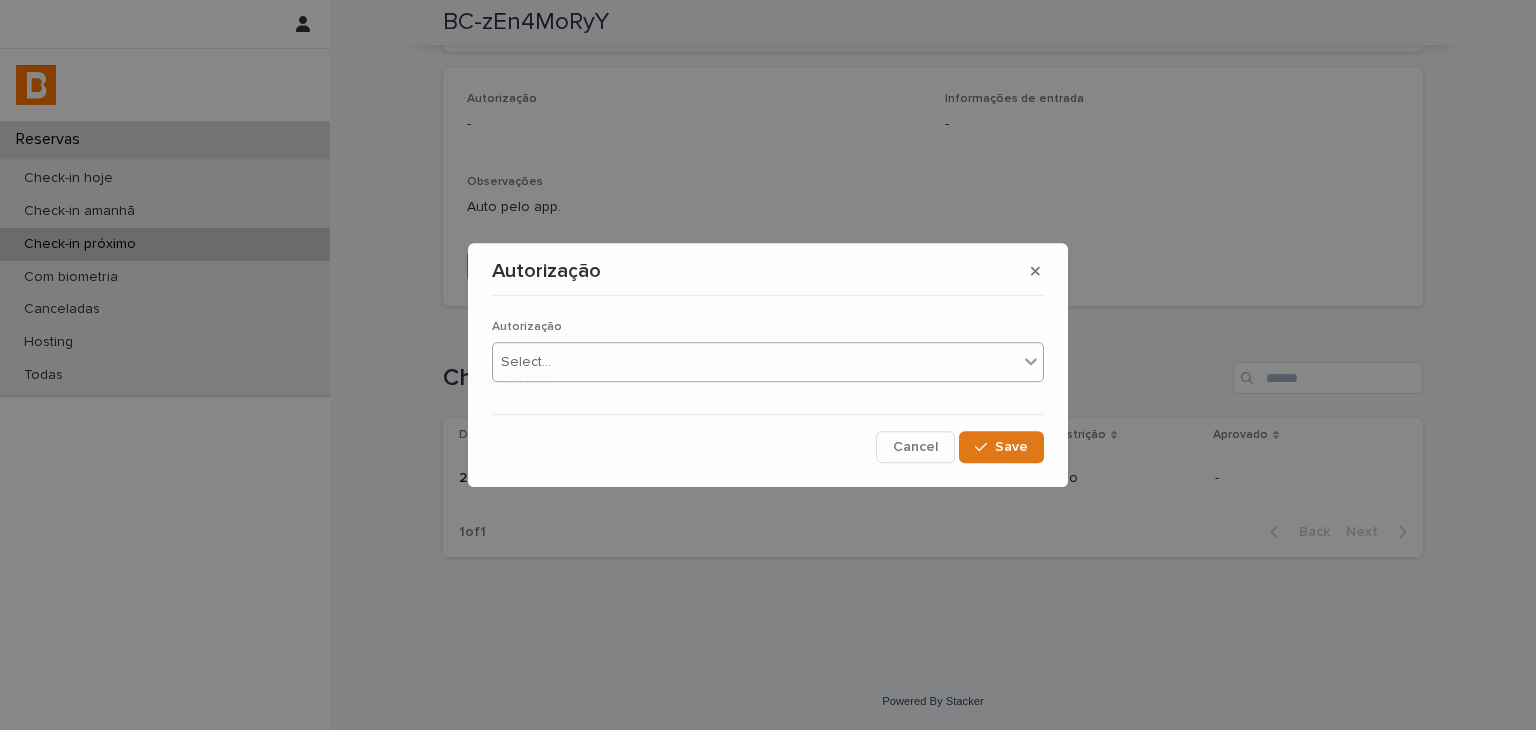 drag, startPoint x: 535, startPoint y: 315, endPoint x: 554, endPoint y: 355, distance: 44.28318 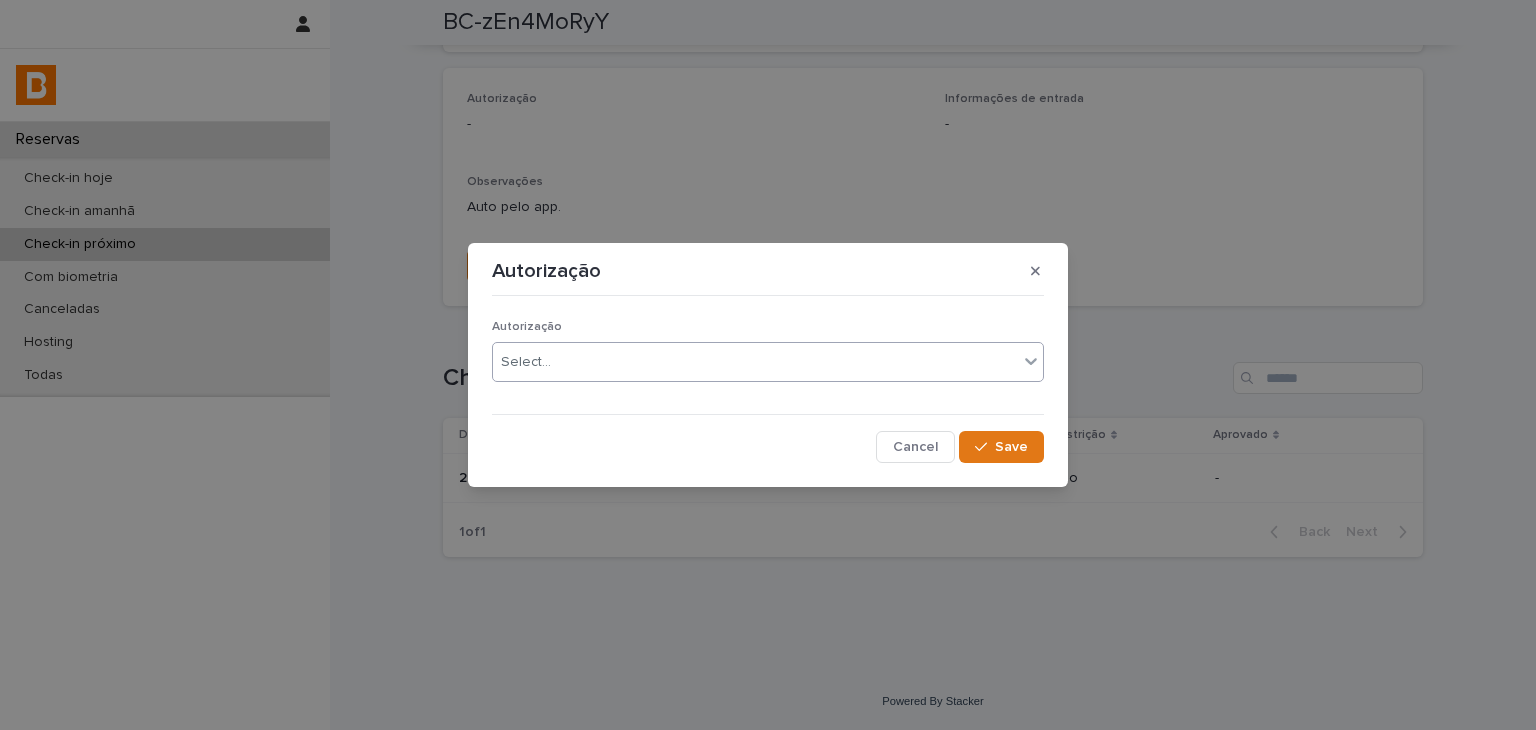drag, startPoint x: 556, startPoint y: 359, endPoint x: 560, endPoint y: 380, distance: 21.377558 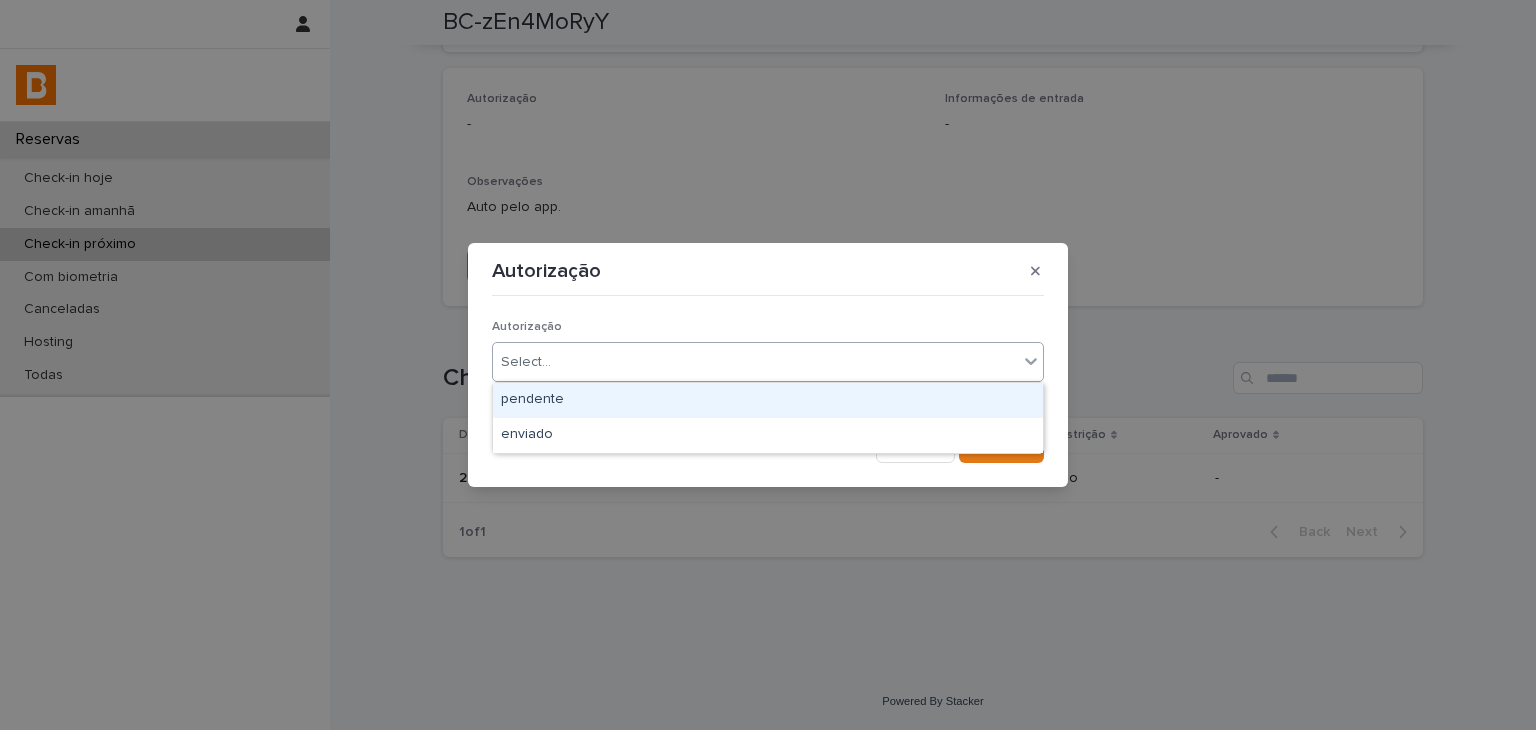 click on "pendente" at bounding box center (768, 400) 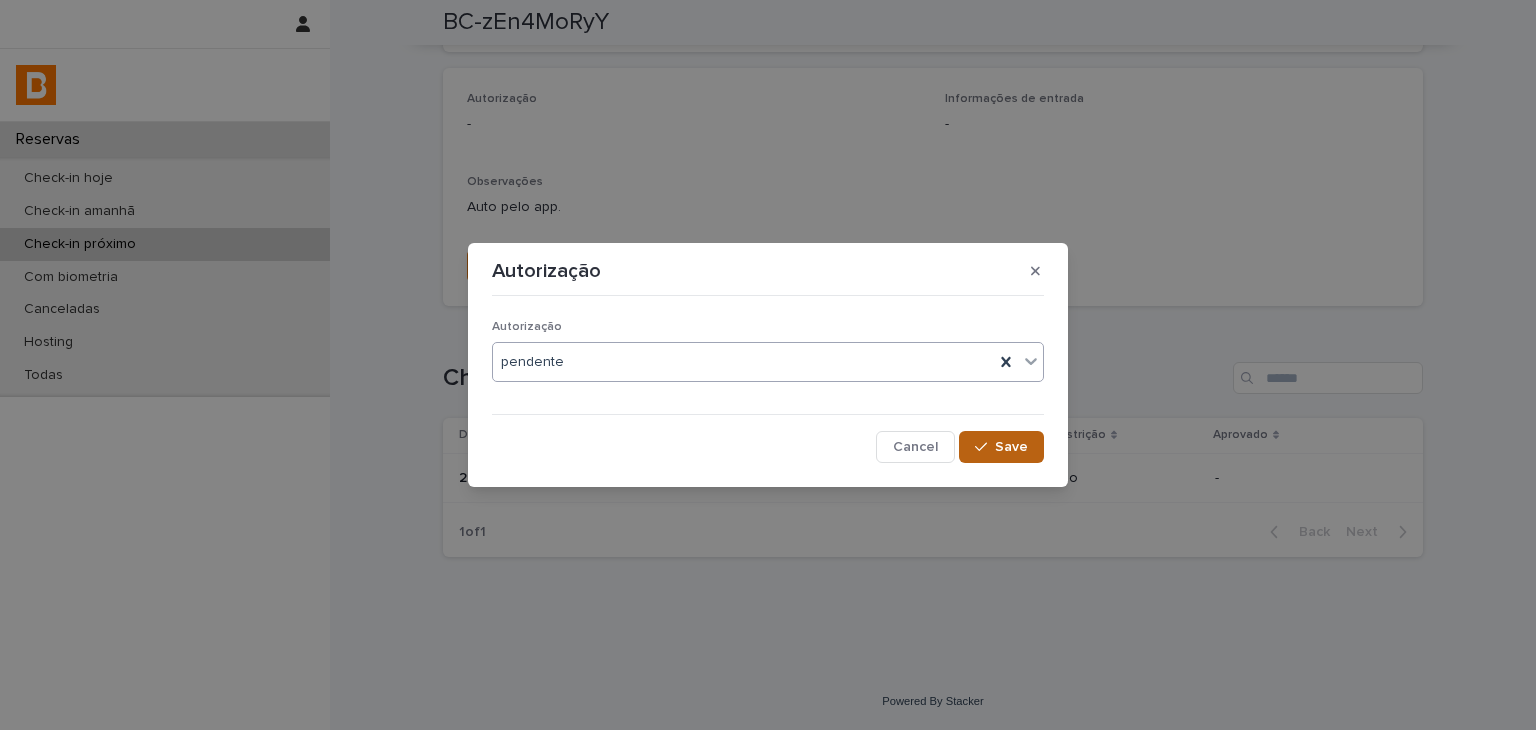 click on "Save" at bounding box center [1011, 447] 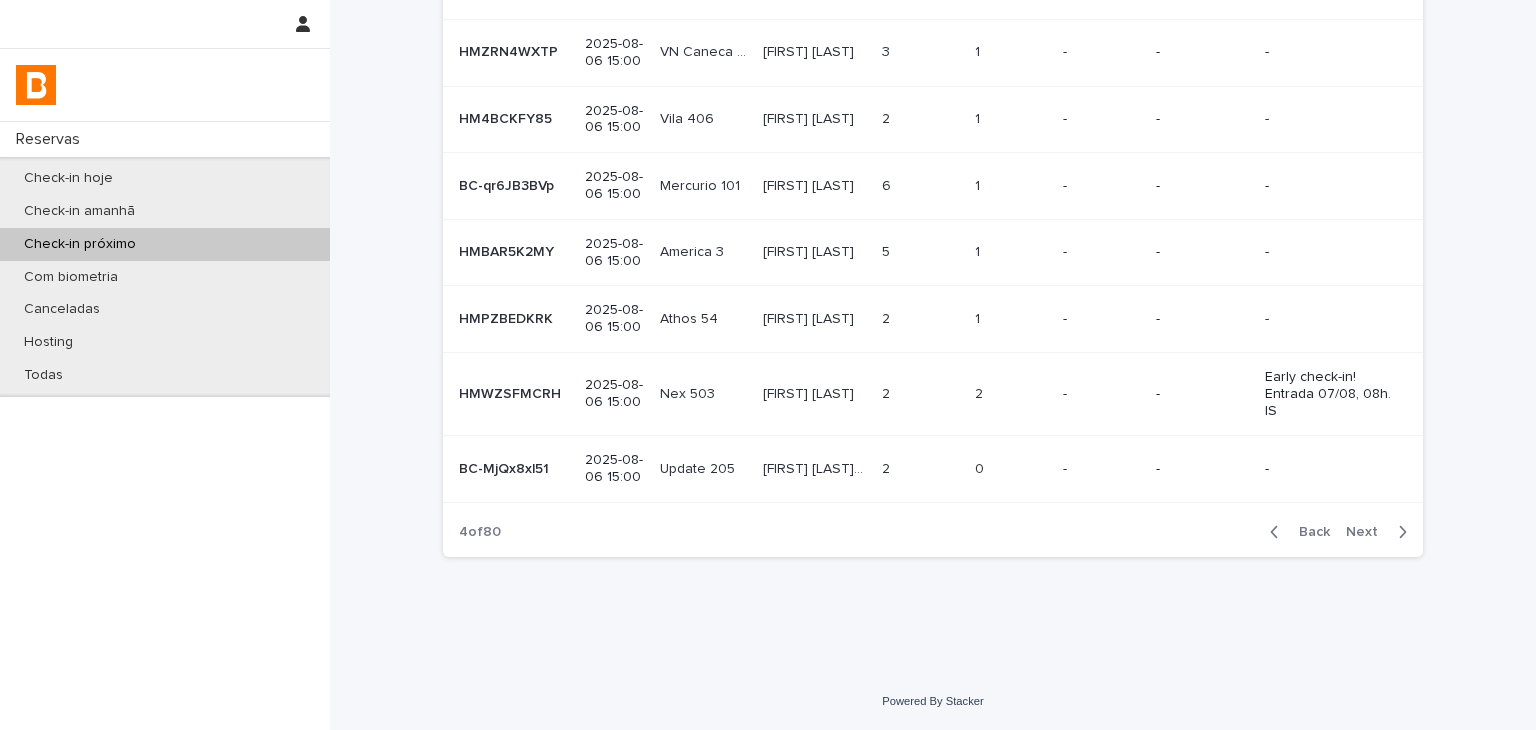 scroll, scrollTop: 0, scrollLeft: 0, axis: both 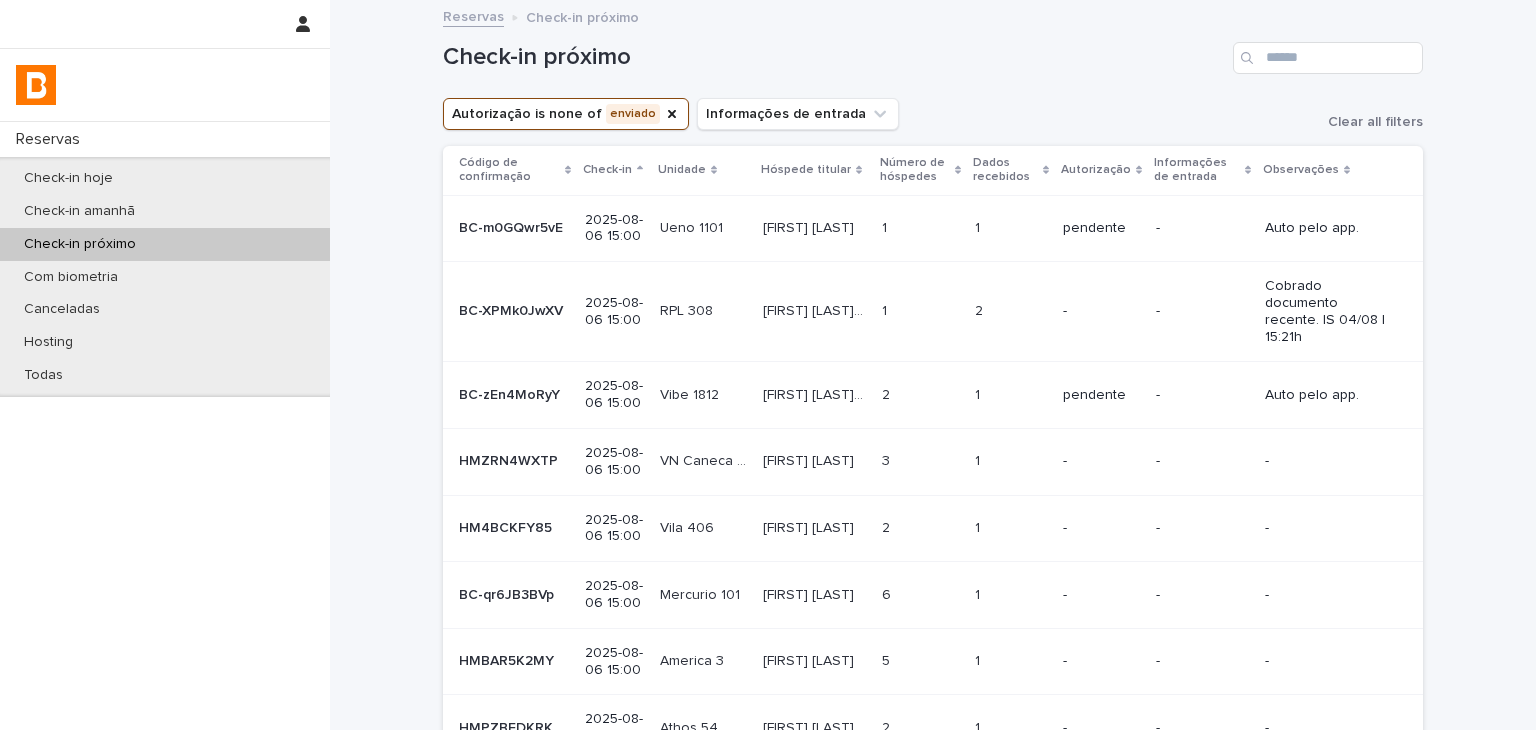 click at bounding box center [1011, 461] 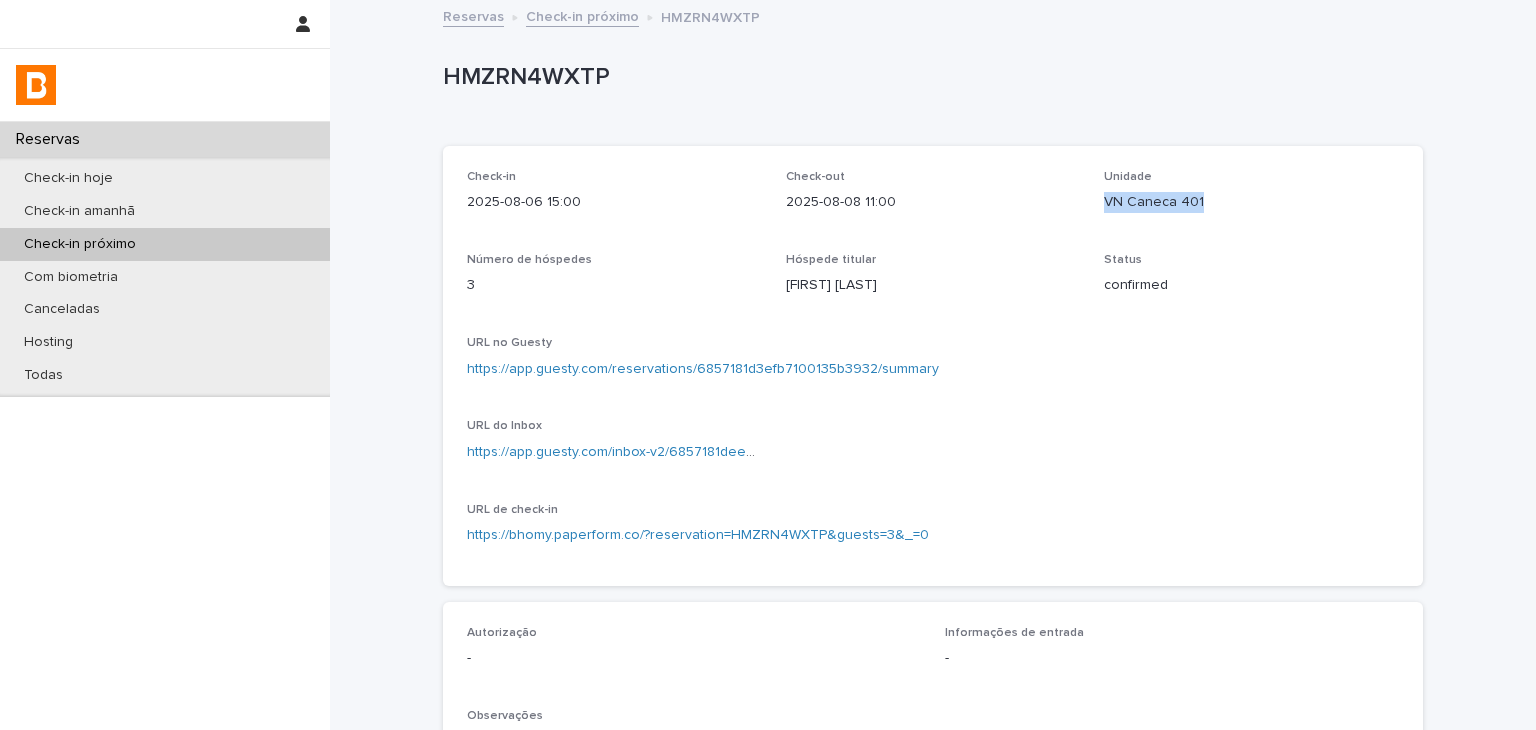 drag, startPoint x: 1173, startPoint y: 206, endPoint x: 1211, endPoint y: 206, distance: 38 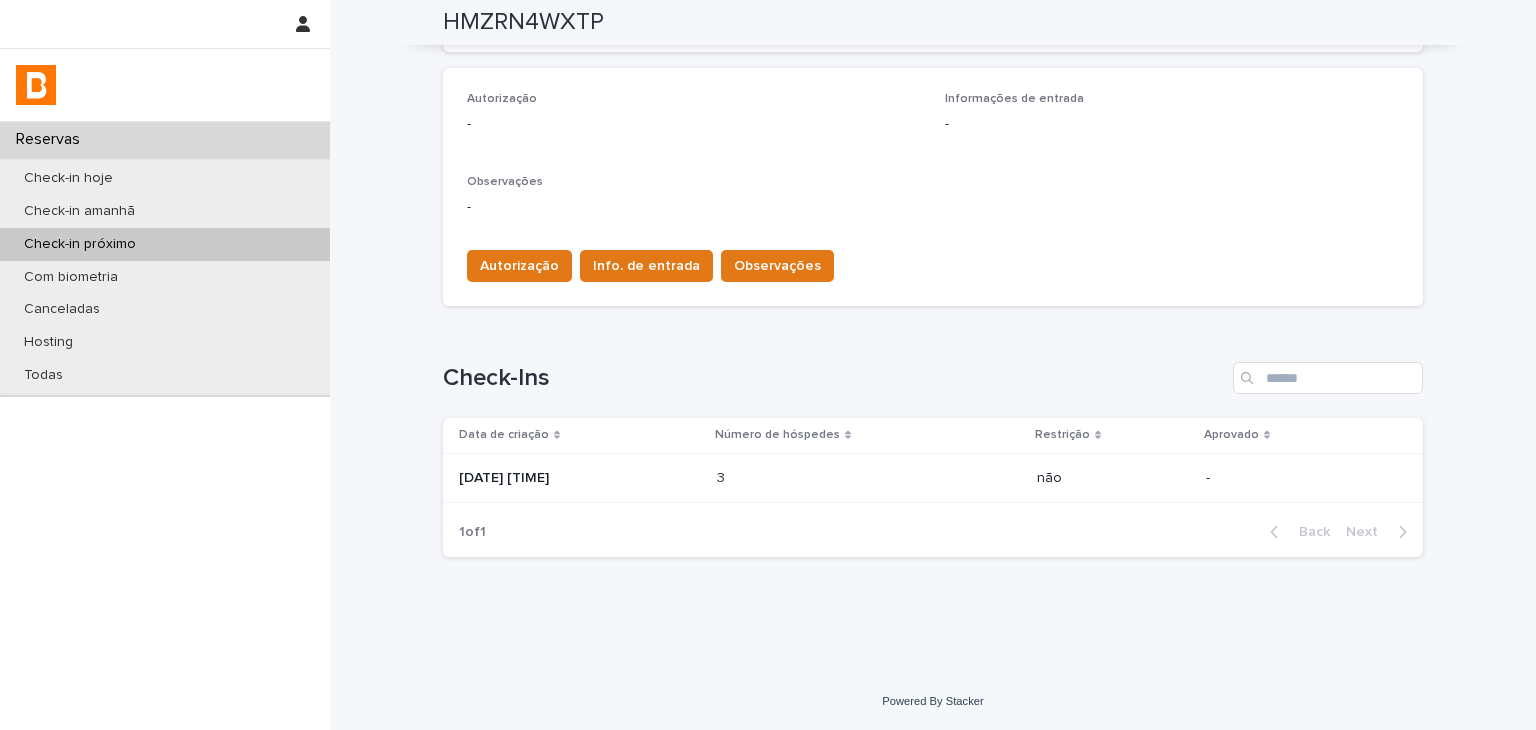 click on "3" at bounding box center [723, 476] 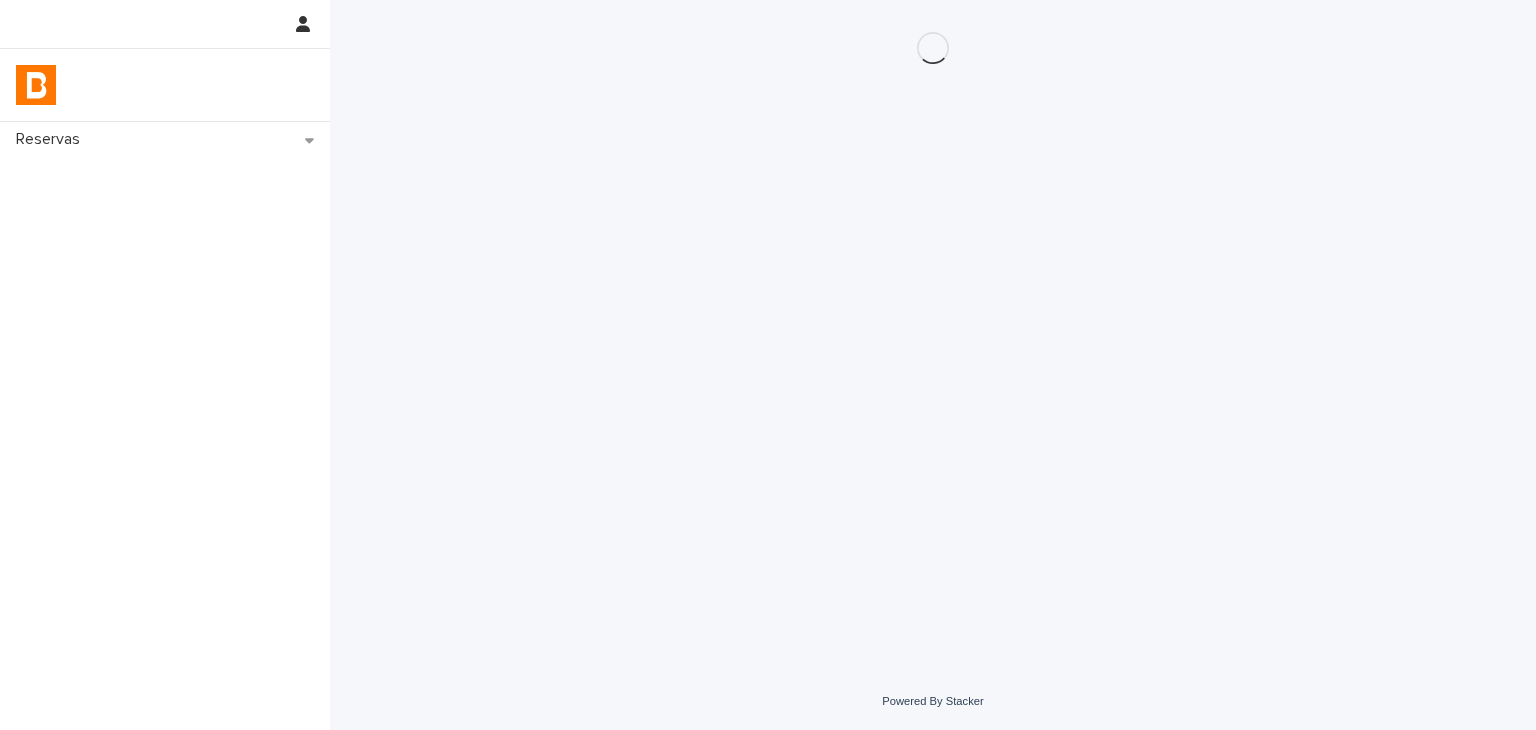 scroll, scrollTop: 0, scrollLeft: 0, axis: both 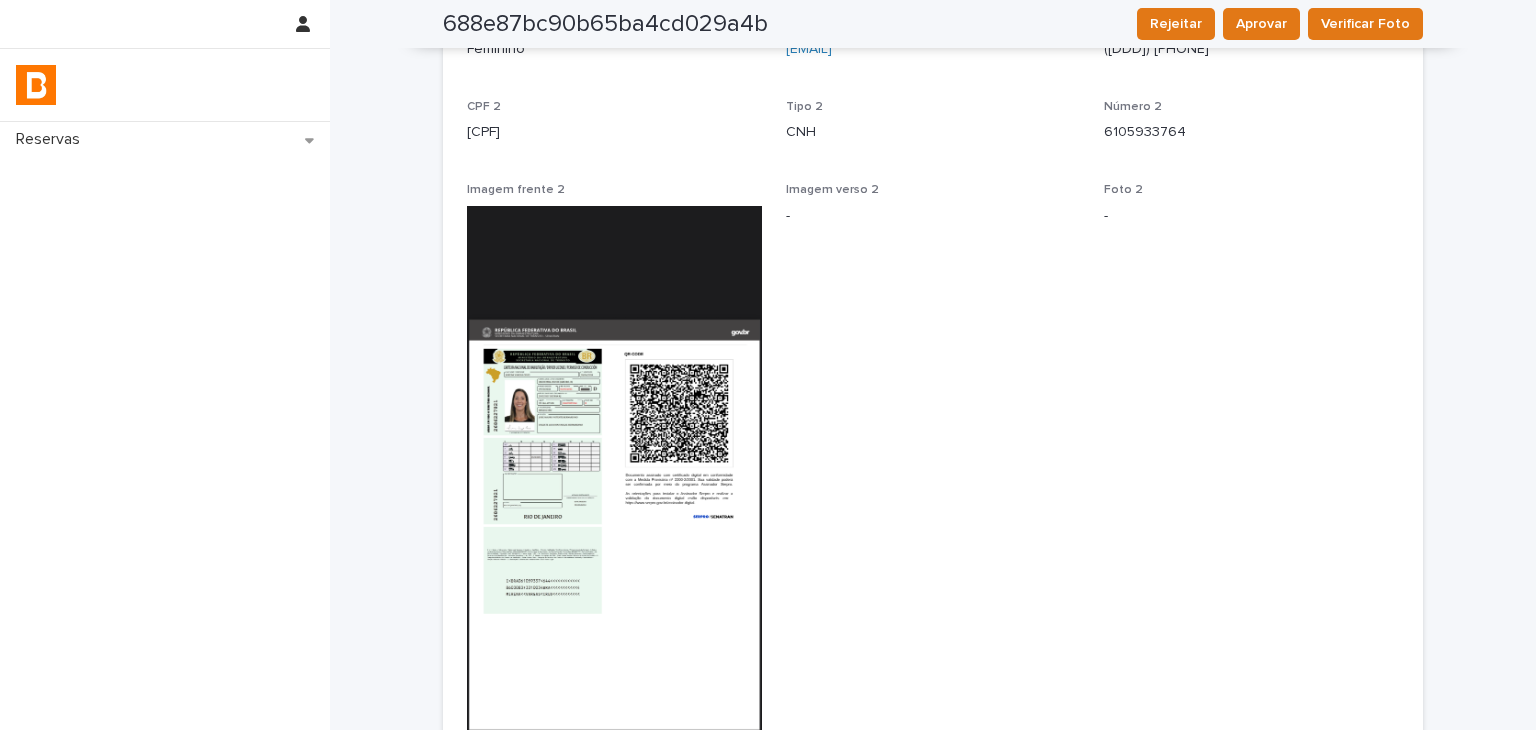 drag, startPoint x: 587, startPoint y: 326, endPoint x: 596, endPoint y: 333, distance: 11.401754 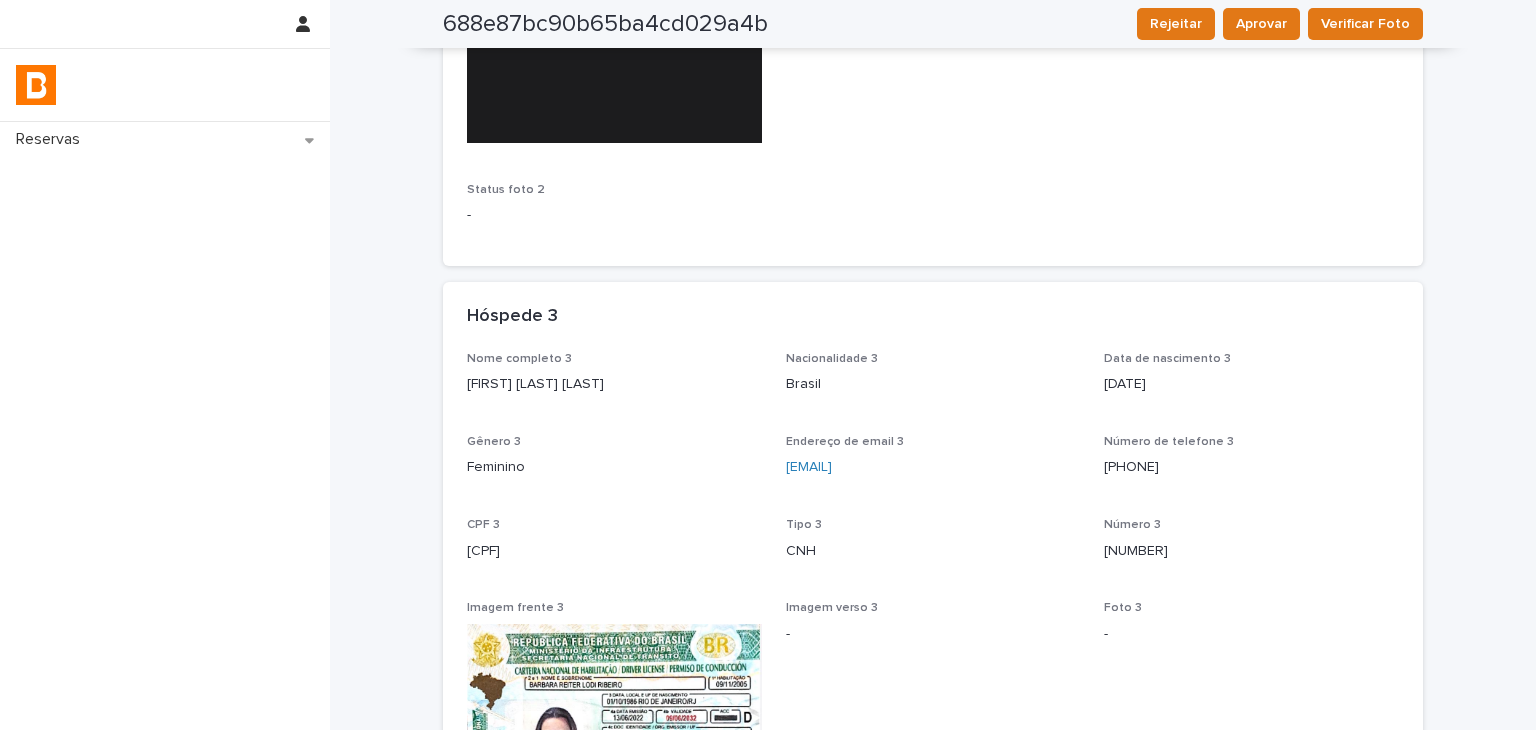 scroll, scrollTop: 2501, scrollLeft: 0, axis: vertical 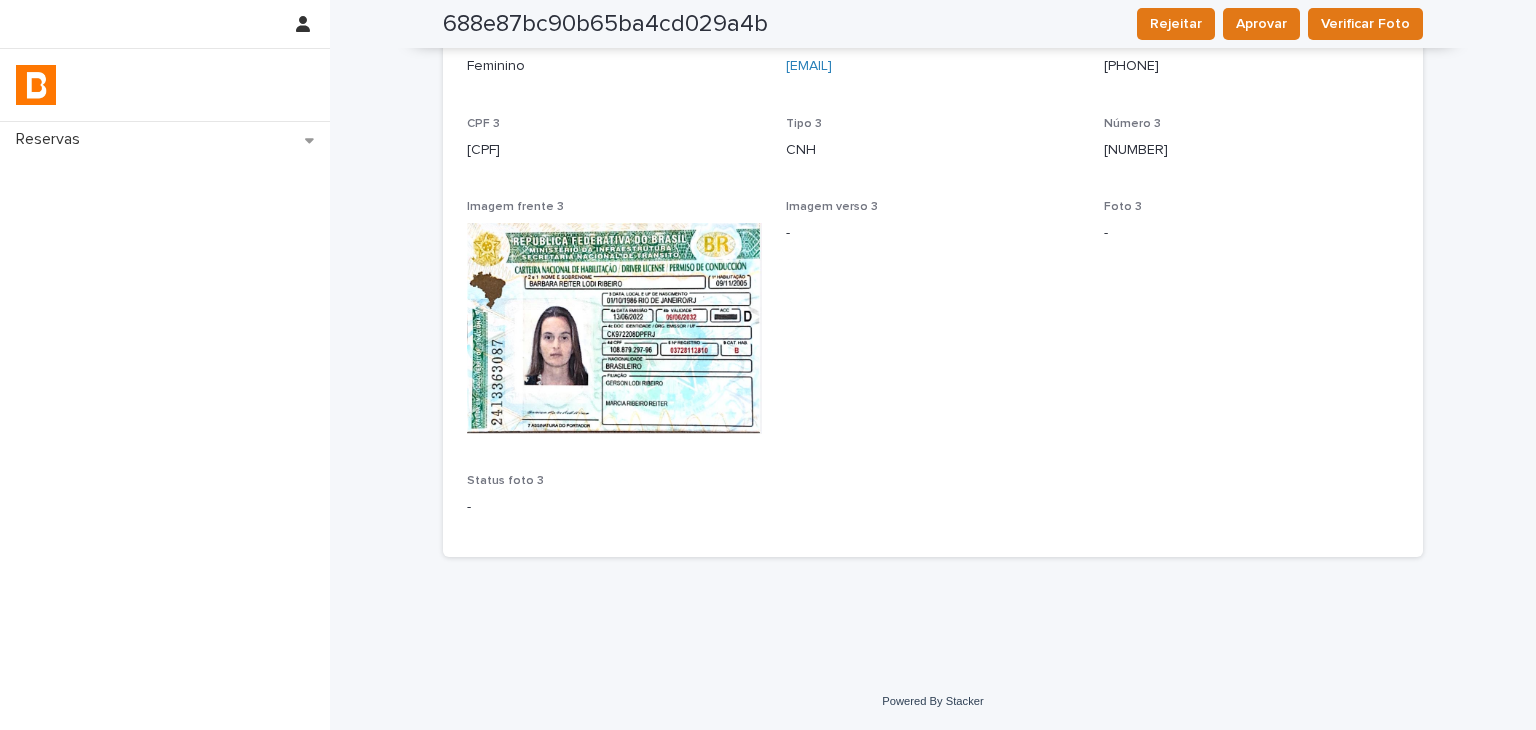 drag, startPoint x: 606, startPoint y: 353, endPoint x: 787, endPoint y: 174, distance: 254.56236 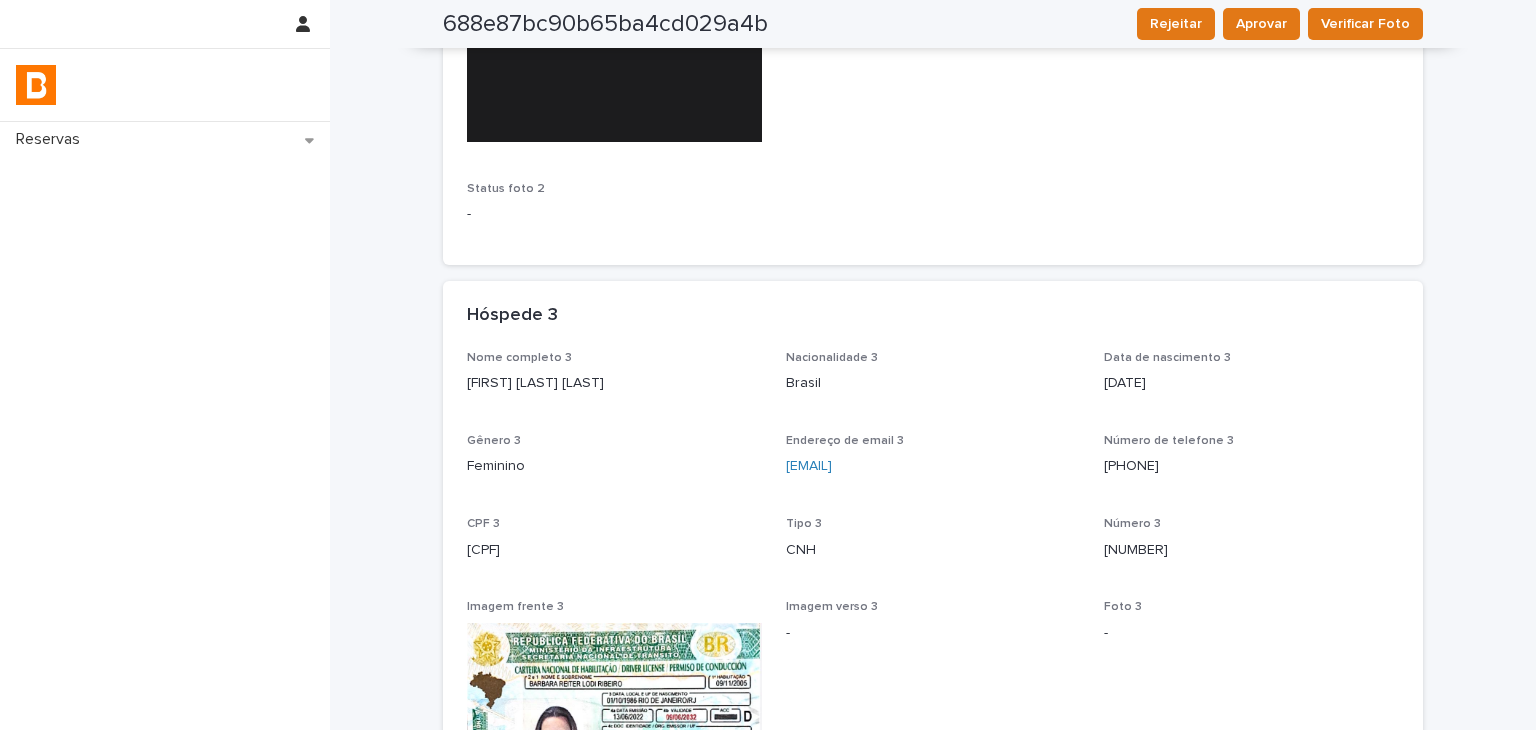 scroll, scrollTop: 2501, scrollLeft: 0, axis: vertical 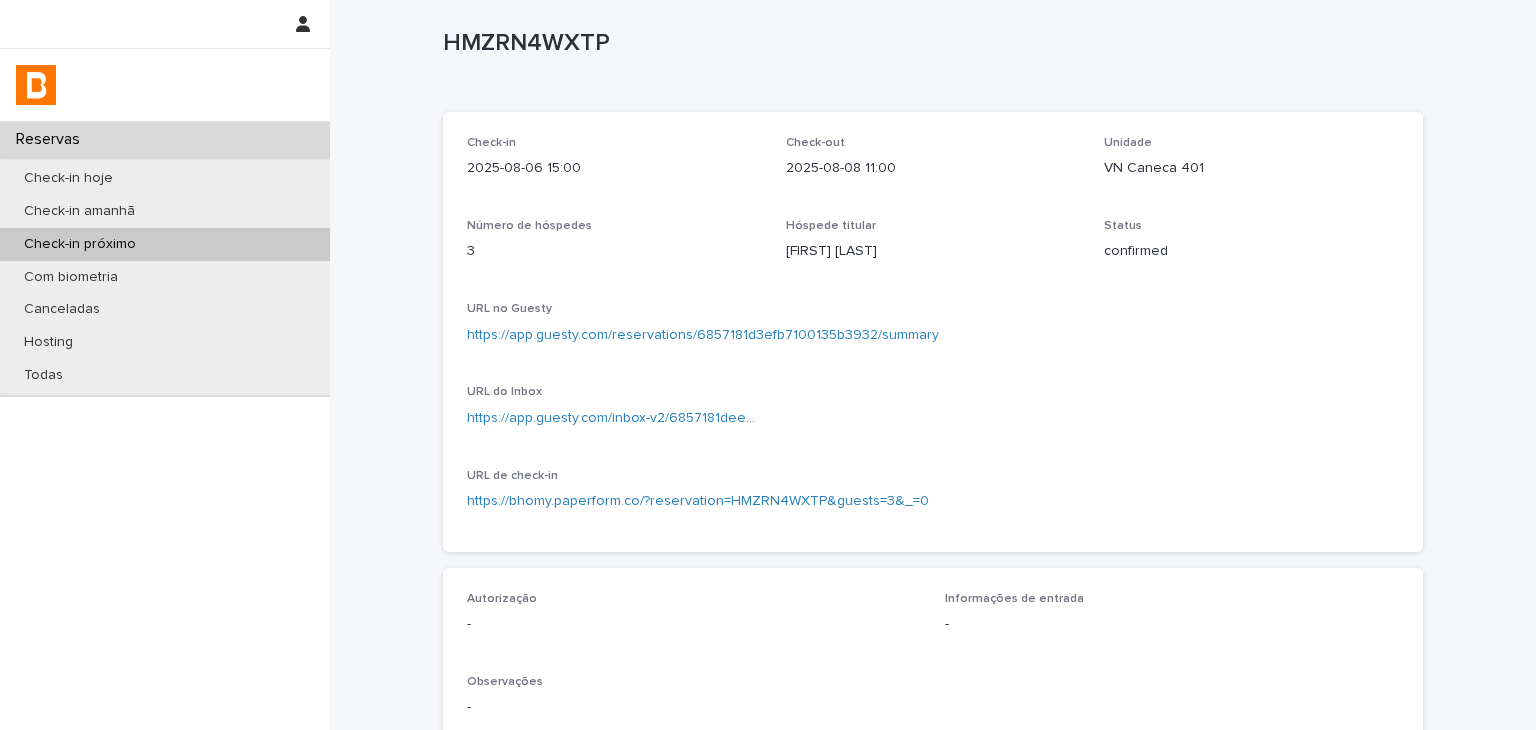 click on "https://app.guesty.com/reservations/6857181d3efb7100135b3932/summary" at bounding box center [703, 335] 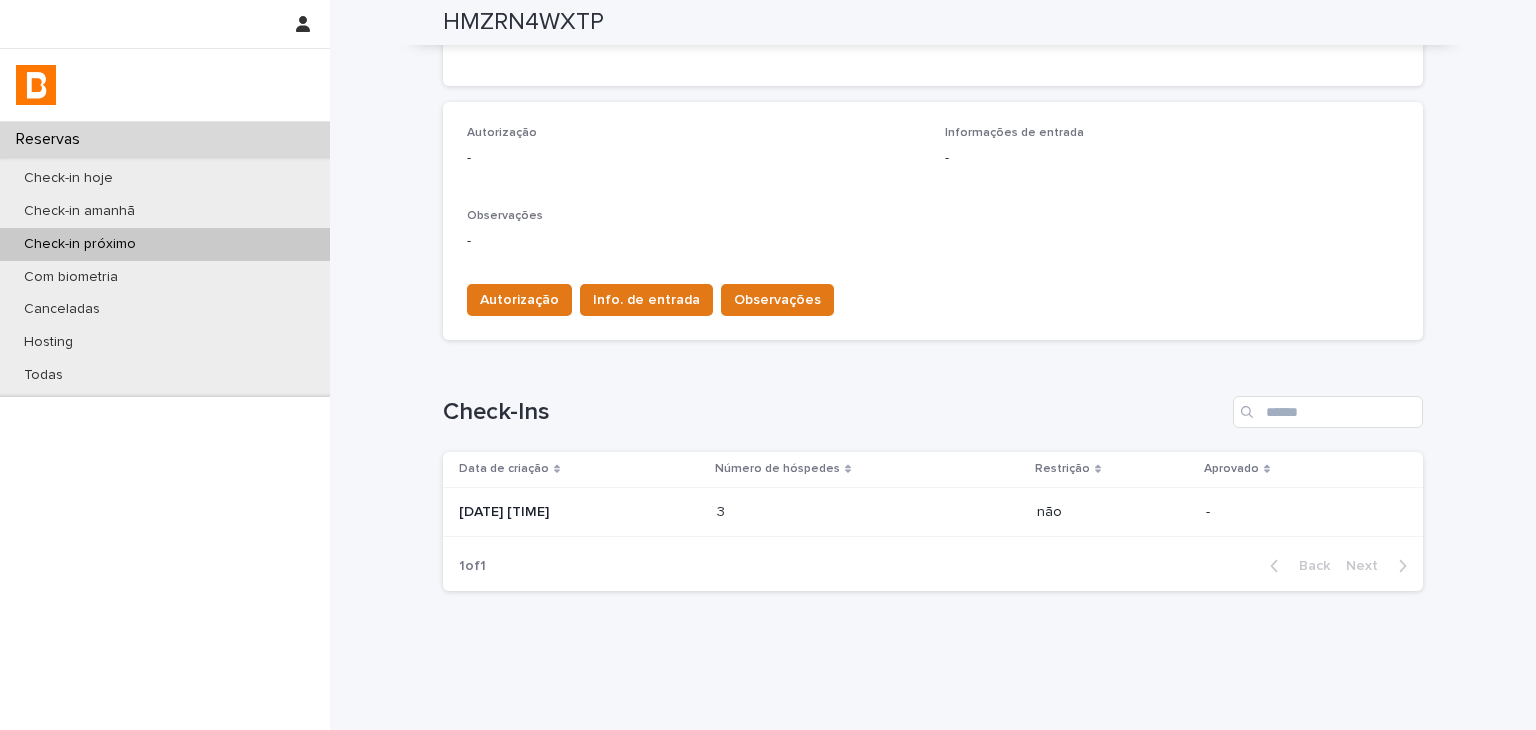 click on "[DATE] [TIME]" at bounding box center (580, 512) 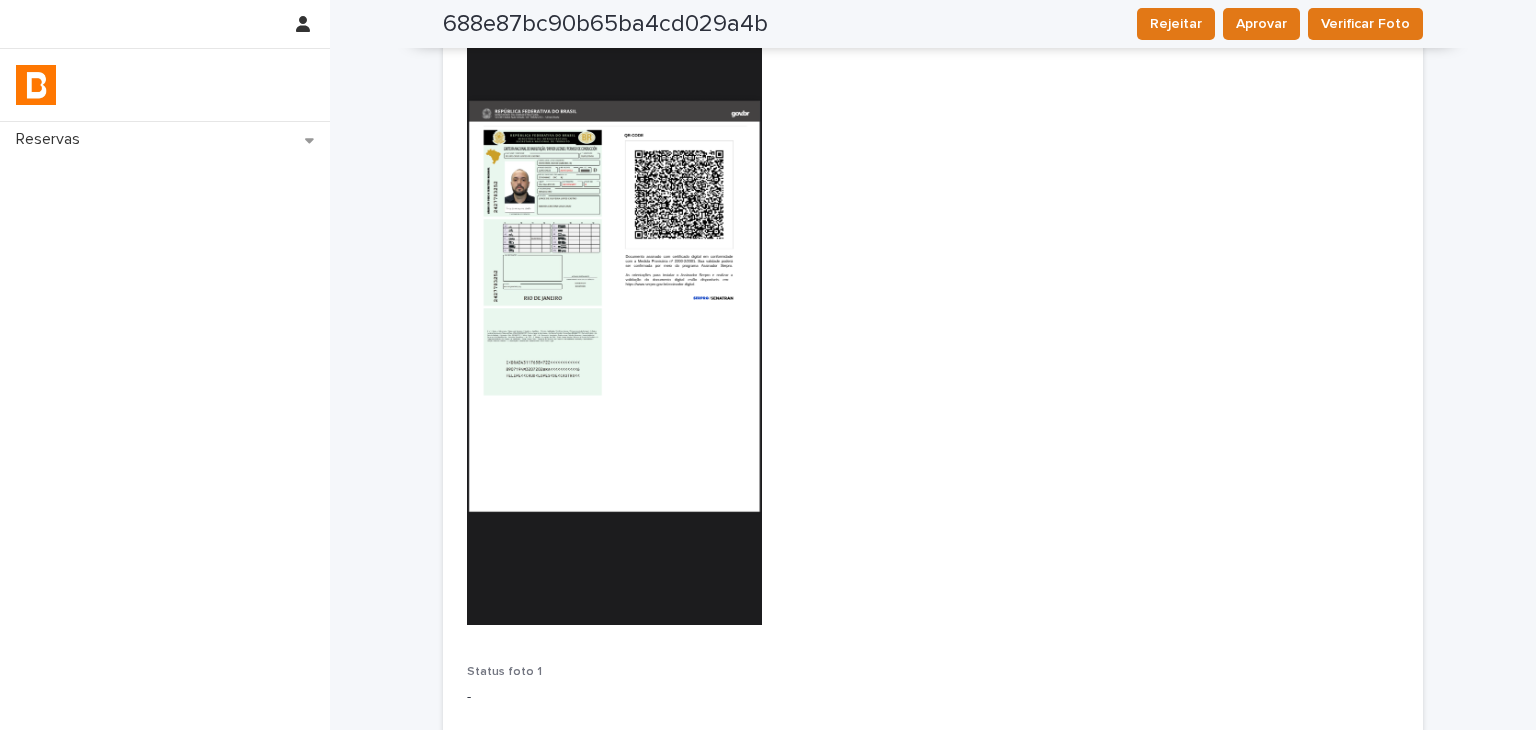 scroll, scrollTop: 1, scrollLeft: 0, axis: vertical 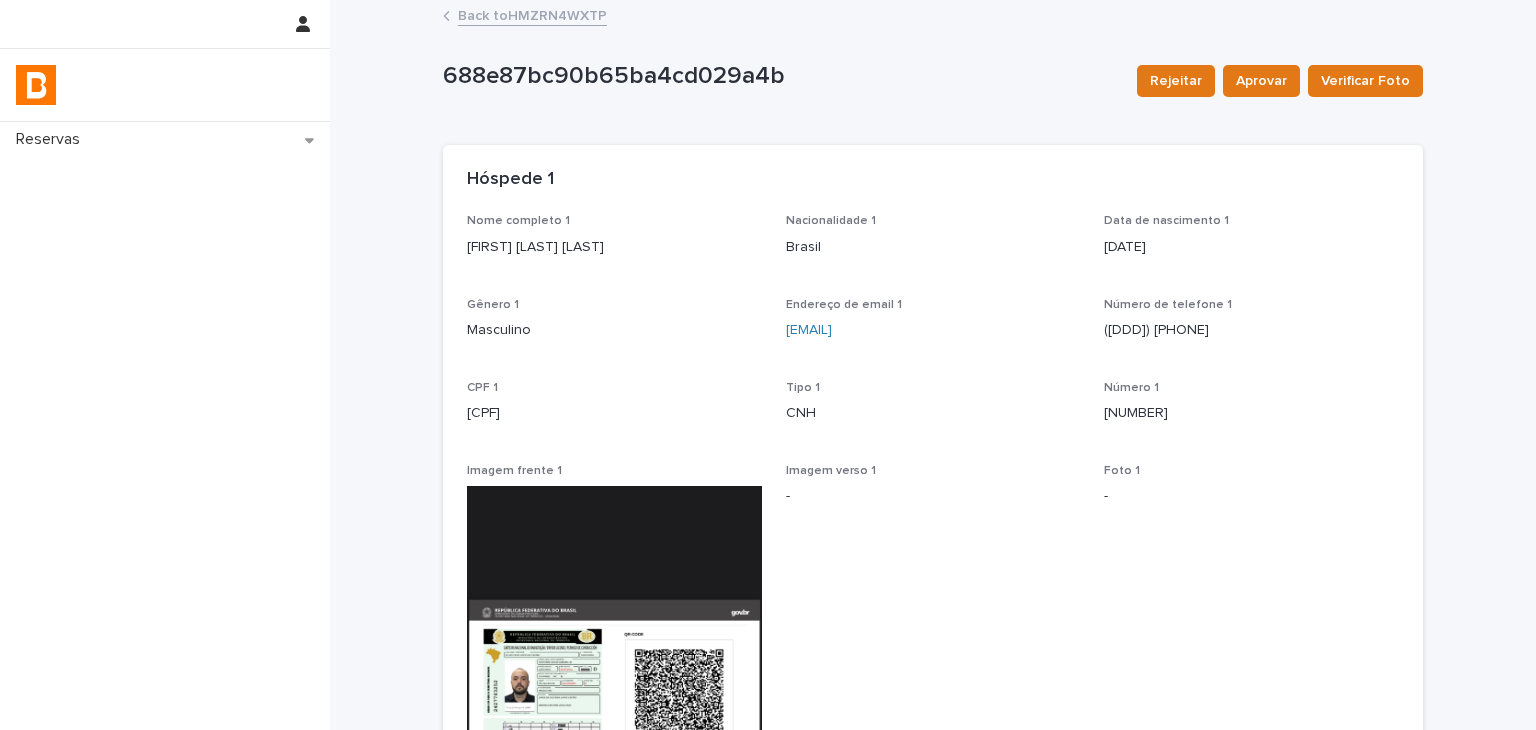 drag, startPoint x: 457, startPoint y: 247, endPoint x: 686, endPoint y: 229, distance: 229.70633 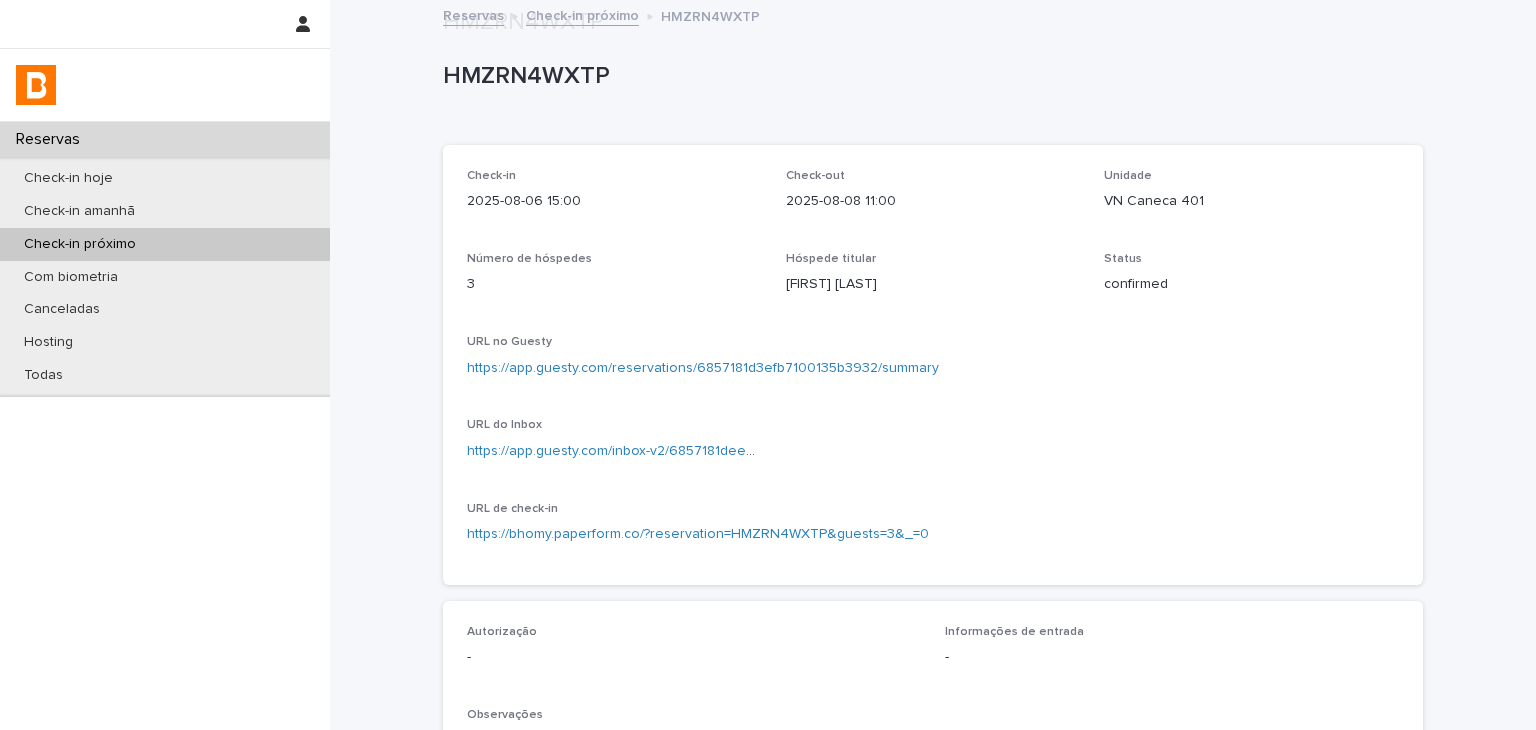 scroll, scrollTop: 501, scrollLeft: 0, axis: vertical 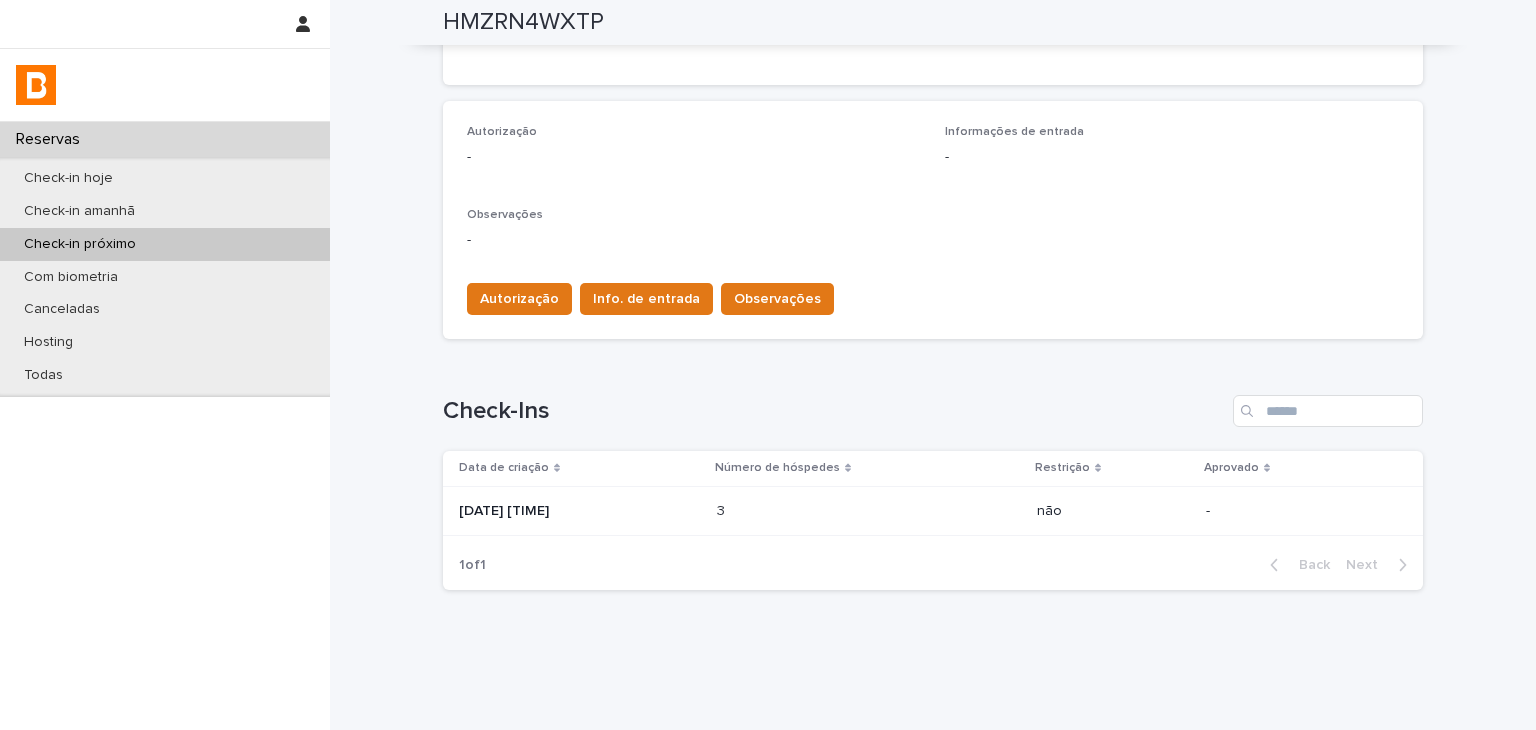 click on "3 3" at bounding box center [869, 511] 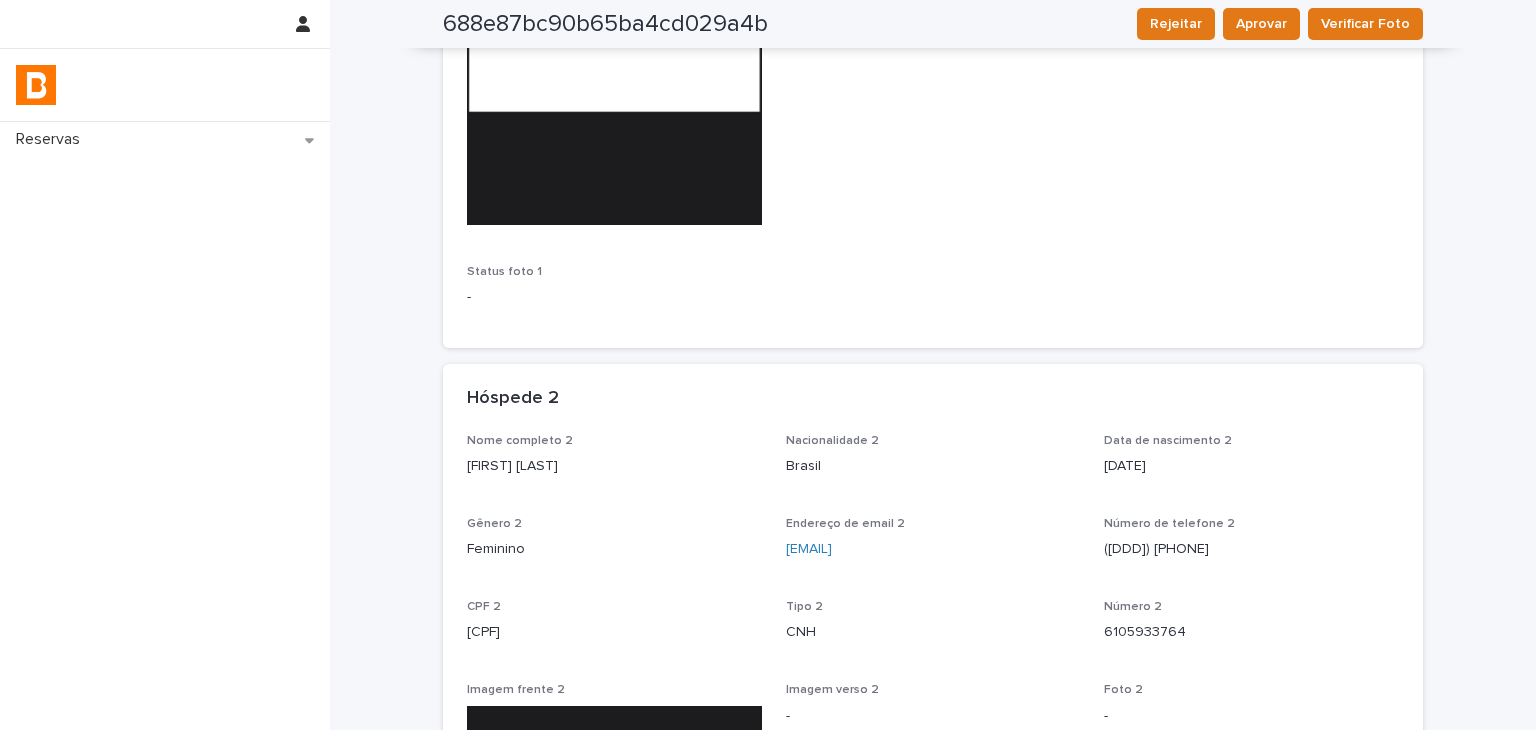 scroll, scrollTop: 1000, scrollLeft: 0, axis: vertical 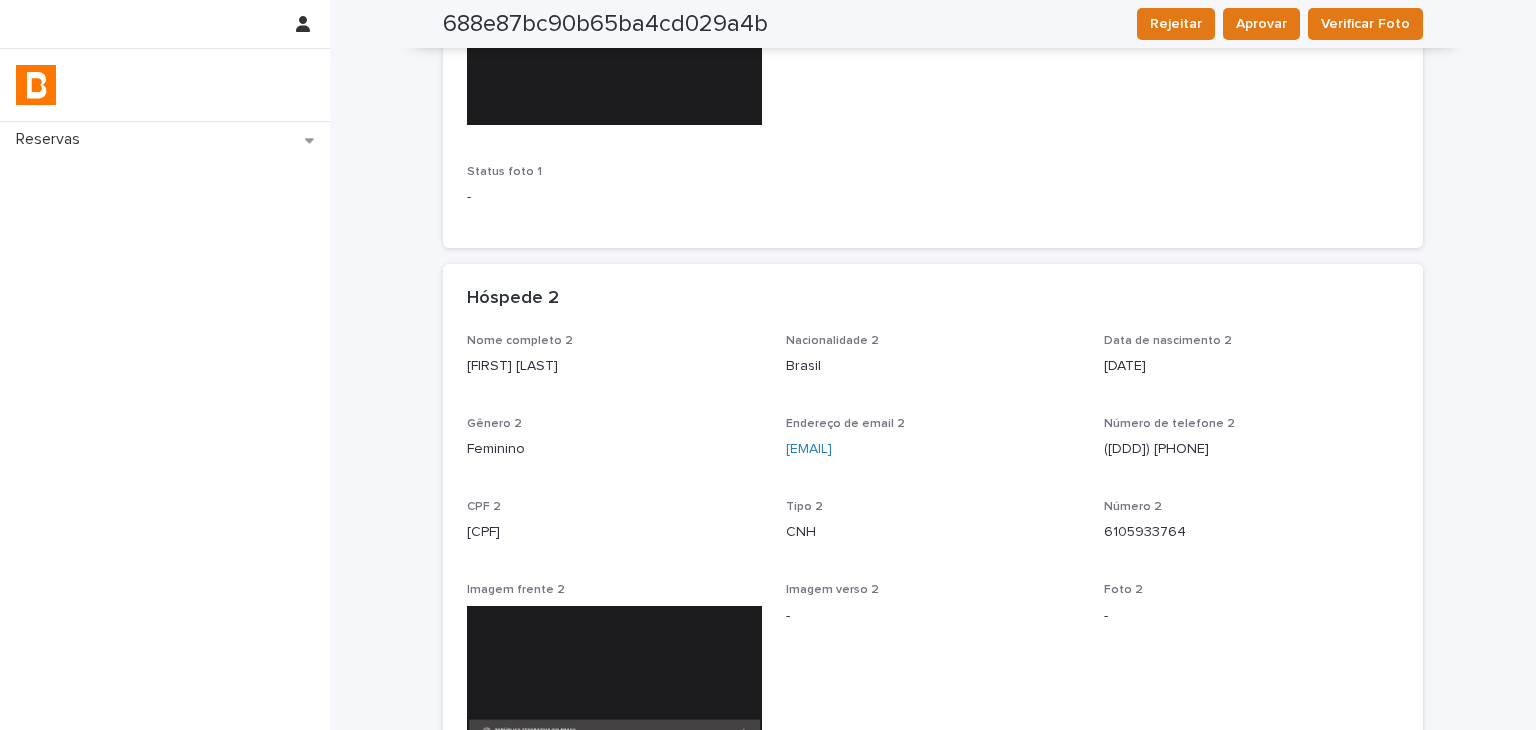 drag, startPoint x: 455, startPoint y: 386, endPoint x: 669, endPoint y: 387, distance: 214.00233 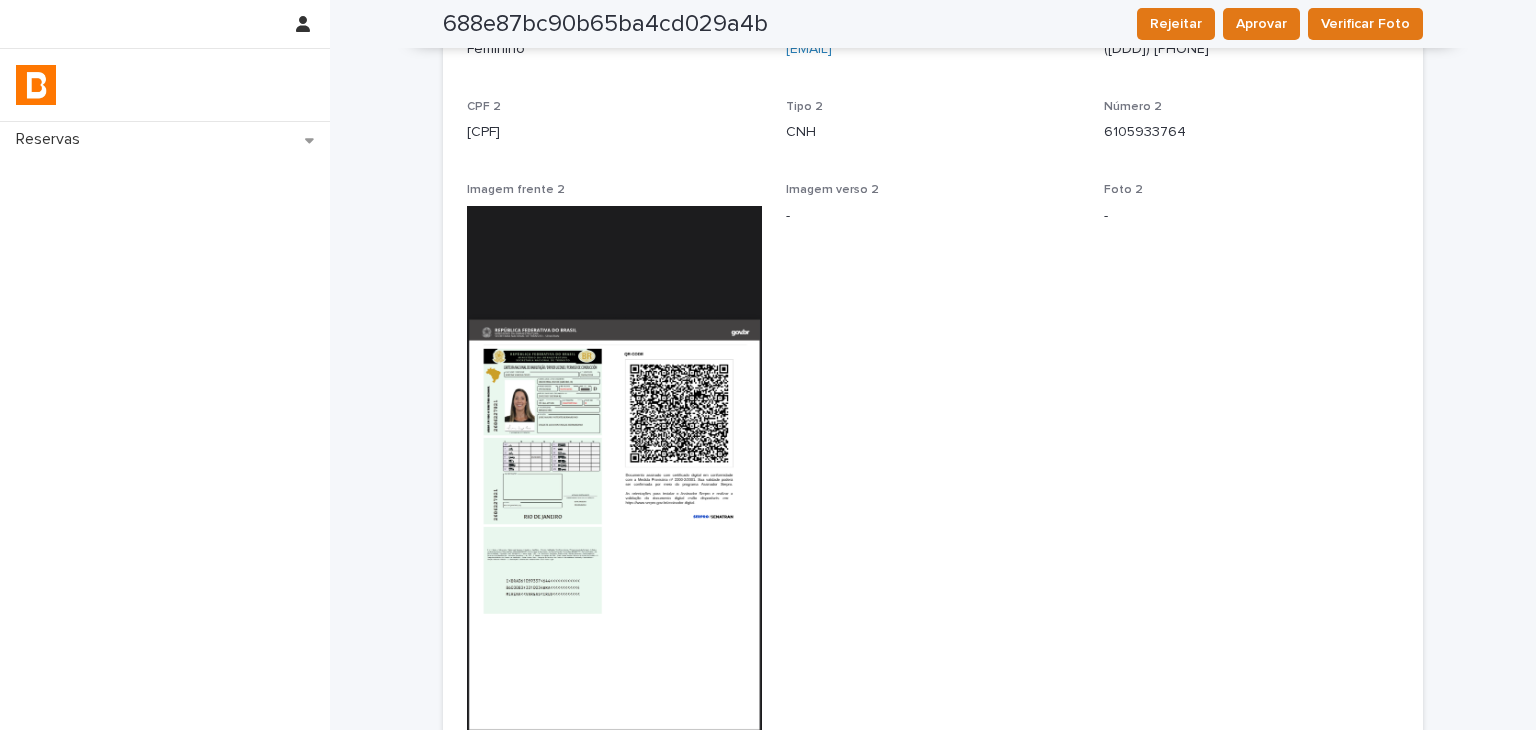 scroll, scrollTop: 1100, scrollLeft: 0, axis: vertical 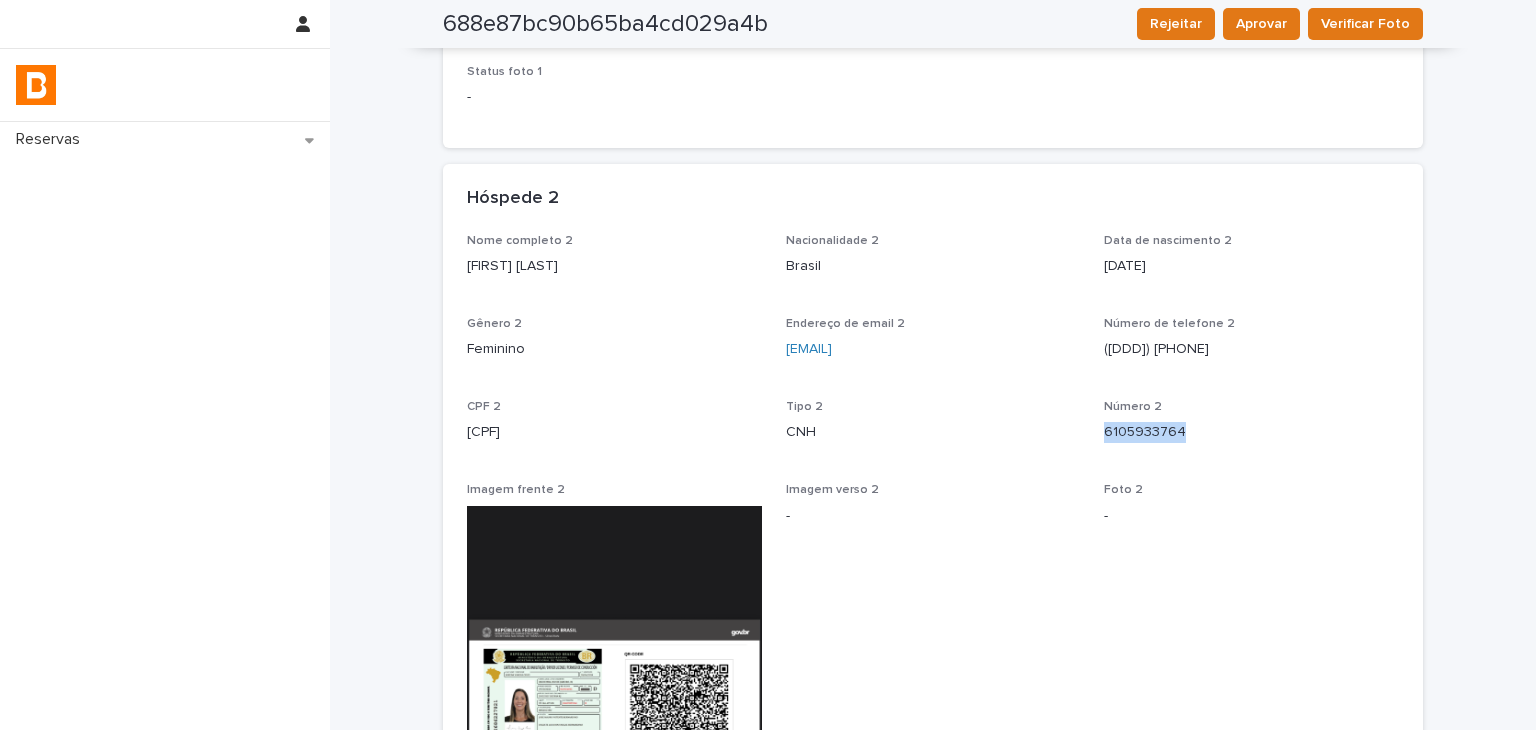 drag, startPoint x: 1096, startPoint y: 426, endPoint x: 1236, endPoint y: 439, distance: 140.60228 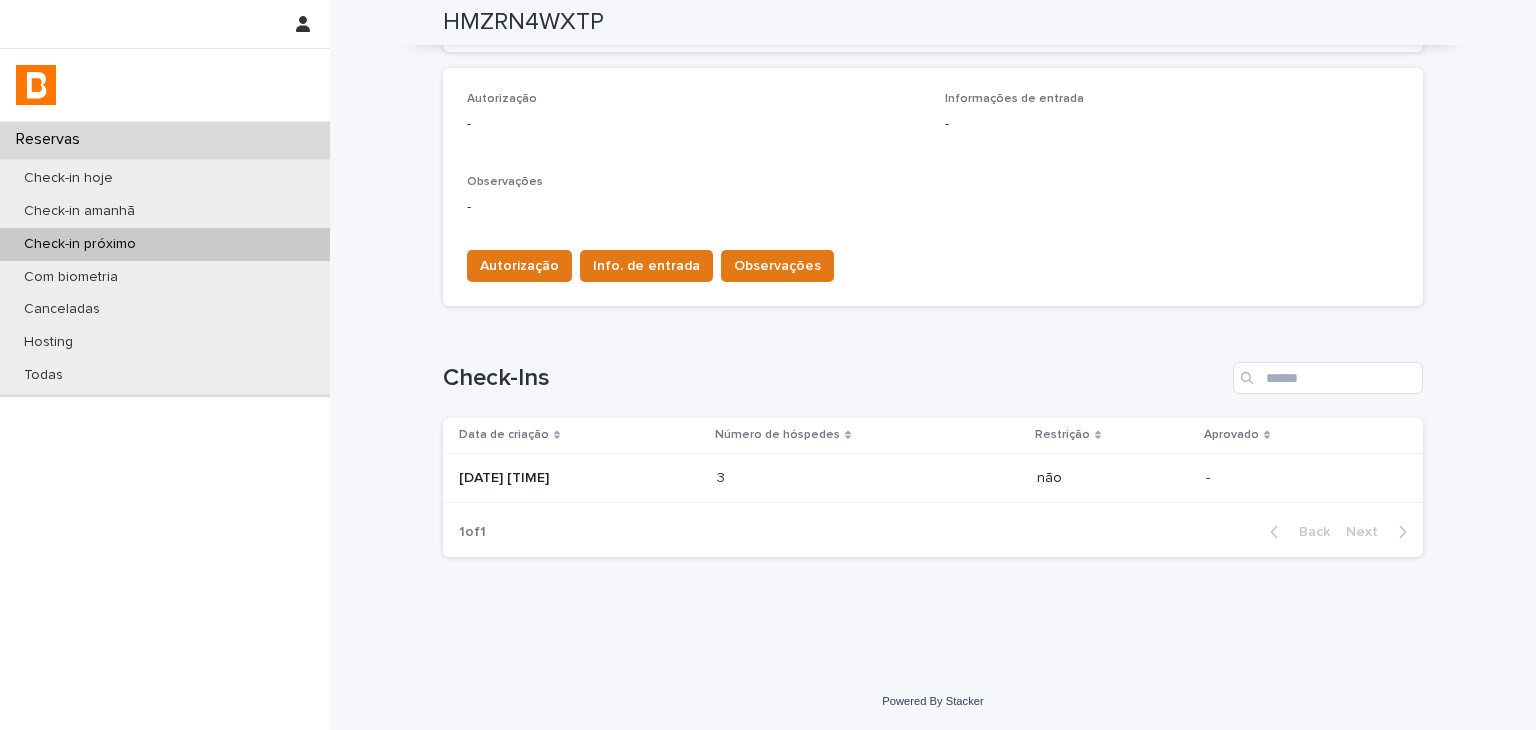 scroll, scrollTop: 134, scrollLeft: 0, axis: vertical 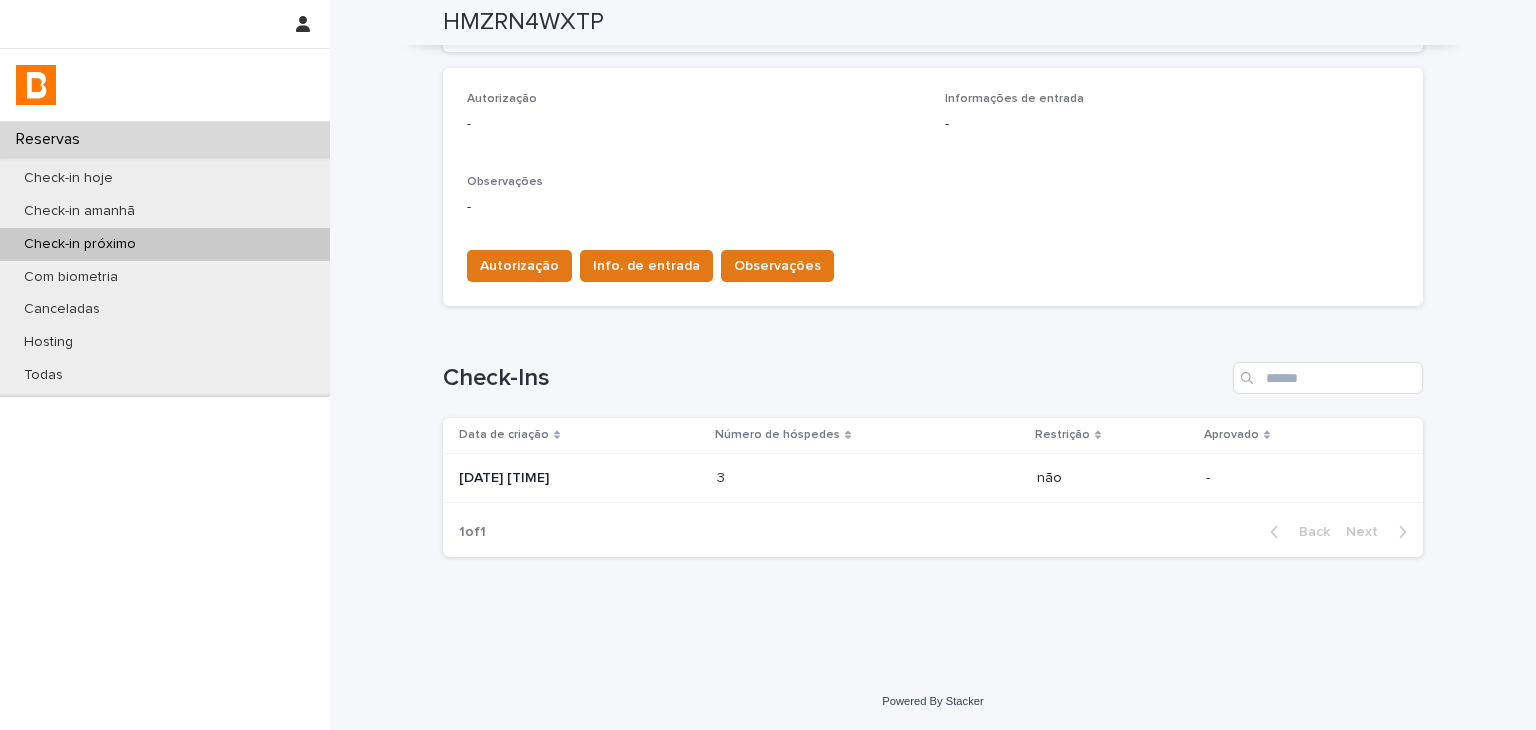 click on "[DATE] [TIME]" at bounding box center (576, 478) 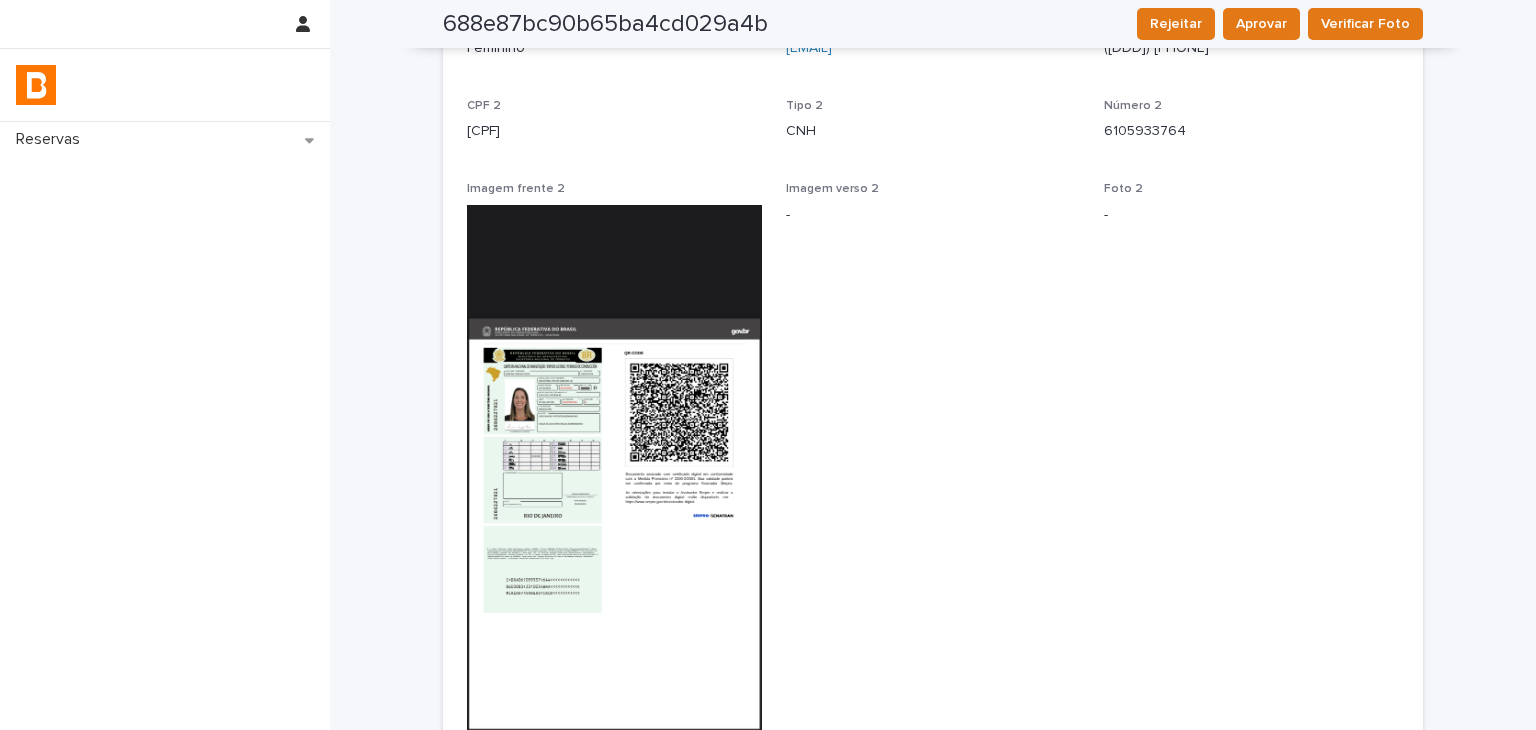 scroll, scrollTop: 1901, scrollLeft: 0, axis: vertical 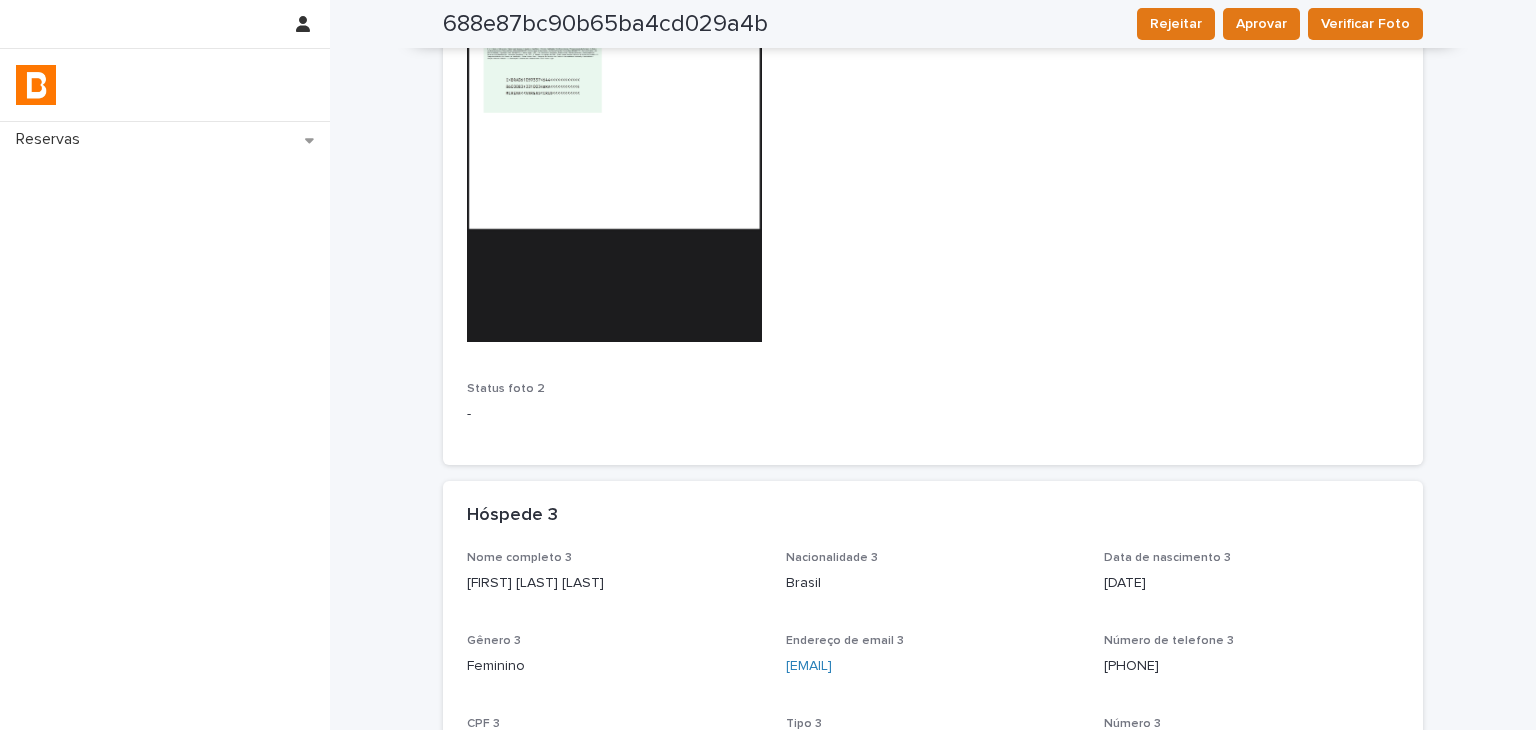 drag, startPoint x: 593, startPoint y: 582, endPoint x: 648, endPoint y: 582, distance: 55 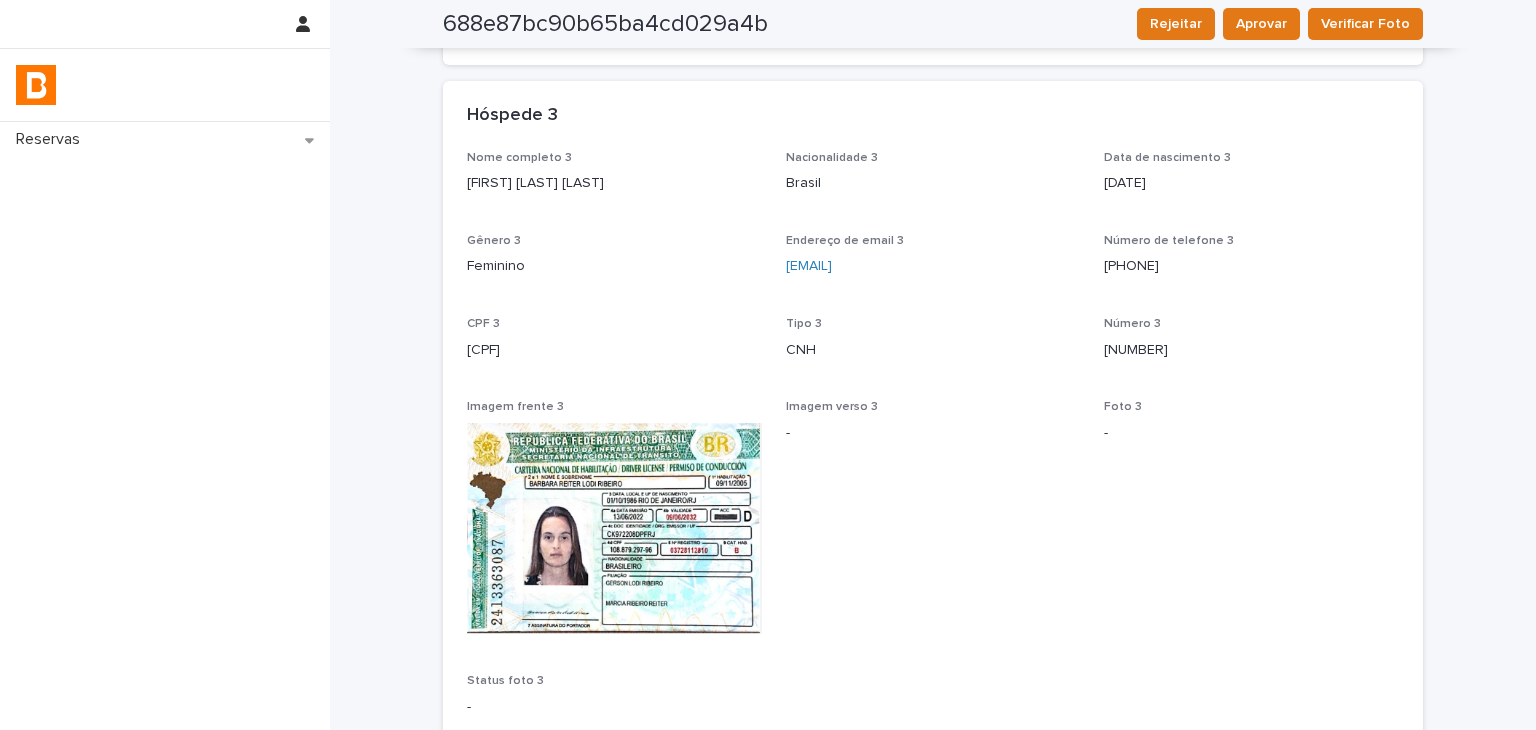 drag, startPoint x: 1143, startPoint y: 347, endPoint x: 1176, endPoint y: 347, distance: 33 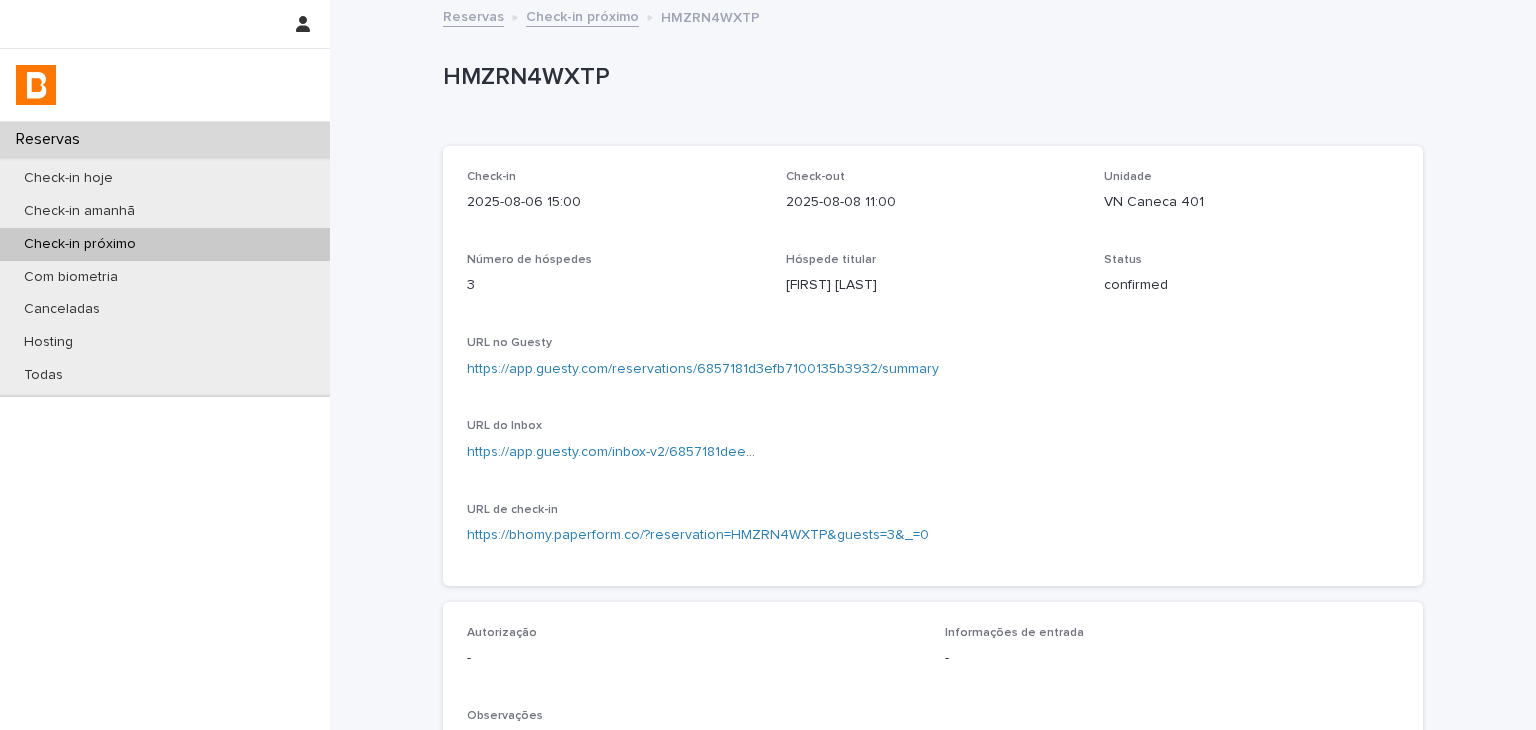 scroll, scrollTop: 500, scrollLeft: 0, axis: vertical 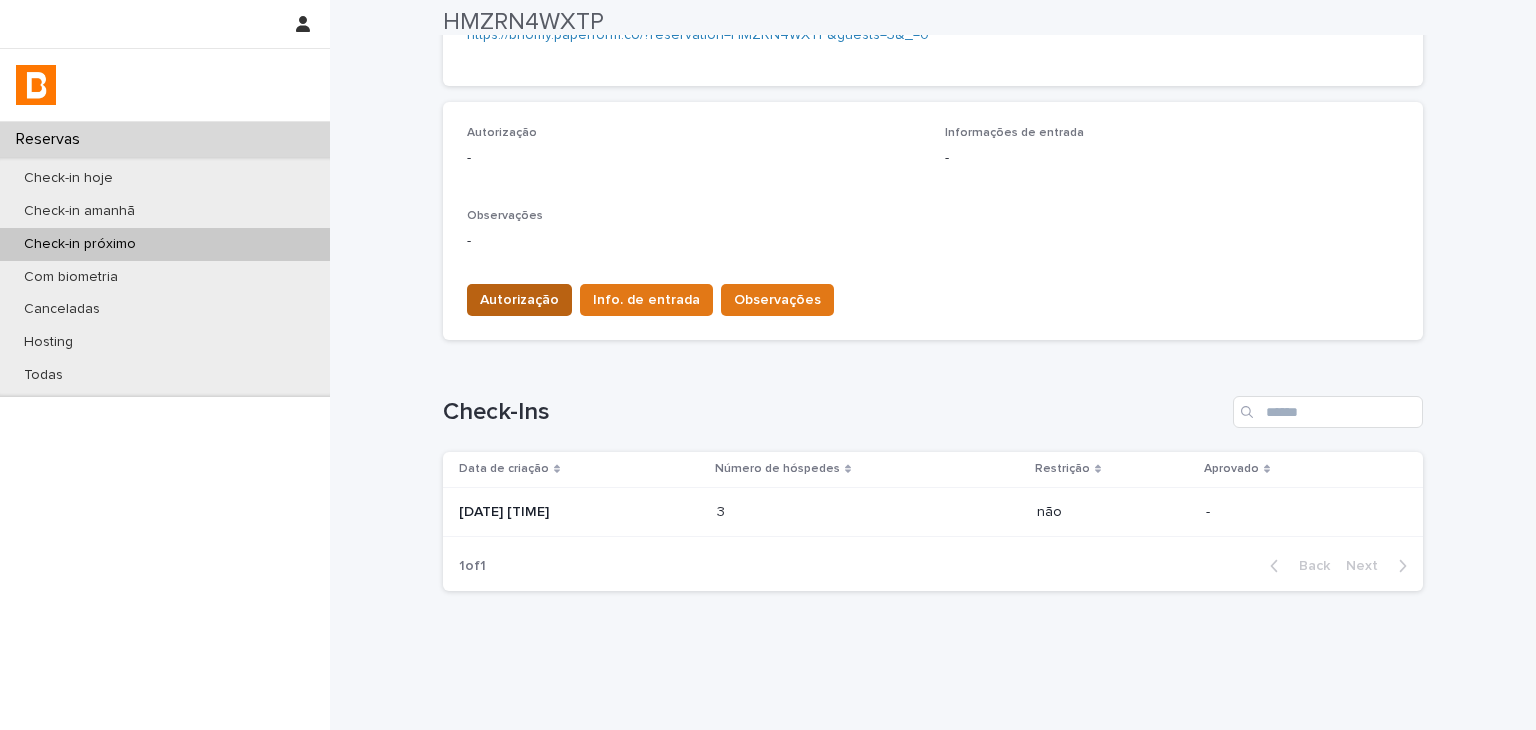 click on "Autorização" at bounding box center (519, 300) 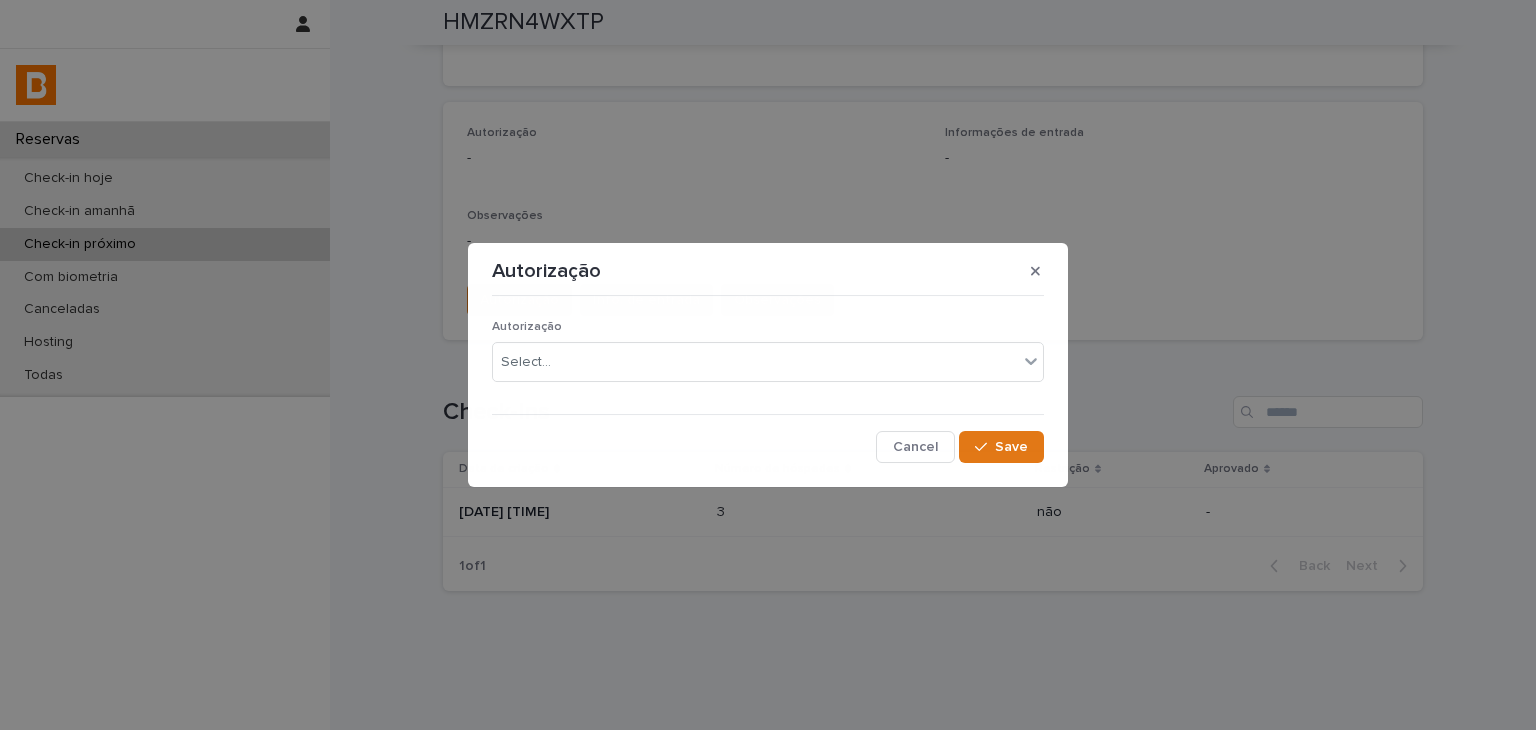 click on "Autorização Select..." at bounding box center (768, 359) 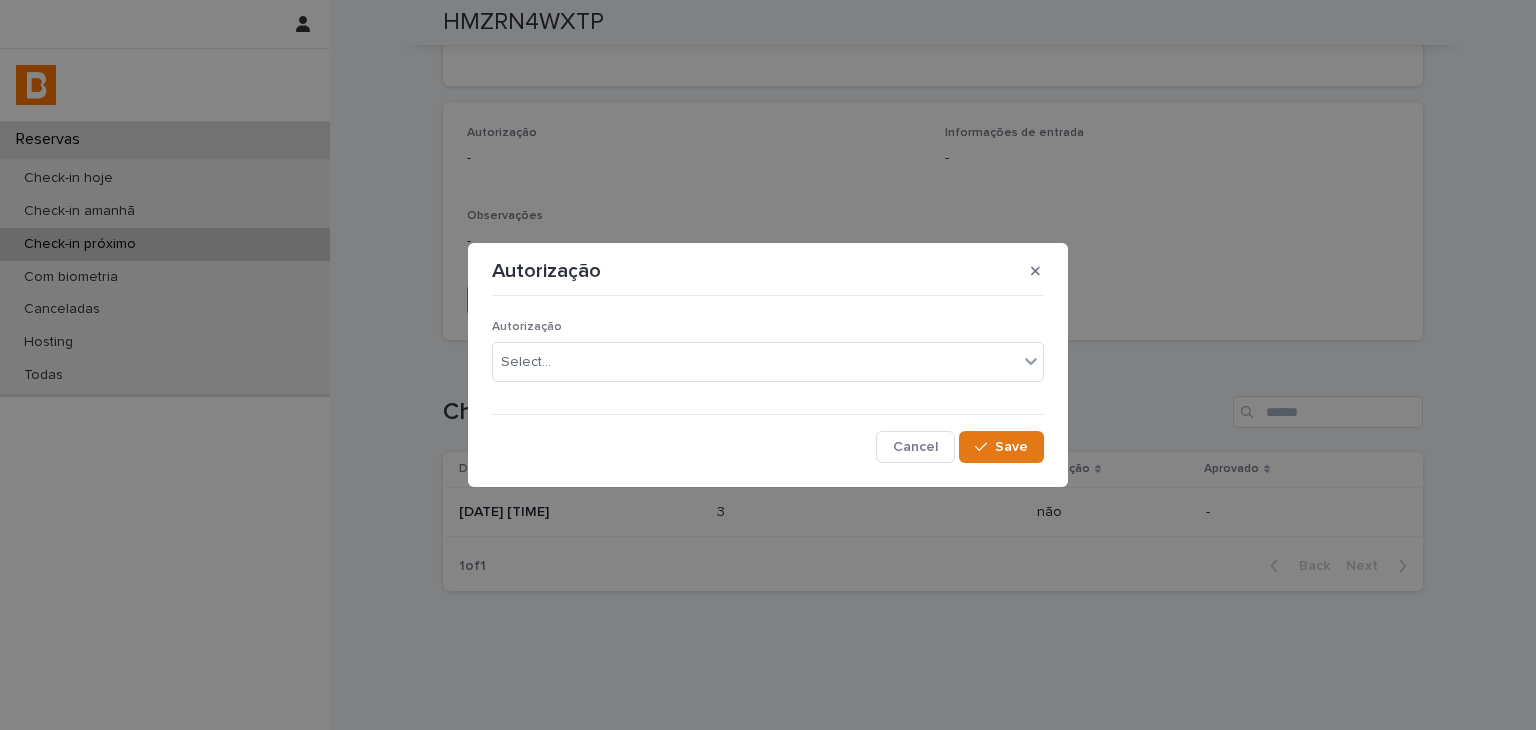 click on "Autorização Select..." at bounding box center [768, 359] 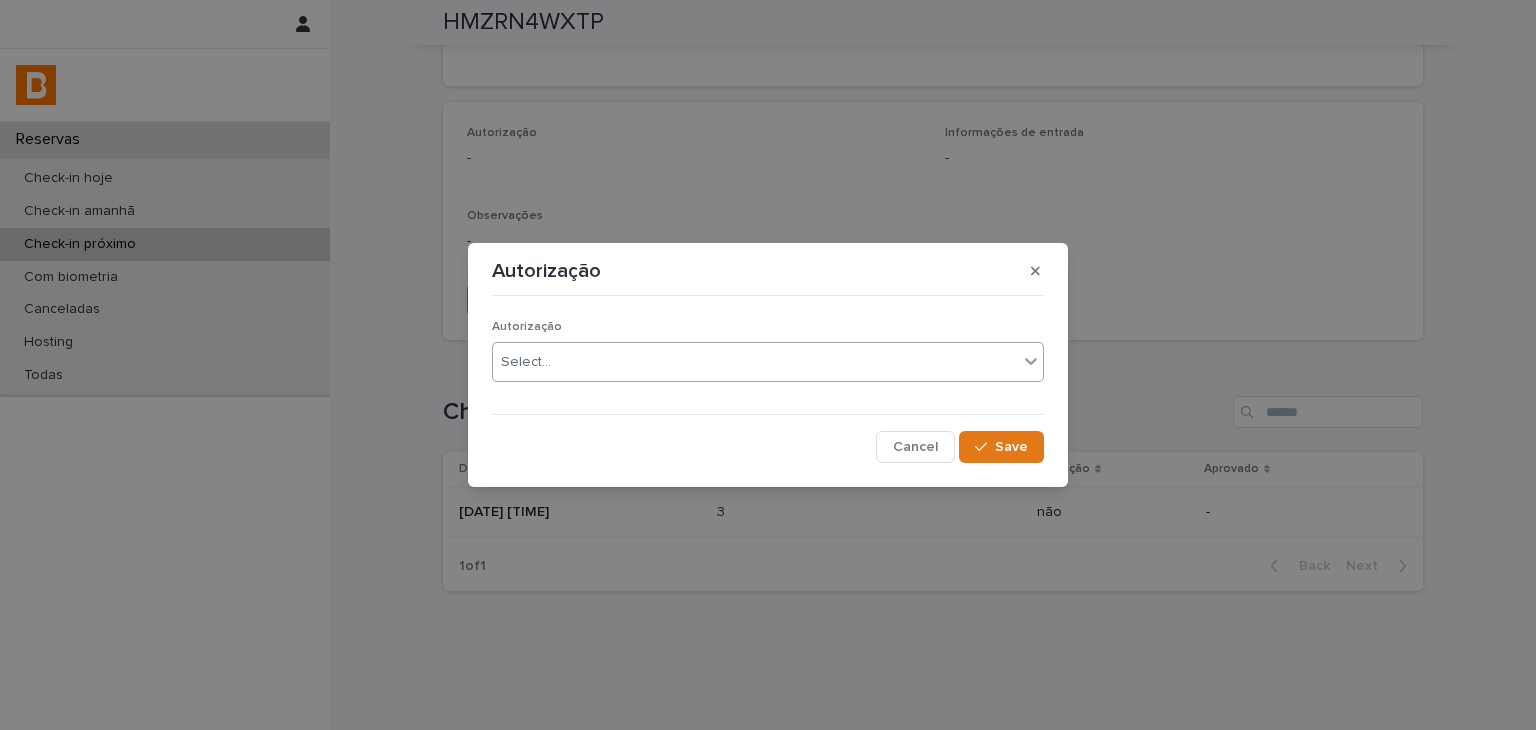 click on "Select..." at bounding box center (755, 362) 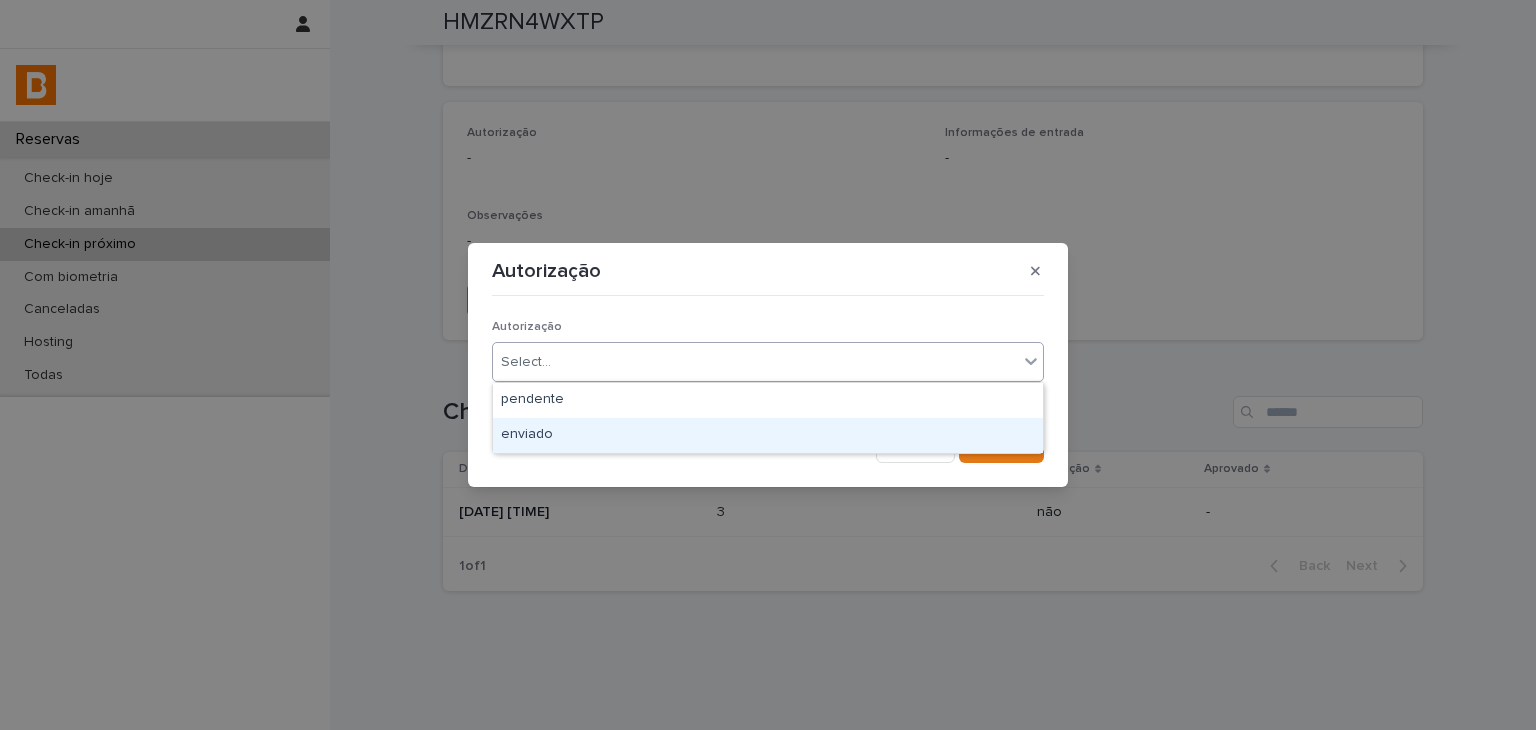 click on "enviado" at bounding box center [768, 435] 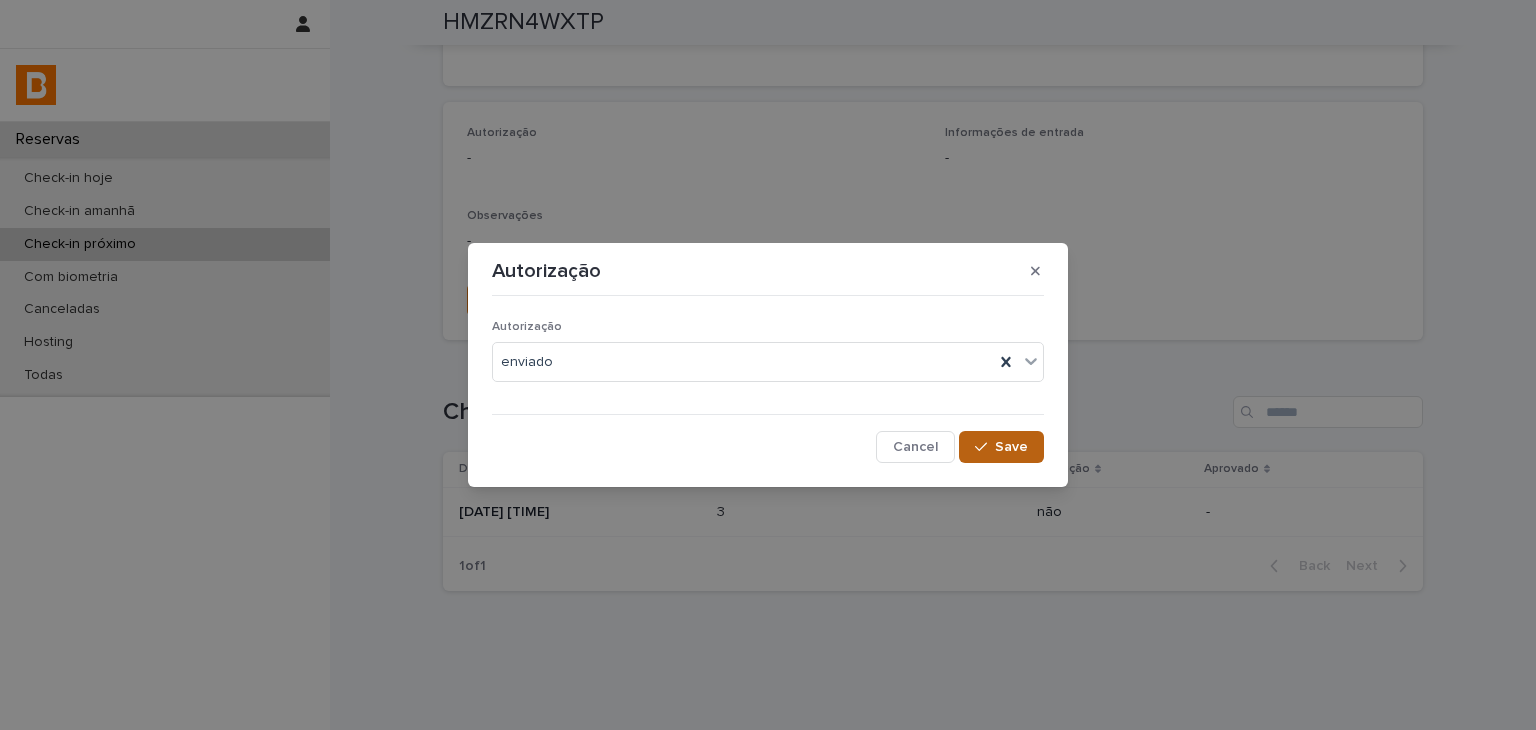 click on "Save" at bounding box center (1001, 447) 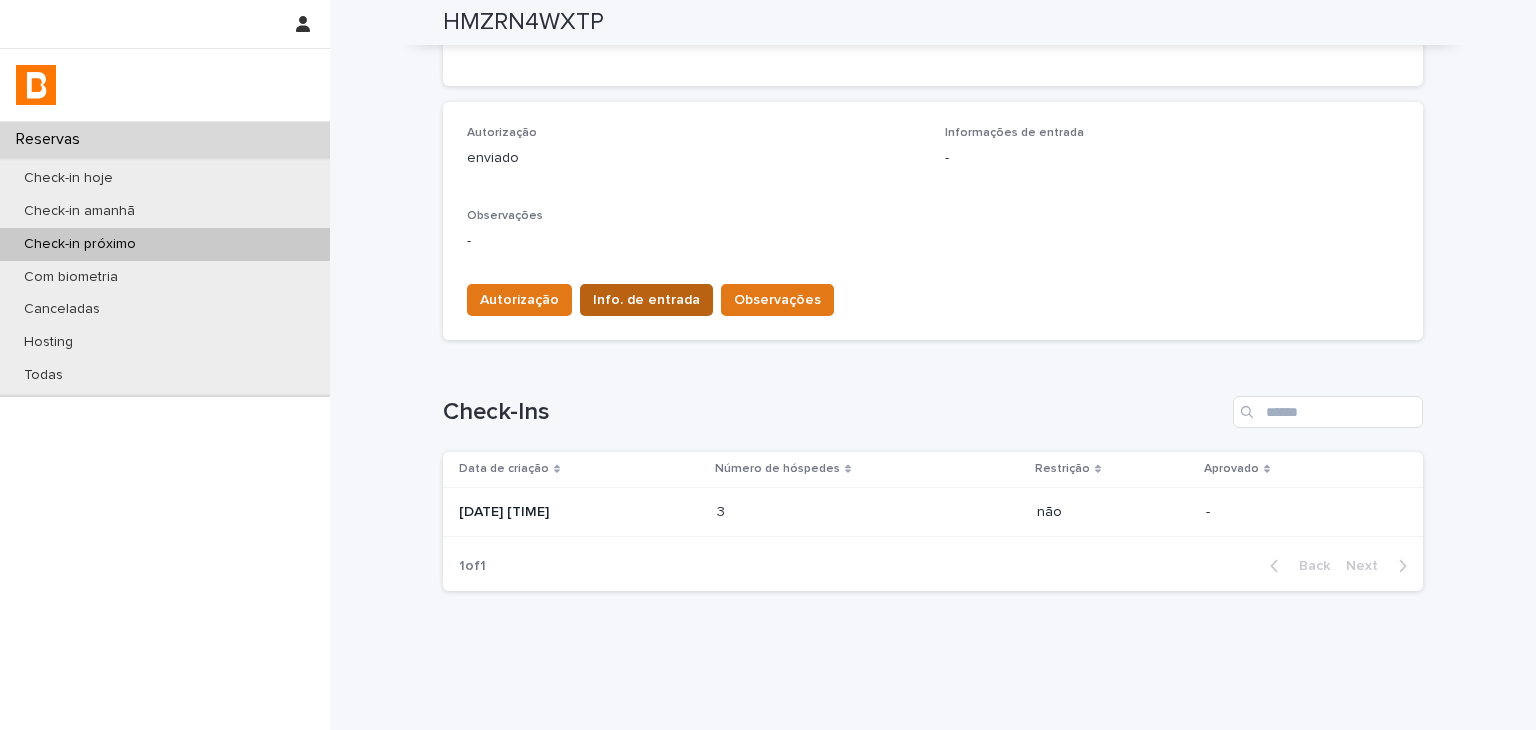 click on "Info. de entrada" at bounding box center [646, 300] 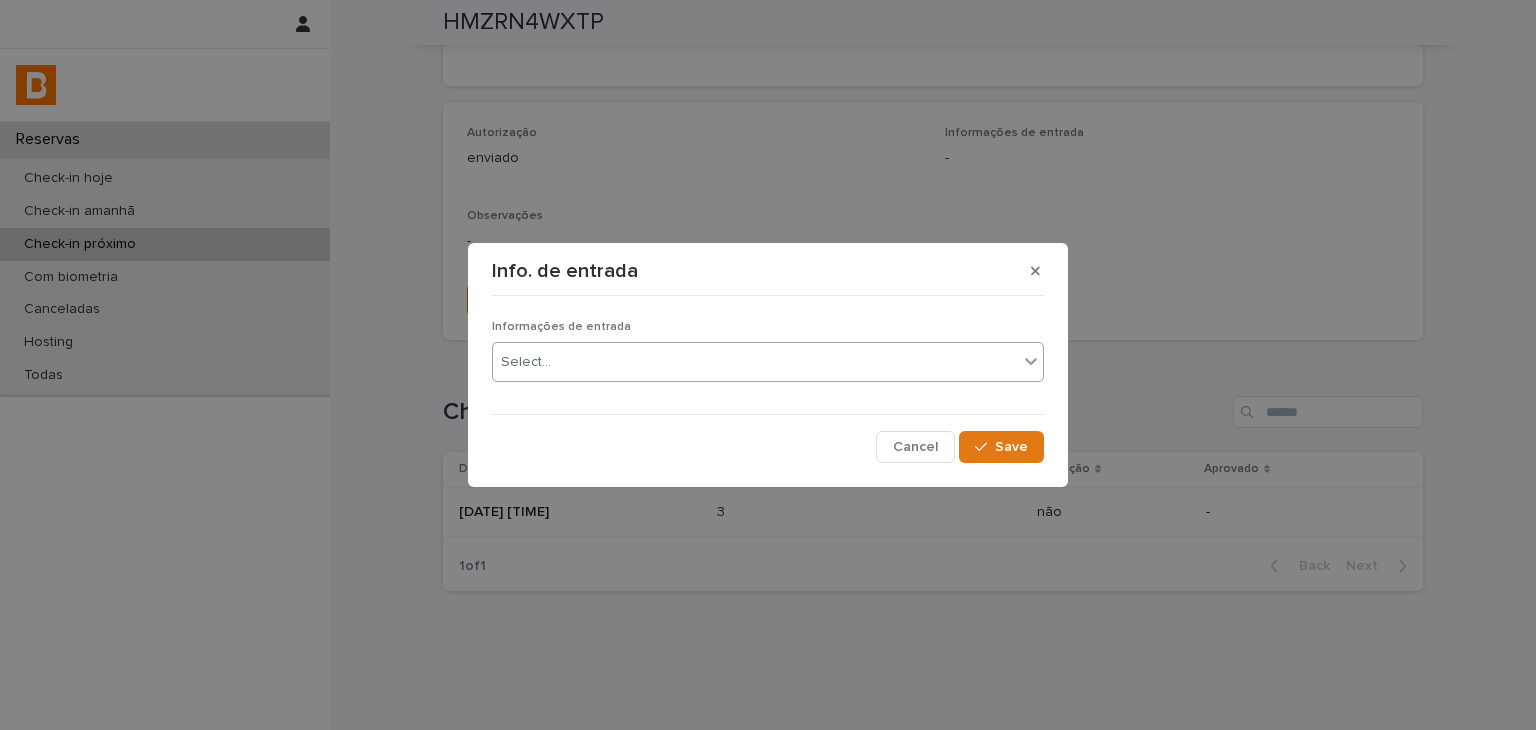 click on "Informações de entrada Select..." at bounding box center (768, 359) 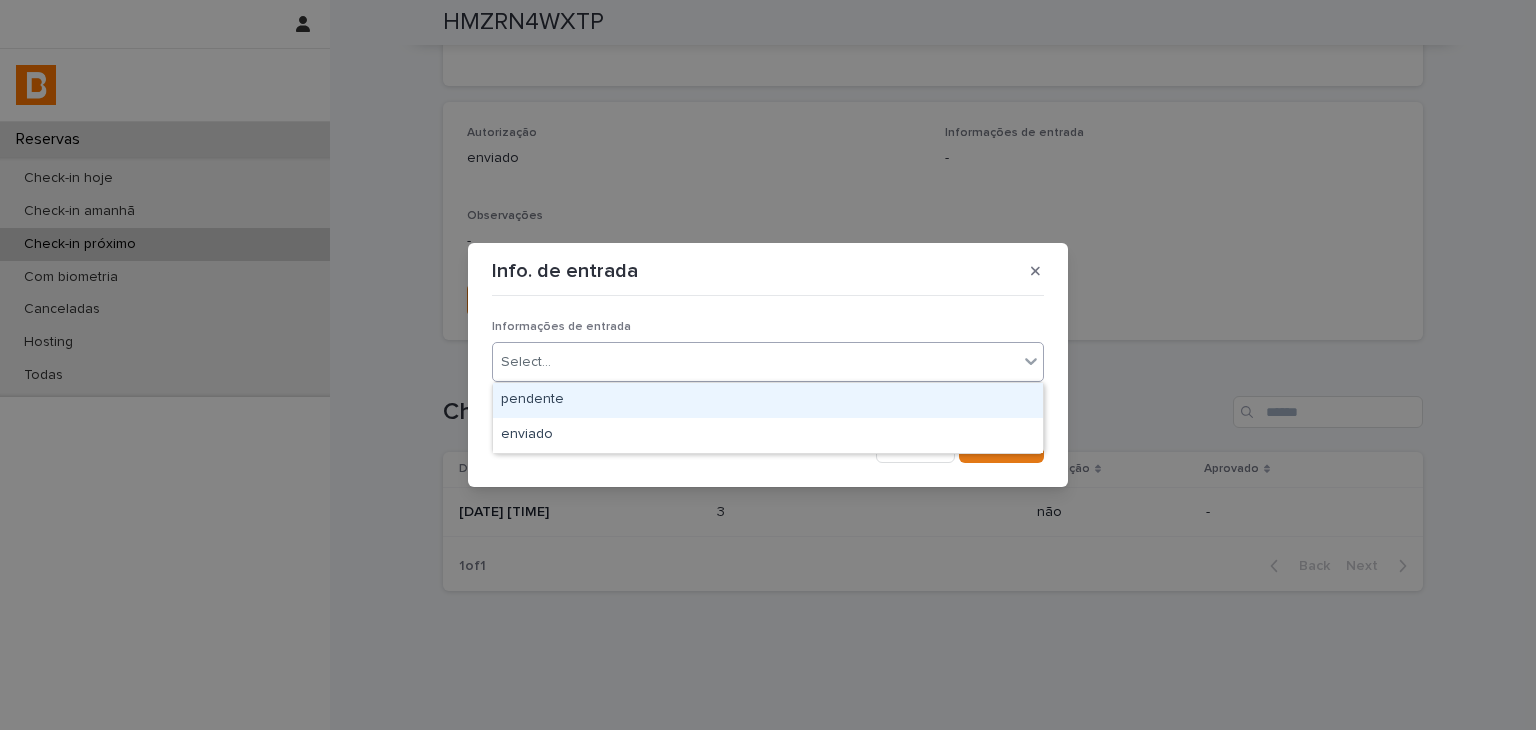 drag, startPoint x: 587, startPoint y: 366, endPoint x: 583, endPoint y: 415, distance: 49.162994 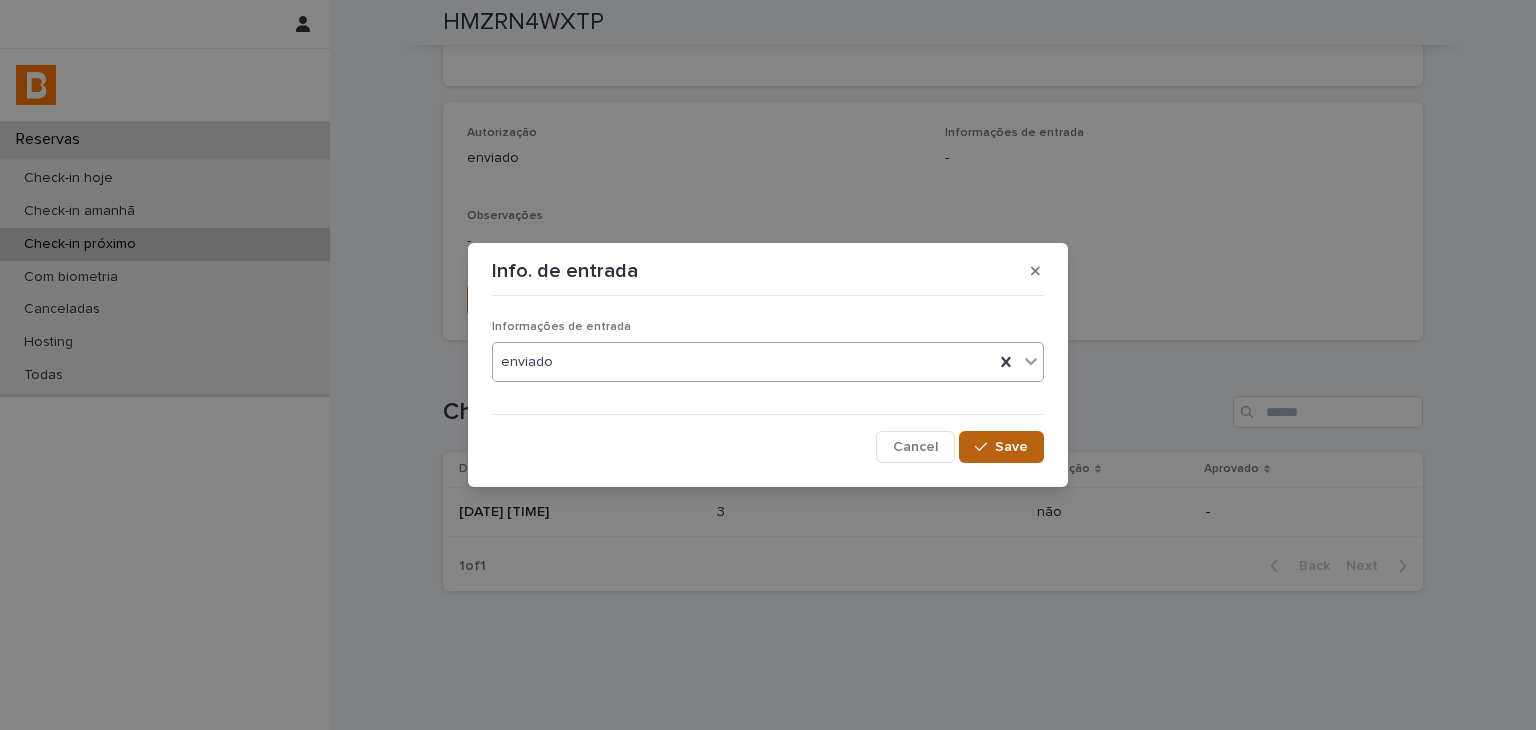 click on "Save" at bounding box center (1001, 447) 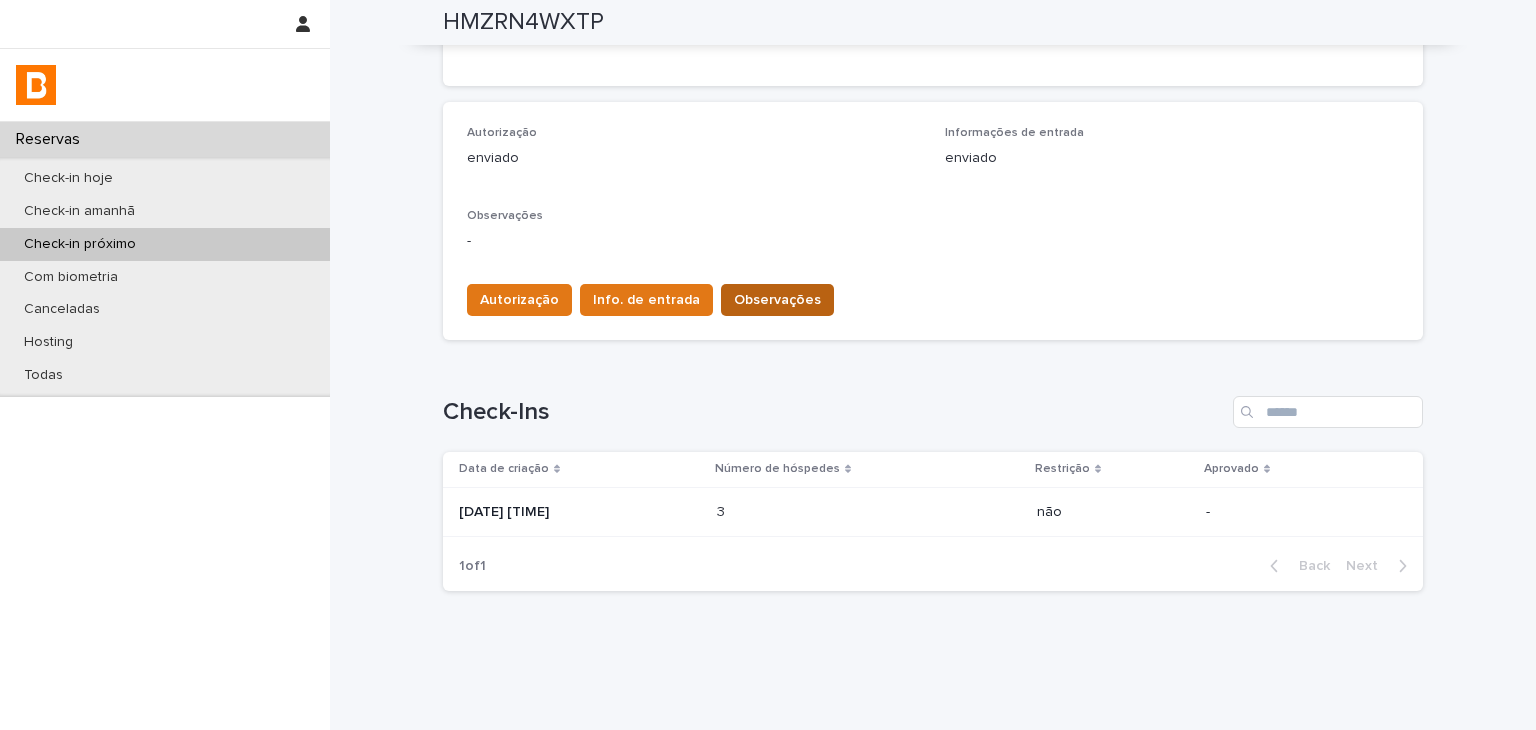 click on "Observações" at bounding box center (777, 300) 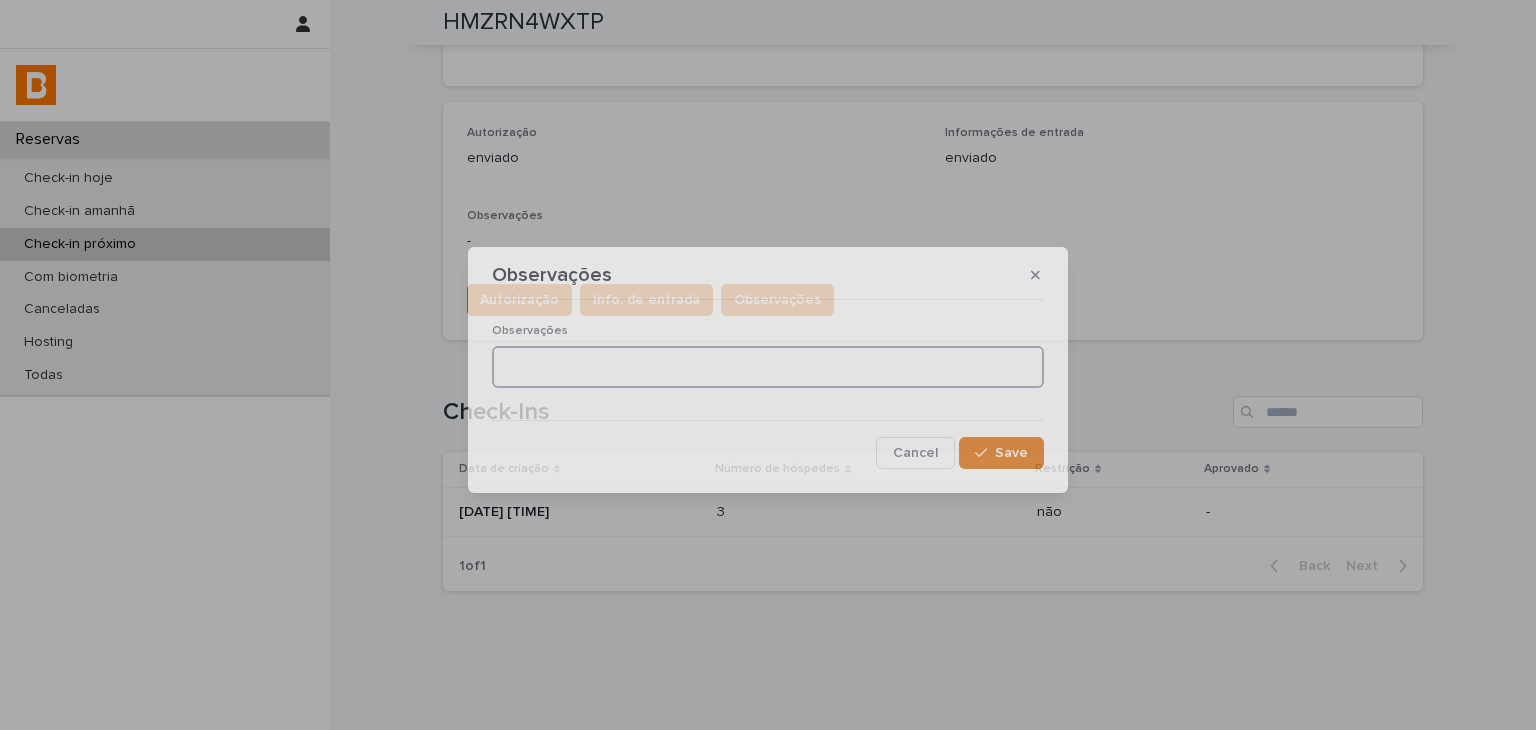click at bounding box center (768, 367) 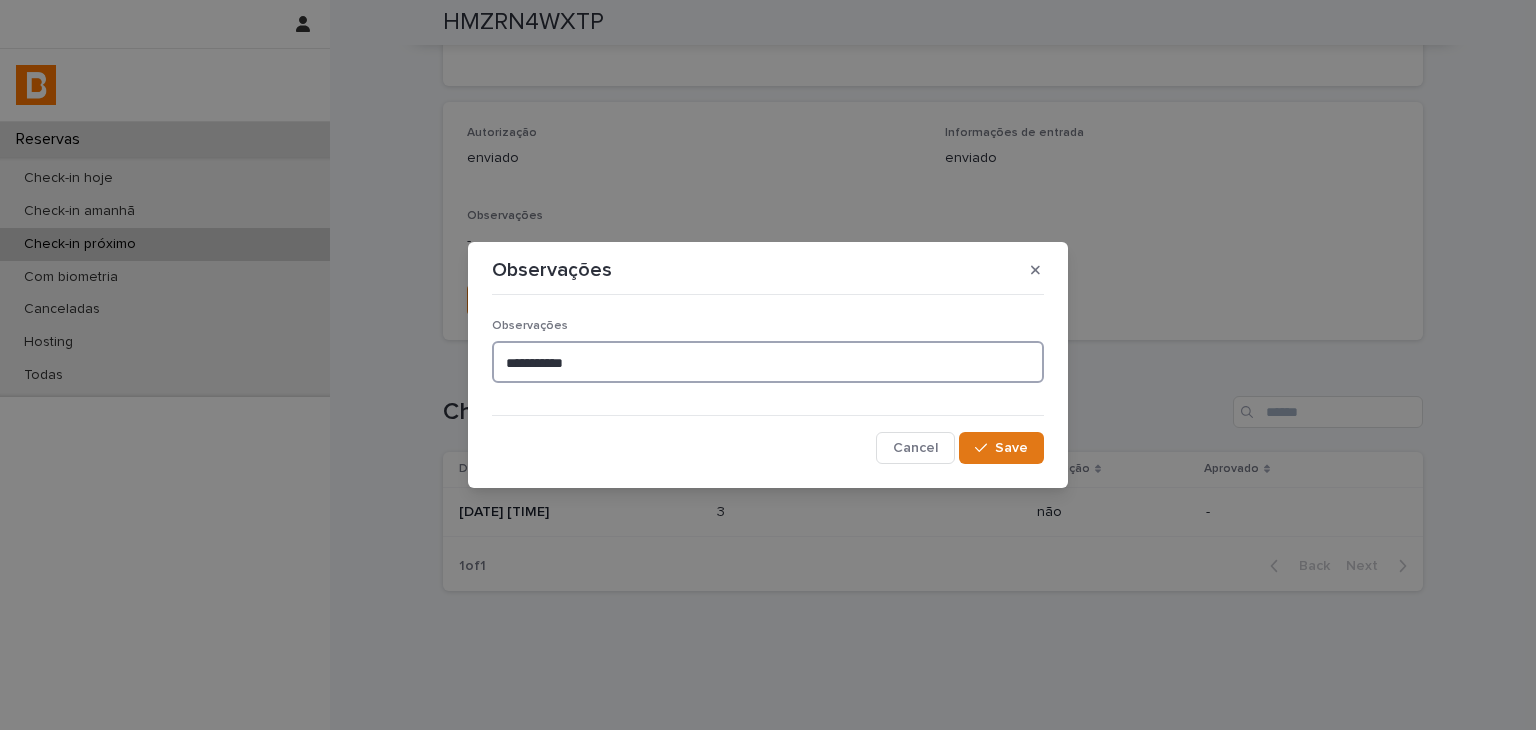 type on "**********" 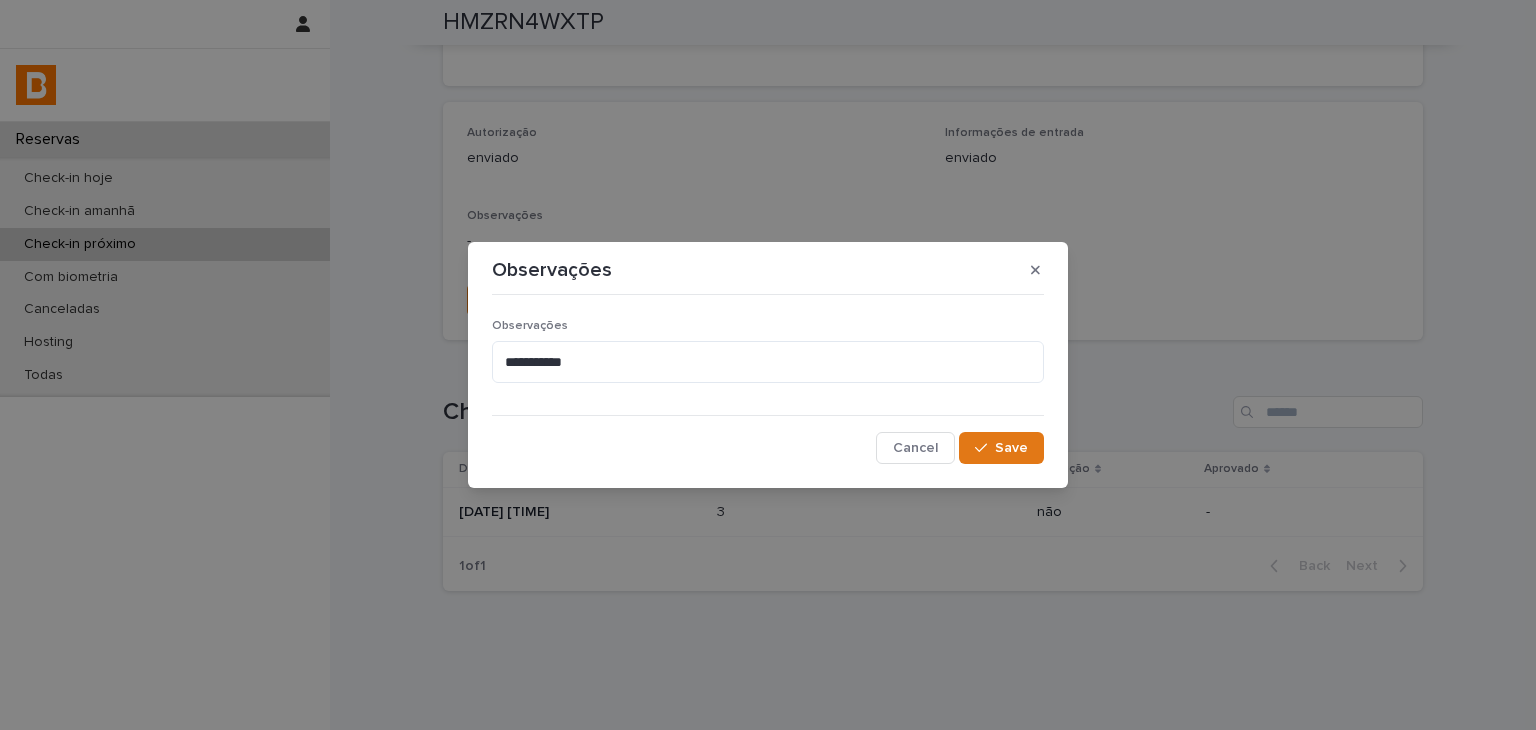 click on "**********" at bounding box center (768, 365) 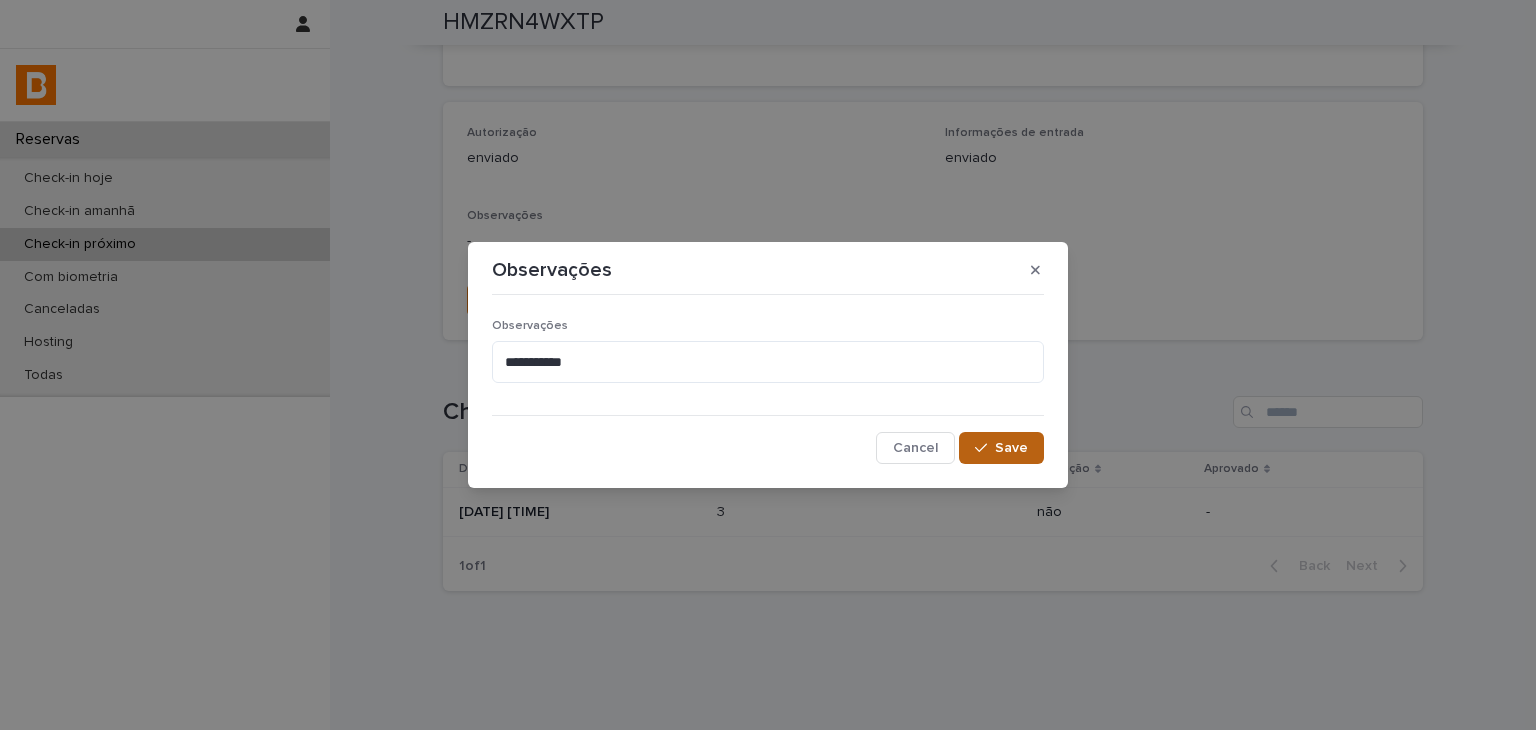 click on "Save" at bounding box center [1001, 448] 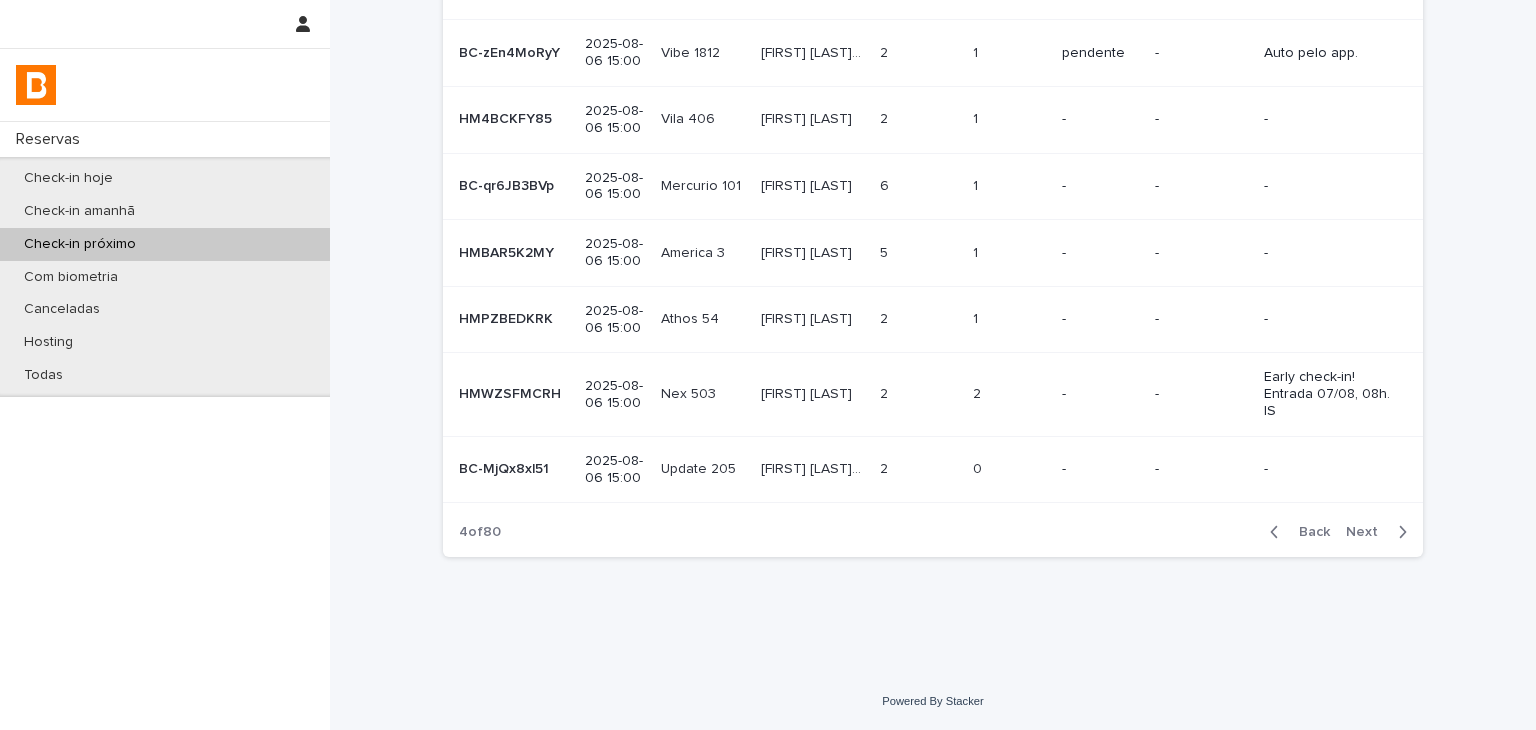 scroll, scrollTop: 0, scrollLeft: 0, axis: both 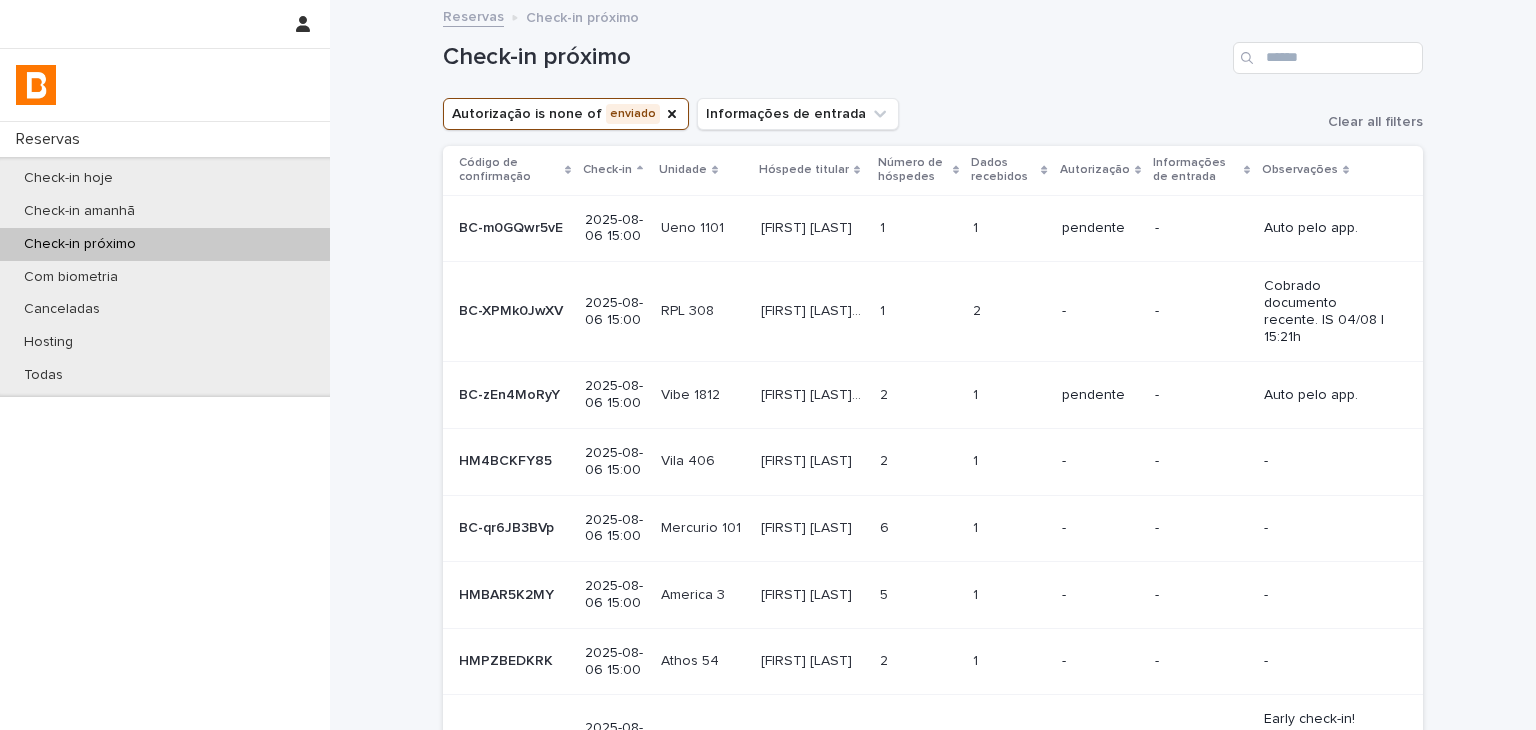 click on "-" at bounding box center [1100, 461] 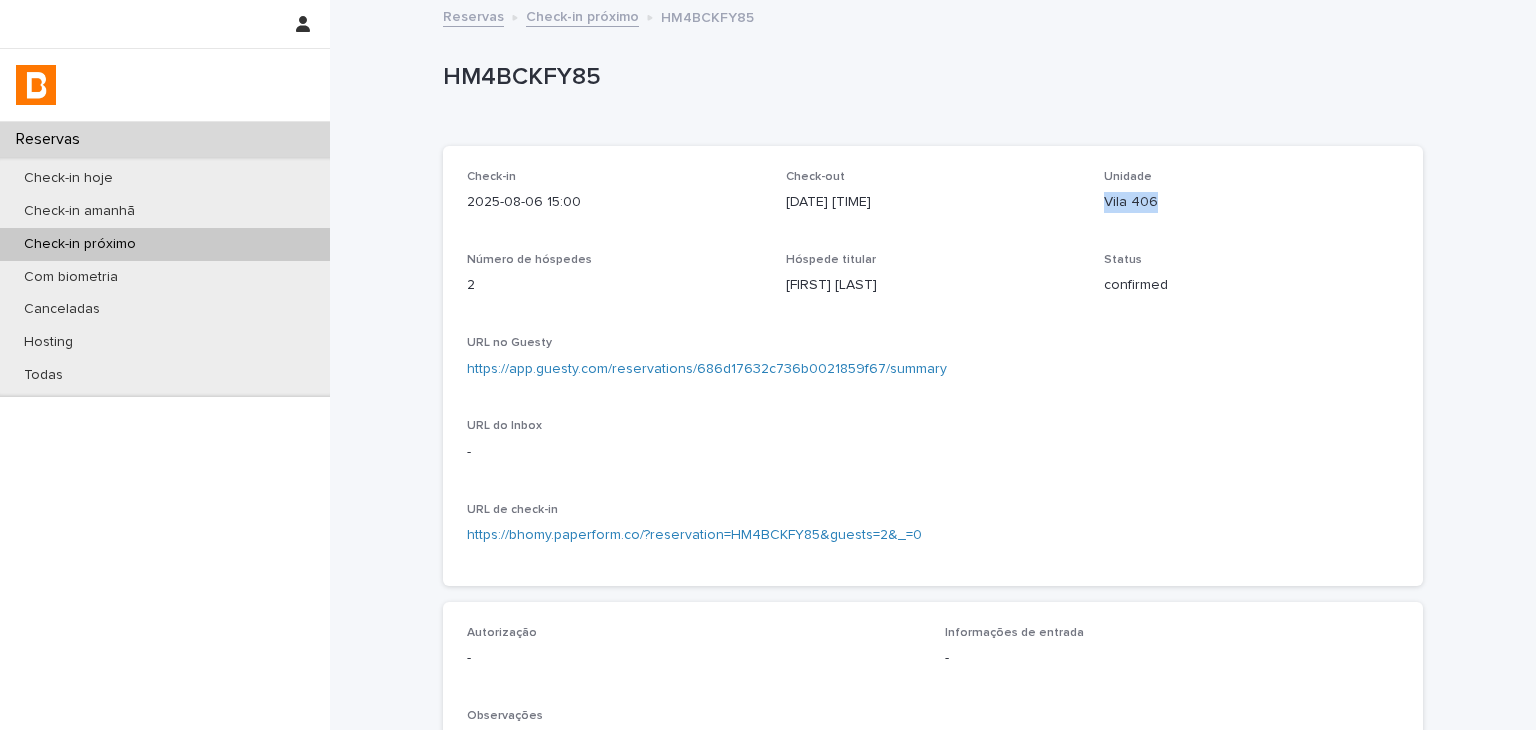 drag, startPoint x: 1091, startPoint y: 204, endPoint x: 1142, endPoint y: 197, distance: 51.47815 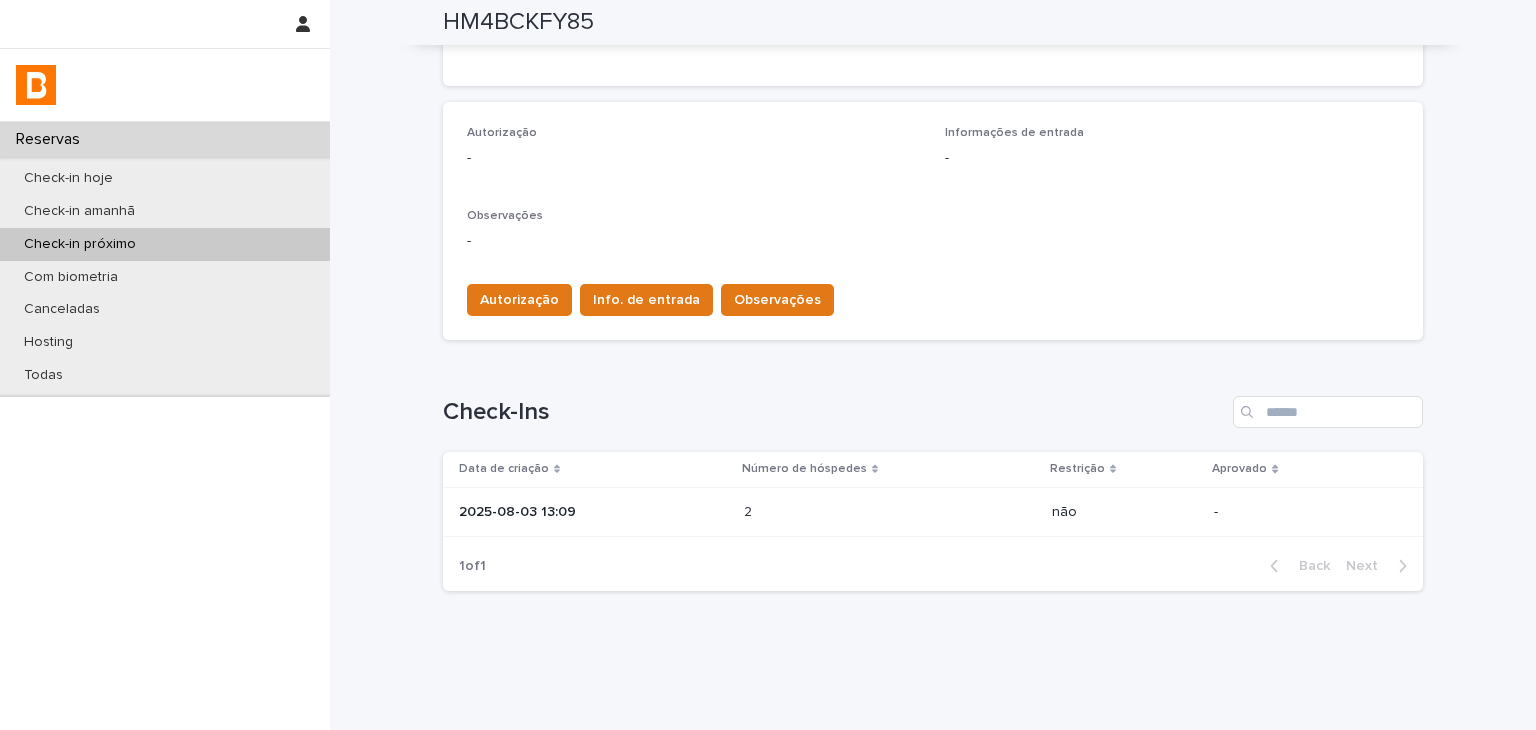 click at bounding box center [831, 512] 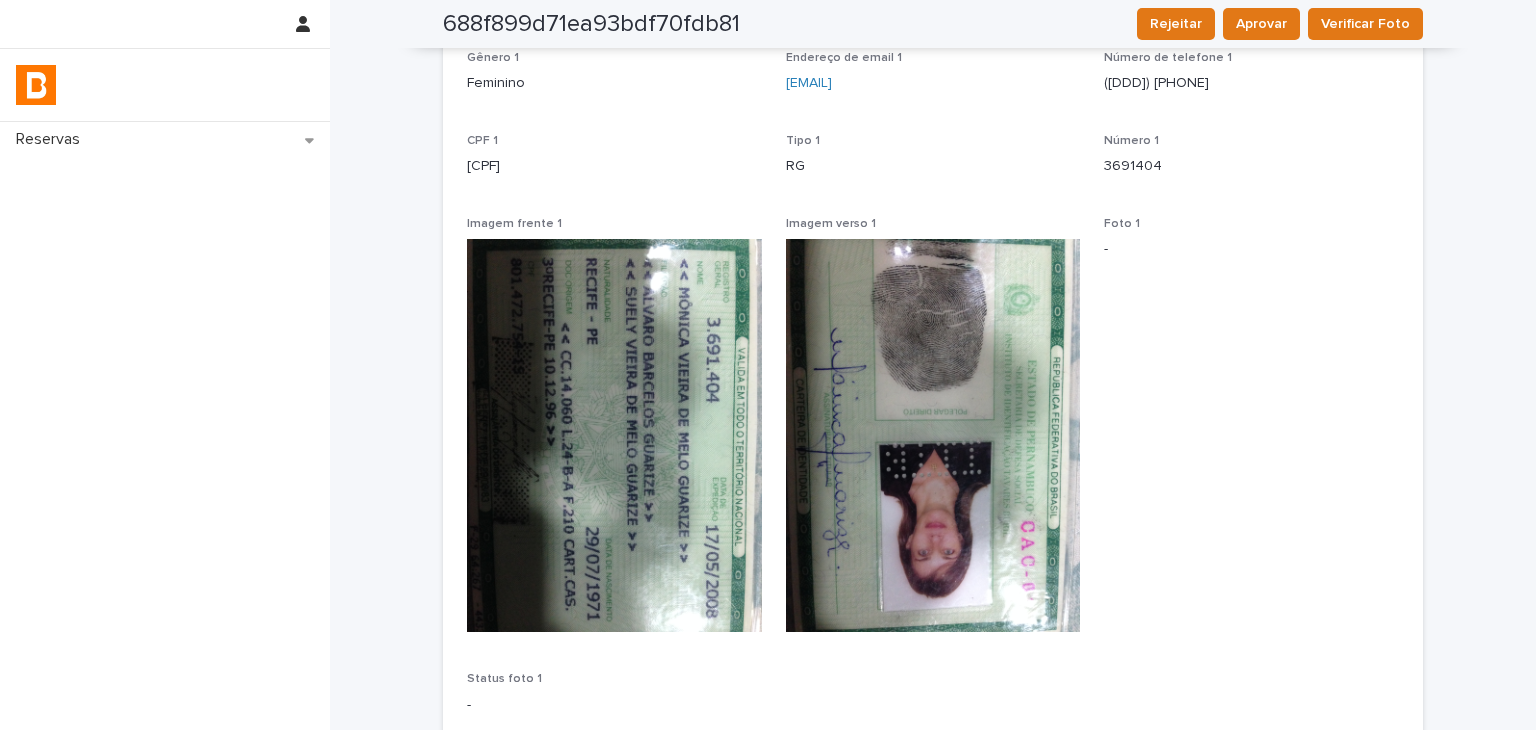 scroll, scrollTop: 148, scrollLeft: 0, axis: vertical 